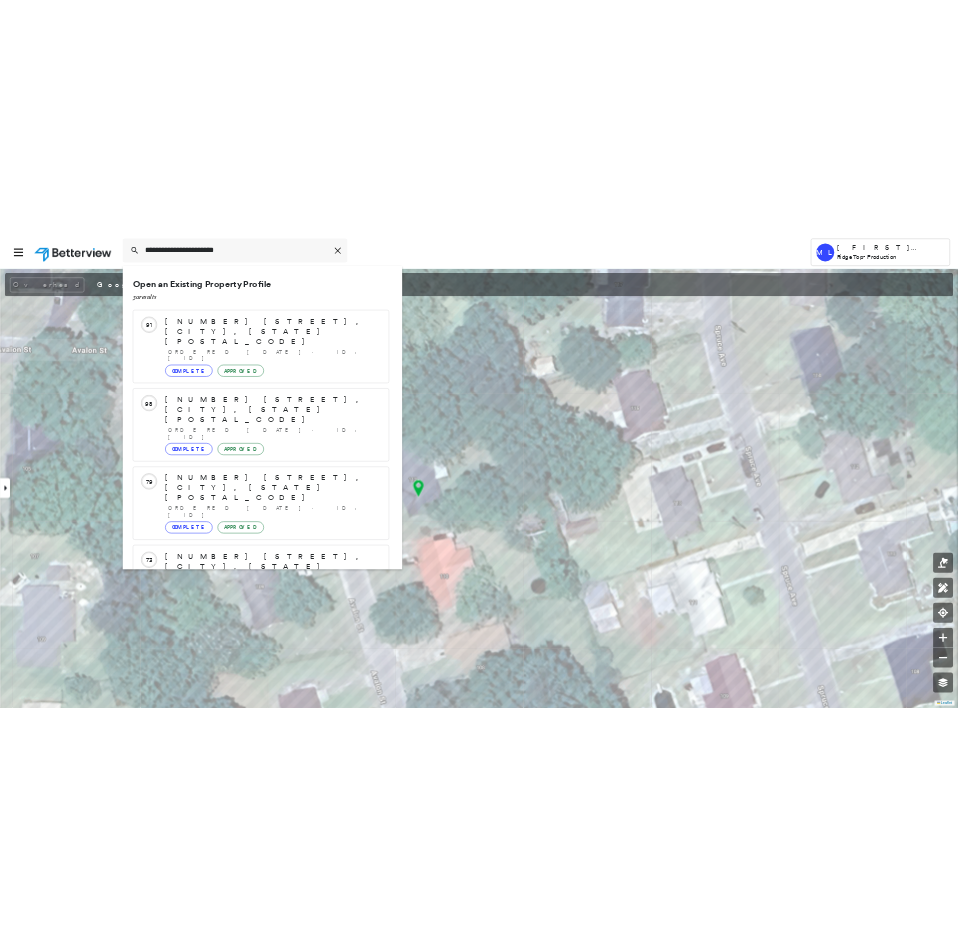 scroll, scrollTop: 0, scrollLeft: 0, axis: both 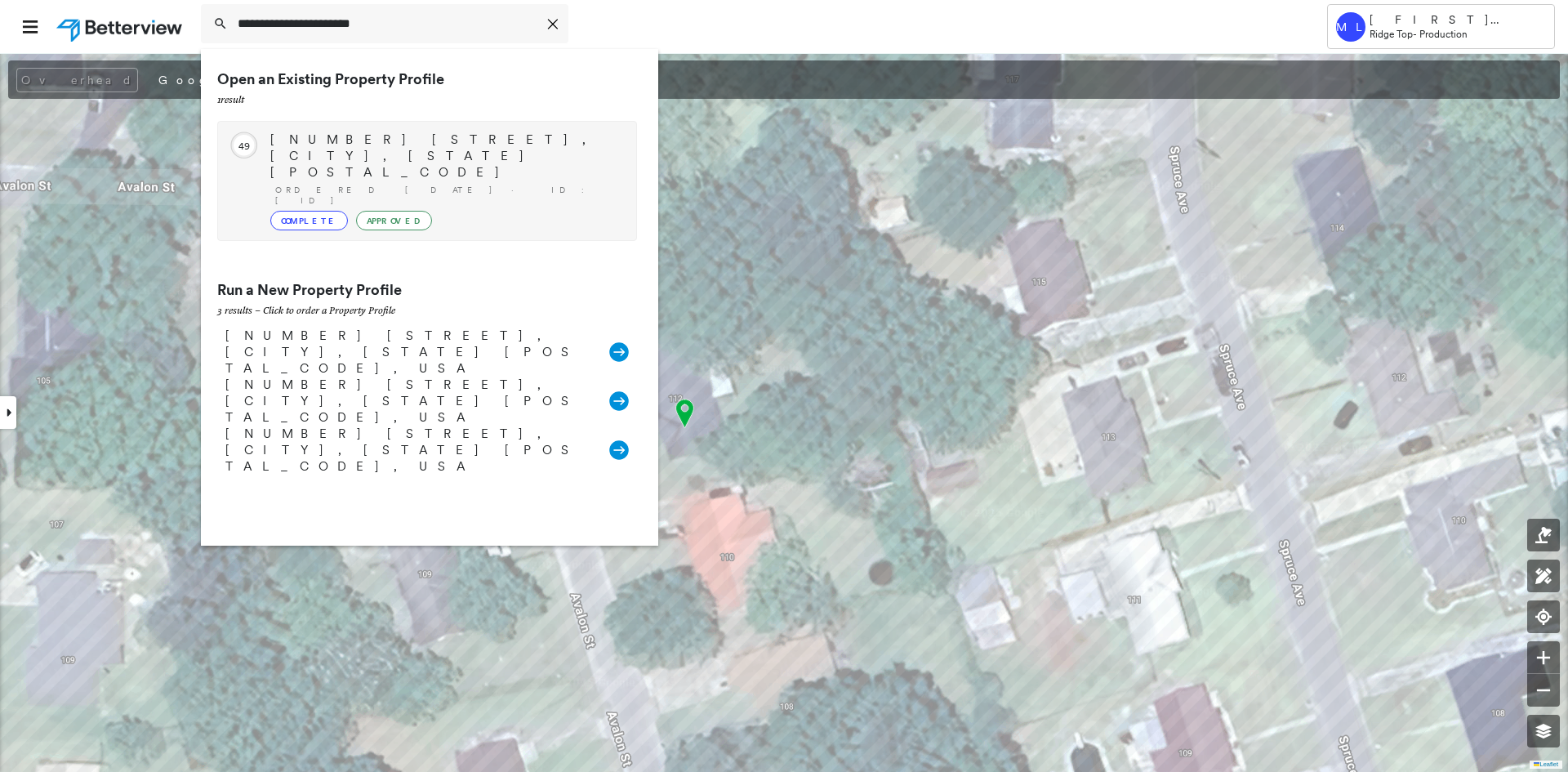 type on "**********" 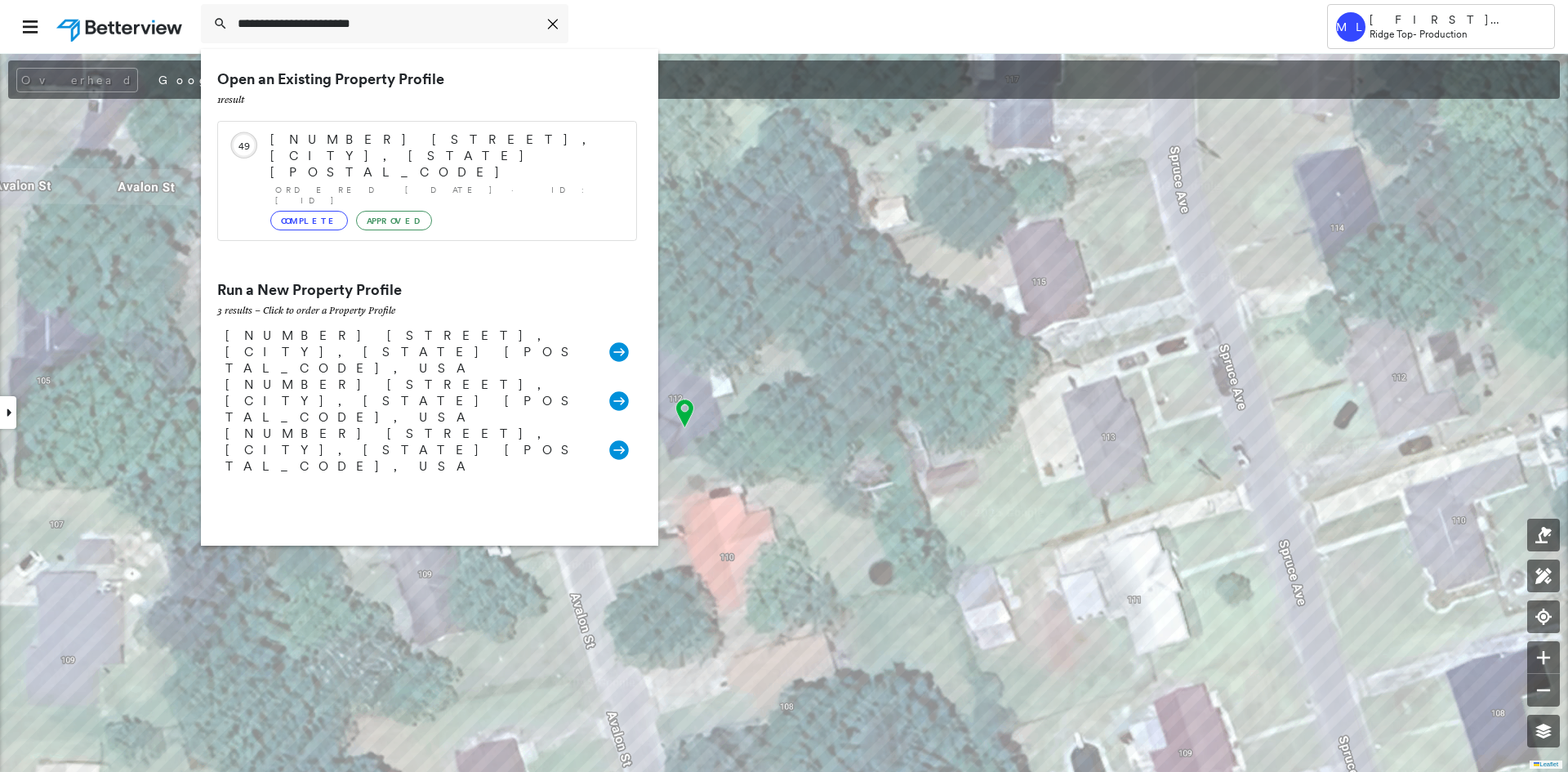 type 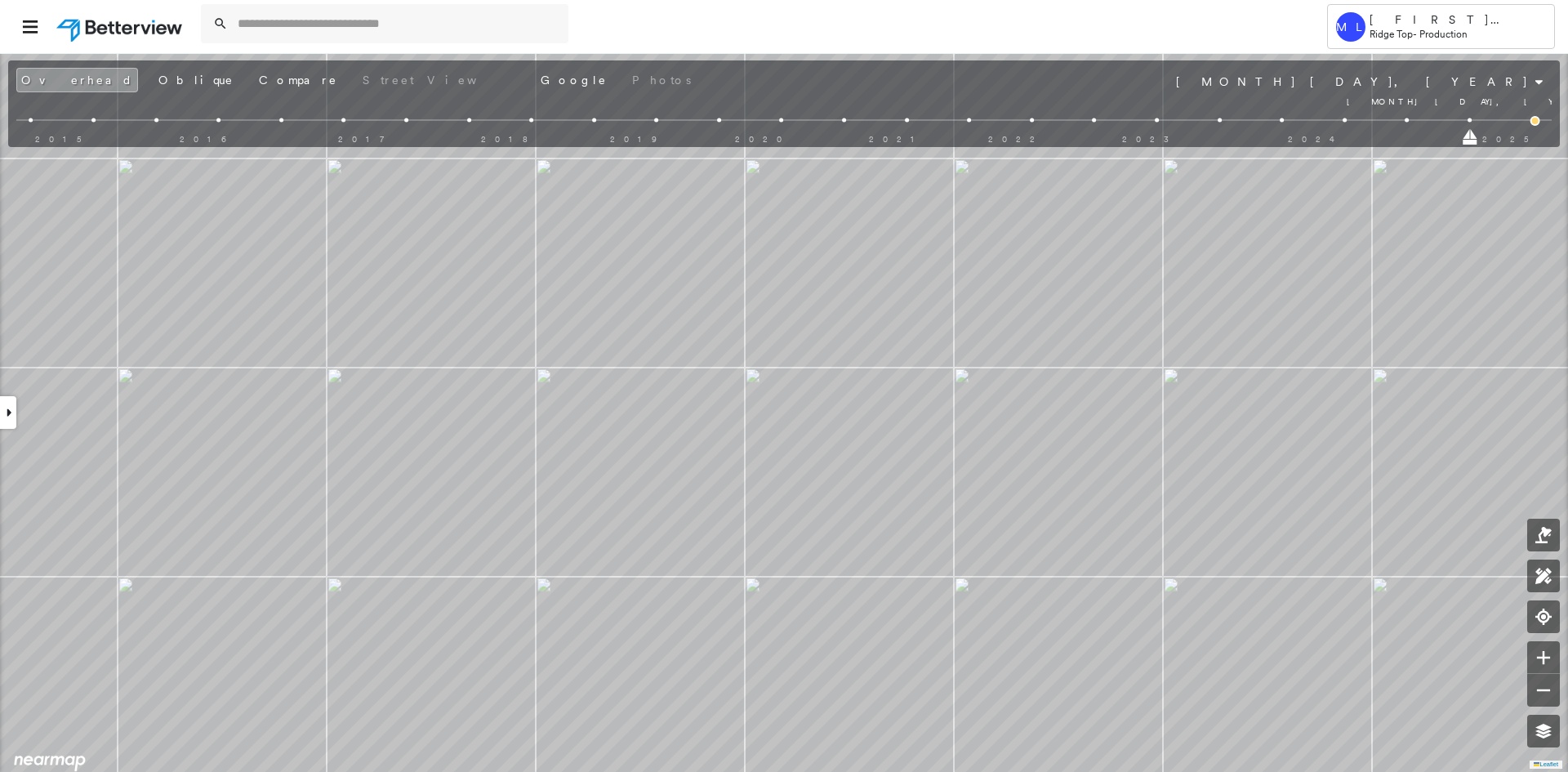 drag, startPoint x: 1533, startPoint y: 145, endPoint x: 1474, endPoint y: 141, distance: 59.13544 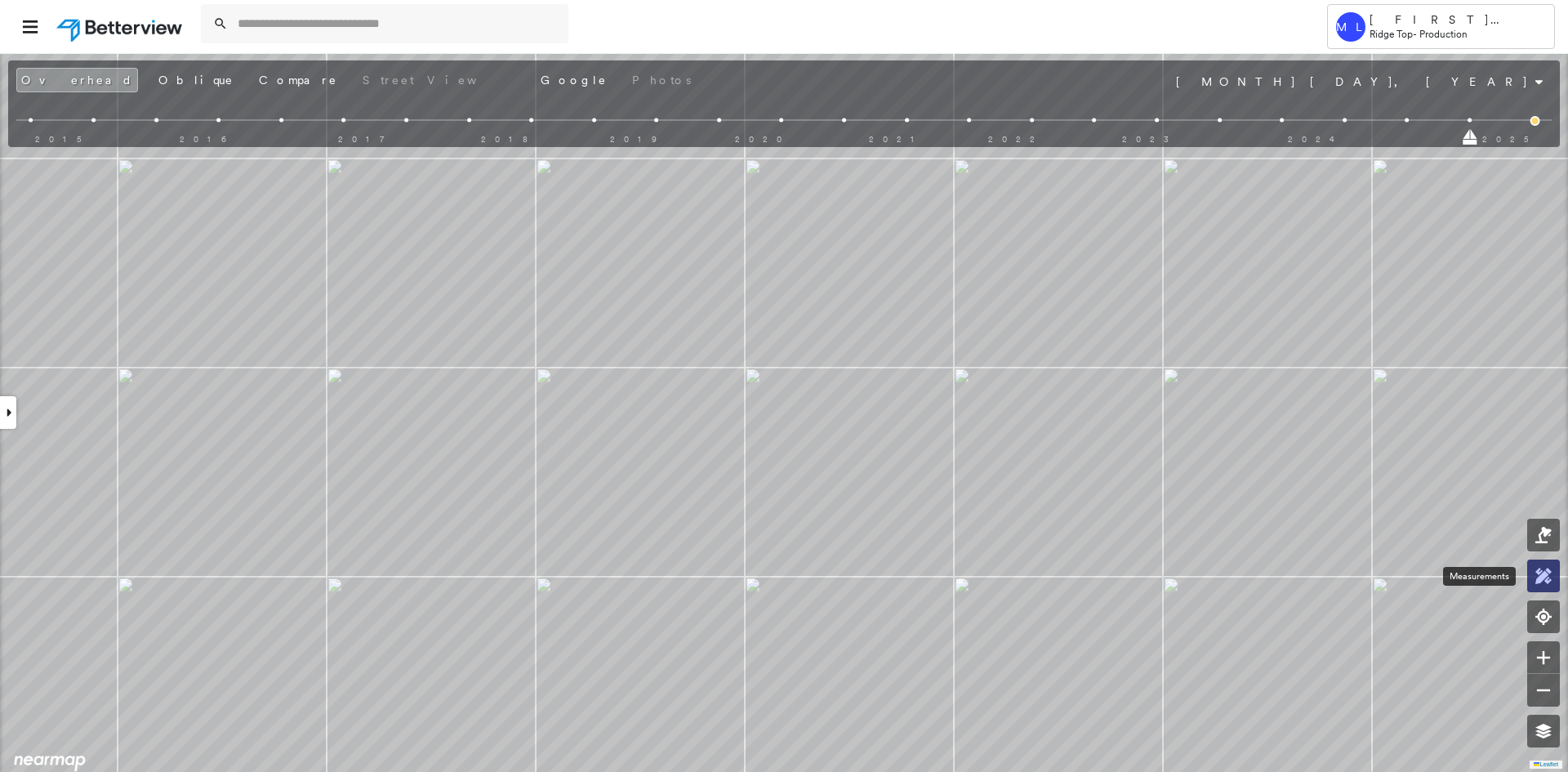 click 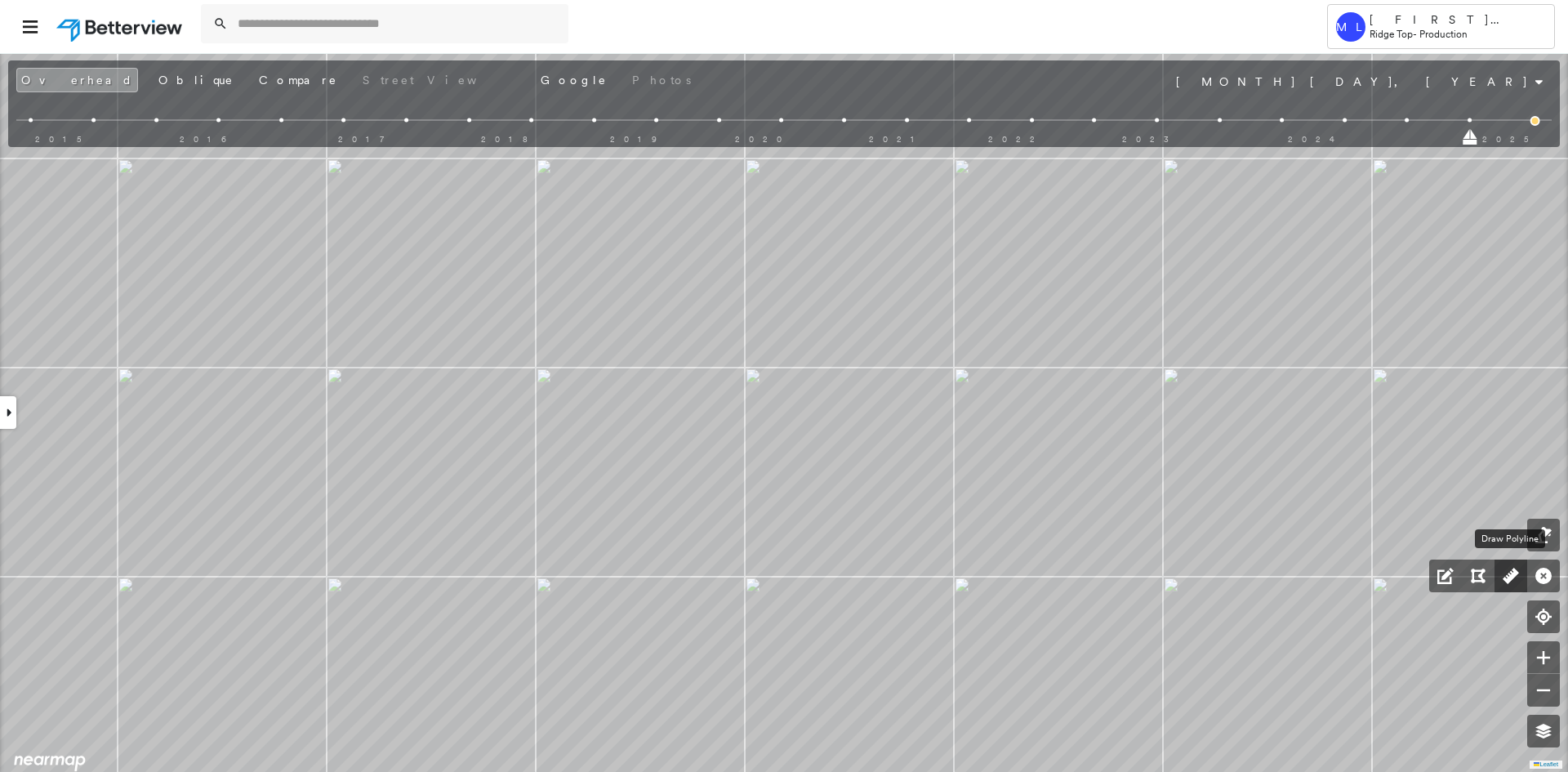 click 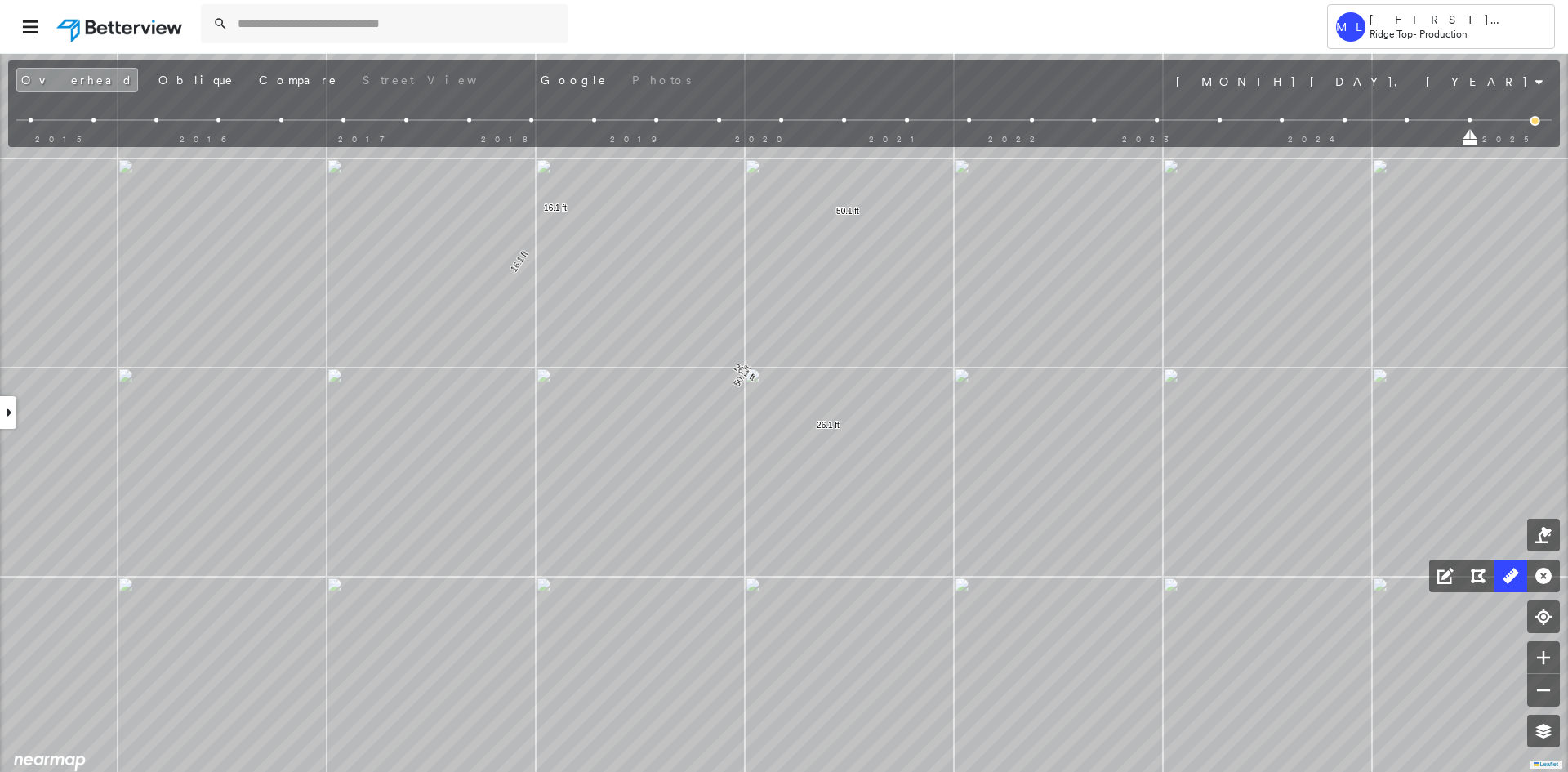 click at bounding box center [8, 413] 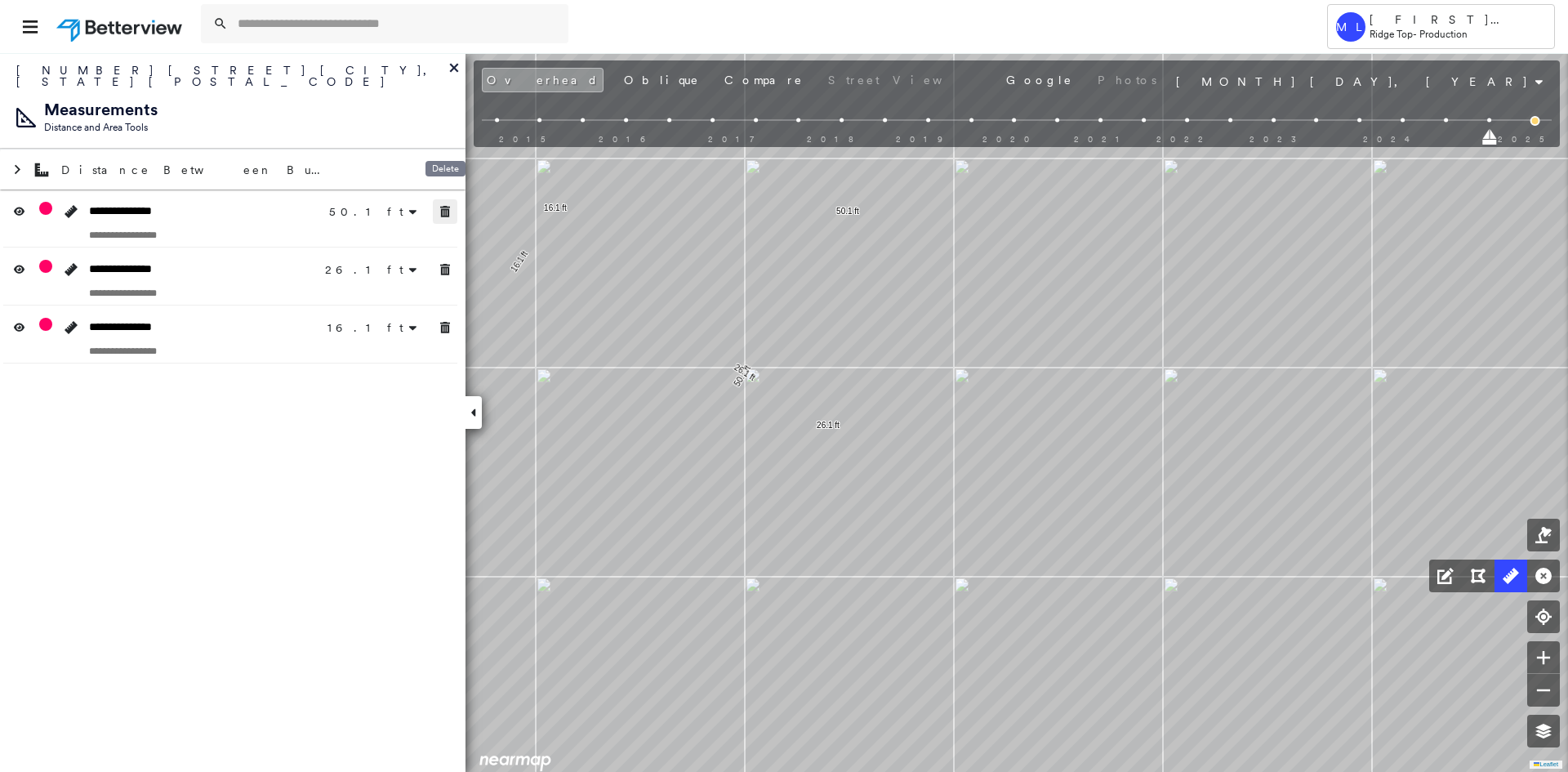click 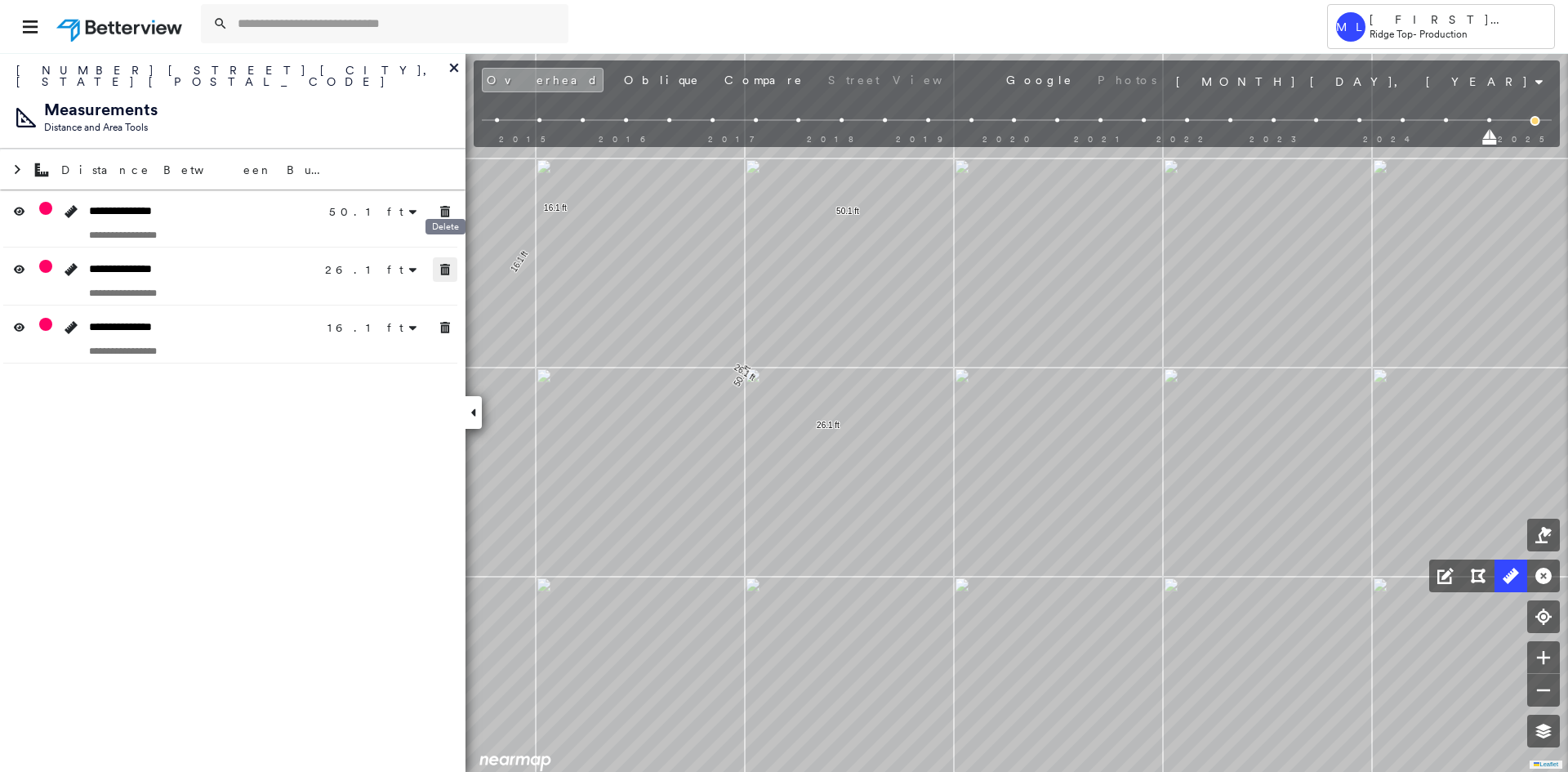 click 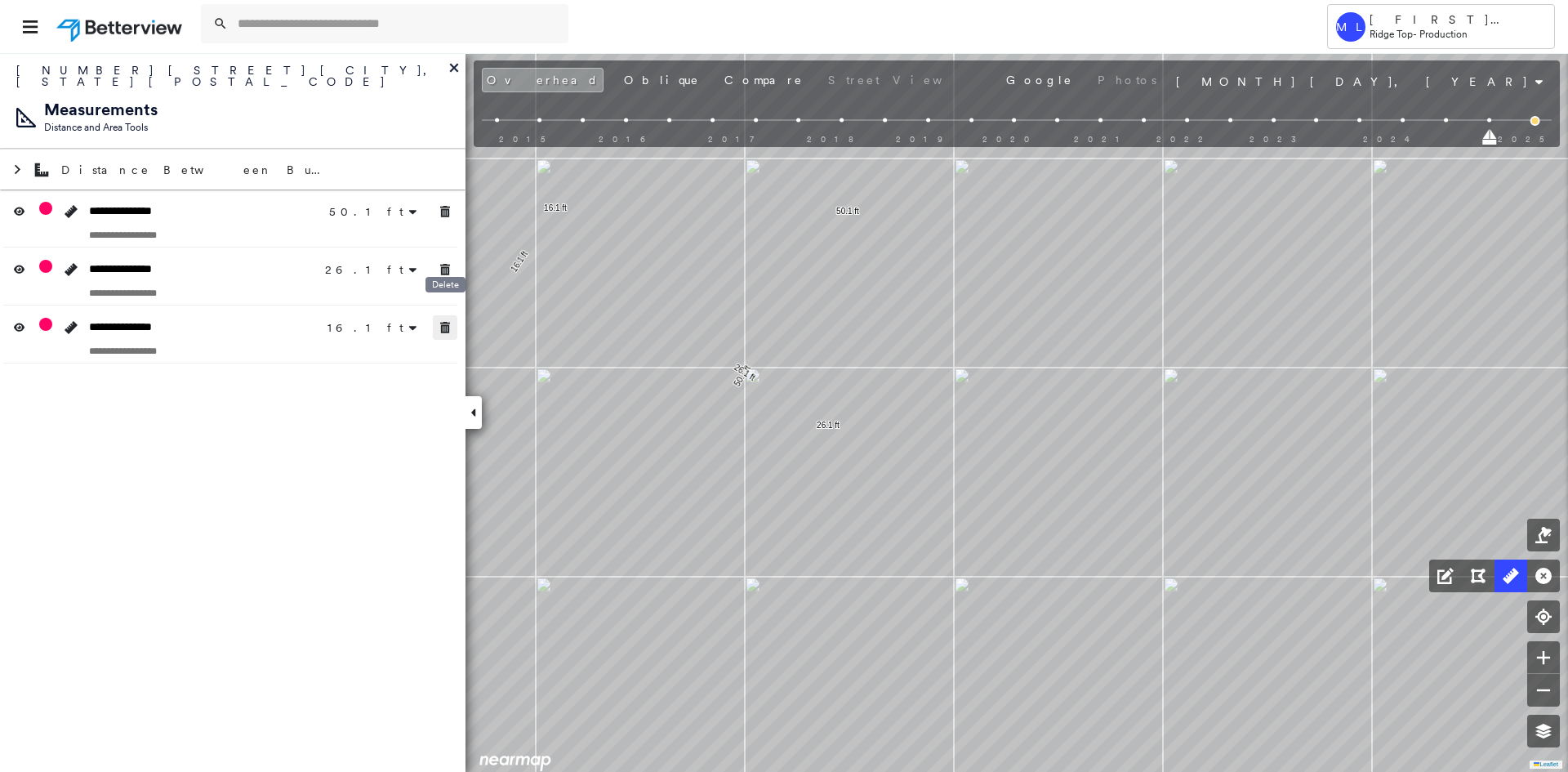 click 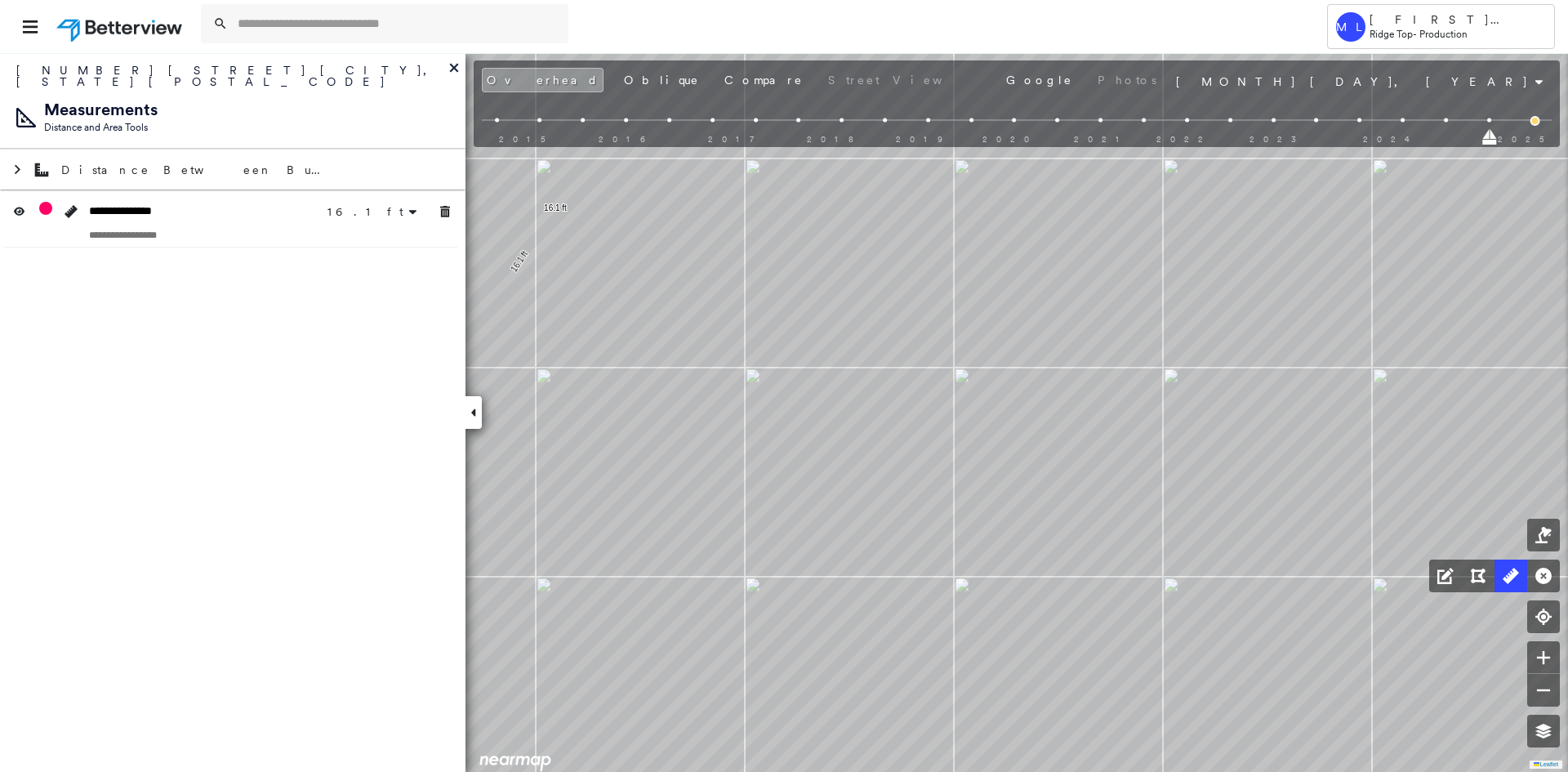 drag, startPoint x: 474, startPoint y: 415, endPoint x: 463, endPoint y: 418, distance: 11.401754 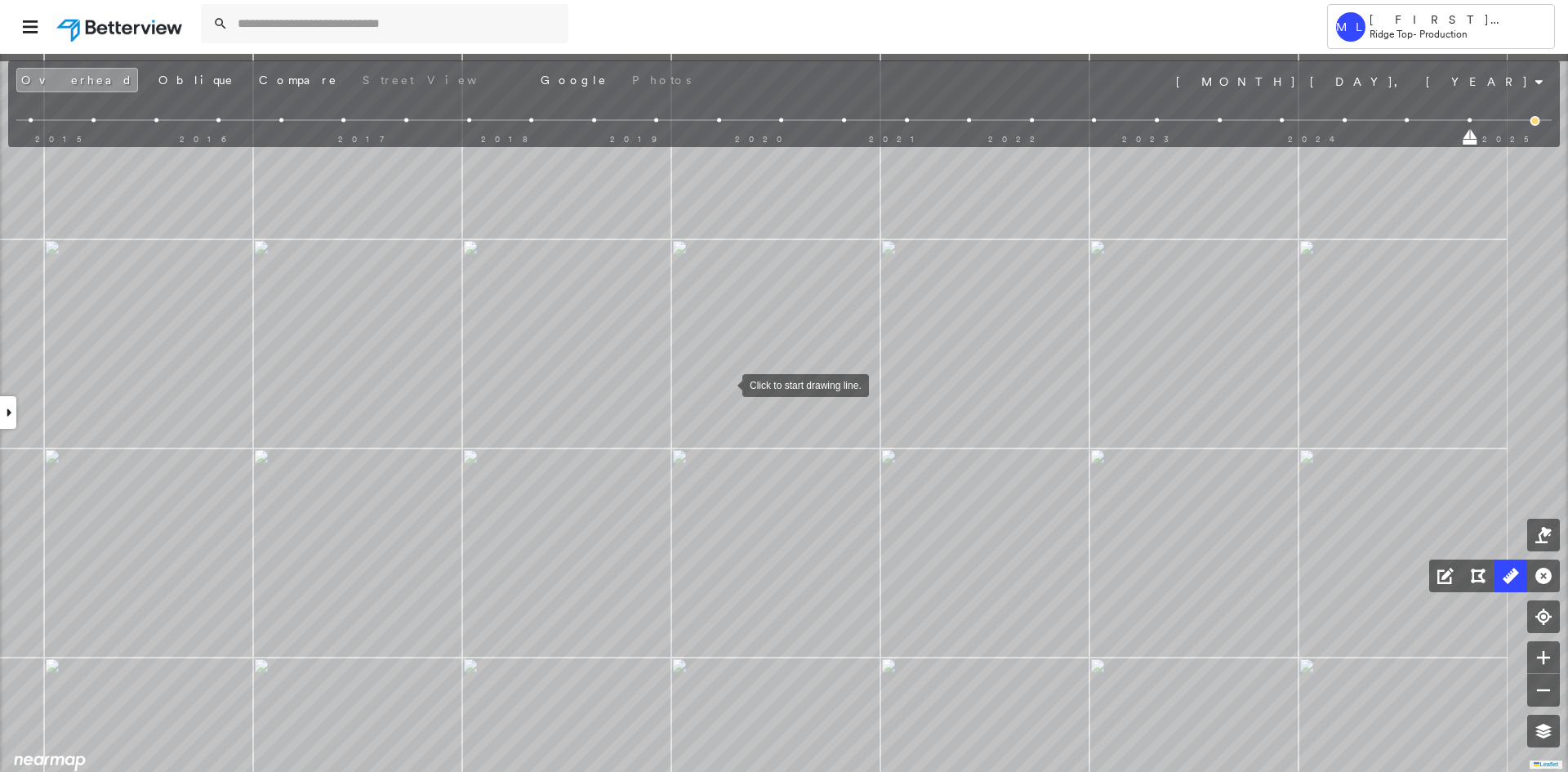 drag, startPoint x: 800, startPoint y: 300, endPoint x: 727, endPoint y: 381, distance: 109.04128 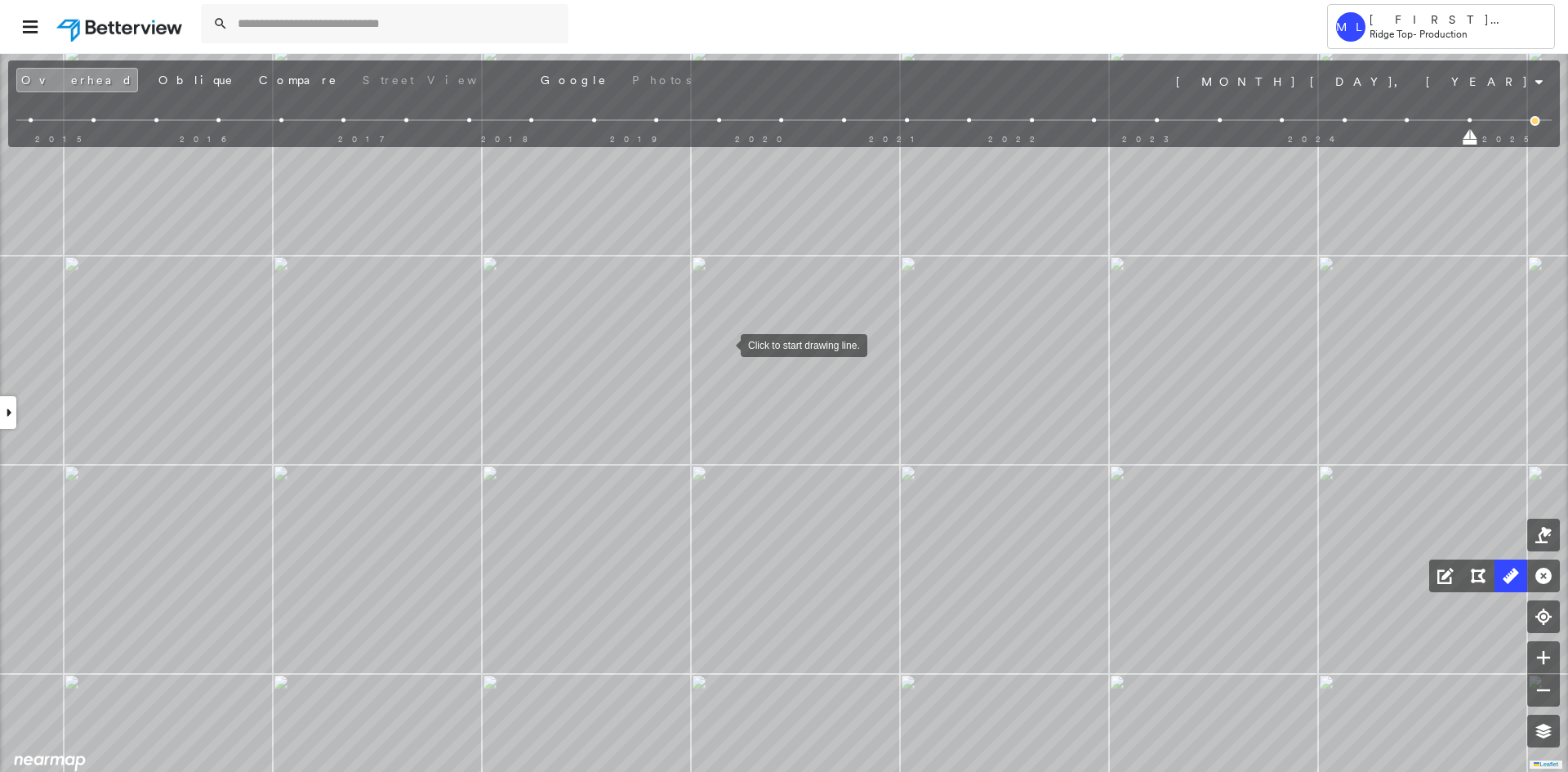 drag, startPoint x: 711, startPoint y: 332, endPoint x: 722, endPoint y: 341, distance: 14.21267 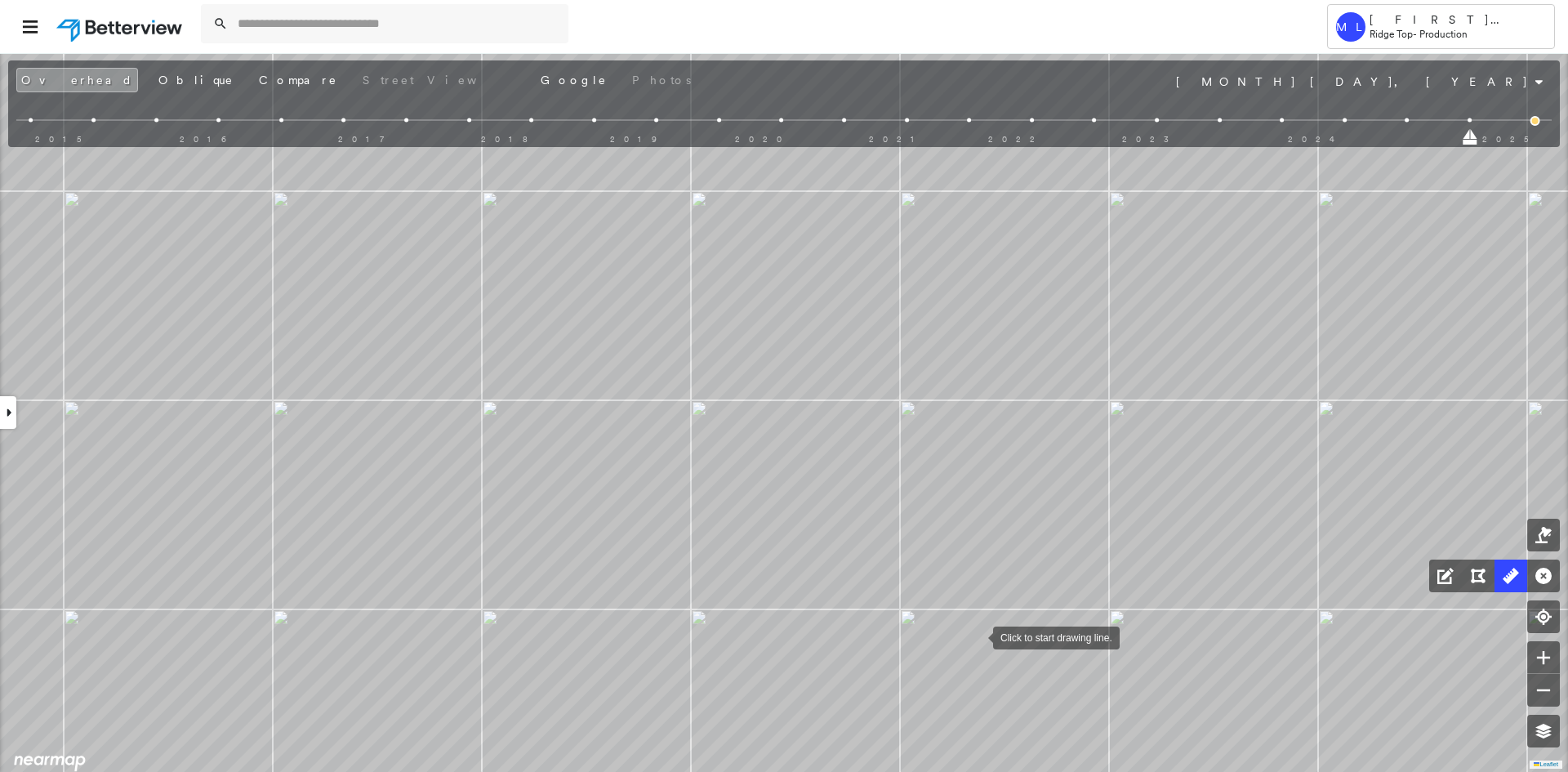 click at bounding box center (977, 636) 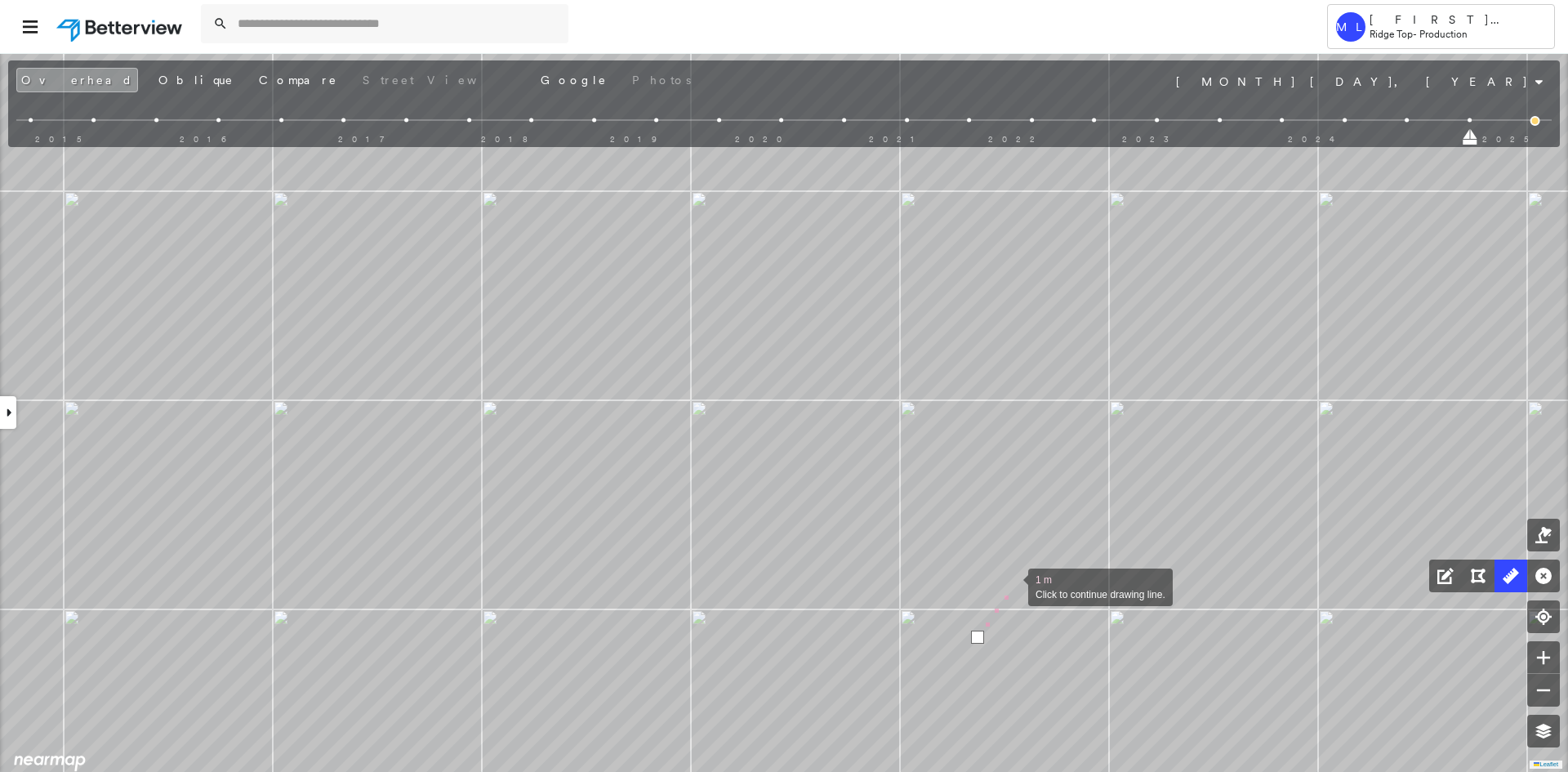 click at bounding box center [1012, 586] 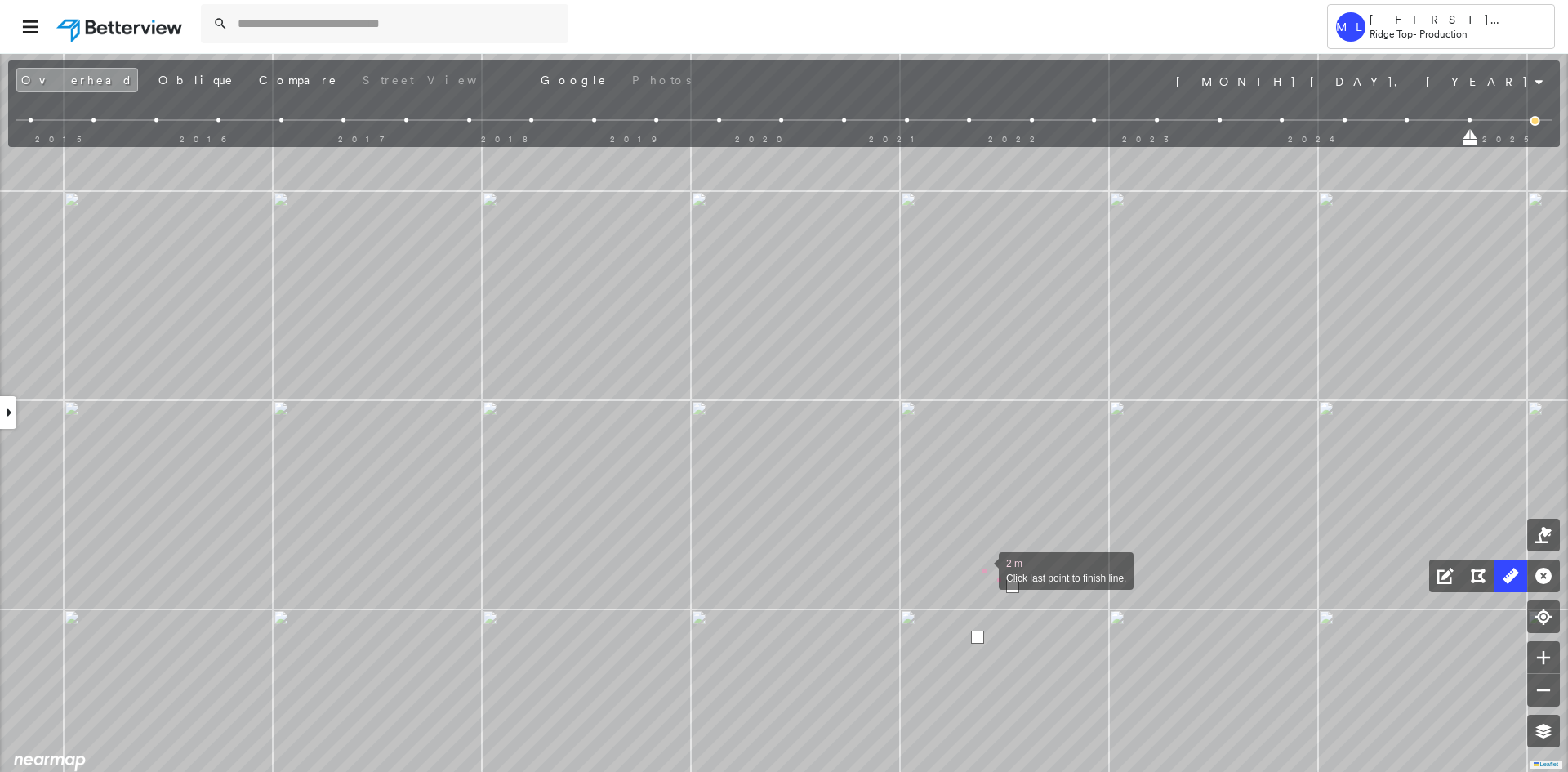 click at bounding box center (982, 569) 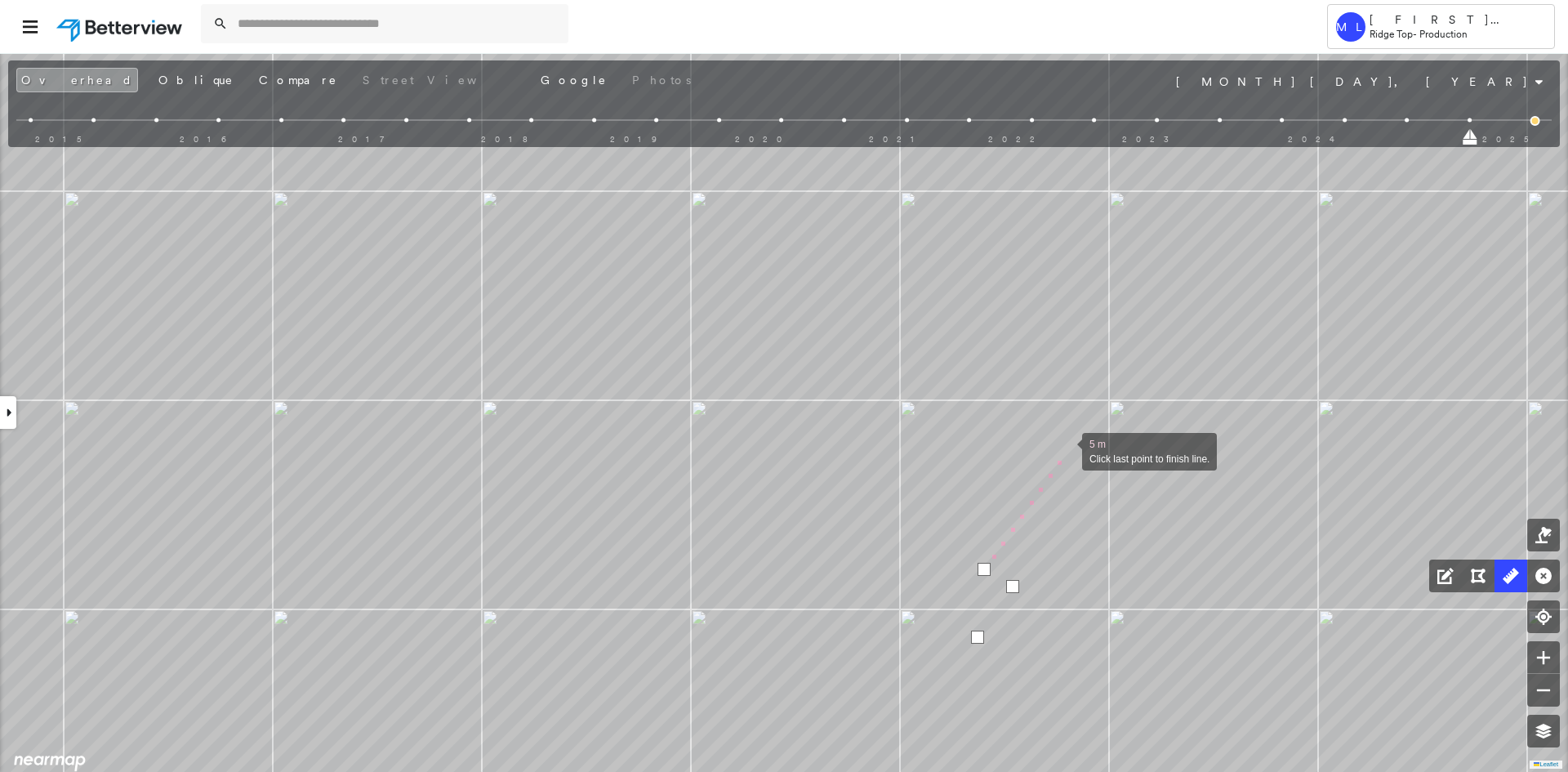 click at bounding box center [1066, 450] 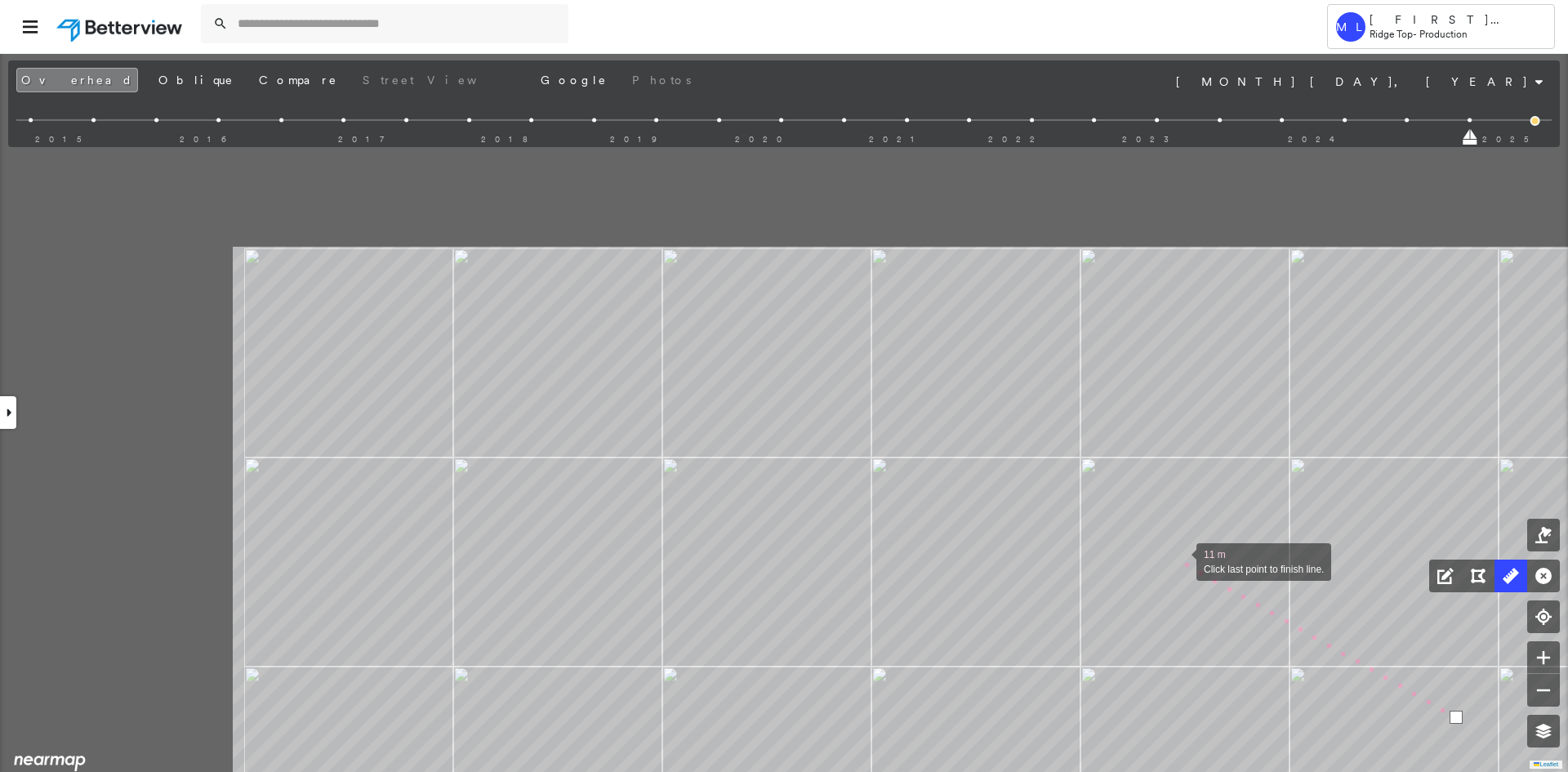 drag, startPoint x: 791, startPoint y: 291, endPoint x: 1164, endPoint y: 547, distance: 452.39916 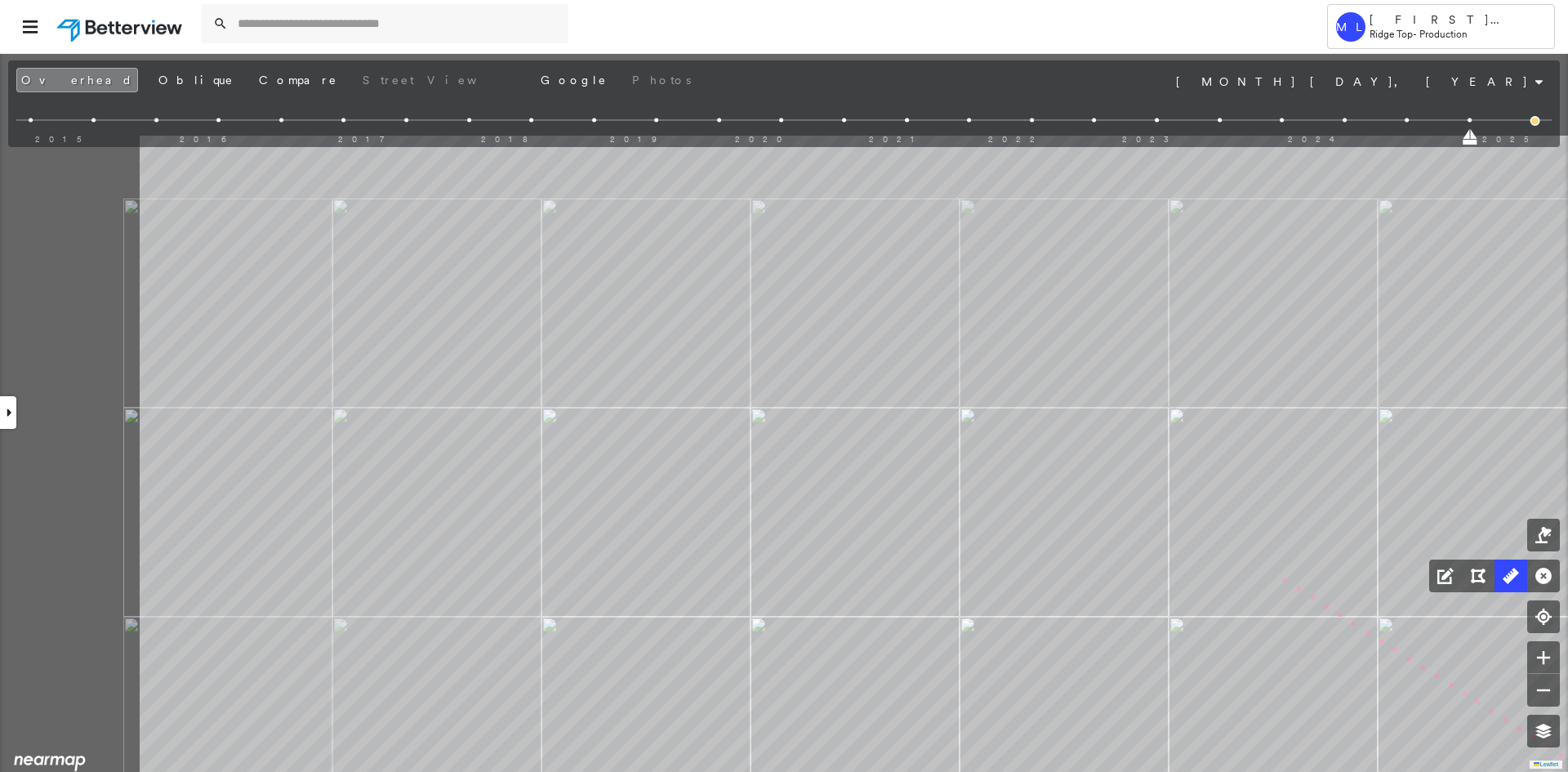 click on "16 m Click last point to finish line." at bounding box center [613, 497] 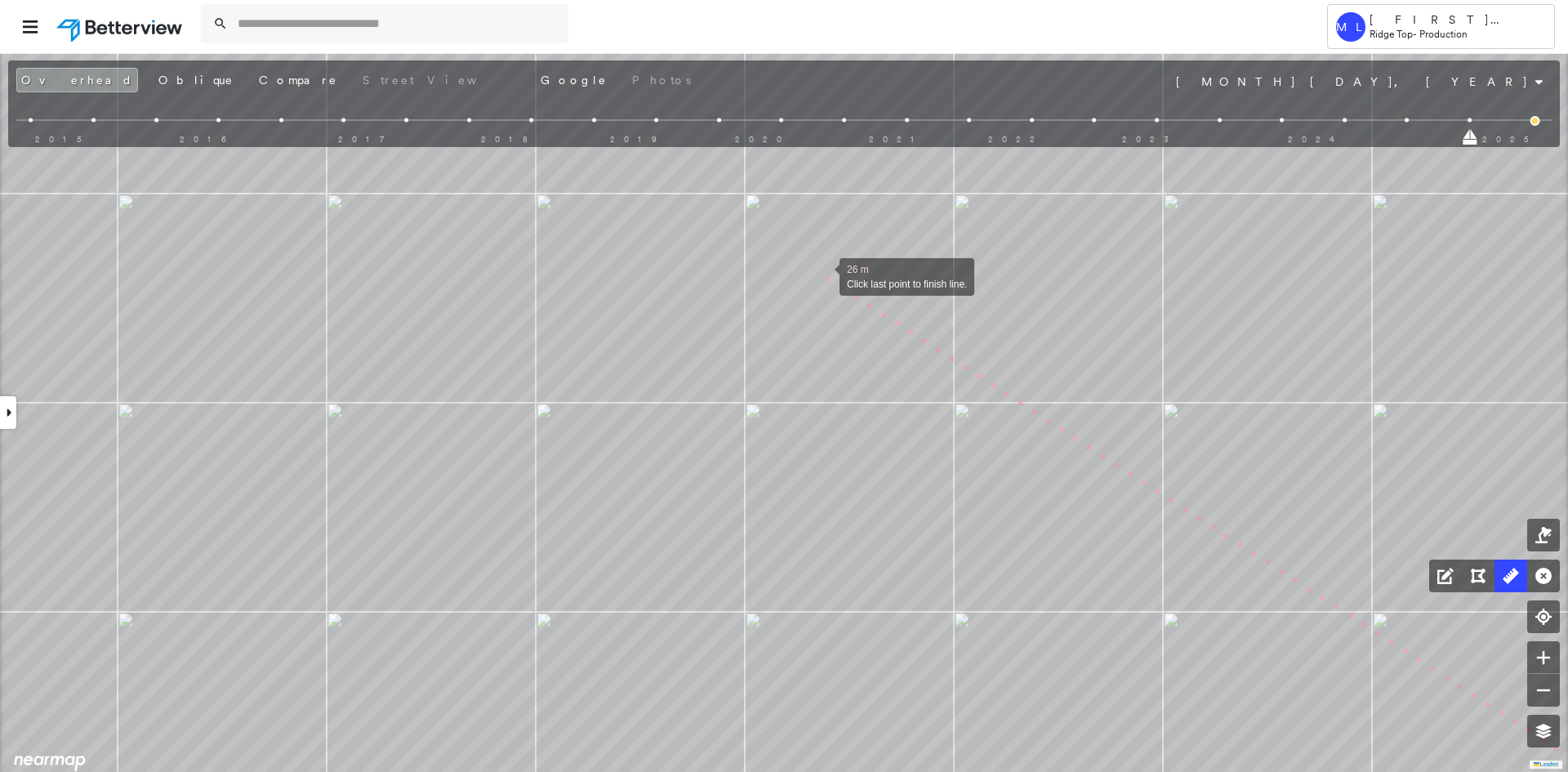 click at bounding box center [823, 275] 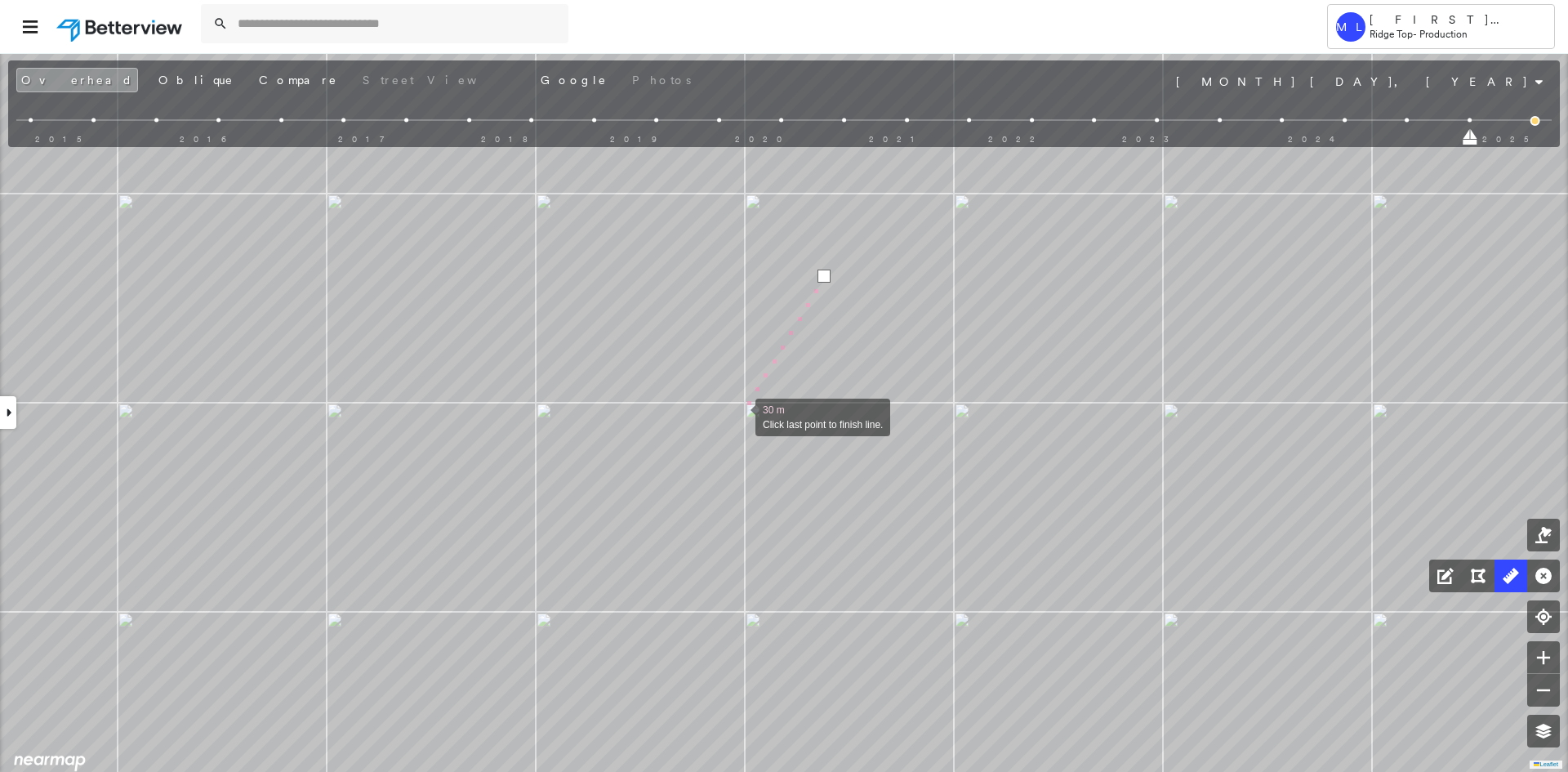 click at bounding box center (739, 416) 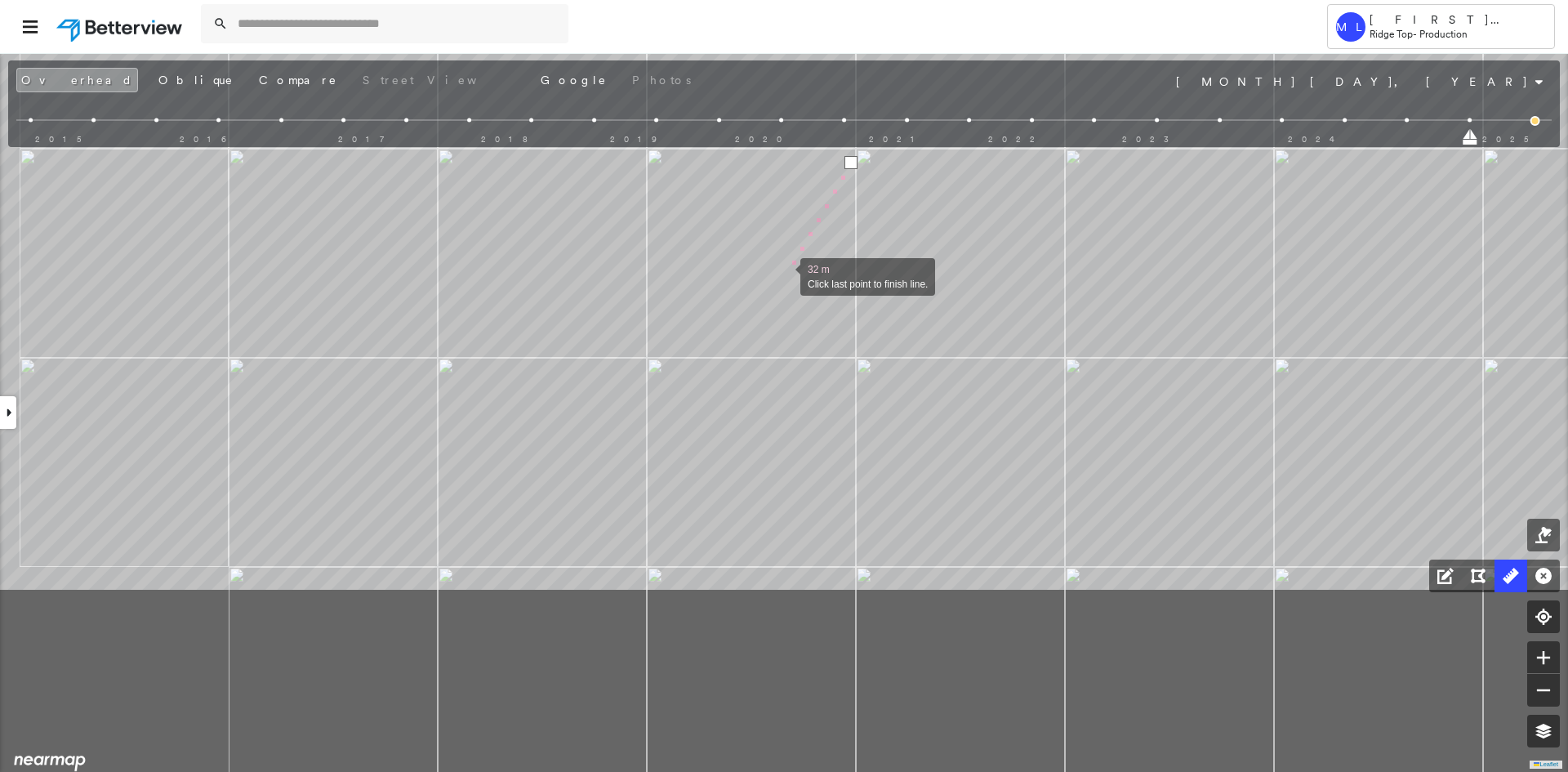 drag, startPoint x: 673, startPoint y: 531, endPoint x: 763, endPoint y: 300, distance: 247.9133 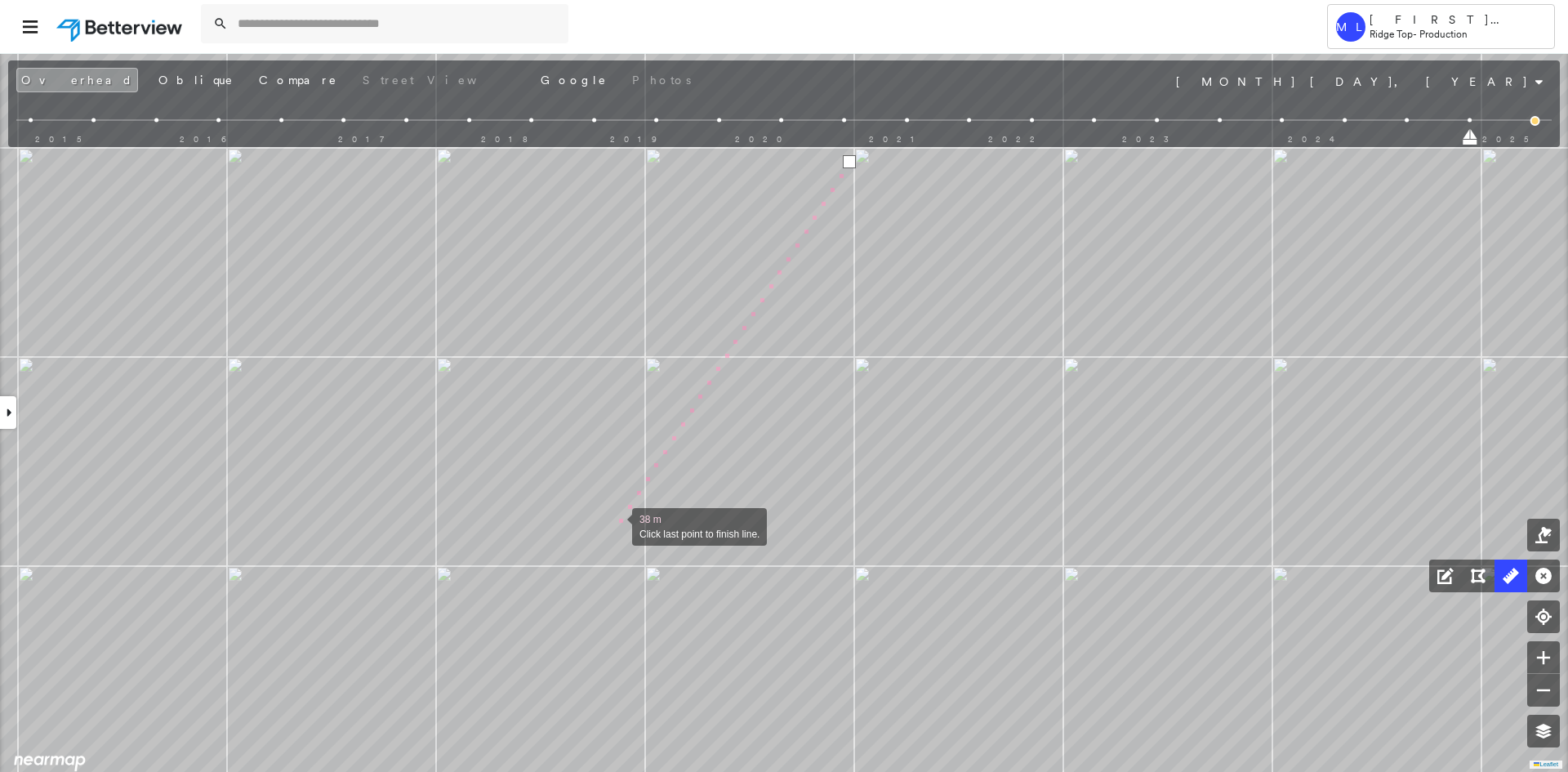 click at bounding box center [616, 525] 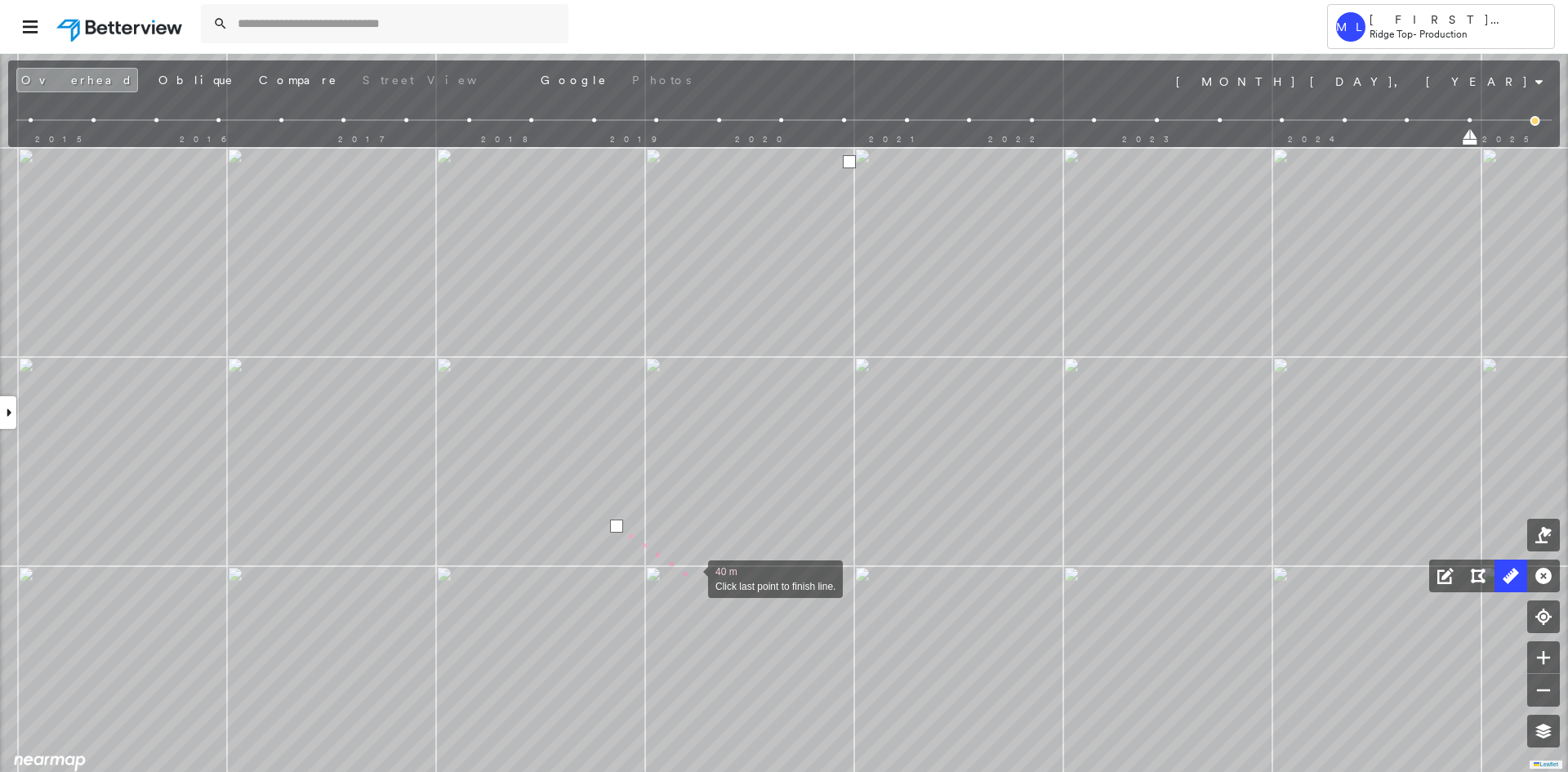 click at bounding box center [692, 578] 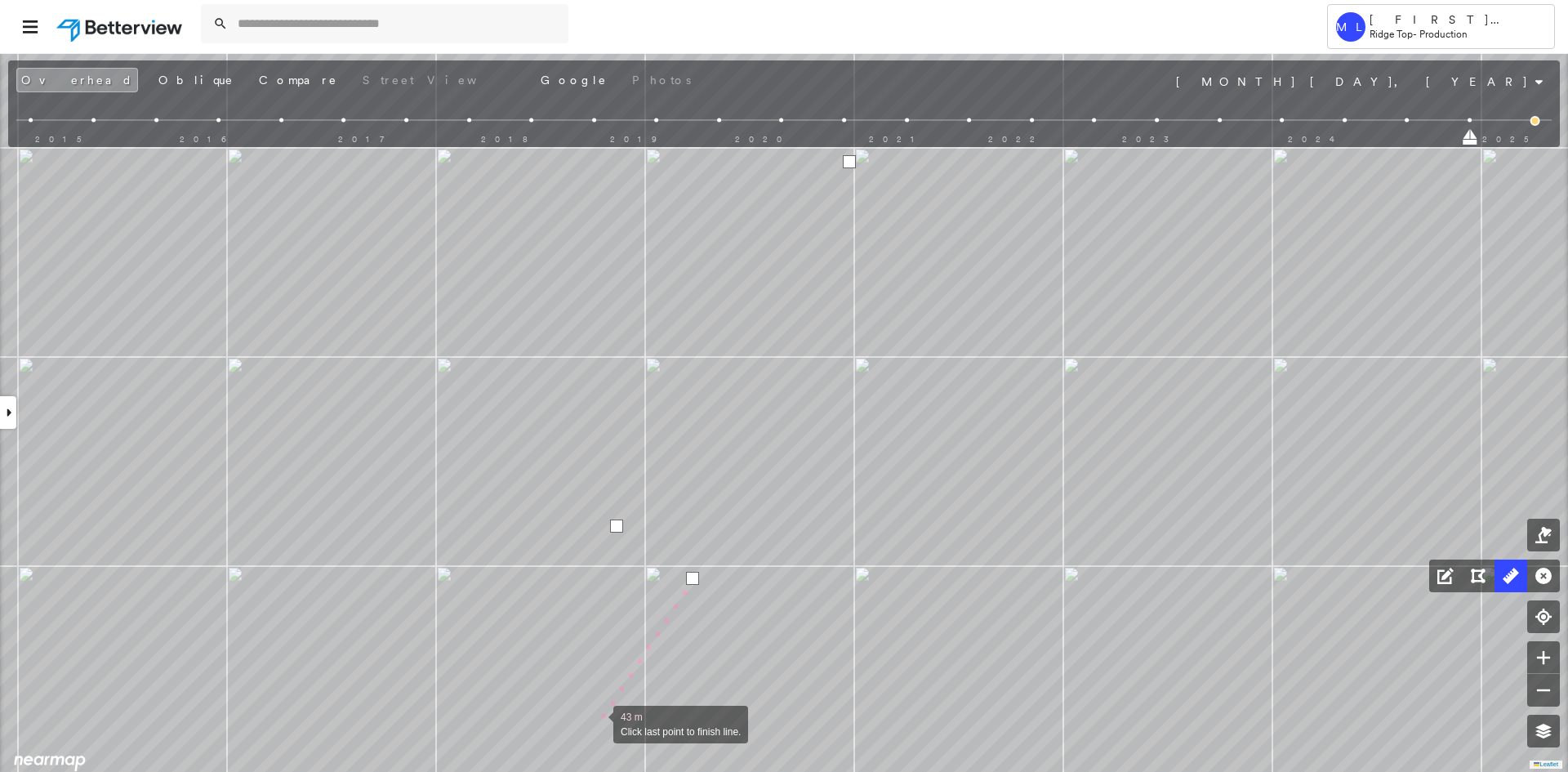 click at bounding box center [597, 723] 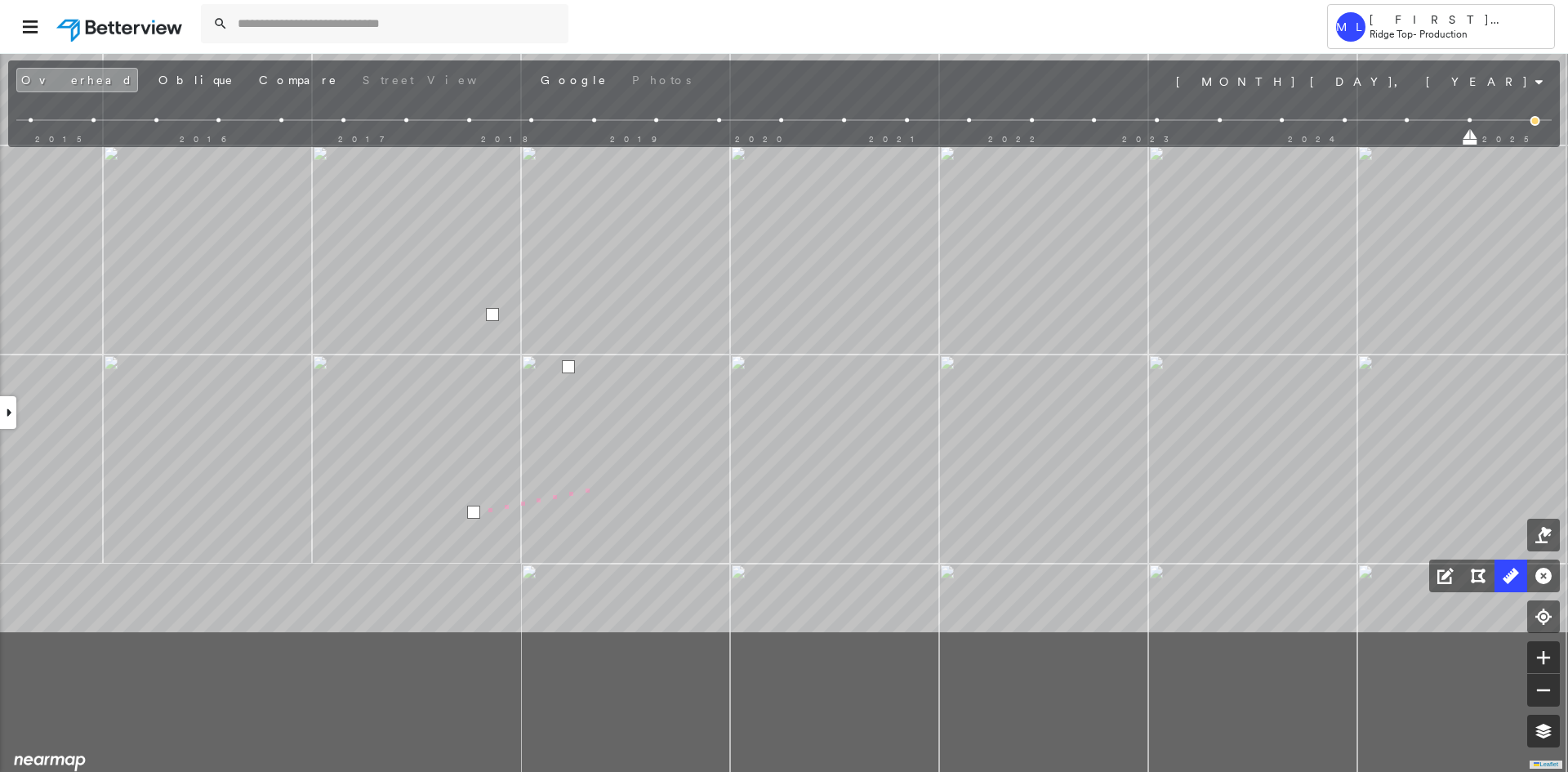 click on "46 m Click last point to finish line." at bounding box center [593, 25] 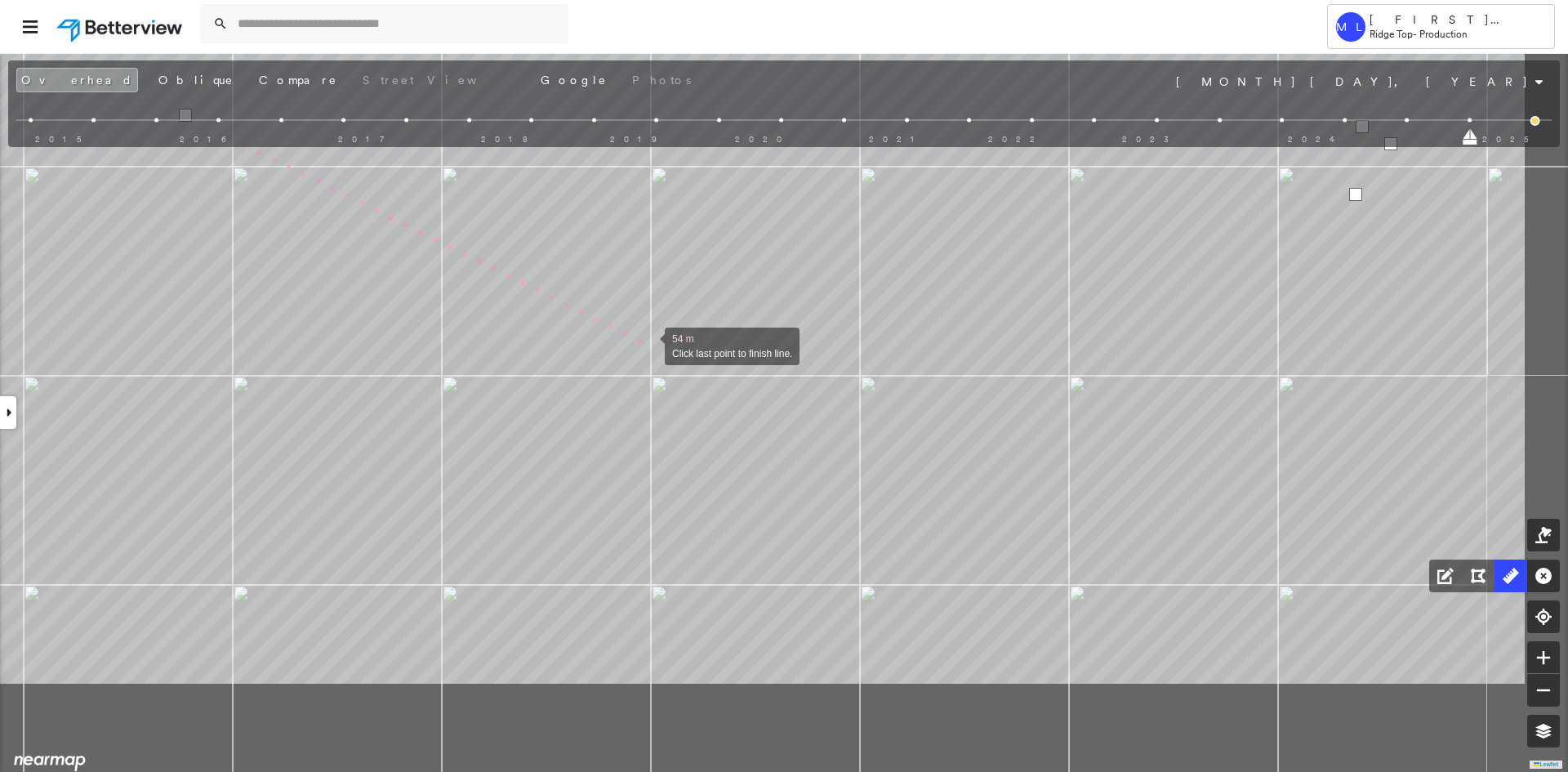 drag, startPoint x: 856, startPoint y: 514, endPoint x: 670, endPoint y: 373, distance: 233.40308 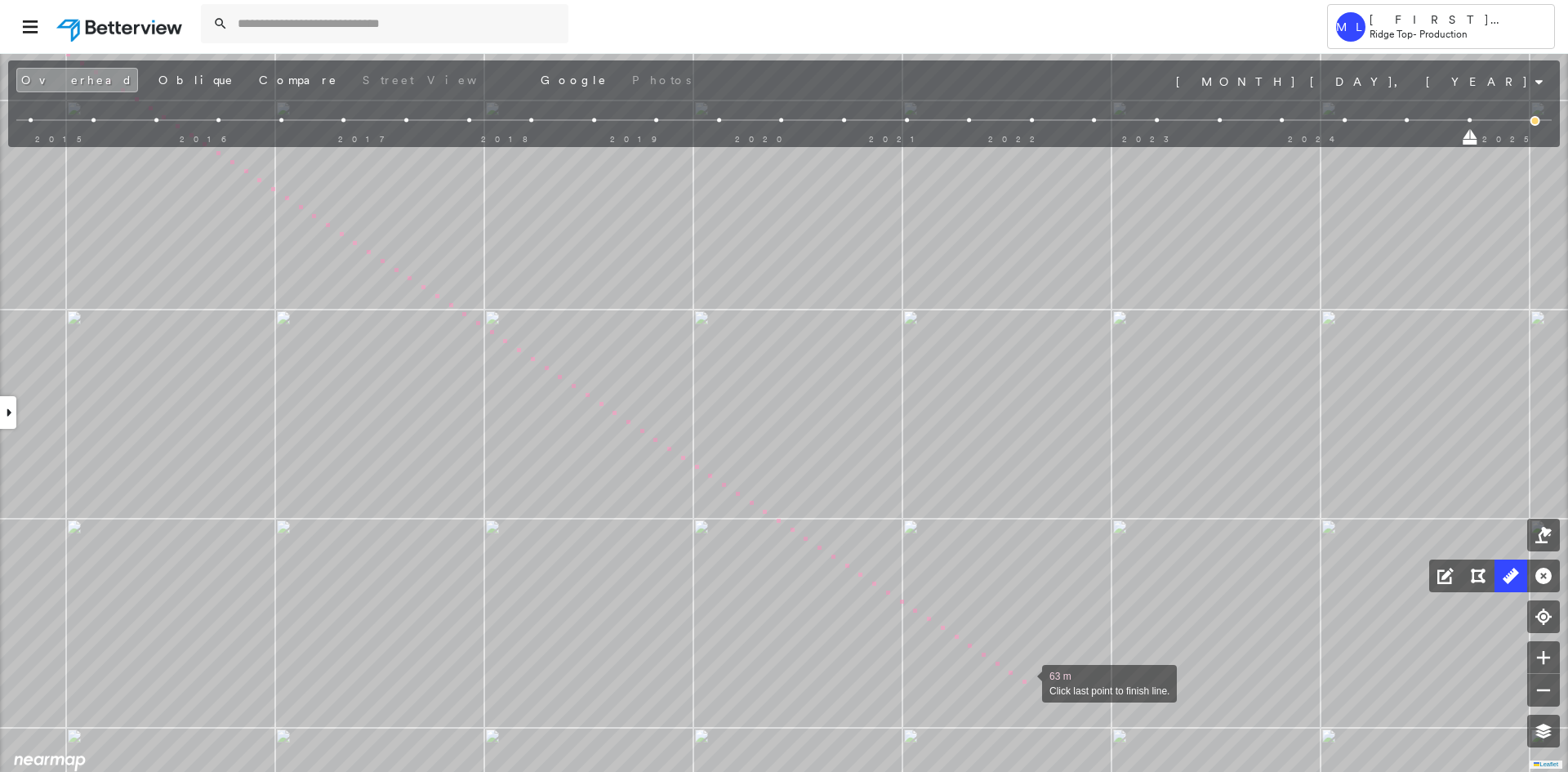 click at bounding box center [1026, 682] 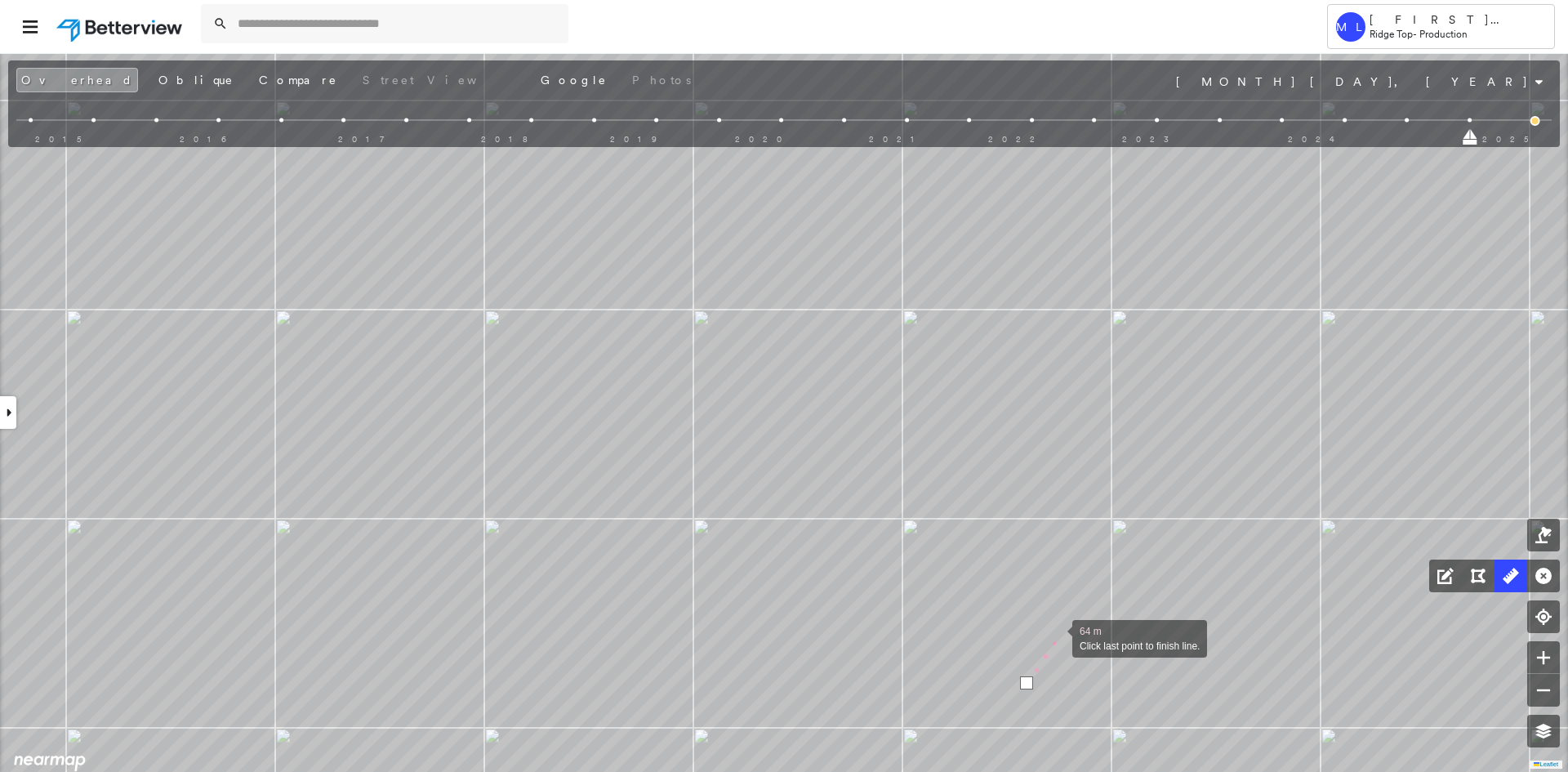 click at bounding box center [1056, 637] 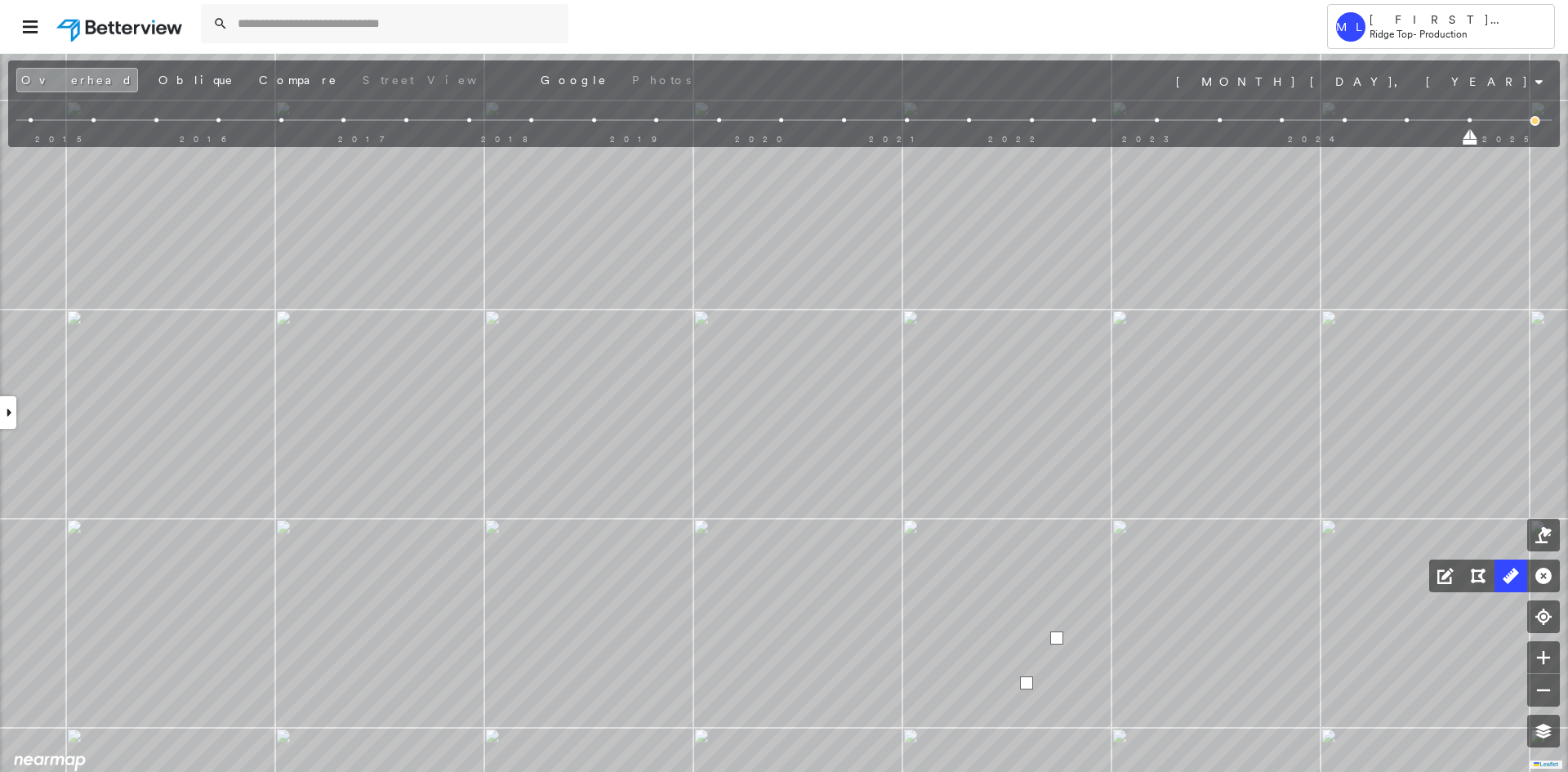 click at bounding box center [1057, 638] 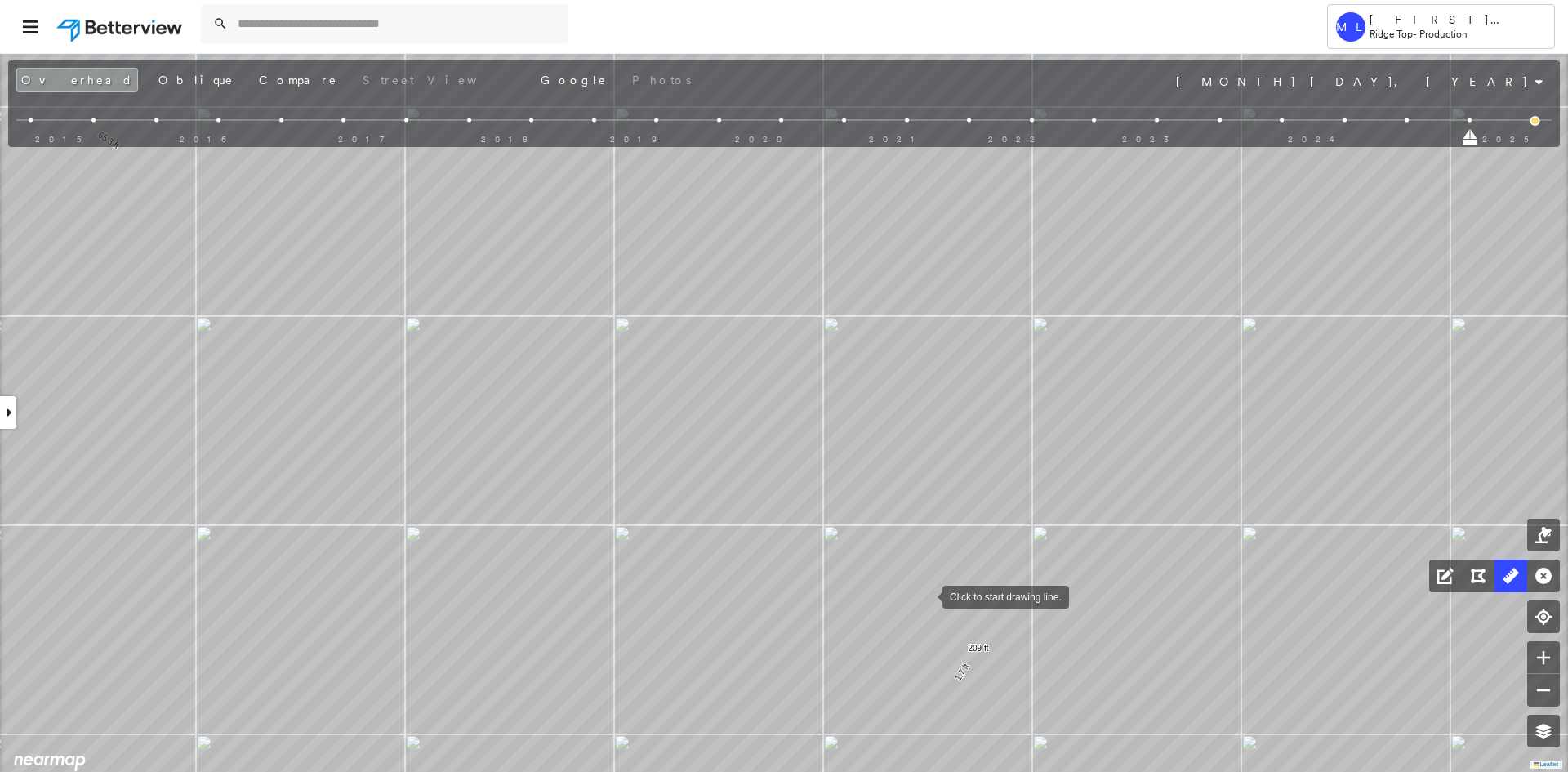 click at bounding box center [926, 596] 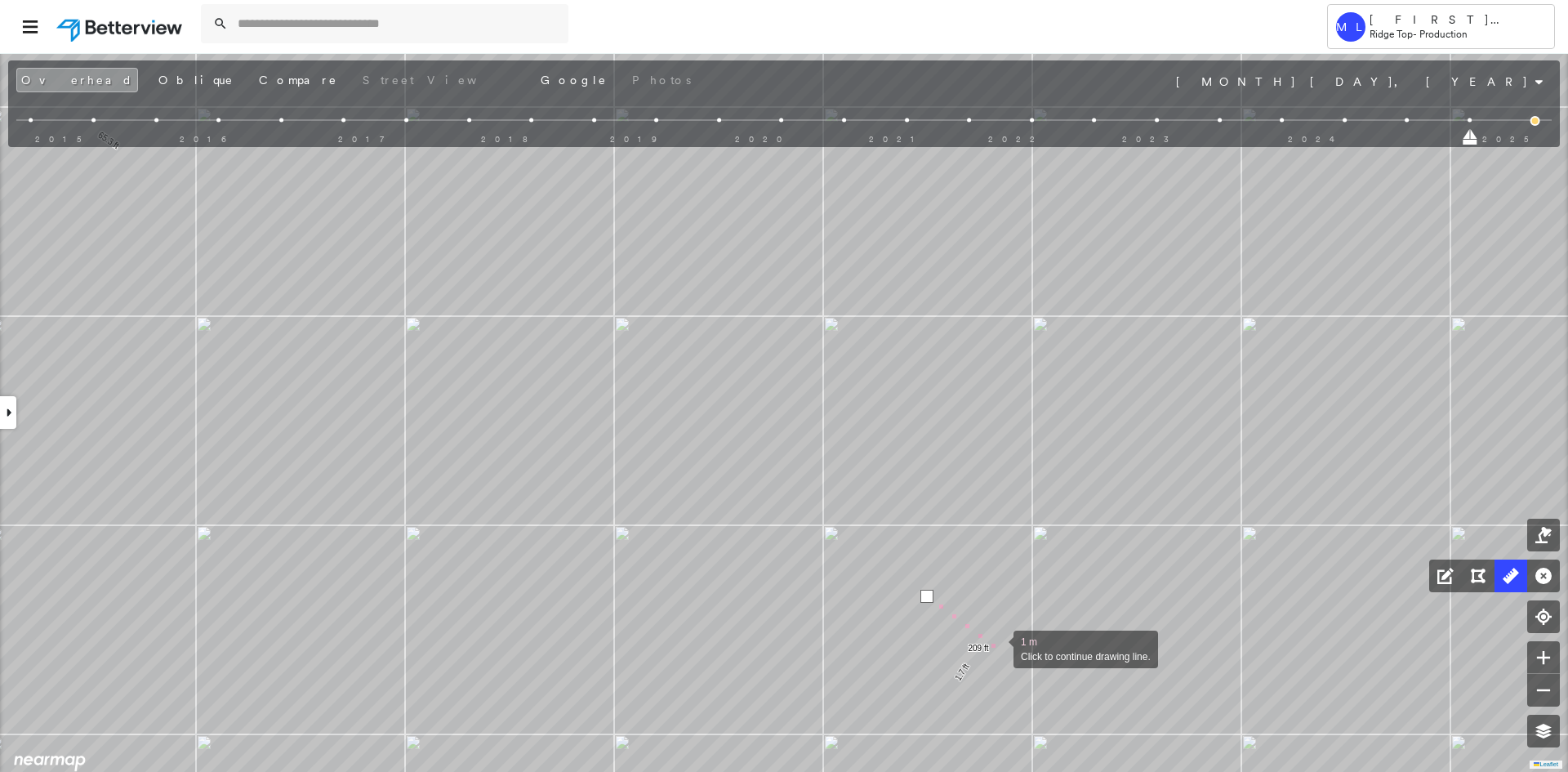 click at bounding box center [997, 648] 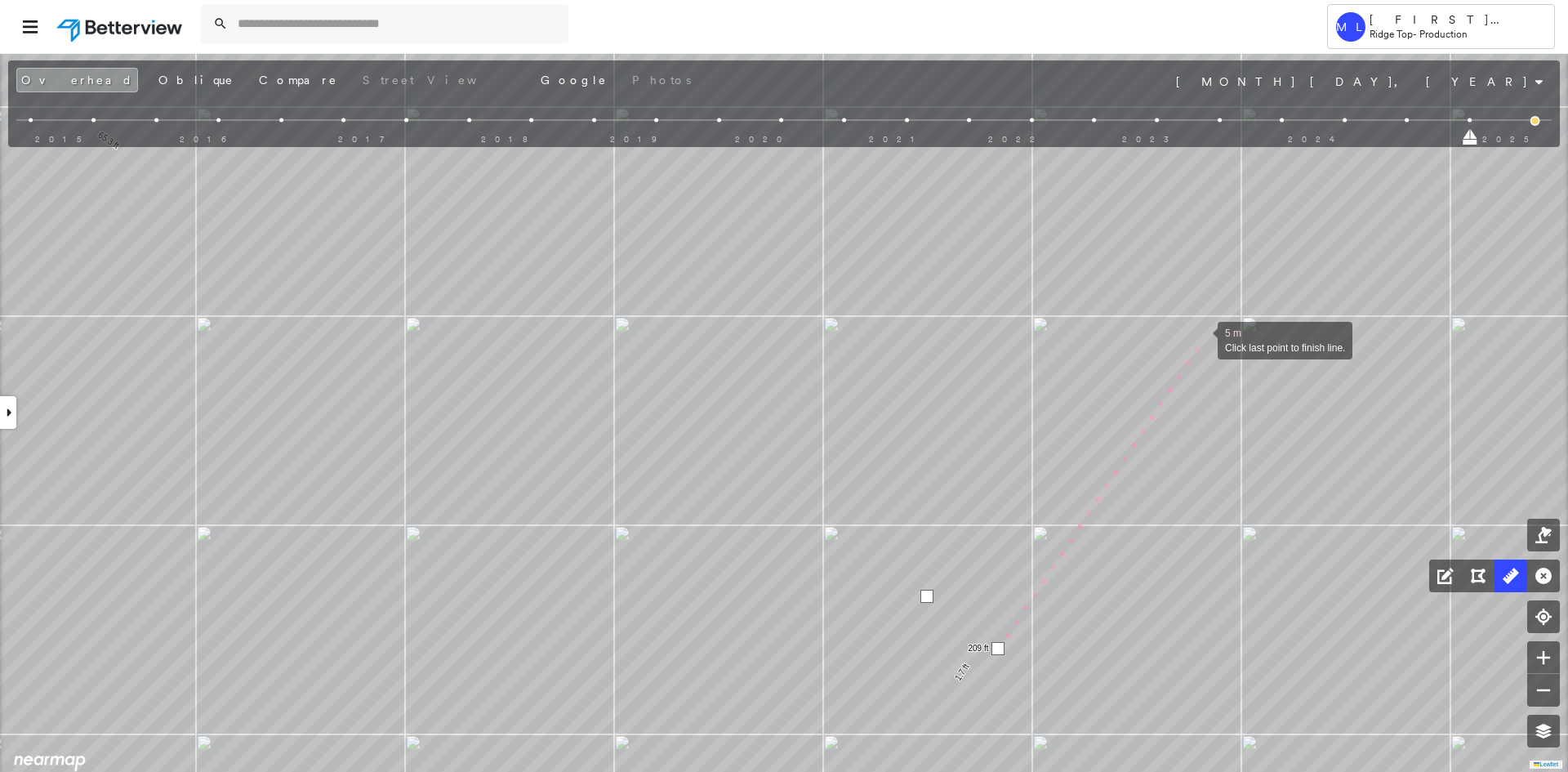 click at bounding box center (1201, 339) 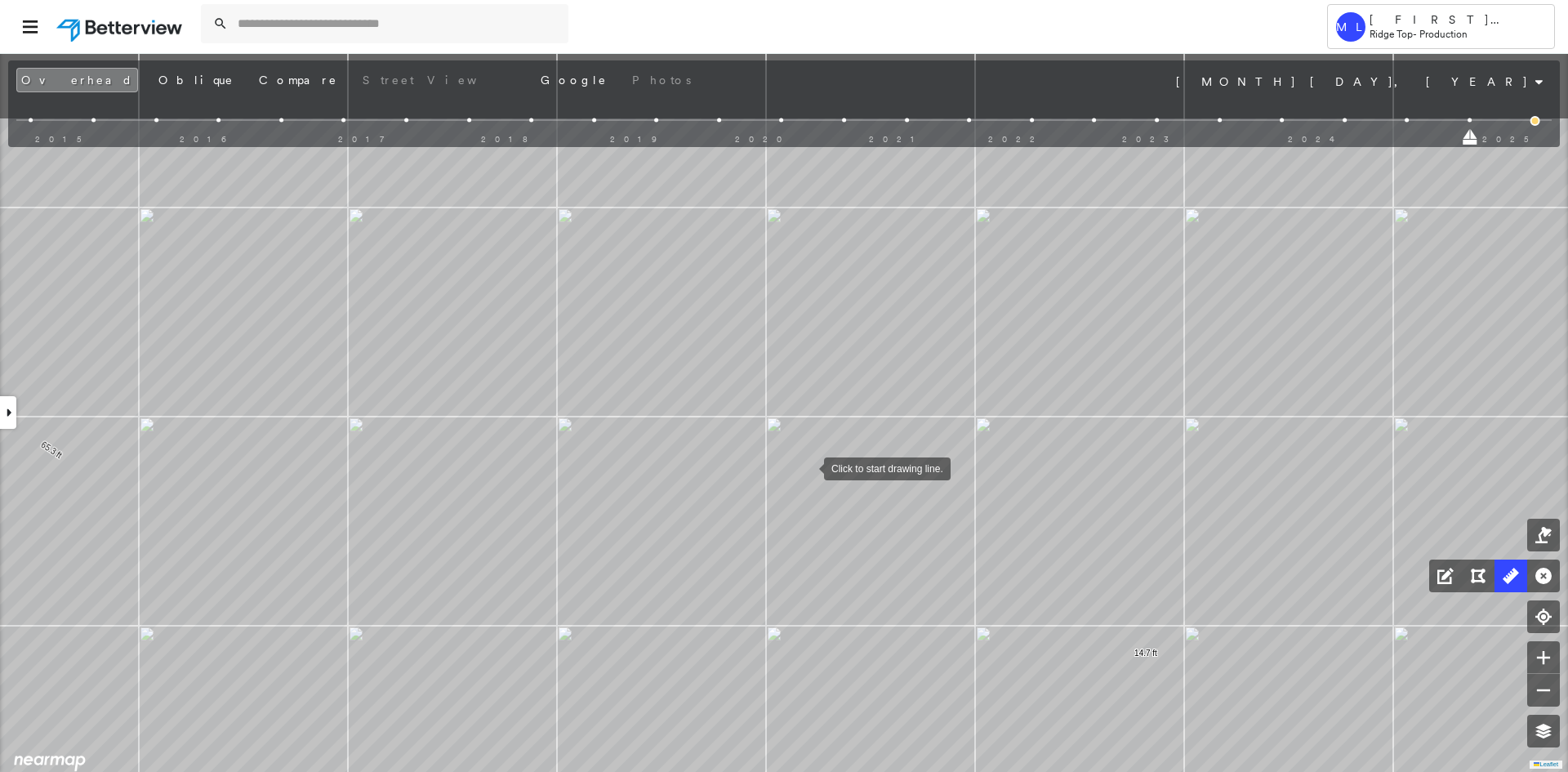 drag, startPoint x: 874, startPoint y: 319, endPoint x: 816, endPoint y: 511, distance: 200.56919 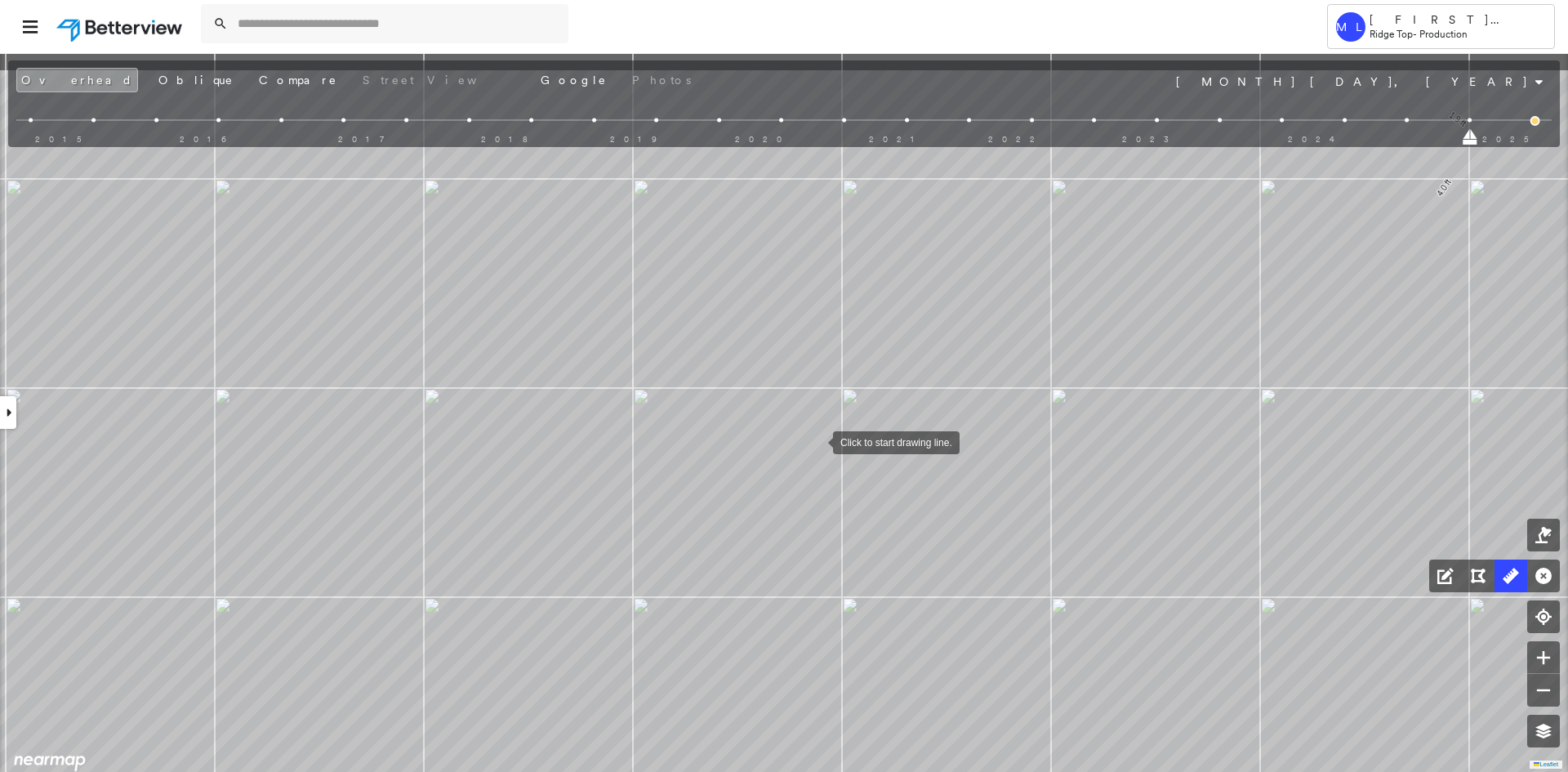 drag, startPoint x: 850, startPoint y: 402, endPoint x: 818, endPoint y: 440, distance: 49.678969 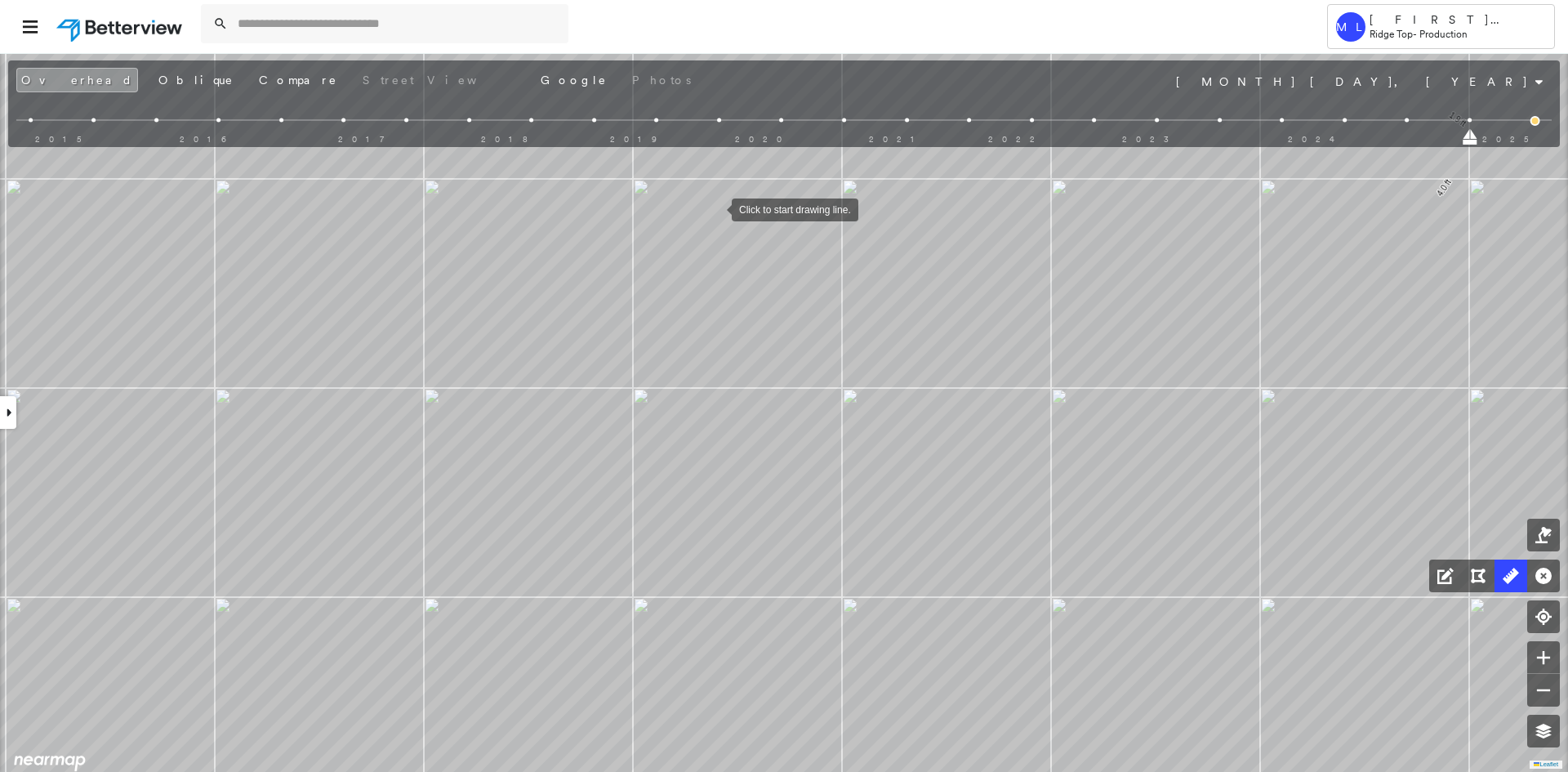 click at bounding box center [715, 208] 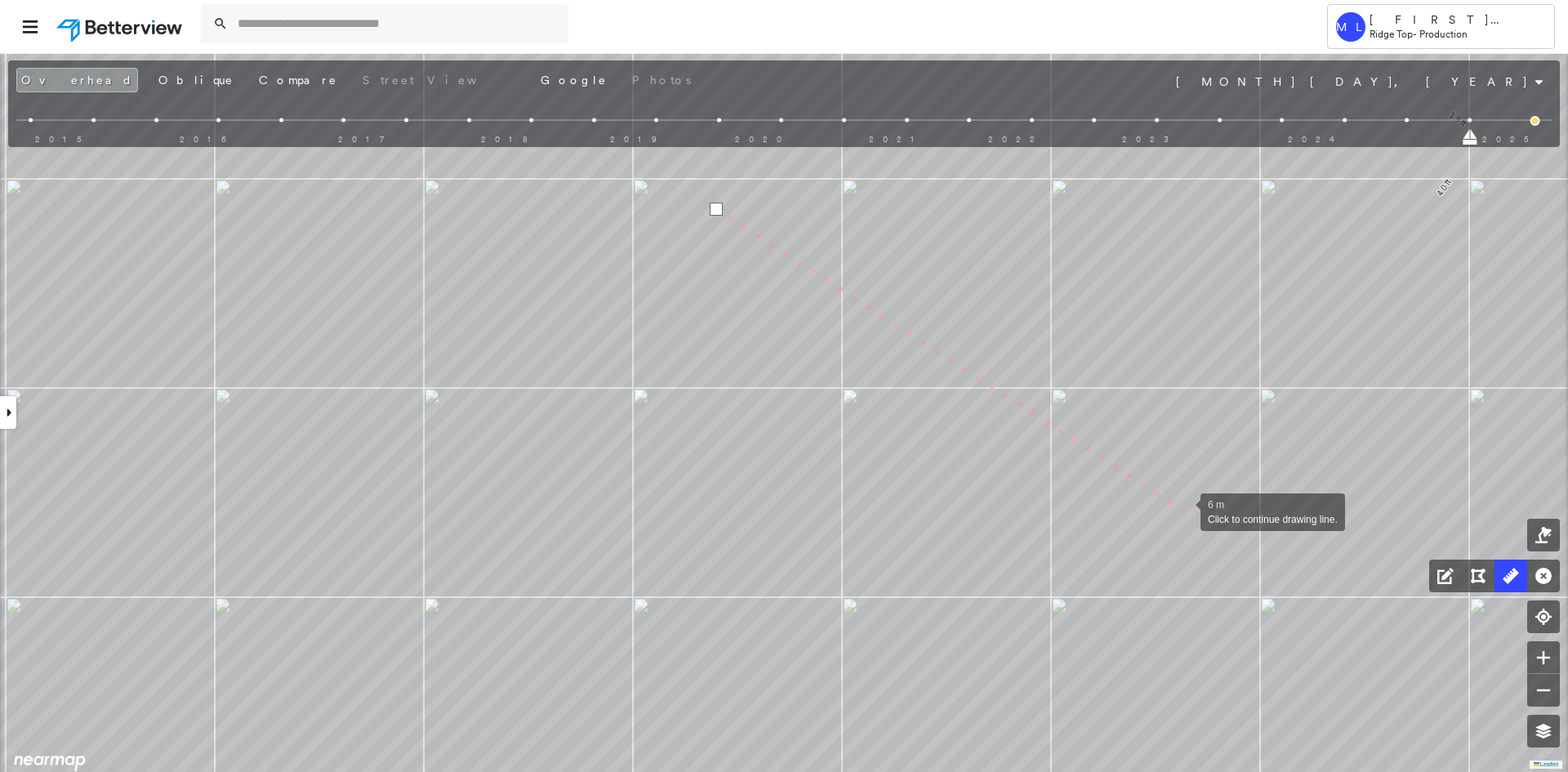 click at bounding box center [1184, 511] 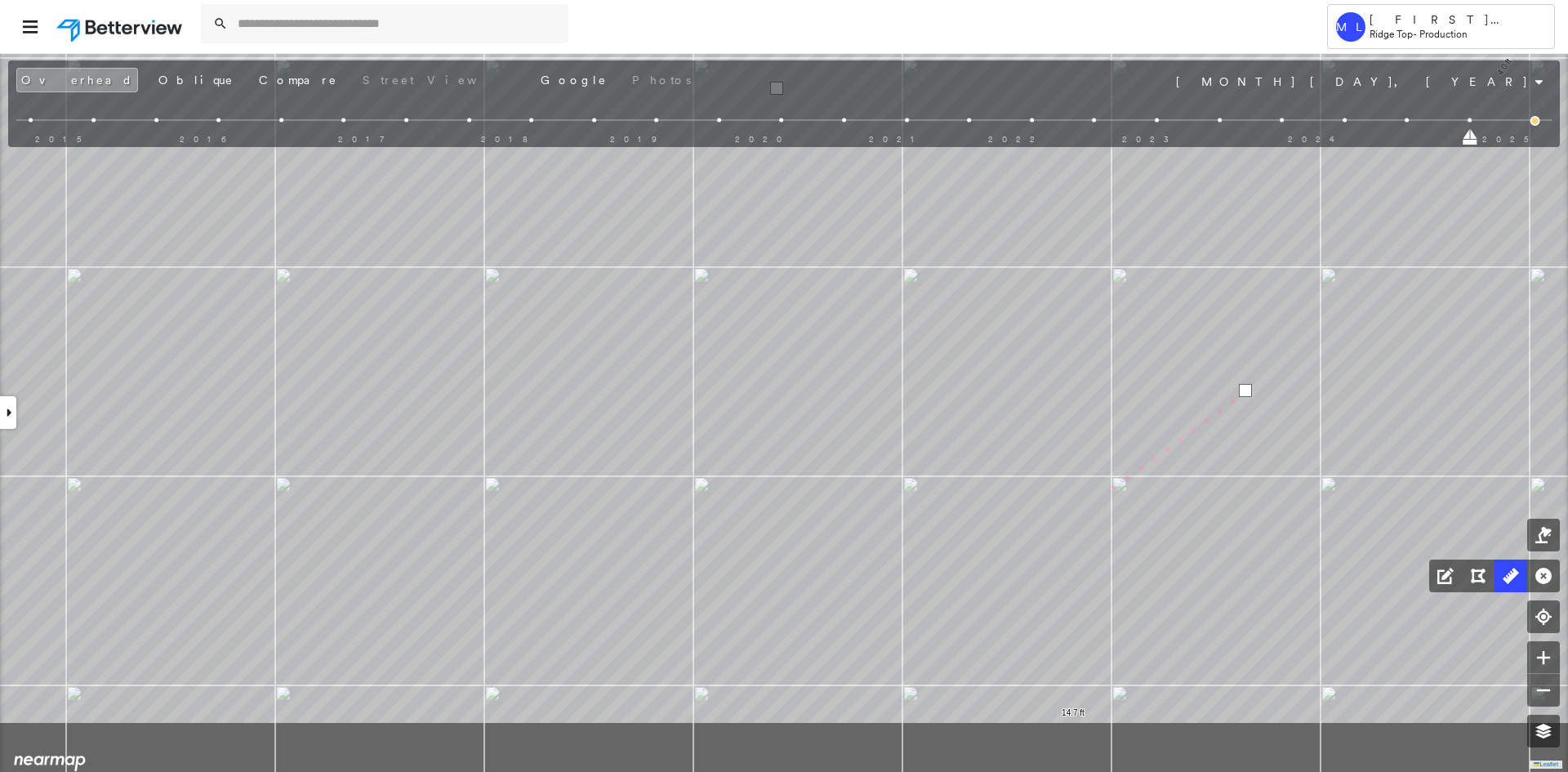 click on "4.0 ft 1.9 ft 9.2 ft 71.1 ft 10.6 ft 28.1 ft 5.8 ft 11.2 ft 65.3 ft 1.7 ft 209 ft 2.9 ft 11.9 ft 14.7 ft 7 m Click last point to finish line." at bounding box center (100, 16) 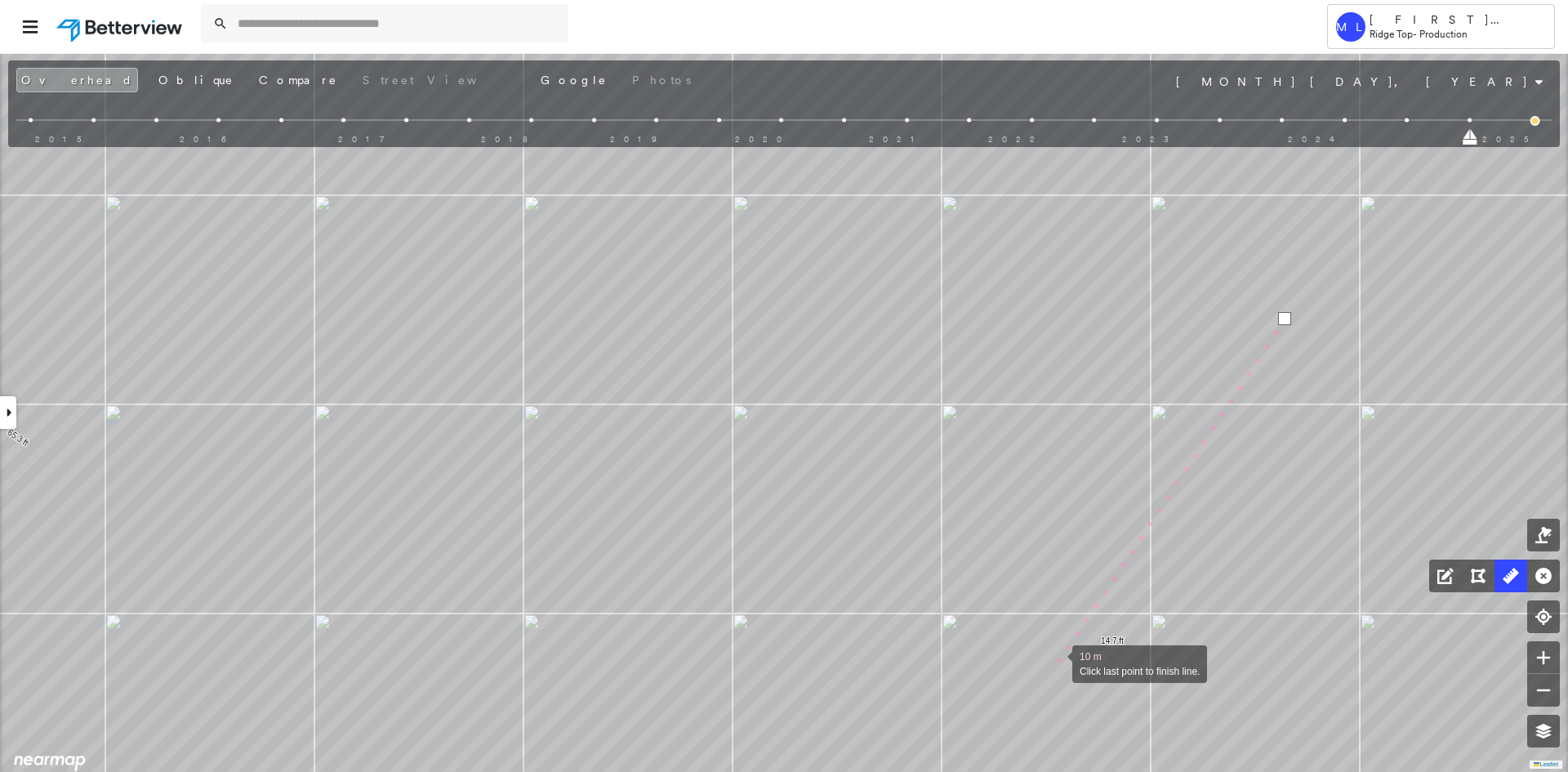 click at bounding box center (1056, 663) 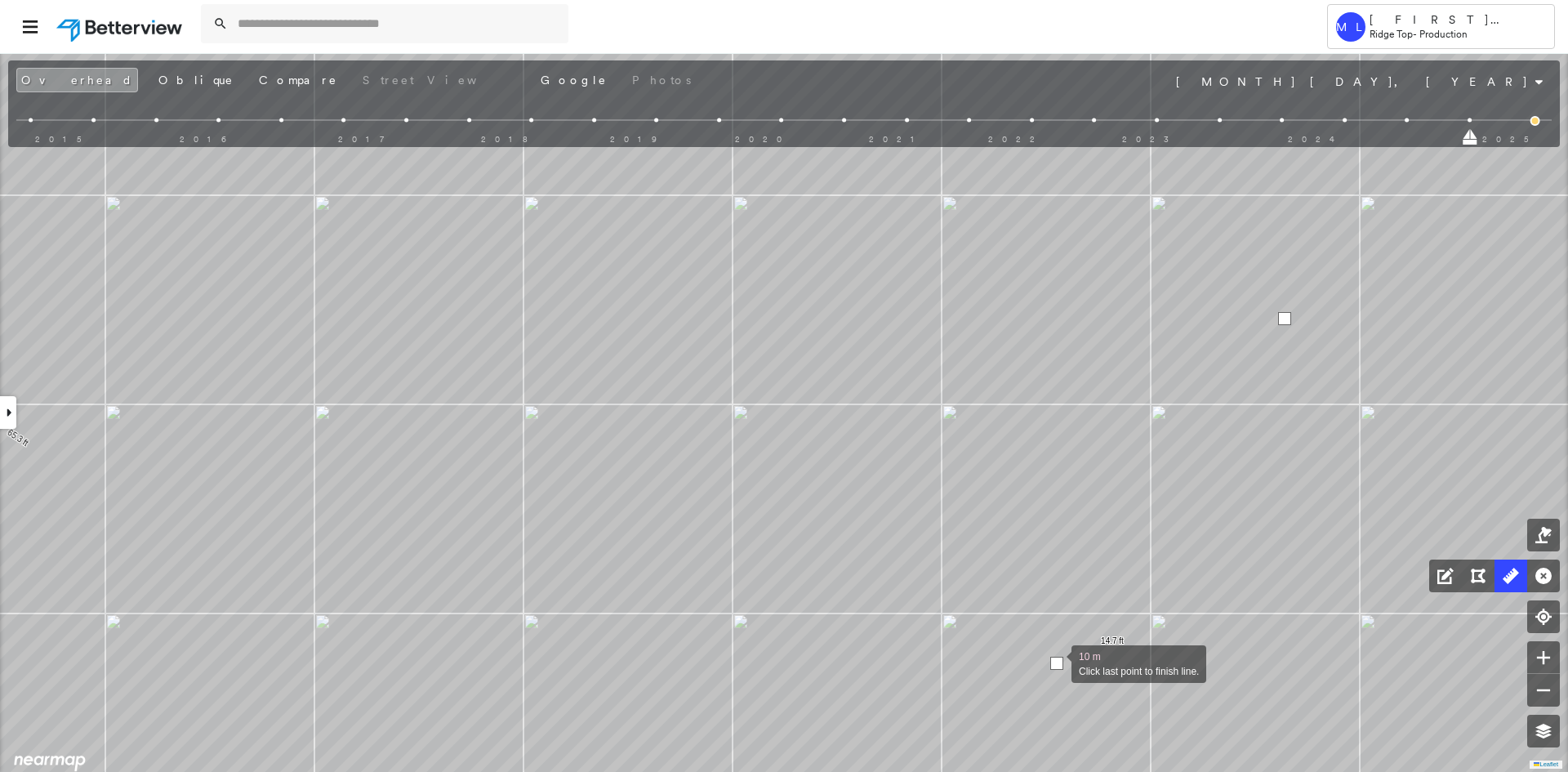 click at bounding box center (1057, 663) 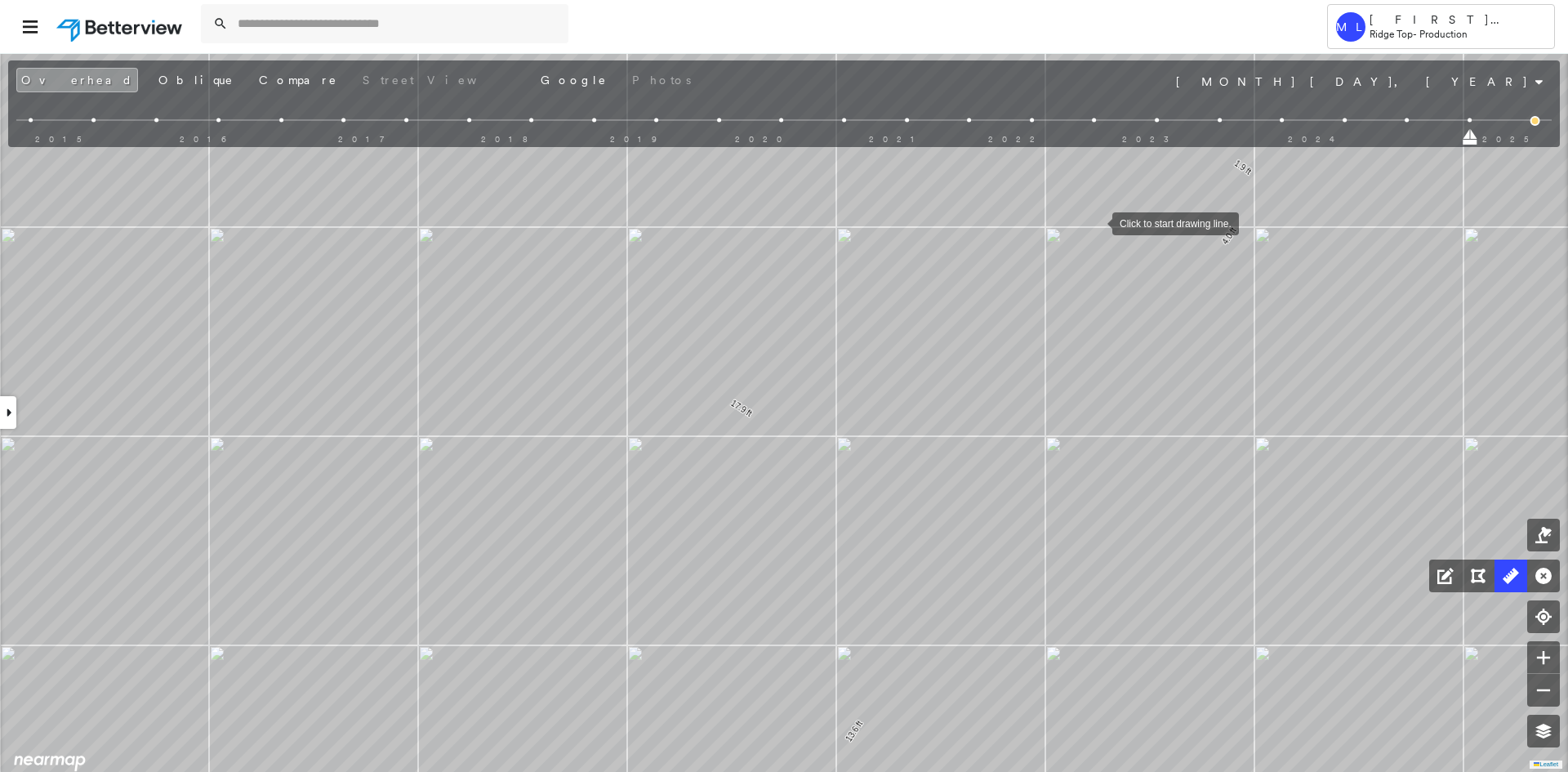 click at bounding box center [1096, 222] 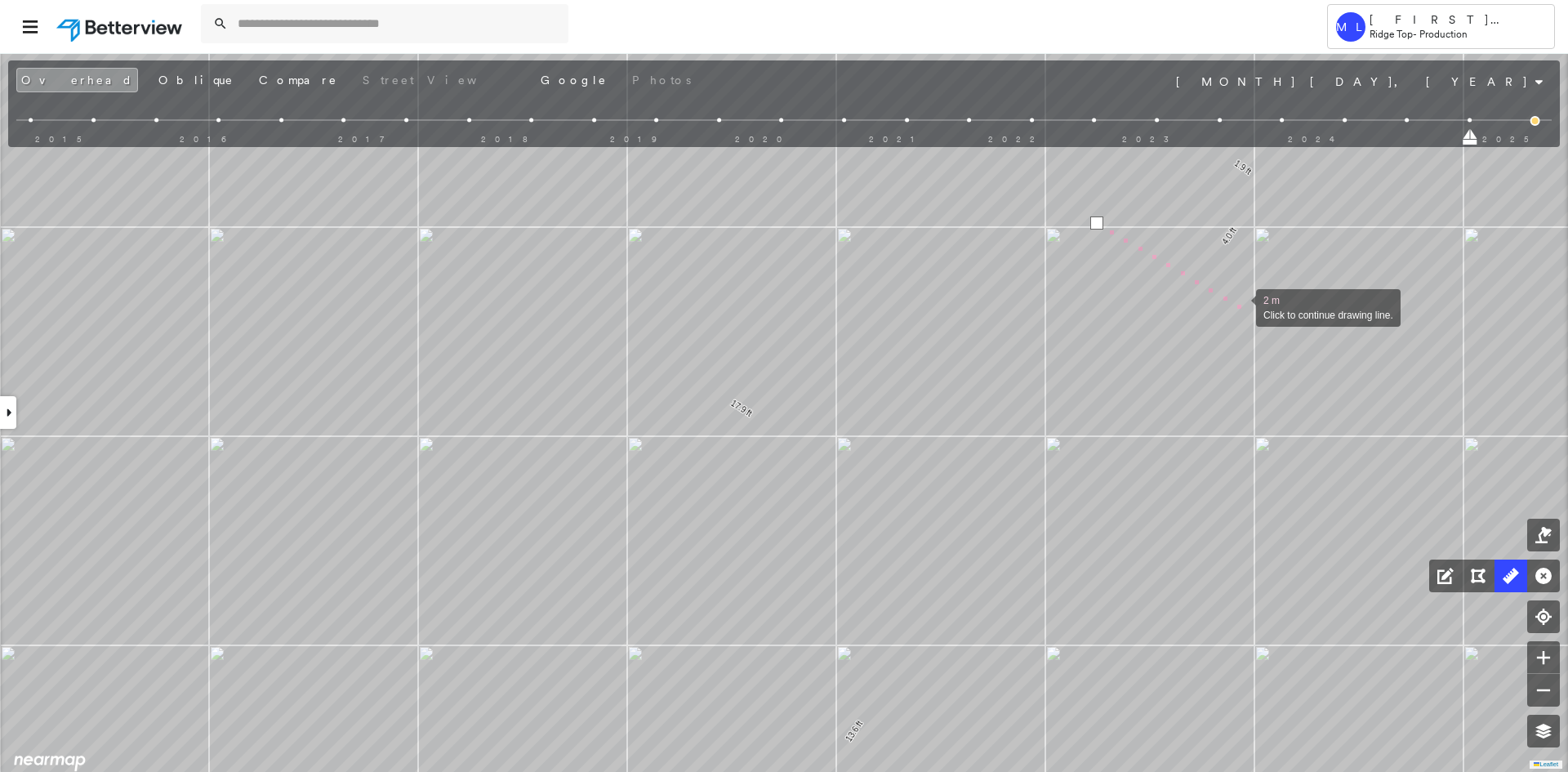click at bounding box center (1240, 306) 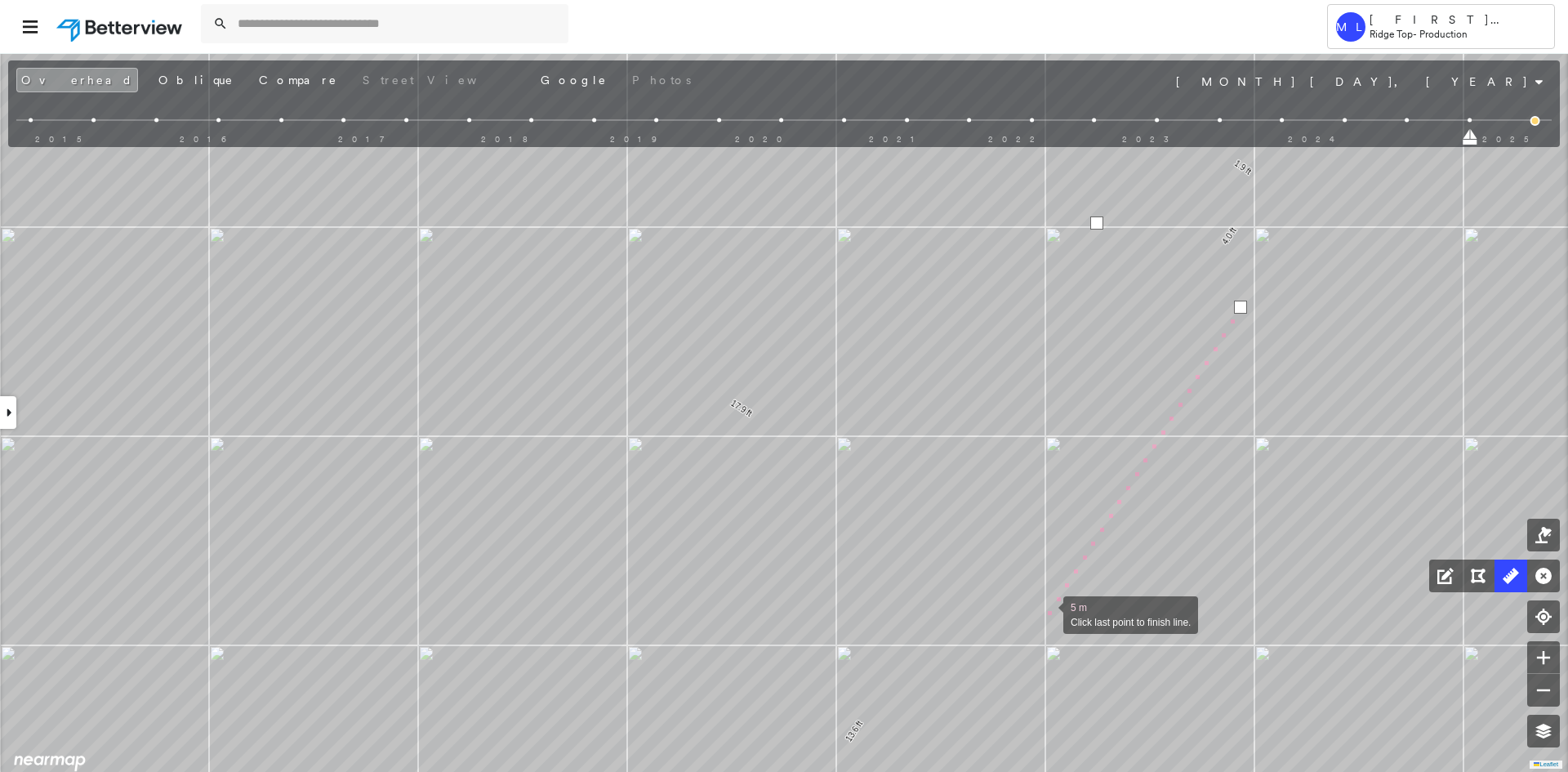 click at bounding box center [1047, 614] 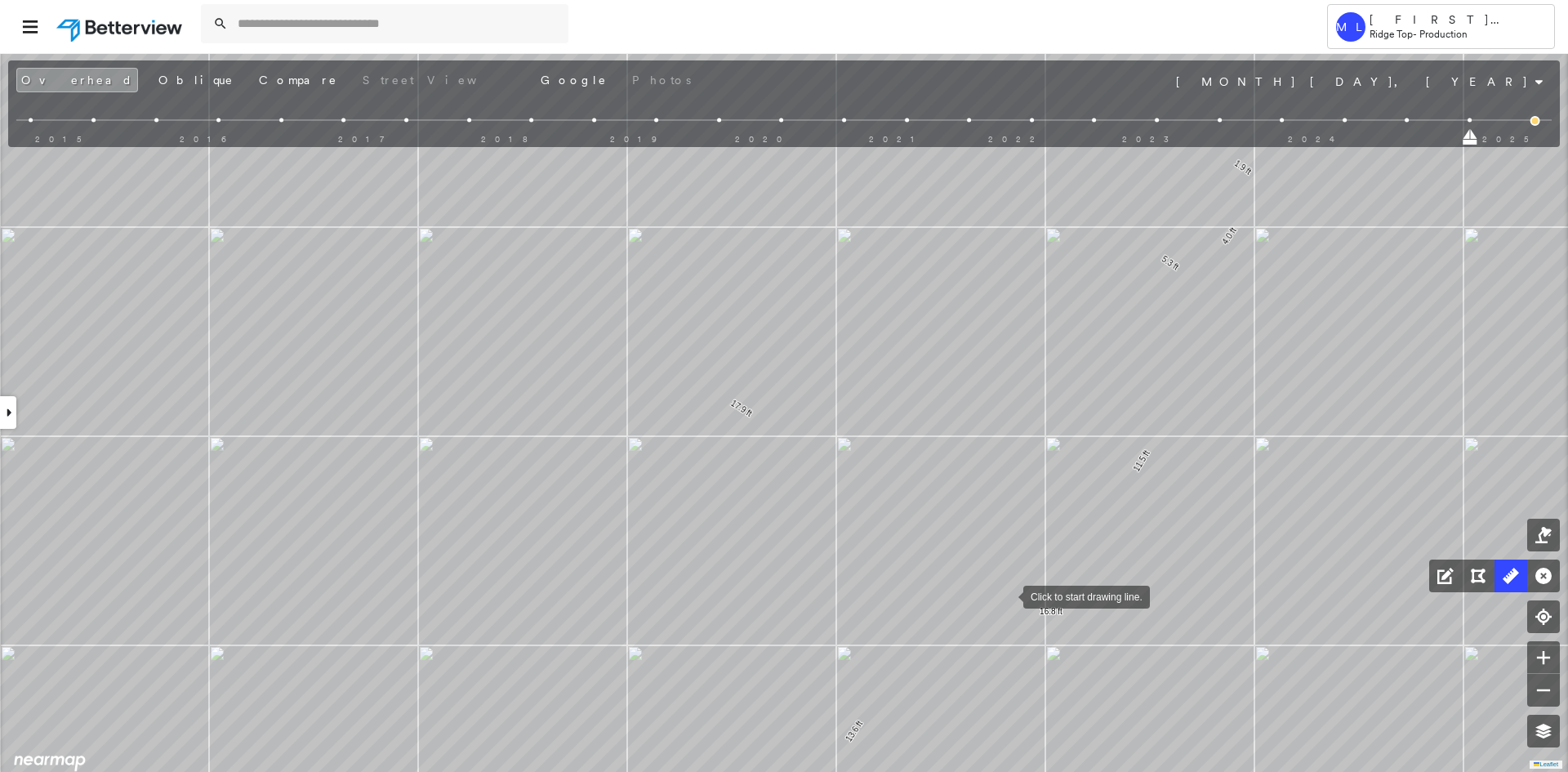 click at bounding box center (1007, 596) 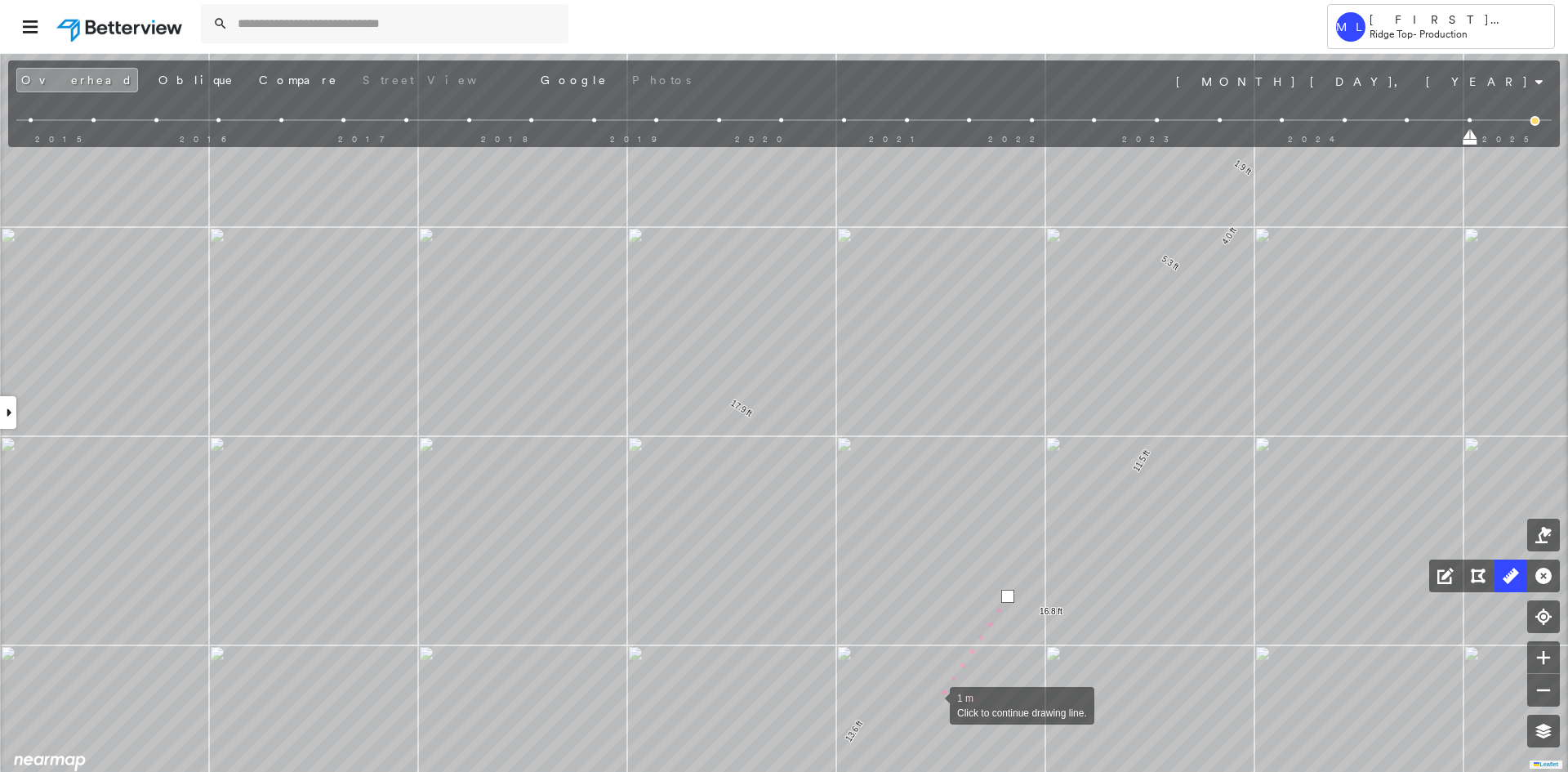 click at bounding box center (933, 704) 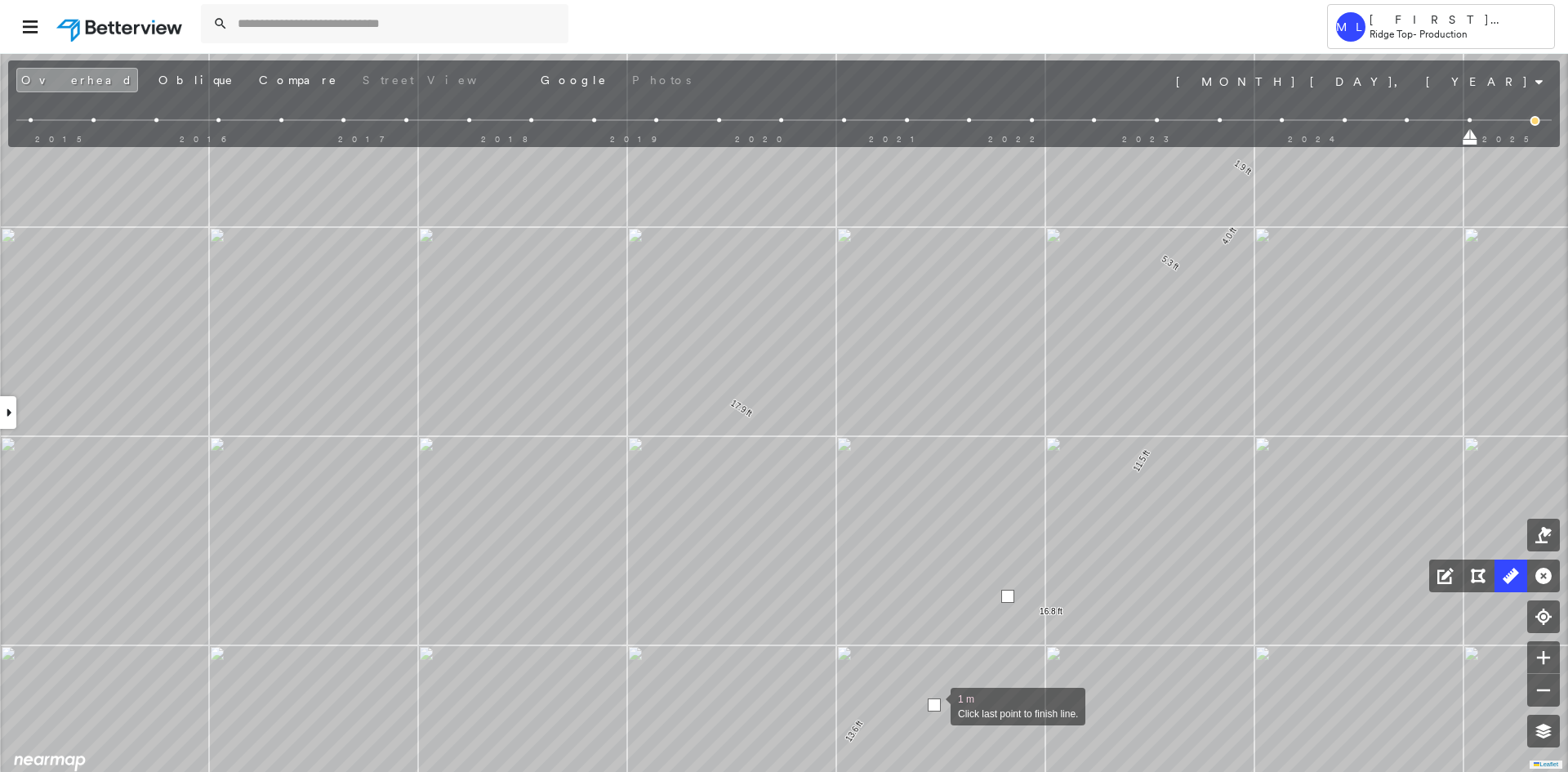 click at bounding box center [934, 705] 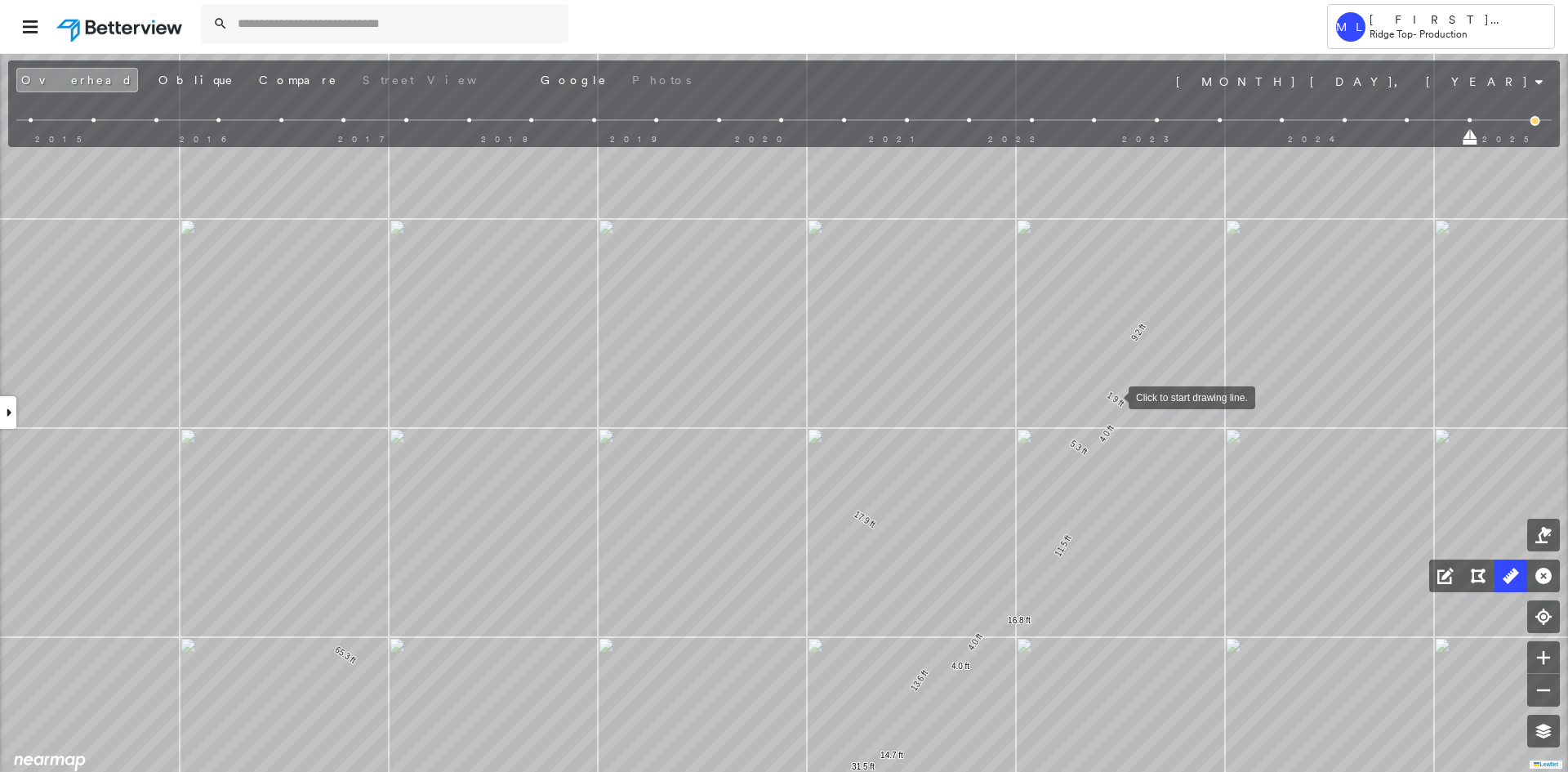 click at bounding box center (1112, 396) 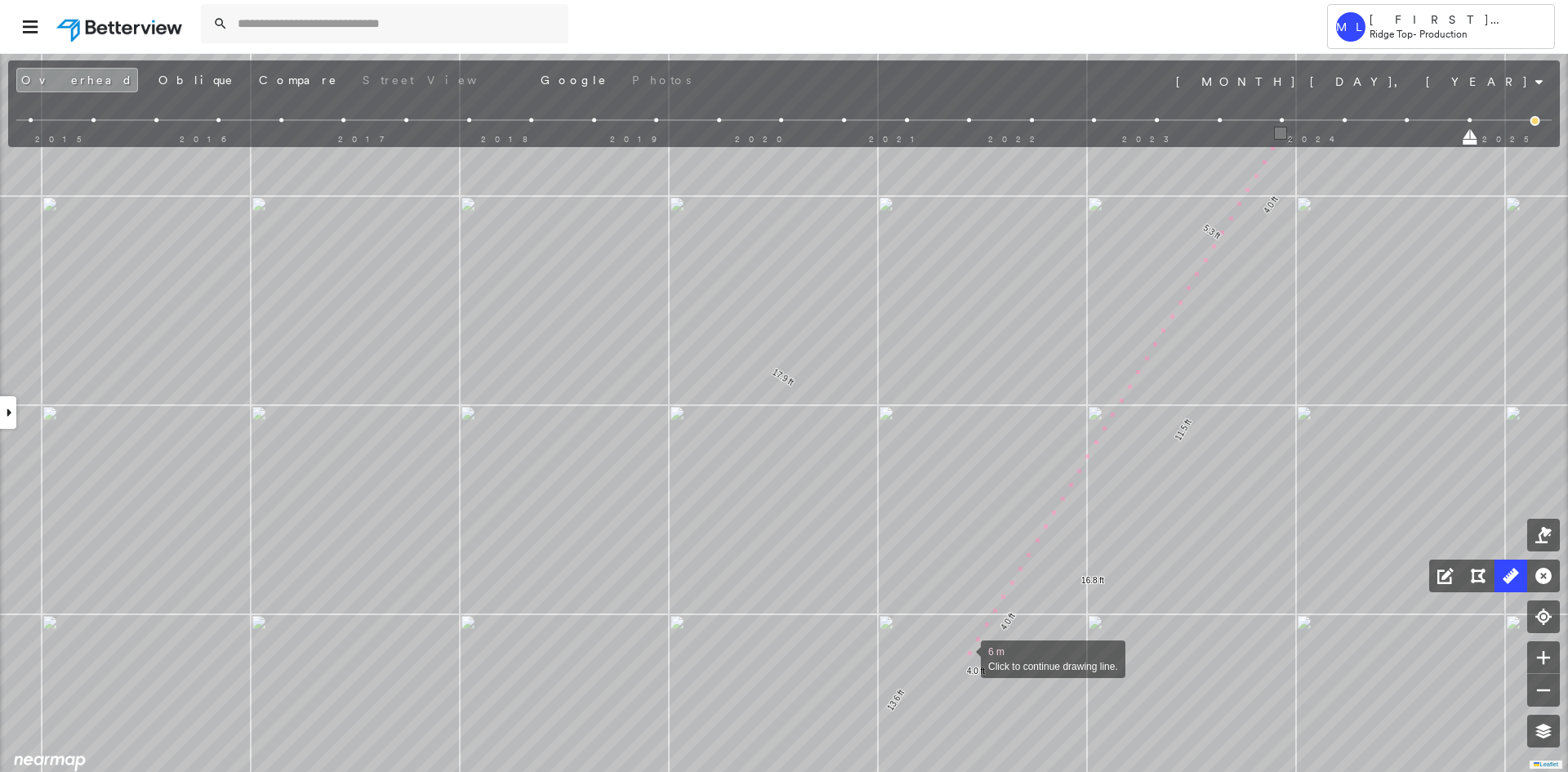 click at bounding box center (964, 658) 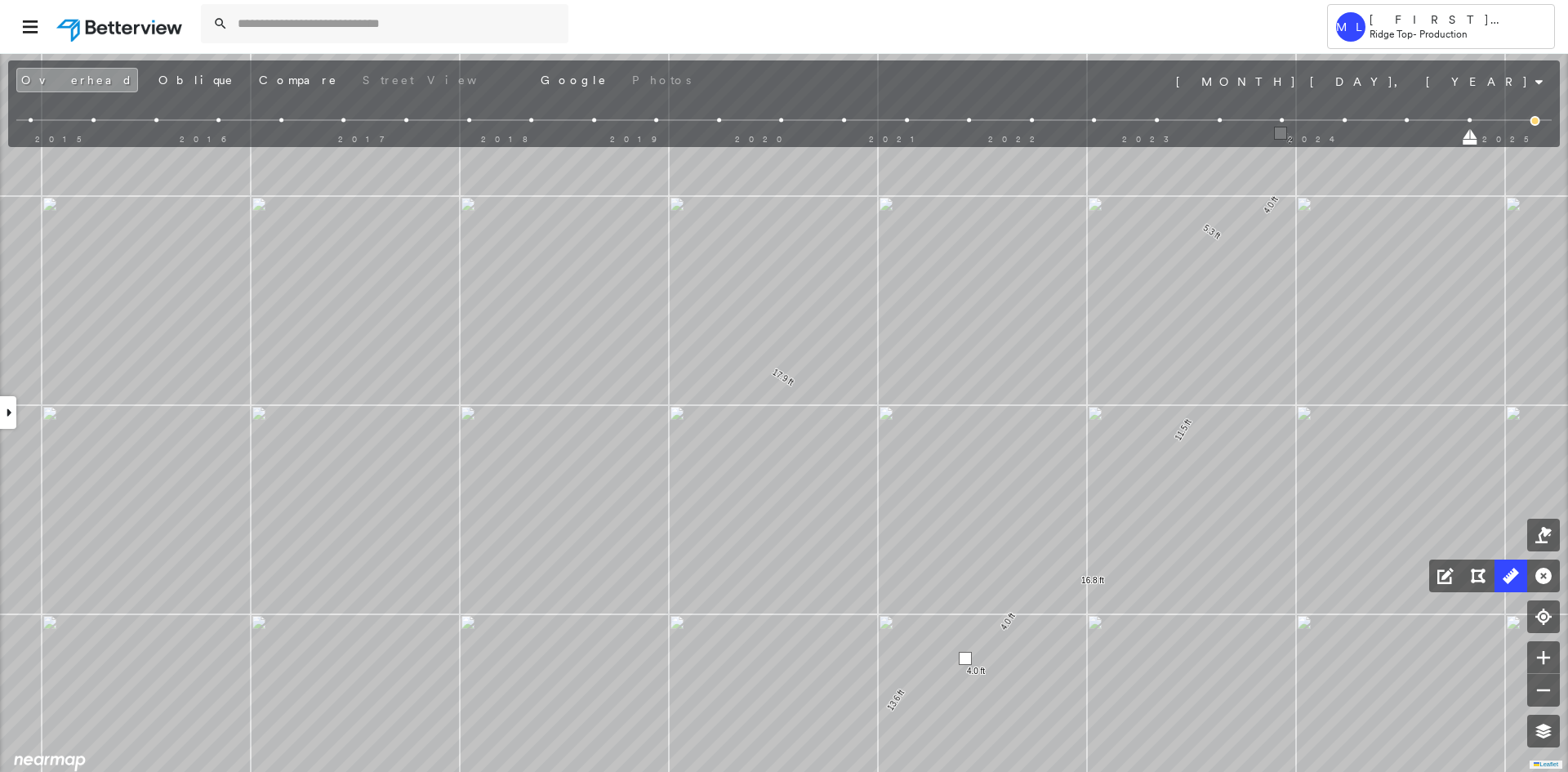 click at bounding box center [965, 658] 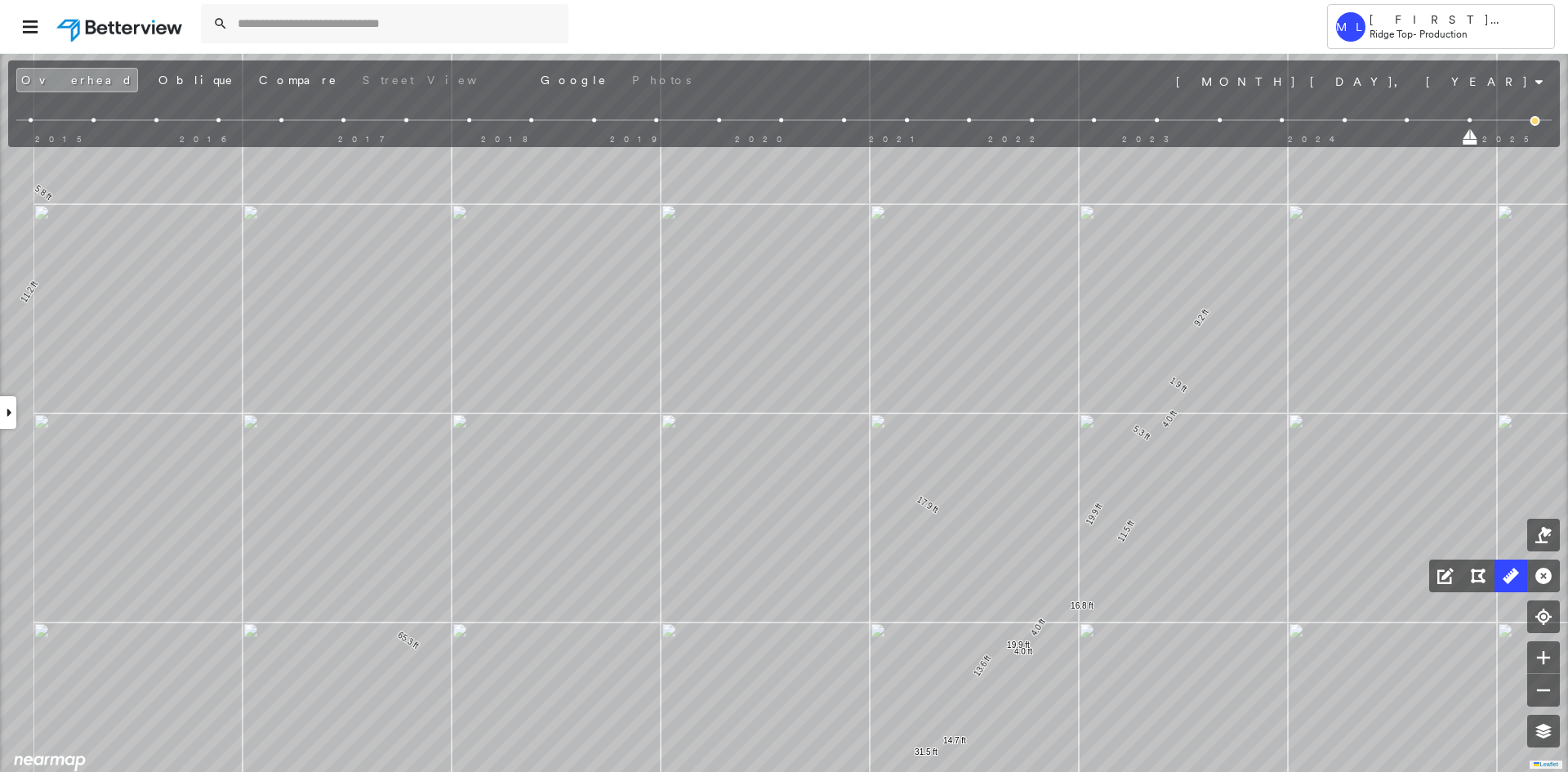 drag, startPoint x: 702, startPoint y: 358, endPoint x: 895, endPoint y: 588, distance: 300.24823 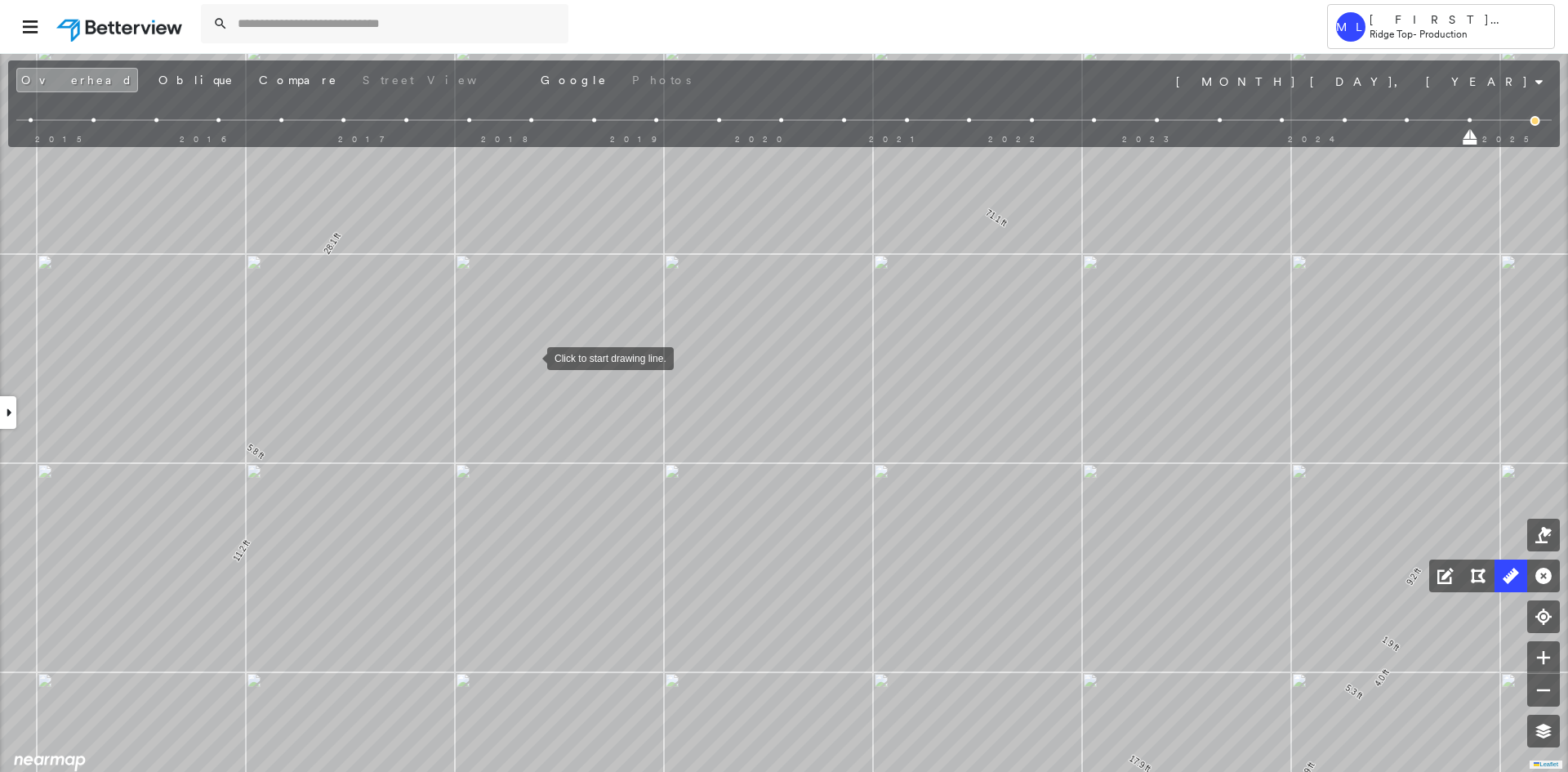drag, startPoint x: 531, startPoint y: 357, endPoint x: 577, endPoint y: 382, distance: 52.35456 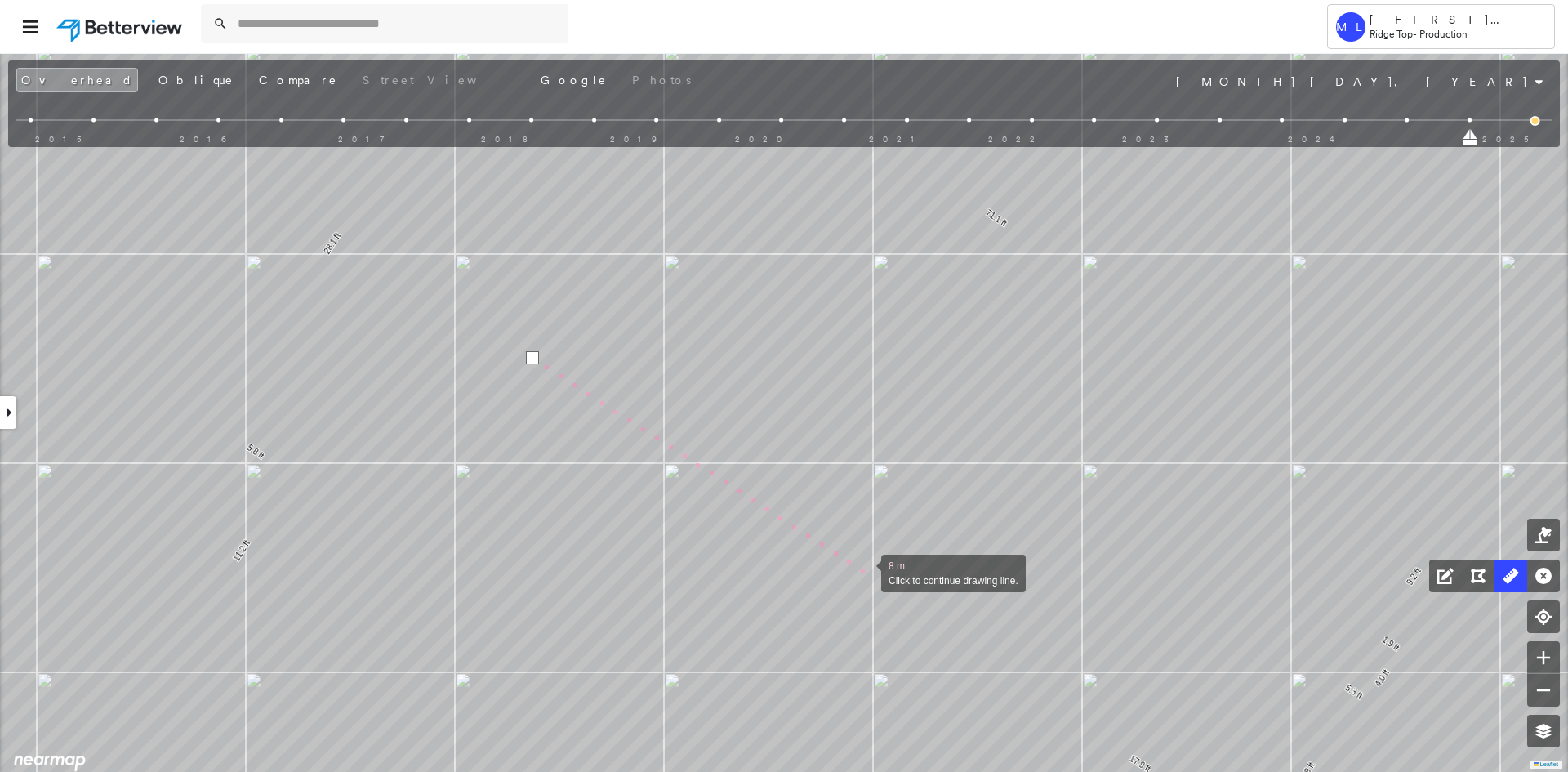 click at bounding box center [865, 572] 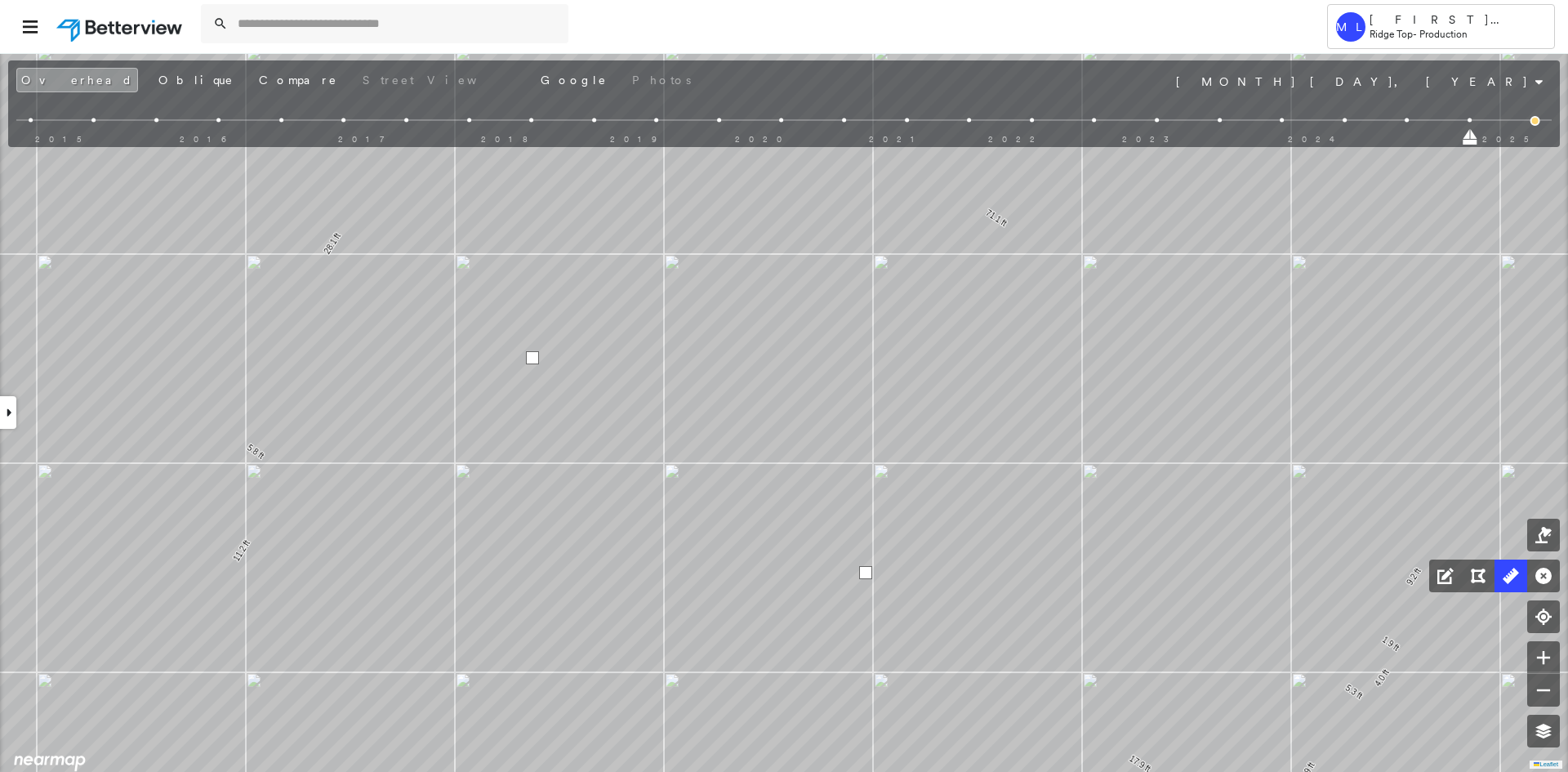 click at bounding box center [866, 573] 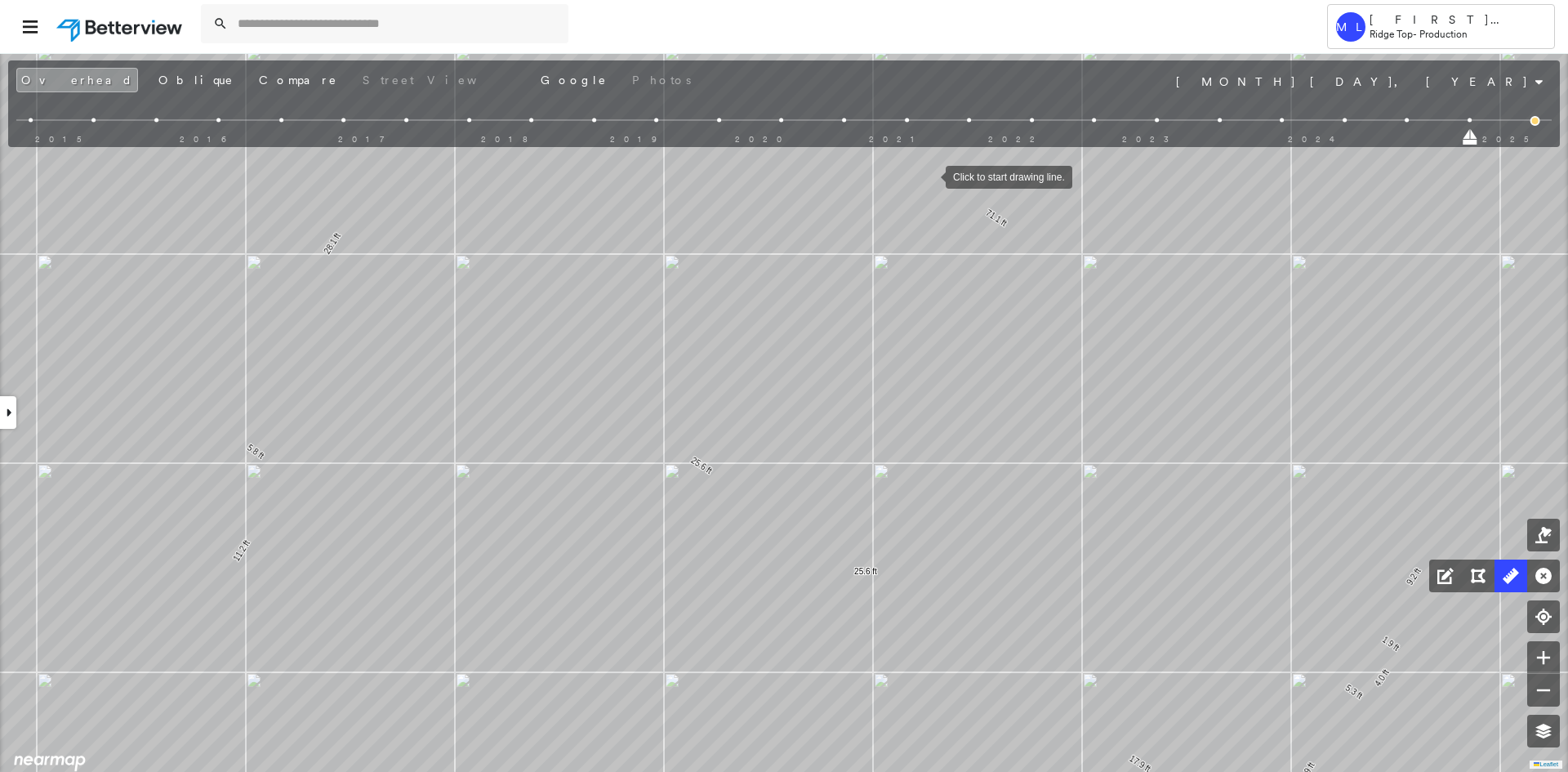 click at bounding box center (929, 176) 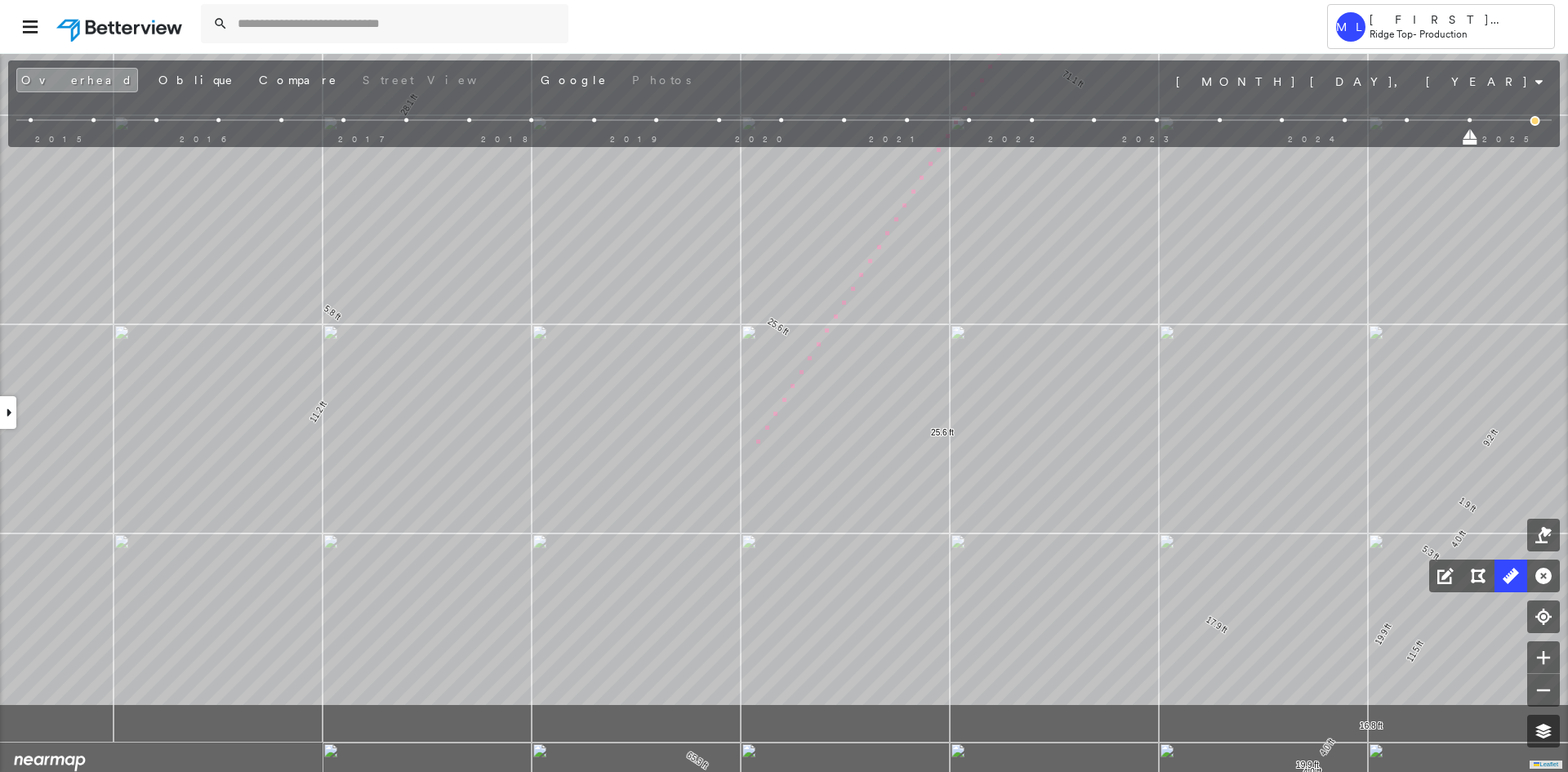 click on "4.0 ft 1.9 ft 9.2 ft 71.1 ft 10.6 ft 28.1 ft 5.8 ft 11.2 ft 65.3 ft 1.7 ft 209 ft 2.9 ft 11.9 ft 14.7 ft 17.9 ft 13.6 ft 31.5 ft 5.3 ft 11.5 ft 16.8 ft 4.0 ft 4.0 ft 19.9 ft 19.9 ft 25.6 ft 25.6 ft 10 m Click to continue drawing line." at bounding box center (158, 347) 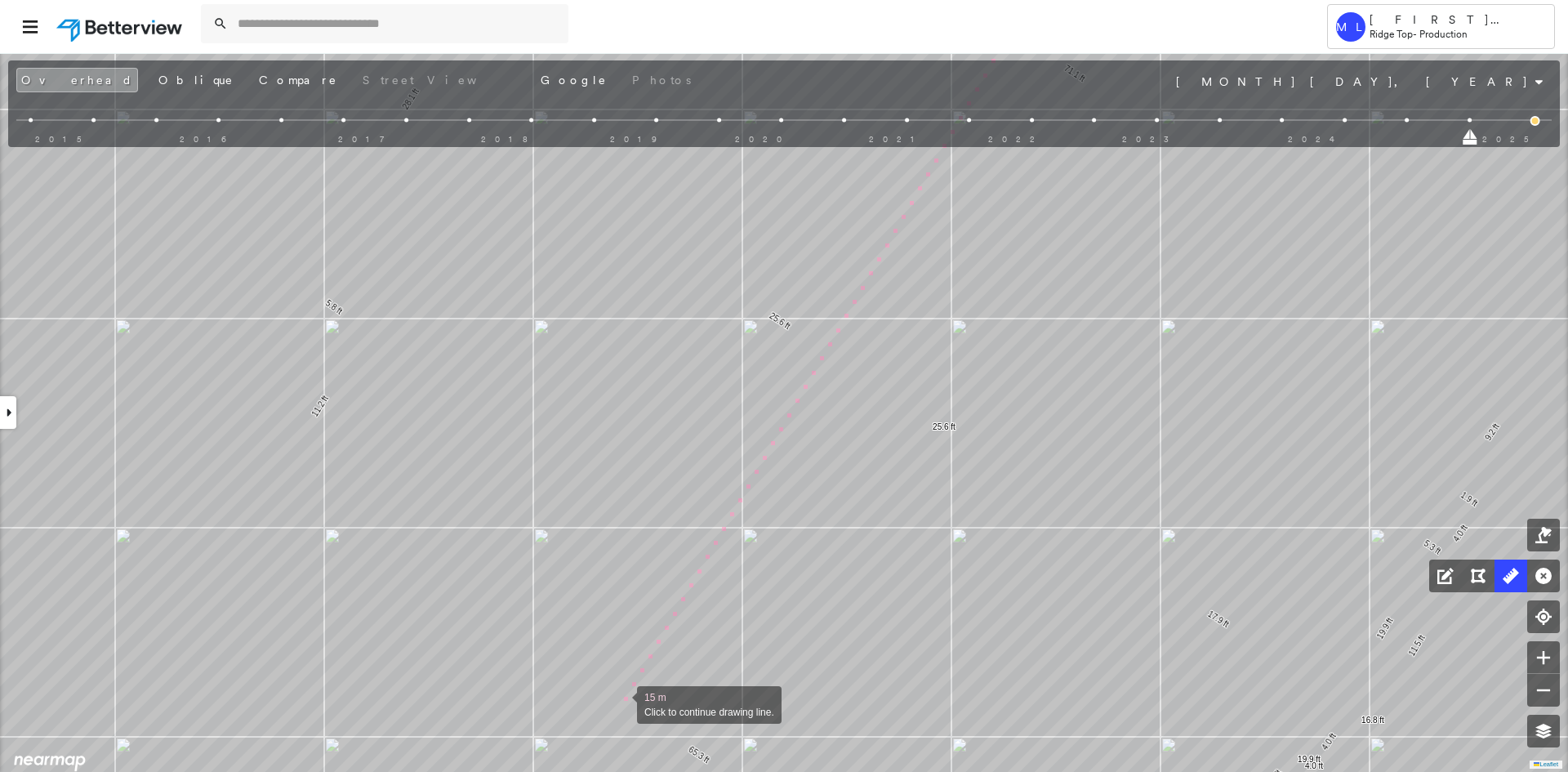click at bounding box center (621, 703) 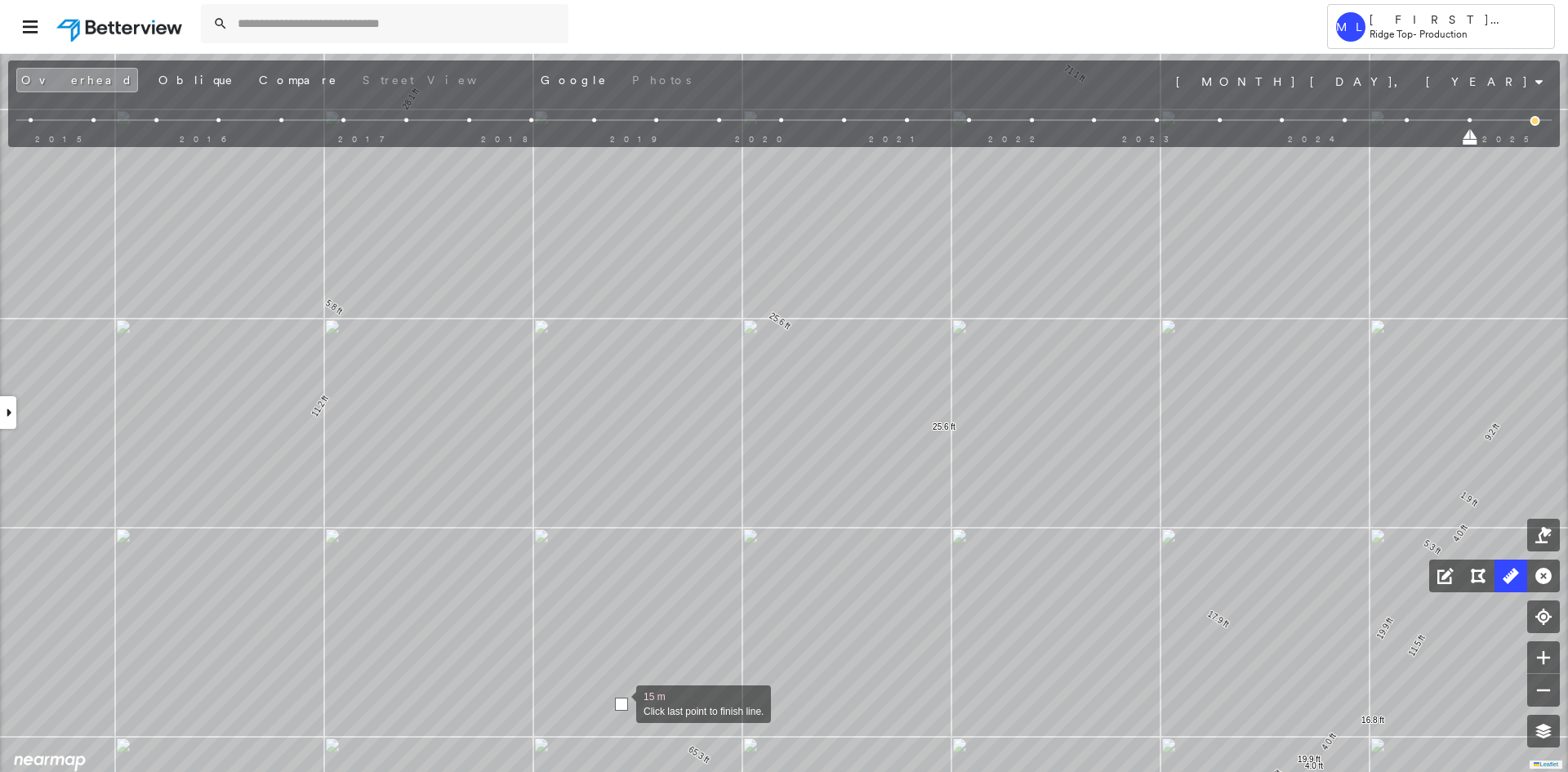 click at bounding box center (621, 704) 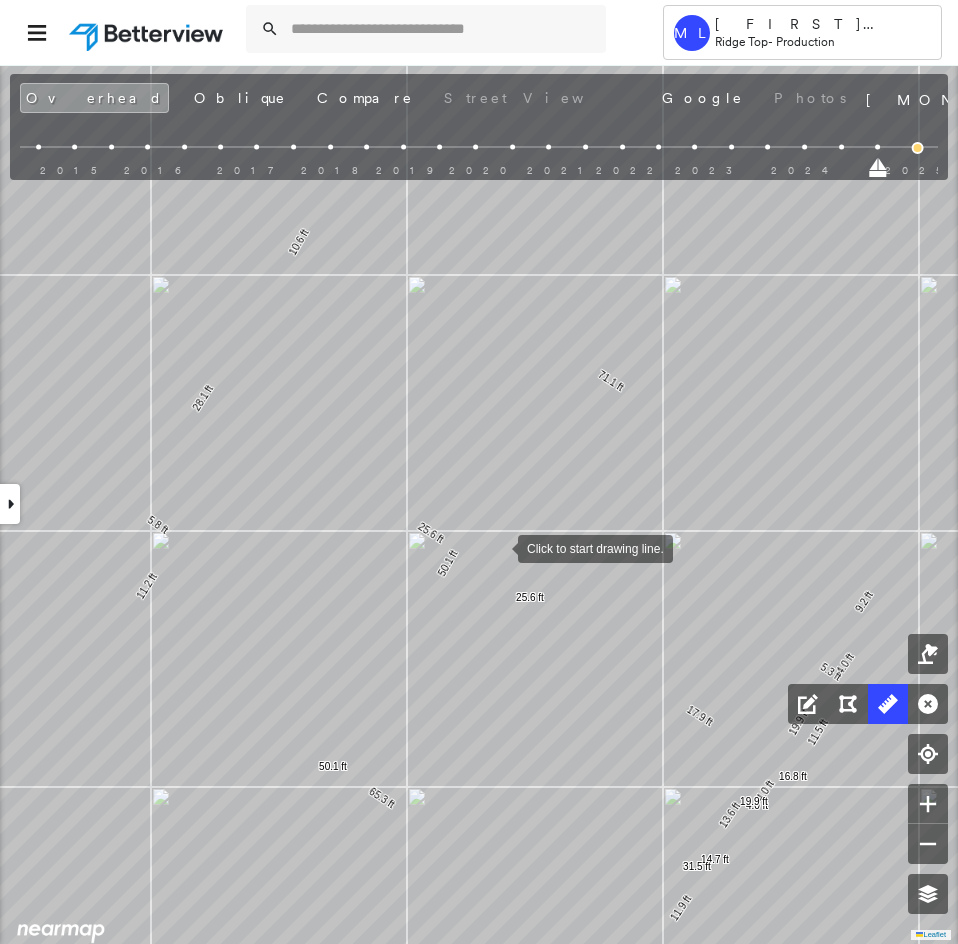 drag, startPoint x: 505, startPoint y: 508, endPoint x: 498, endPoint y: 546, distance: 38.63936 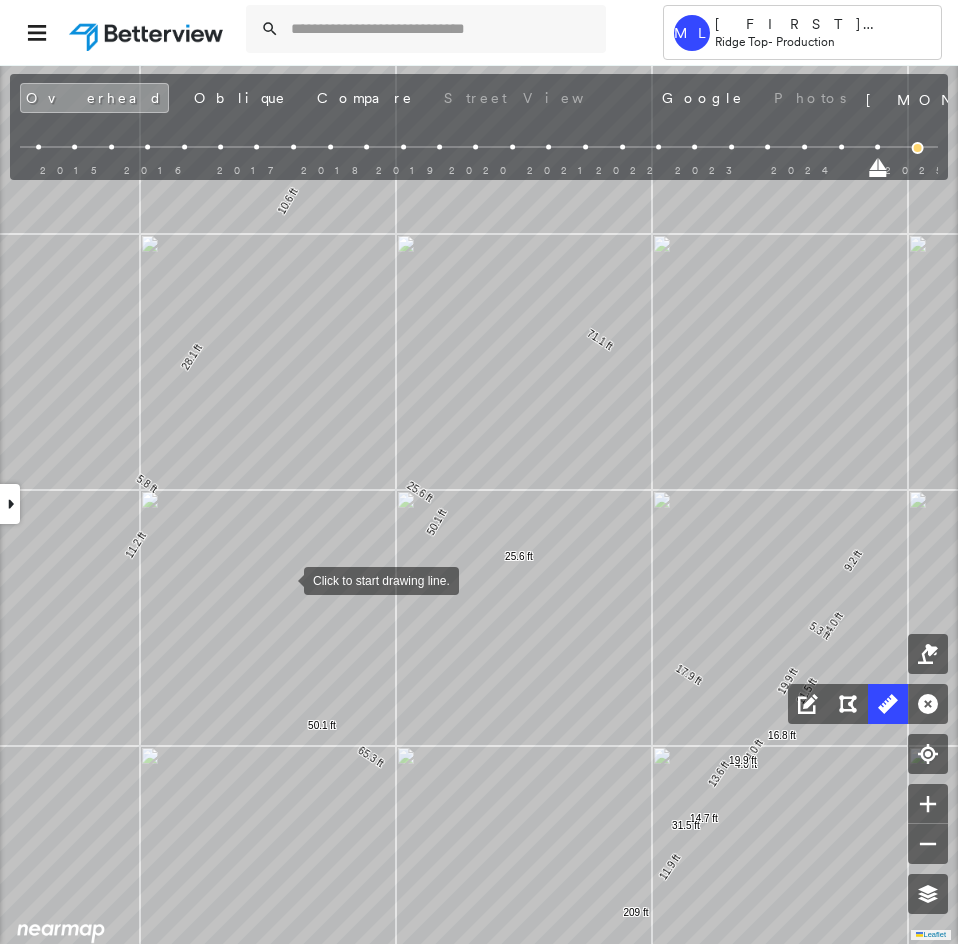 drag, startPoint x: 287, startPoint y: 590, endPoint x: 277, endPoint y: 527, distance: 63.788715 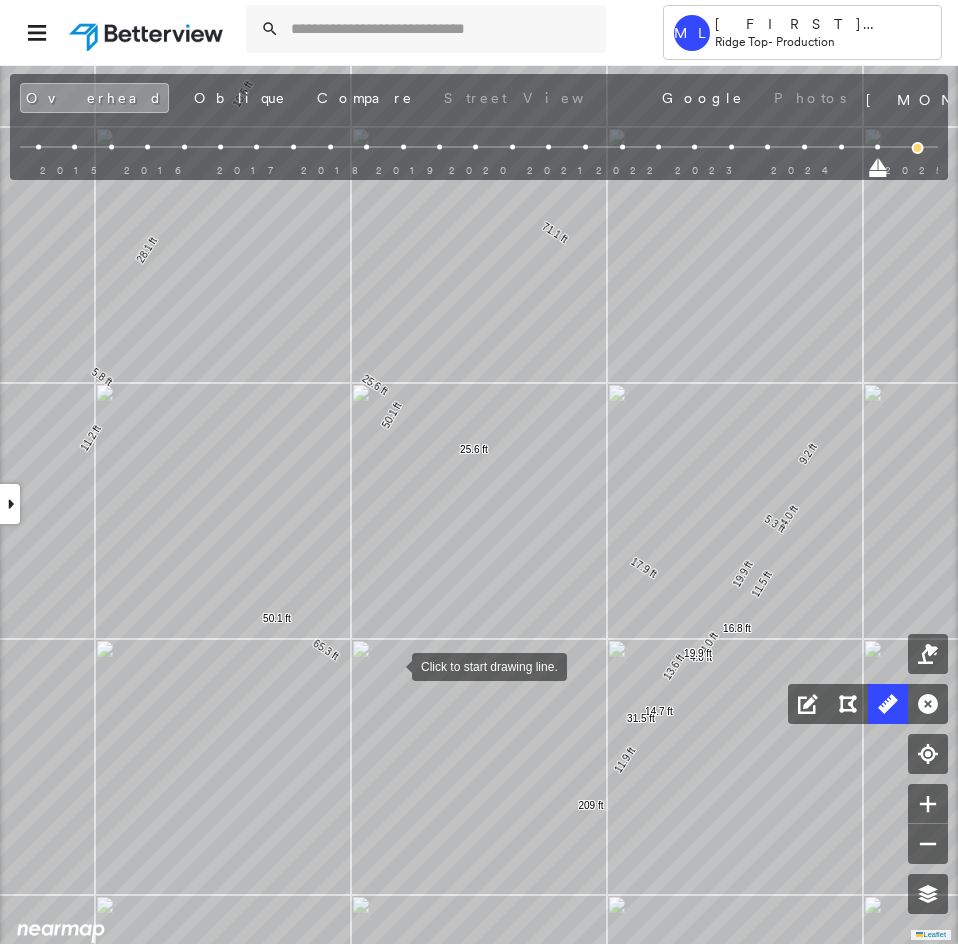 drag, startPoint x: 430, startPoint y: 710, endPoint x: 344, endPoint y: 568, distance: 166.01205 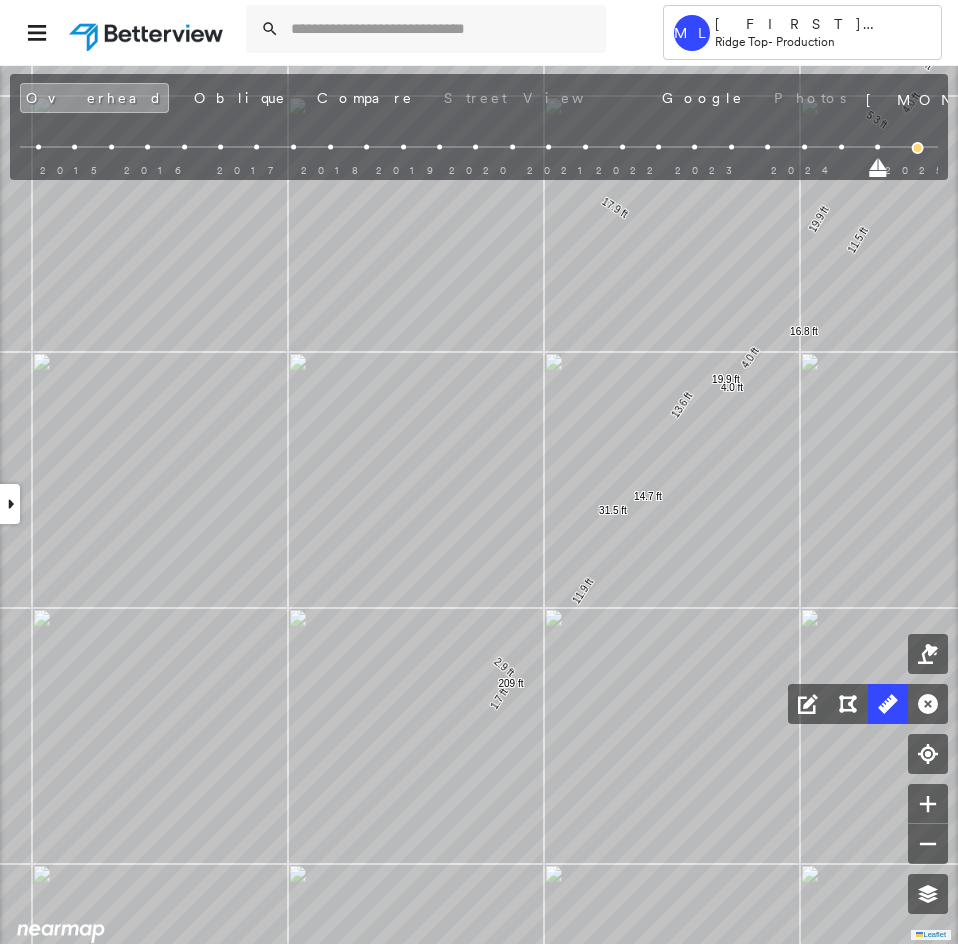 drag, startPoint x: 647, startPoint y: 659, endPoint x: 518, endPoint y: 647, distance: 129.55693 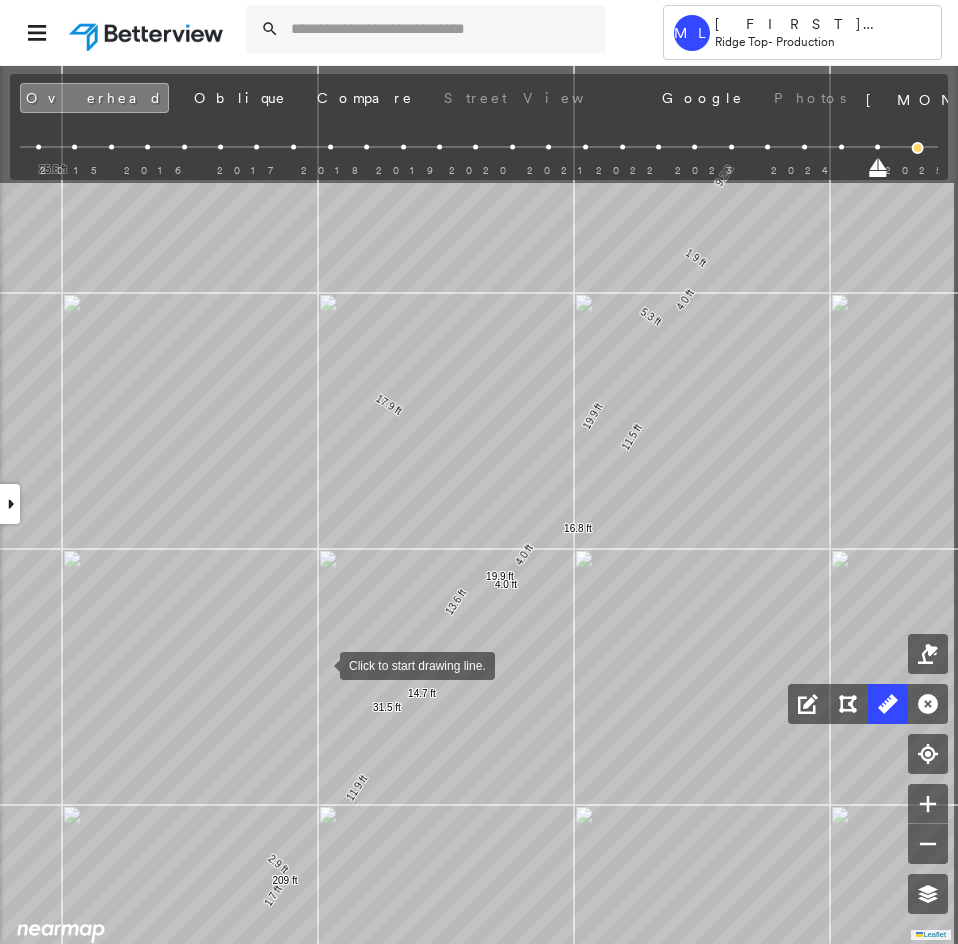 drag, startPoint x: 421, startPoint y: 448, endPoint x: 319, endPoint y: 668, distance: 242.49536 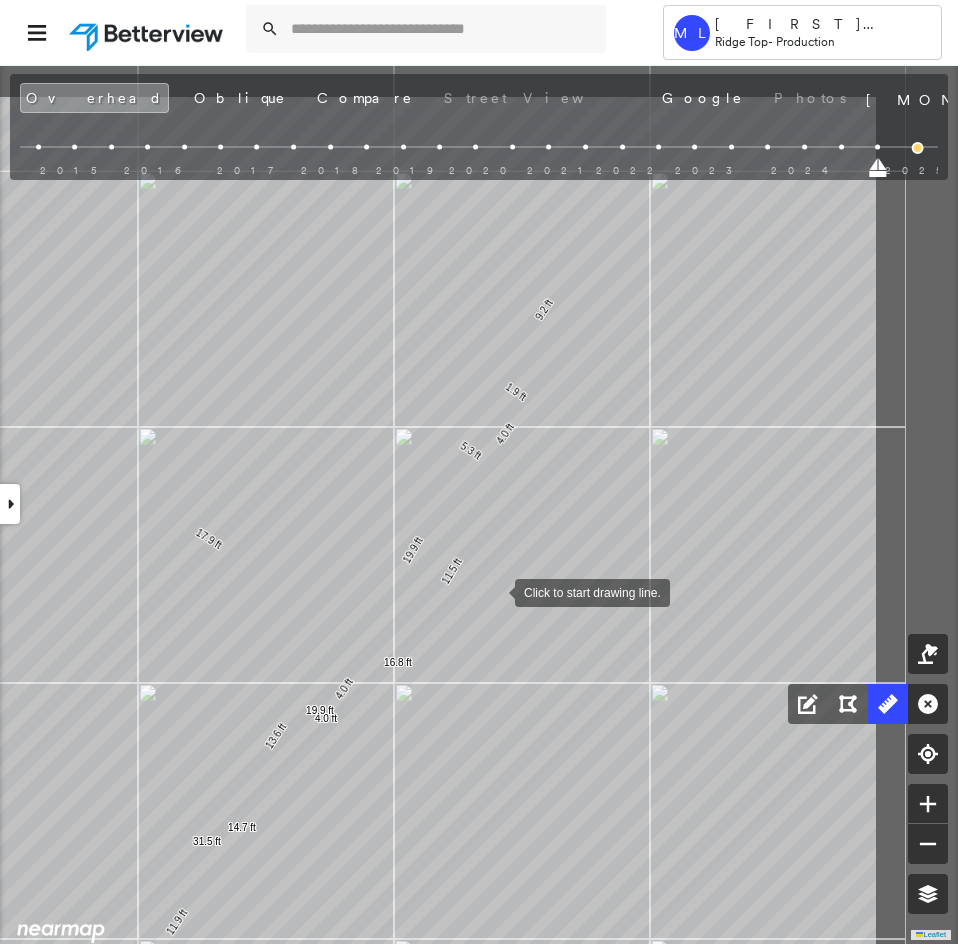 click at bounding box center [495, 591] 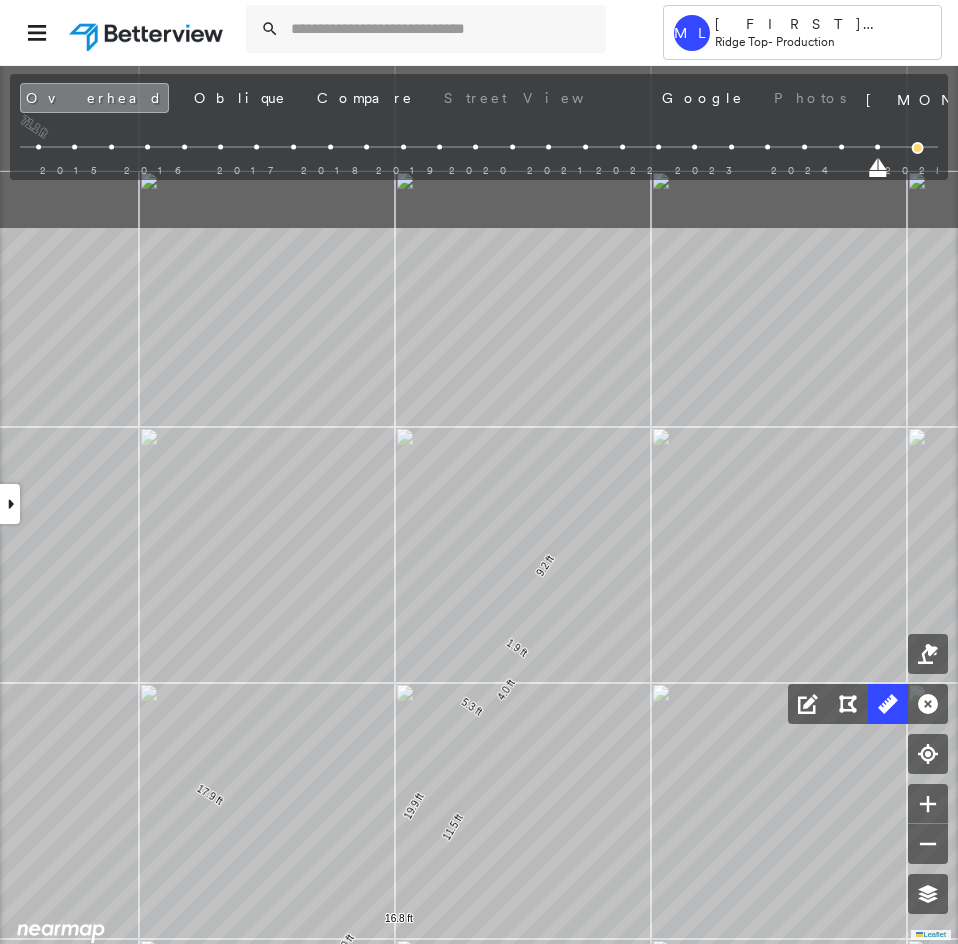 click on "4.0 ft 1.9 ft 9.2 ft 71.1 ft 10.6 ft 28.1 ft 5.8 ft 11.2 ft 65.3 ft 1.7 ft 209 ft 2.9 ft 11.9 ft 14.7 ft 17.9 ft 13.6 ft 31.5 ft 5.3 ft 11.5 ft 16.8 ft 4.0 ft 4.0 ft 19.9 ft 19.9 ft 25.6 ft 25.6 ft 50.1 ft 50.1 ft Click to start drawing line." at bounding box center [-844, 791] 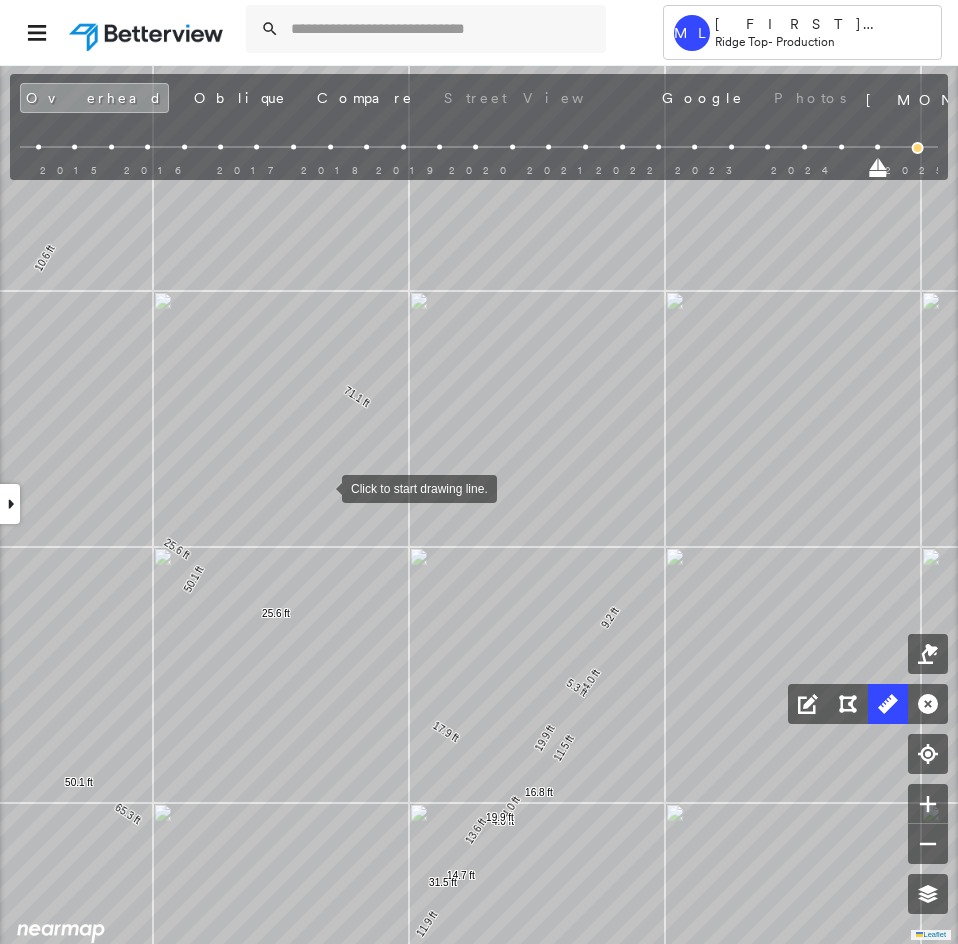 click on "4.0 ft 9.2 ft 71.1 ft 10.6 ft 28.1 ft 5.8 ft 11.2 ft 65.3 ft 209 ft 11.9 ft 14.7 ft 17.9 ft 13.6 ft 31.5 ft 5.3 ft 11.5 ft 16.8 ft 4.0 ft 4.0 ft 19.9 ft 19.9 ft 25.6 ft 25.6 ft 50.1 ft 50.1 ft Click to start drawing line." at bounding box center [-844, 791] 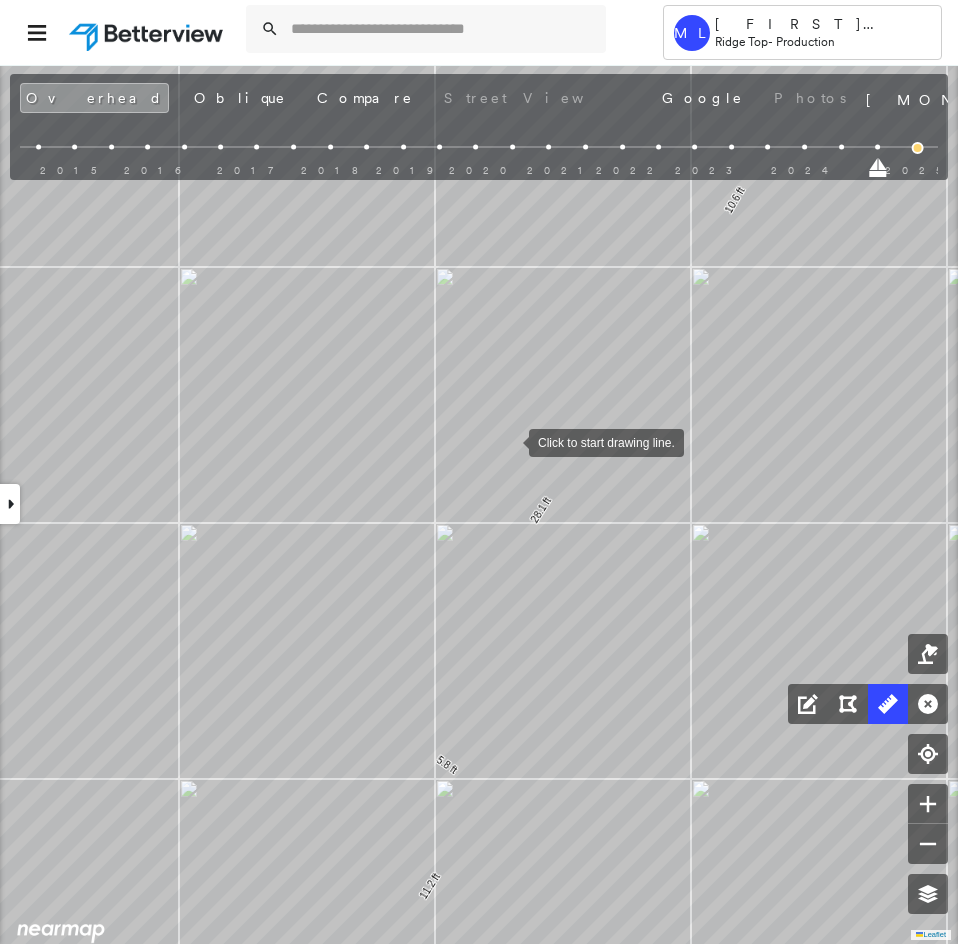 click at bounding box center (509, 441) 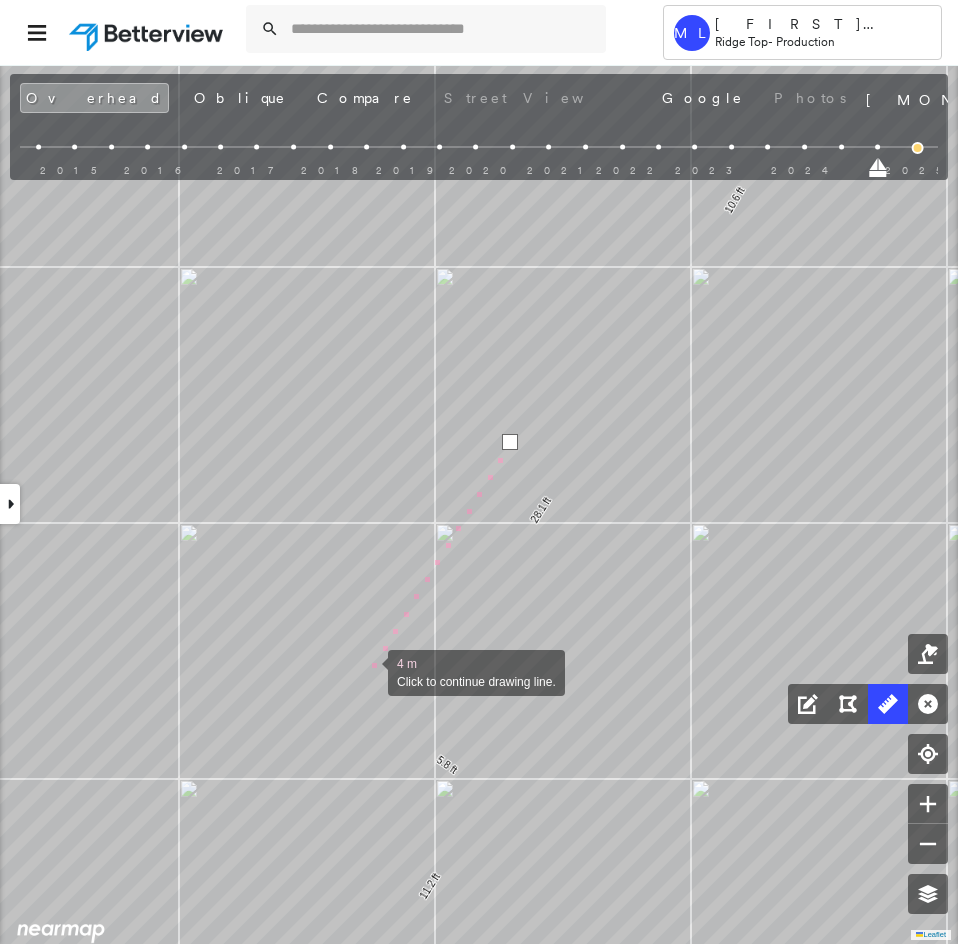 click at bounding box center [368, 671] 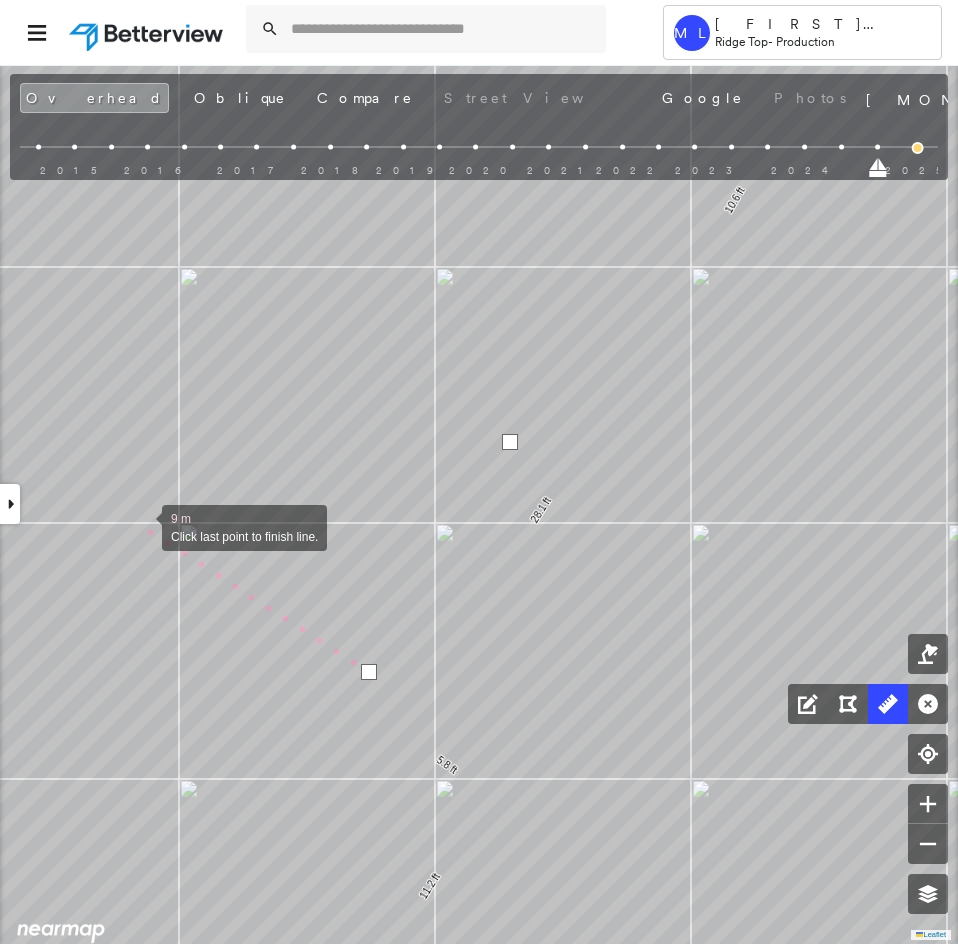 click at bounding box center (142, 526) 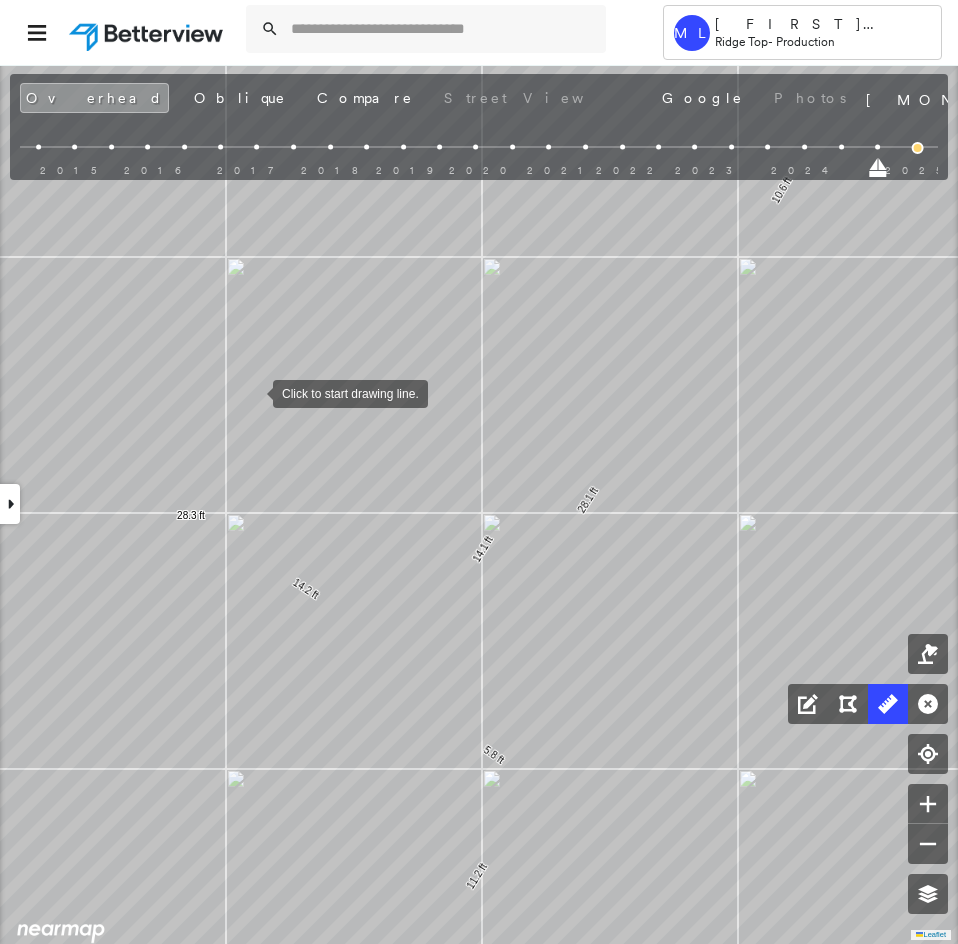 drag, startPoint x: 227, startPoint y: 399, endPoint x: 253, endPoint y: 392, distance: 26.925823 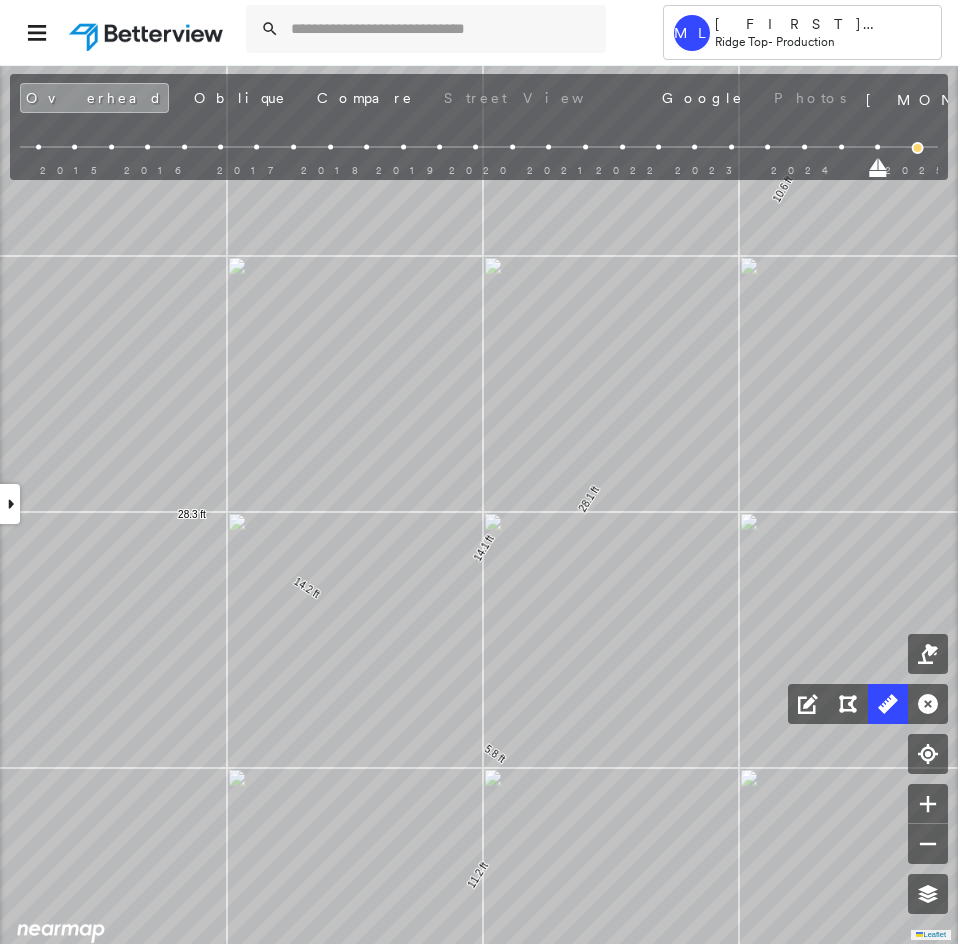 click at bounding box center (10, 504) 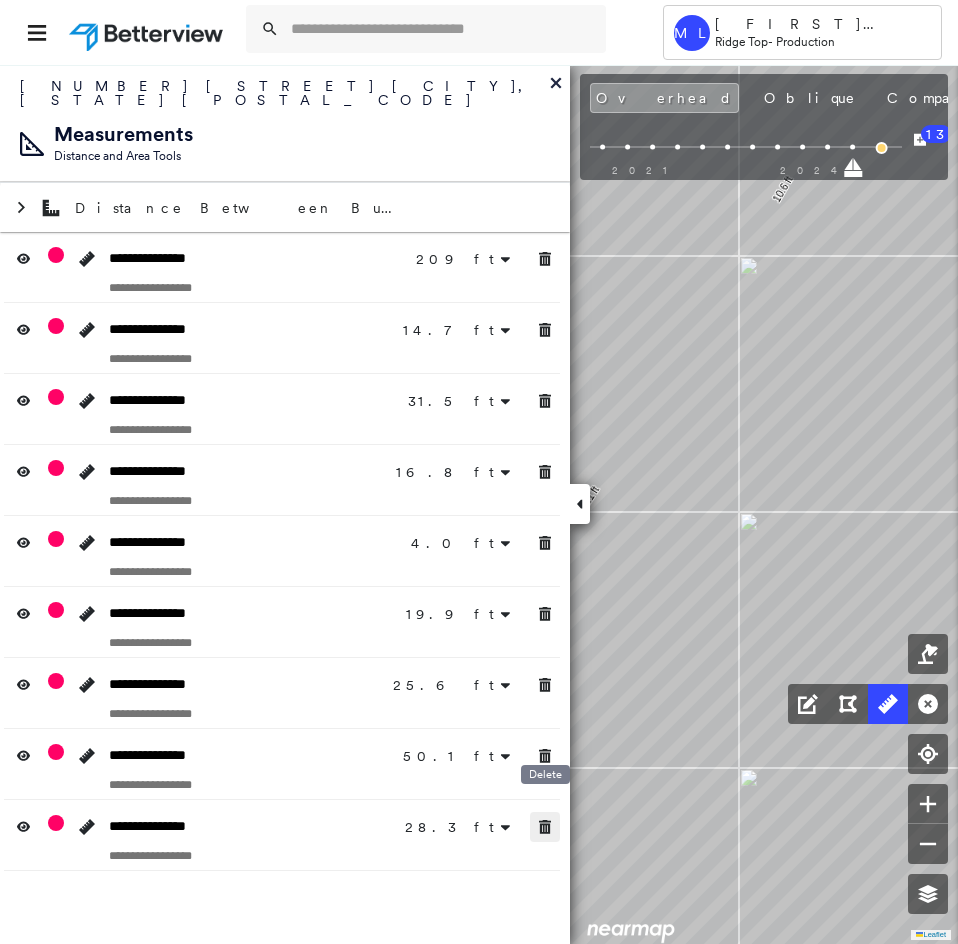 click 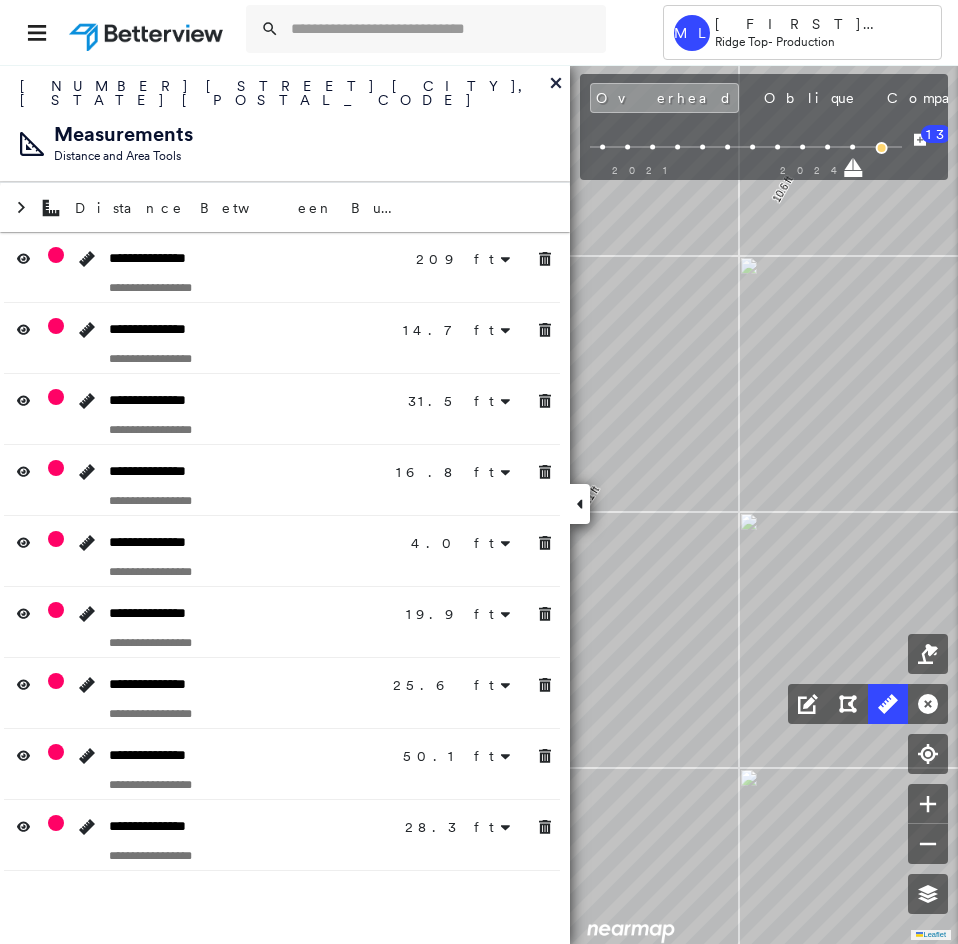 click at bounding box center [580, 504] 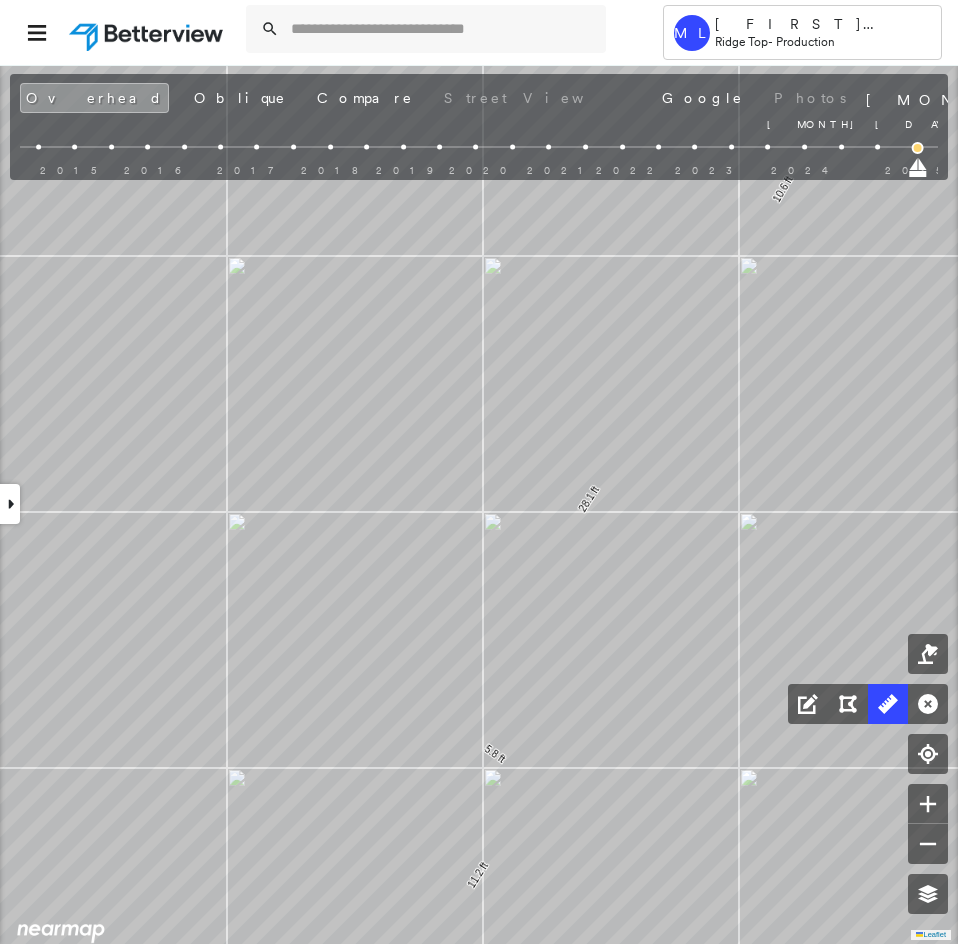 drag, startPoint x: 881, startPoint y: 172, endPoint x: 945, endPoint y: 175, distance: 64.070274 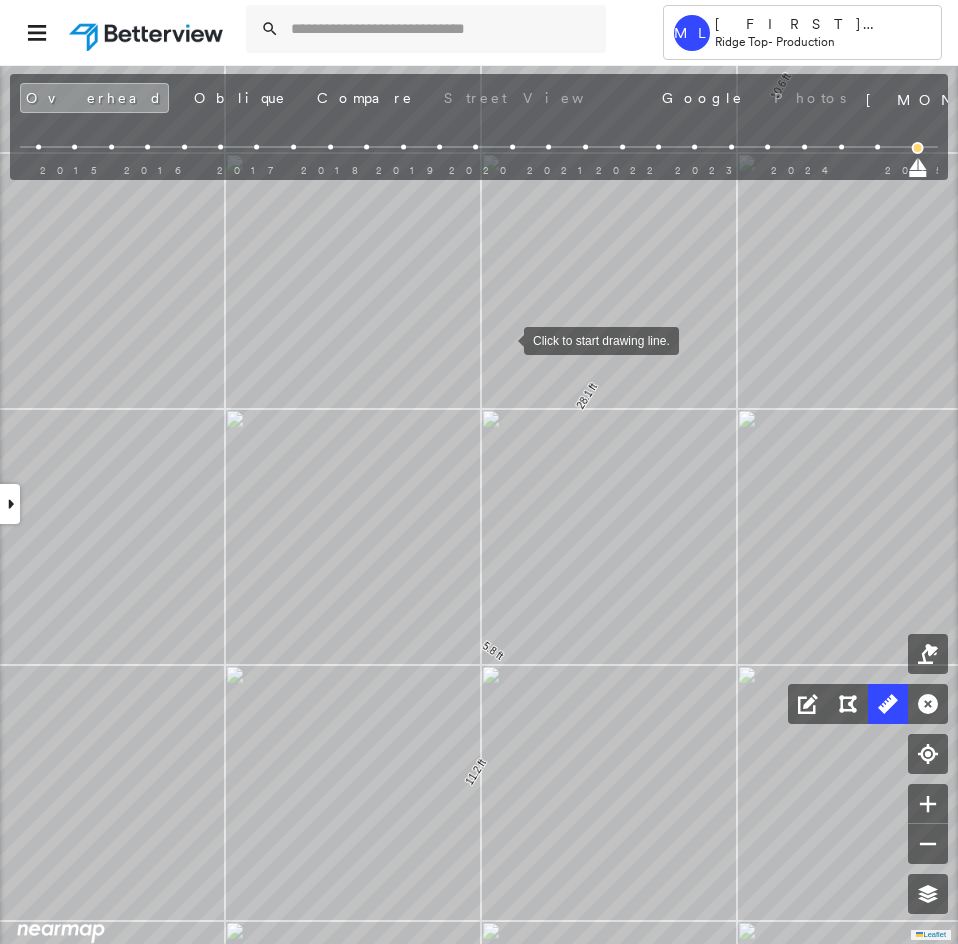click at bounding box center [504, 339] 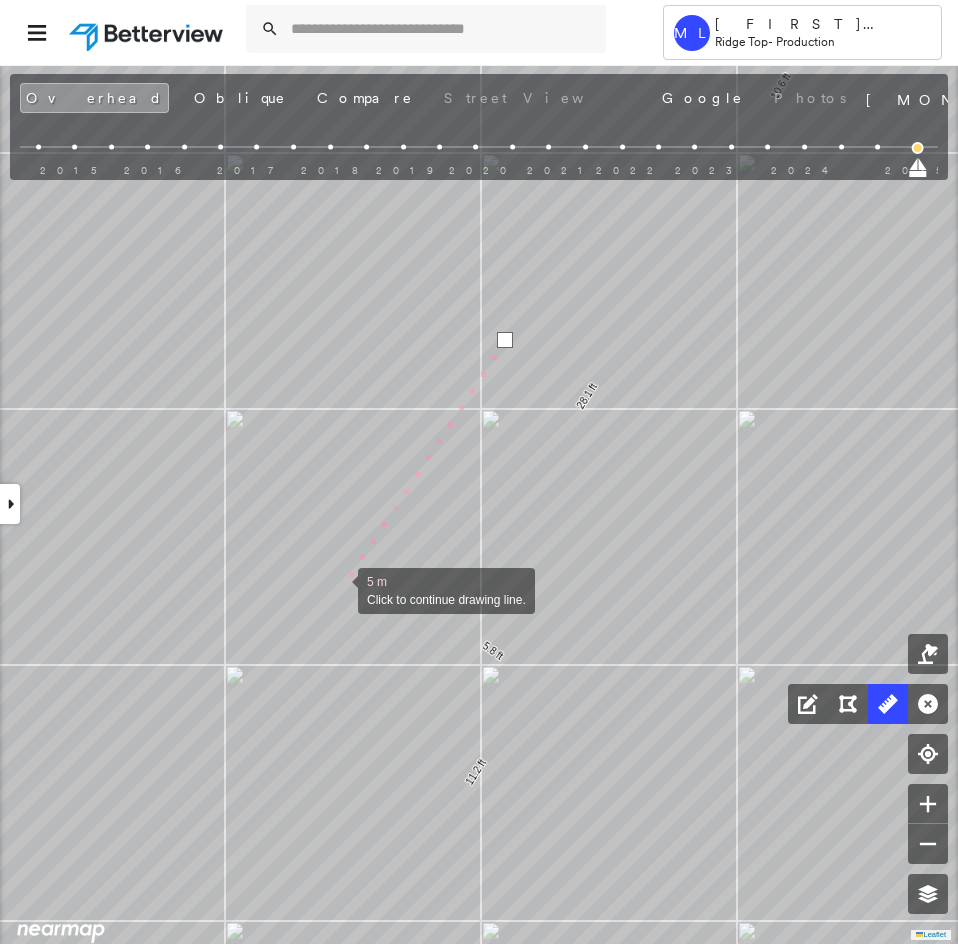 click at bounding box center (338, 589) 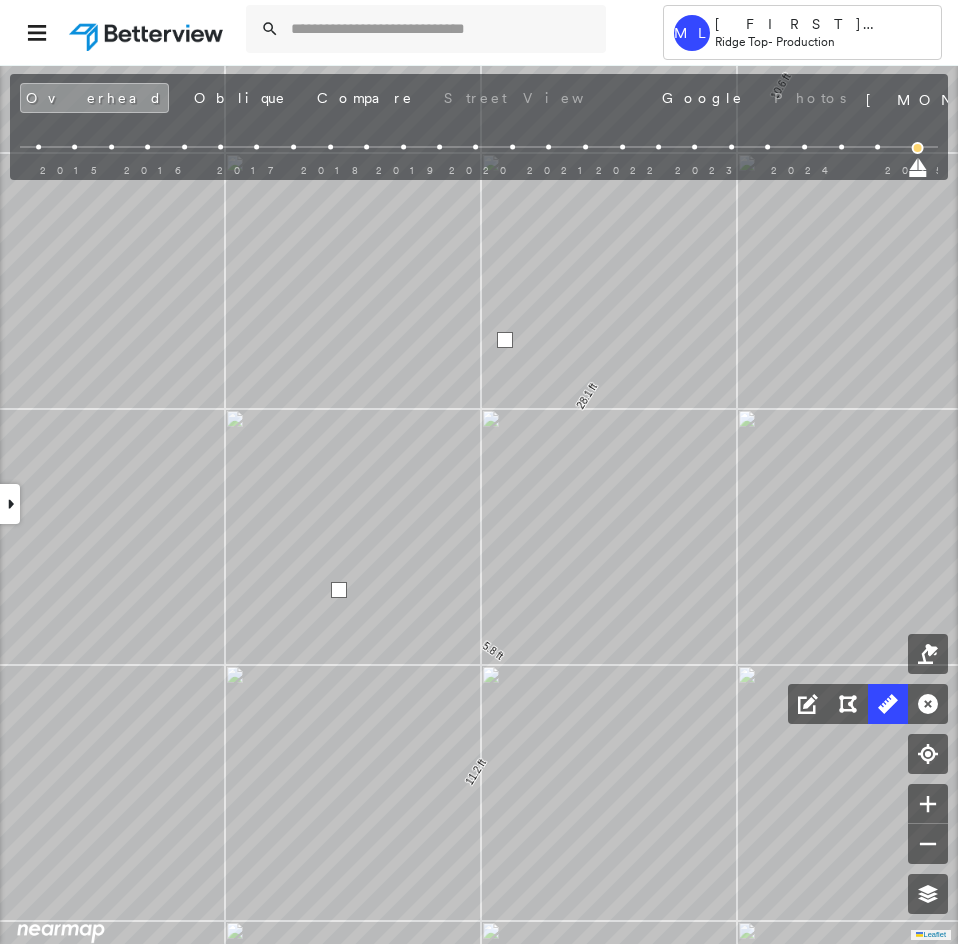 click at bounding box center [339, 590] 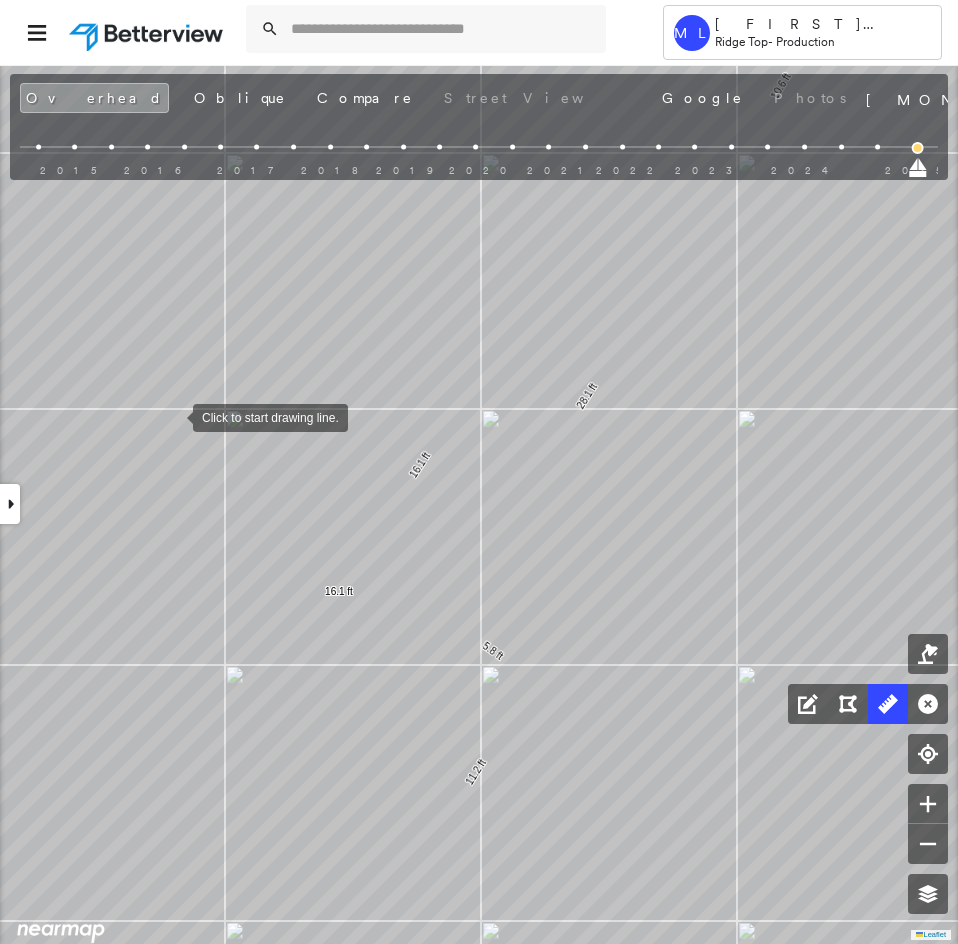 drag, startPoint x: 173, startPoint y: 416, endPoint x: 254, endPoint y: 475, distance: 100.20978 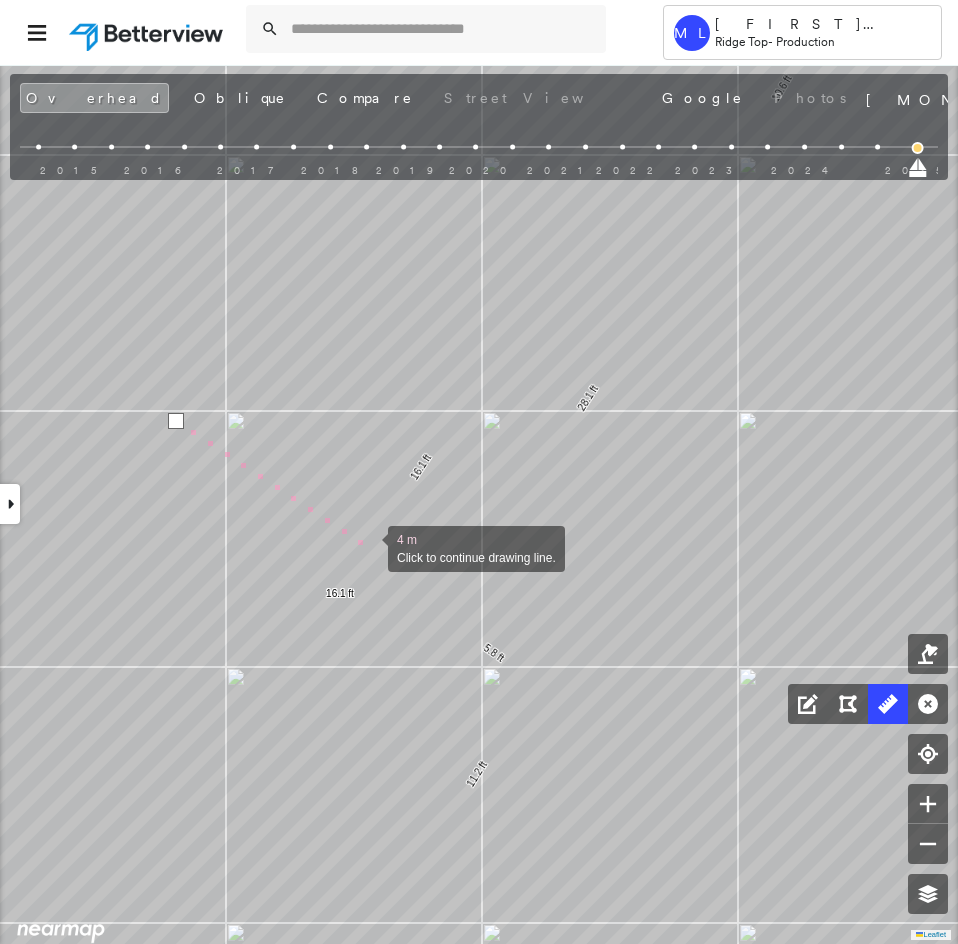click at bounding box center (368, 547) 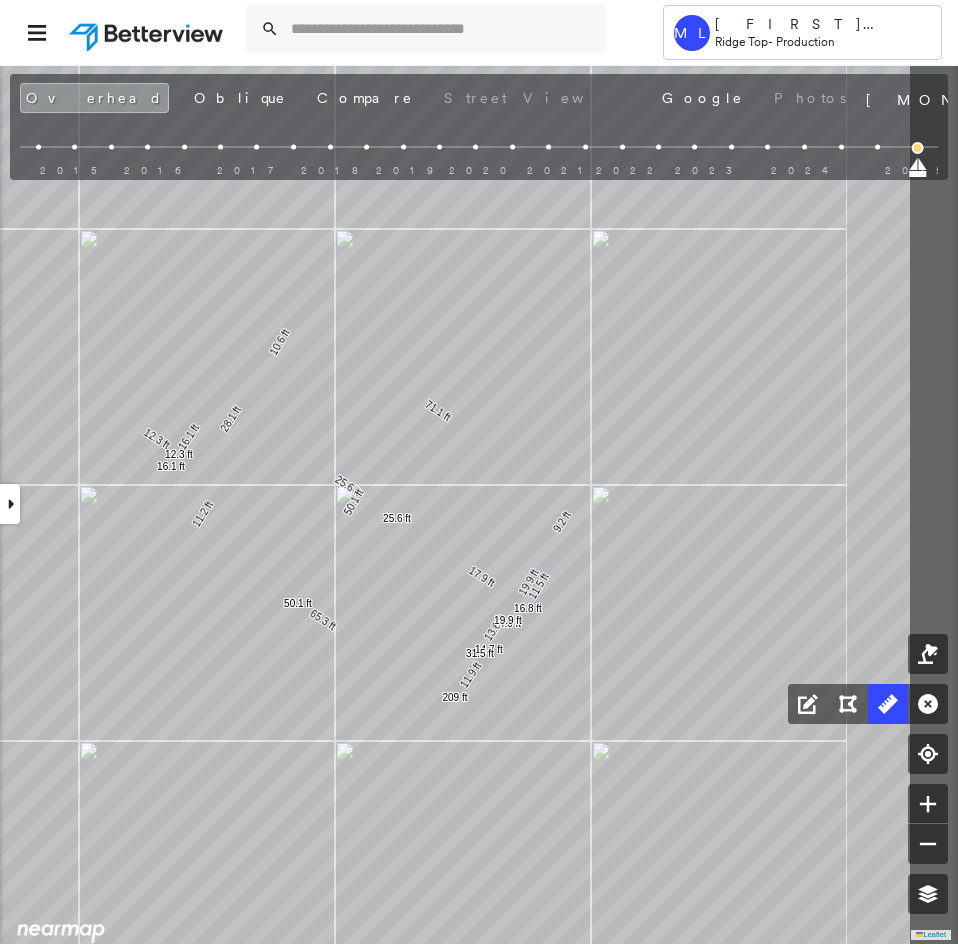 click on "9.2 ft 71.1 ft 10.6 ft 28.1 ft 11.2 ft 65.3 ft 209 ft 11.9 ft 14.7 ft 17.9 ft 13.6 ft 31.5 ft 11.5 ft 16.8 ft 4.0 ft 19.9 ft 19.9 ft 25.6 ft 25.6 ft 50.1 ft 50.1 ft 16.1 ft 16.1 ft 12.3 ft 12.3 ft Click to start drawing line." at bounding box center [-457, 844] 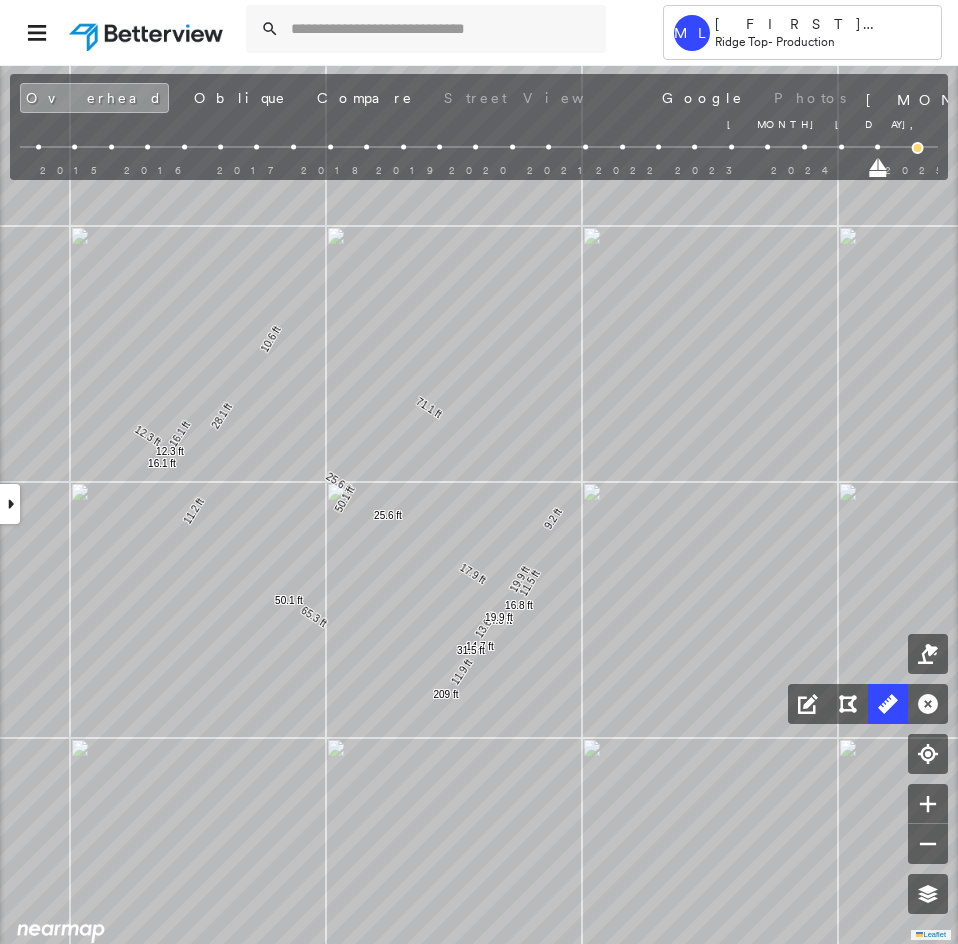 drag, startPoint x: 913, startPoint y: 167, endPoint x: 877, endPoint y: 169, distance: 36.05551 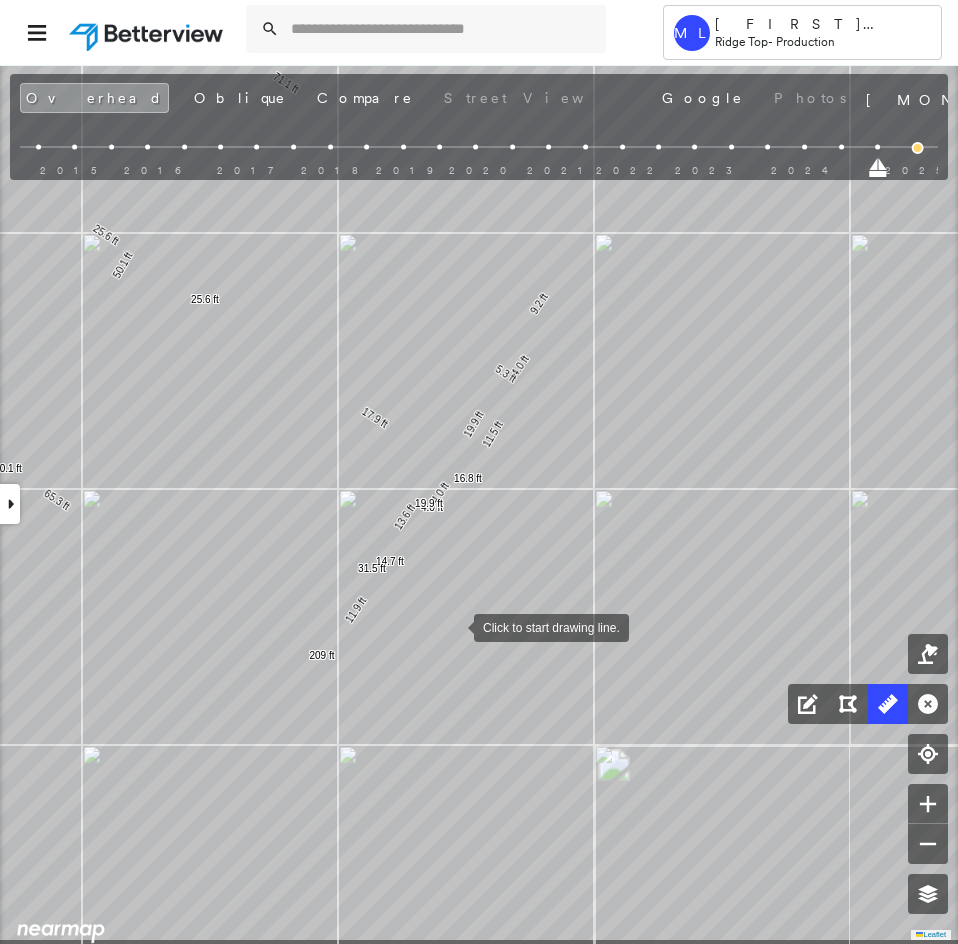 drag, startPoint x: 509, startPoint y: 656, endPoint x: 438, endPoint y: 610, distance: 84.59905 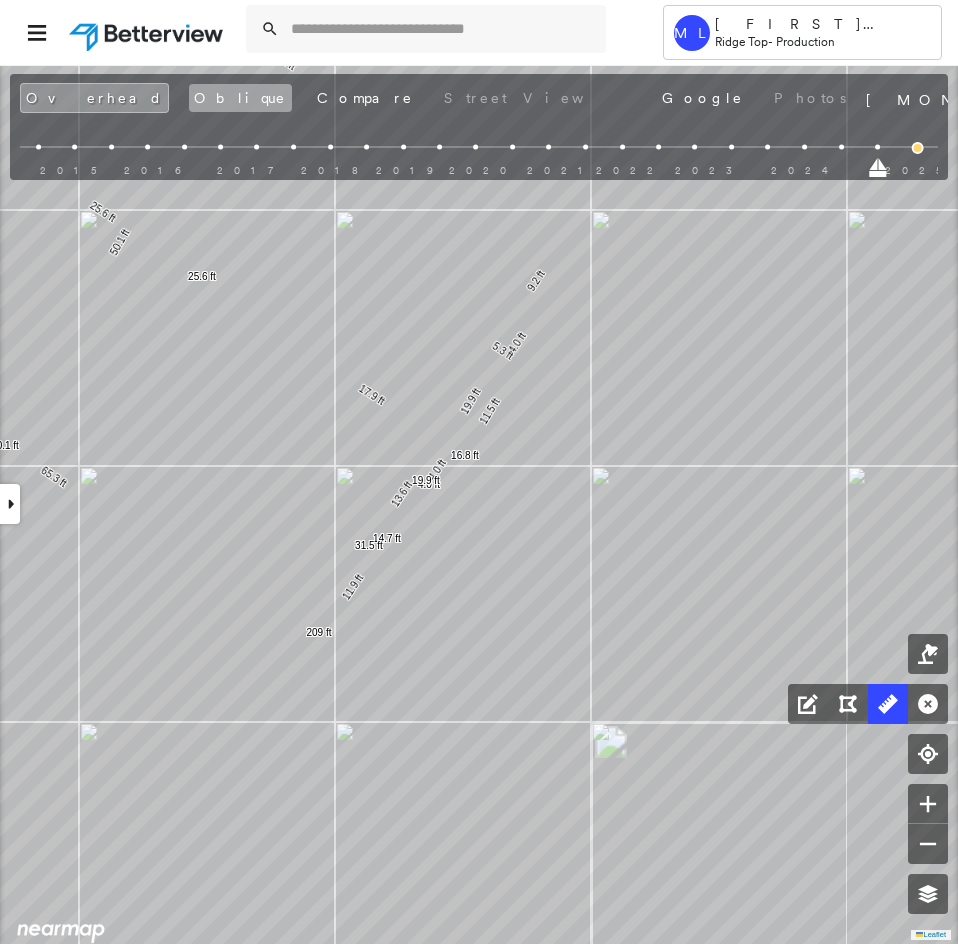 click on "Oblique" at bounding box center [240, 98] 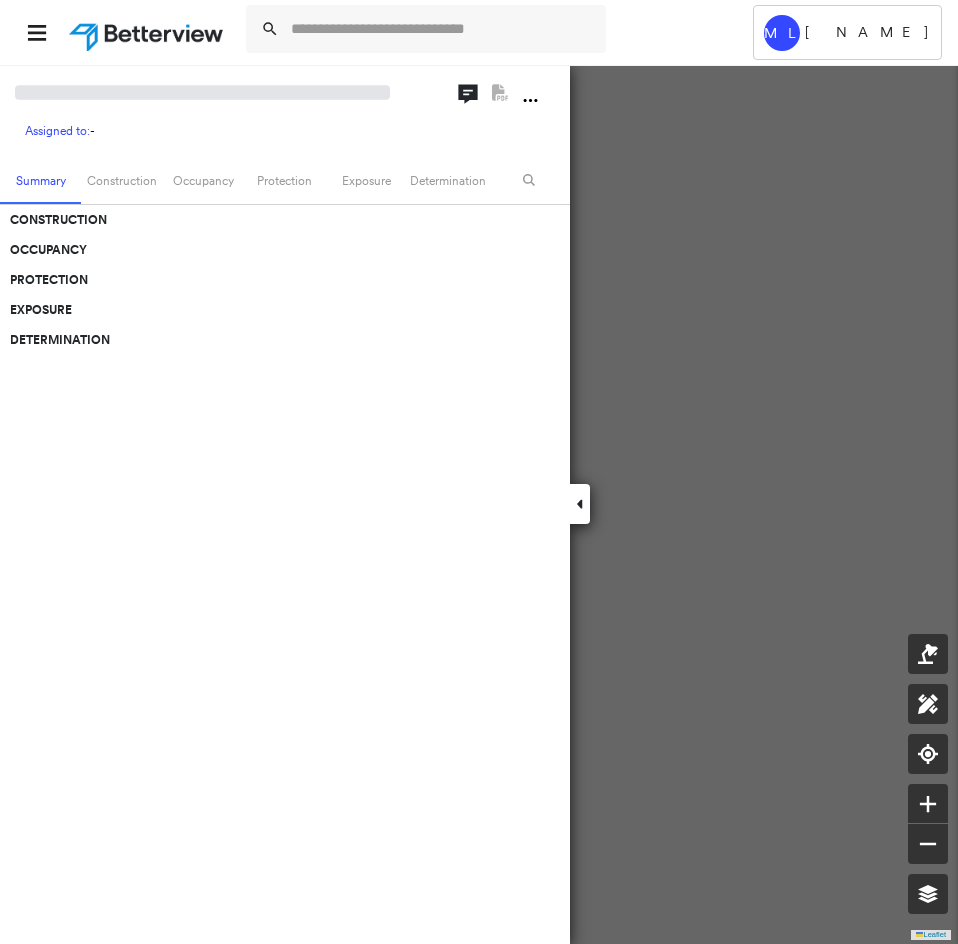 scroll, scrollTop: 0, scrollLeft: 0, axis: both 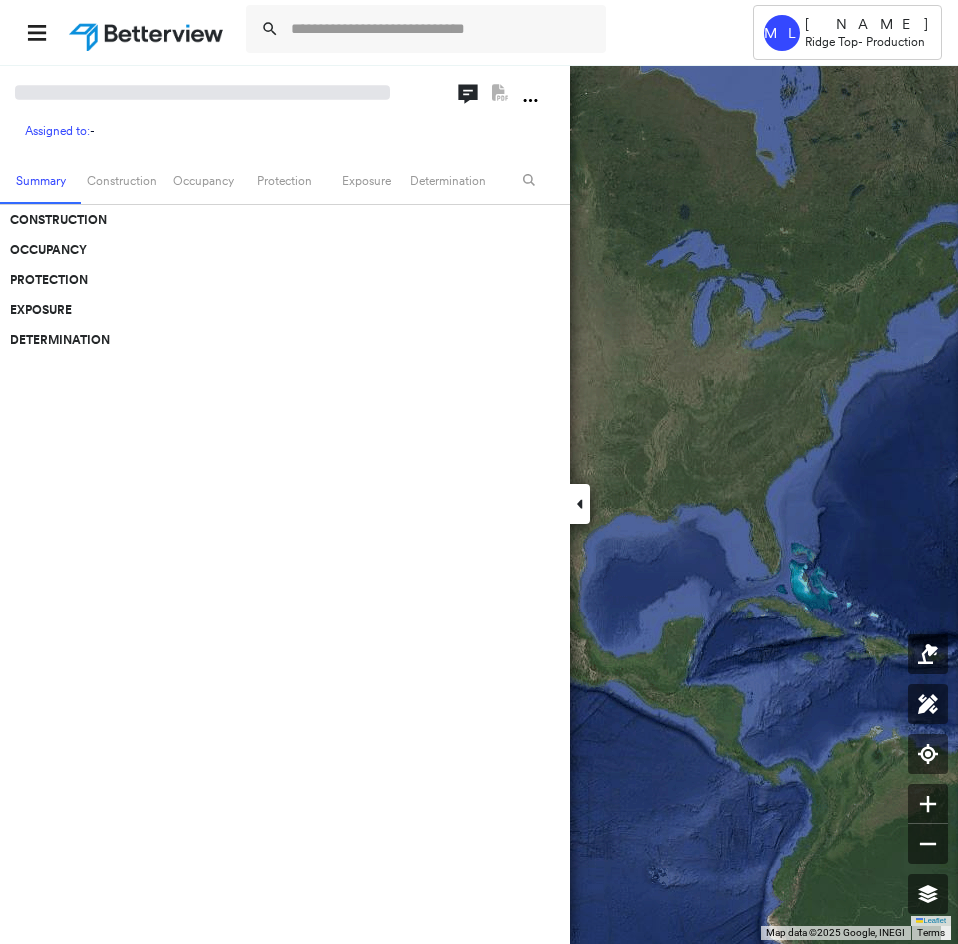 click at bounding box center [580, 504] 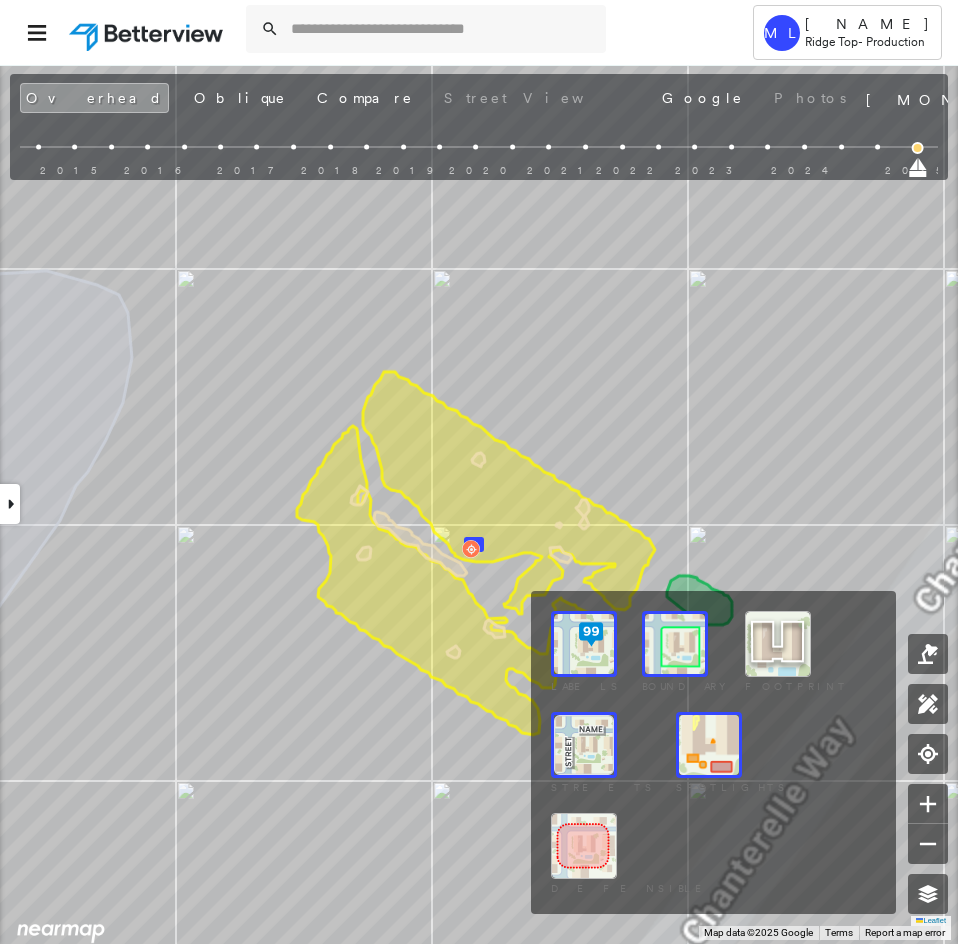 click at bounding box center [709, 745] 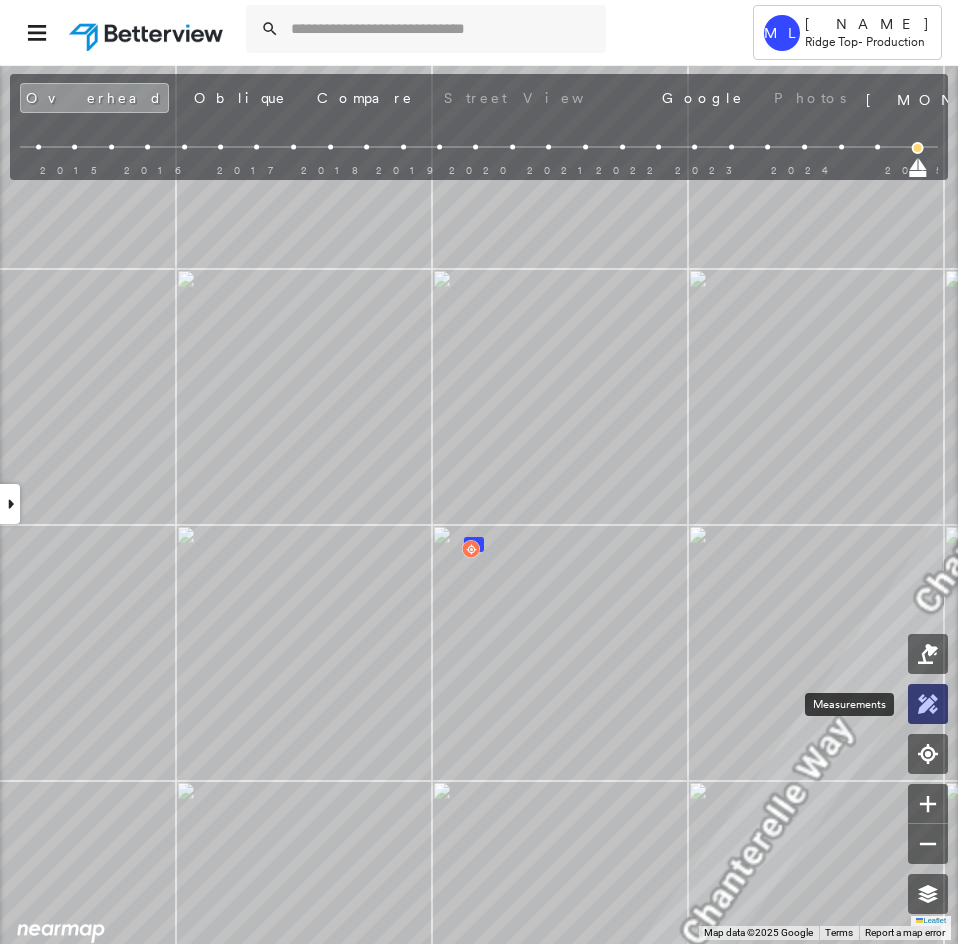 click at bounding box center (928, 704) 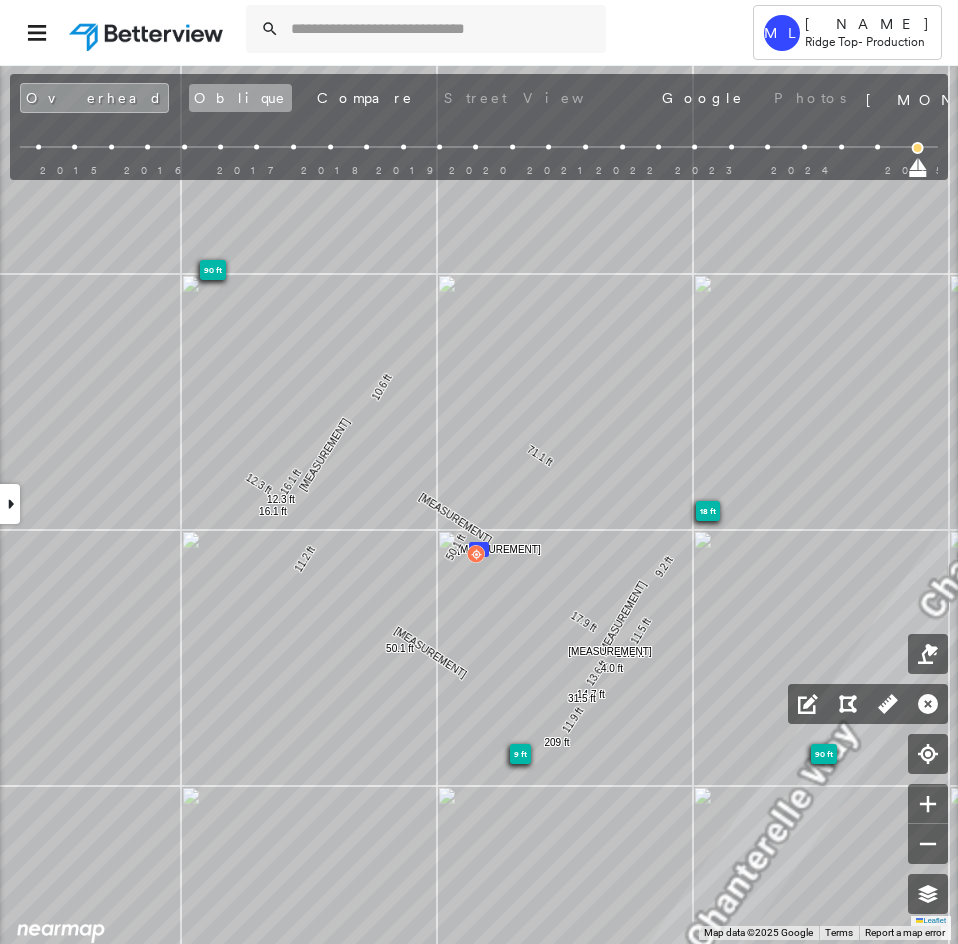 click on "Oblique" at bounding box center (240, 98) 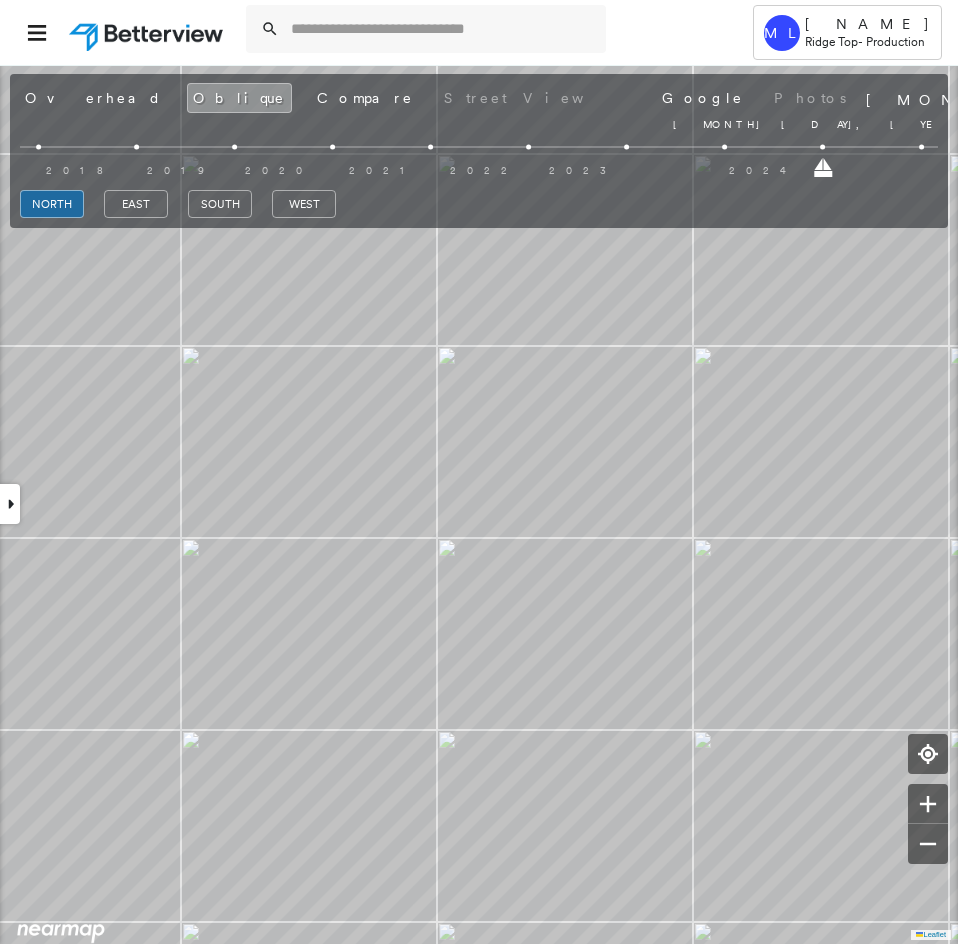 drag, startPoint x: 921, startPoint y: 169, endPoint x: 798, endPoint y: 160, distance: 123.32883 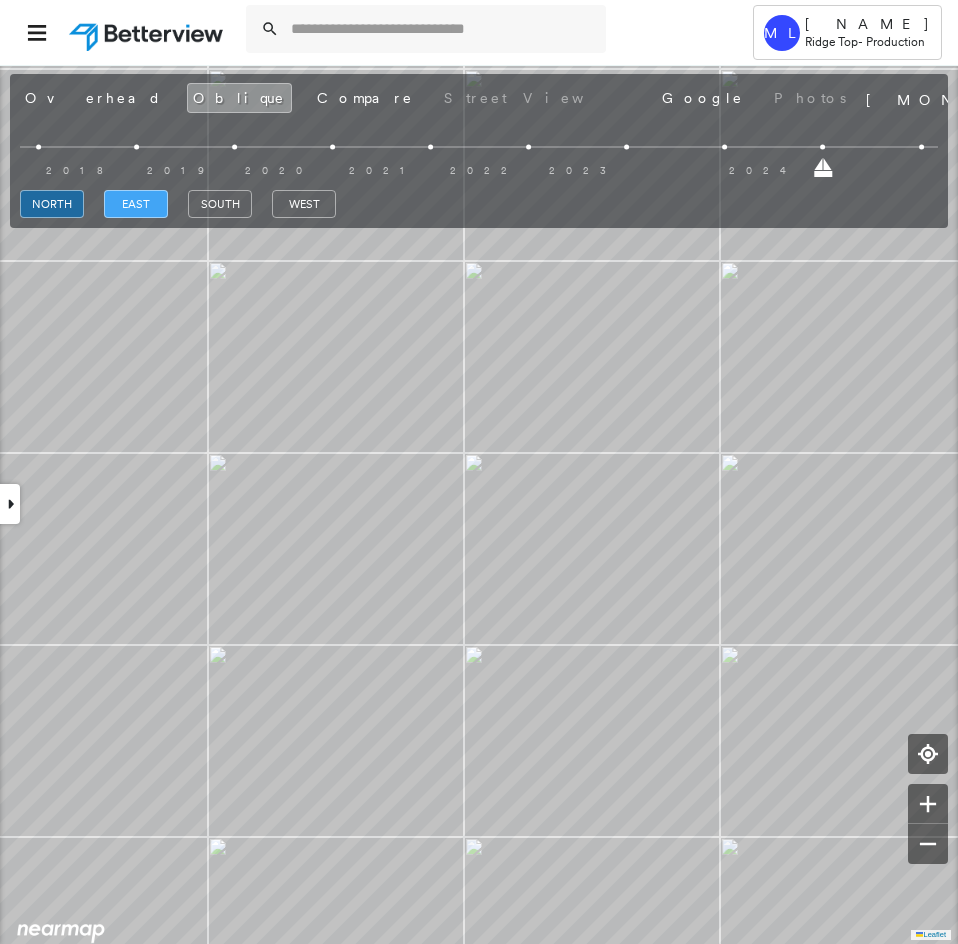 click on "east" at bounding box center (136, 204) 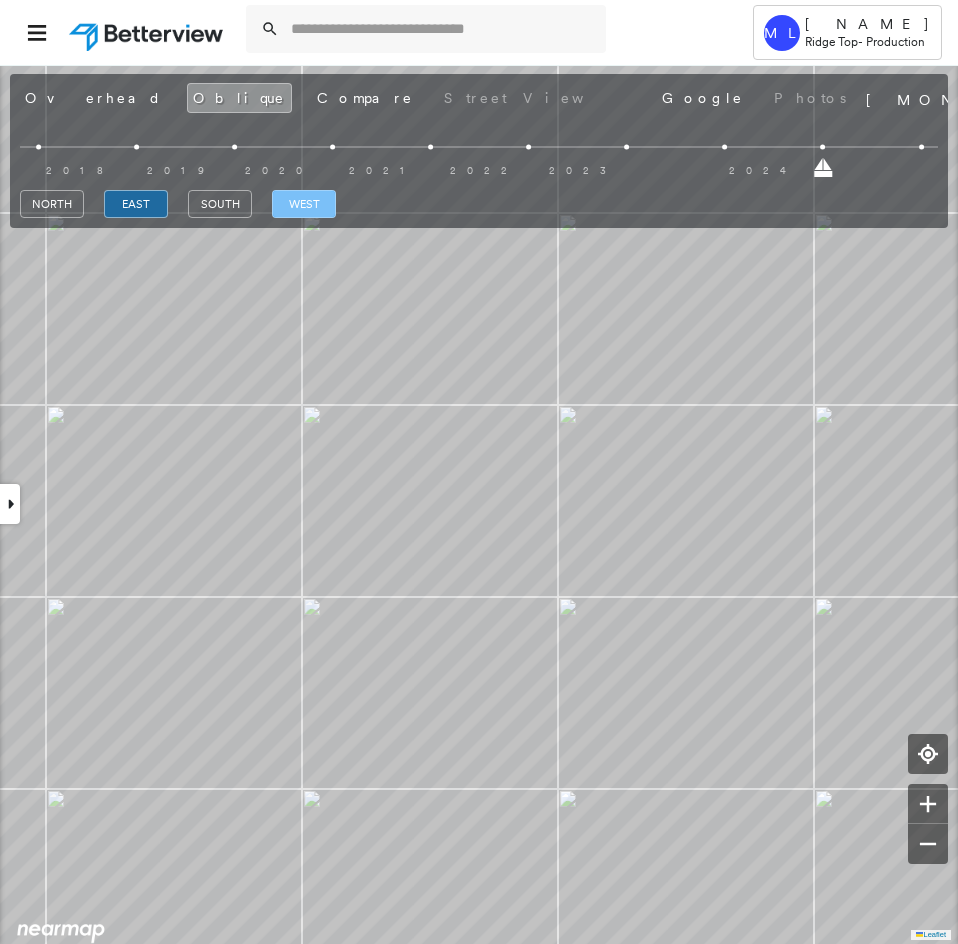 click on "west" at bounding box center [304, 204] 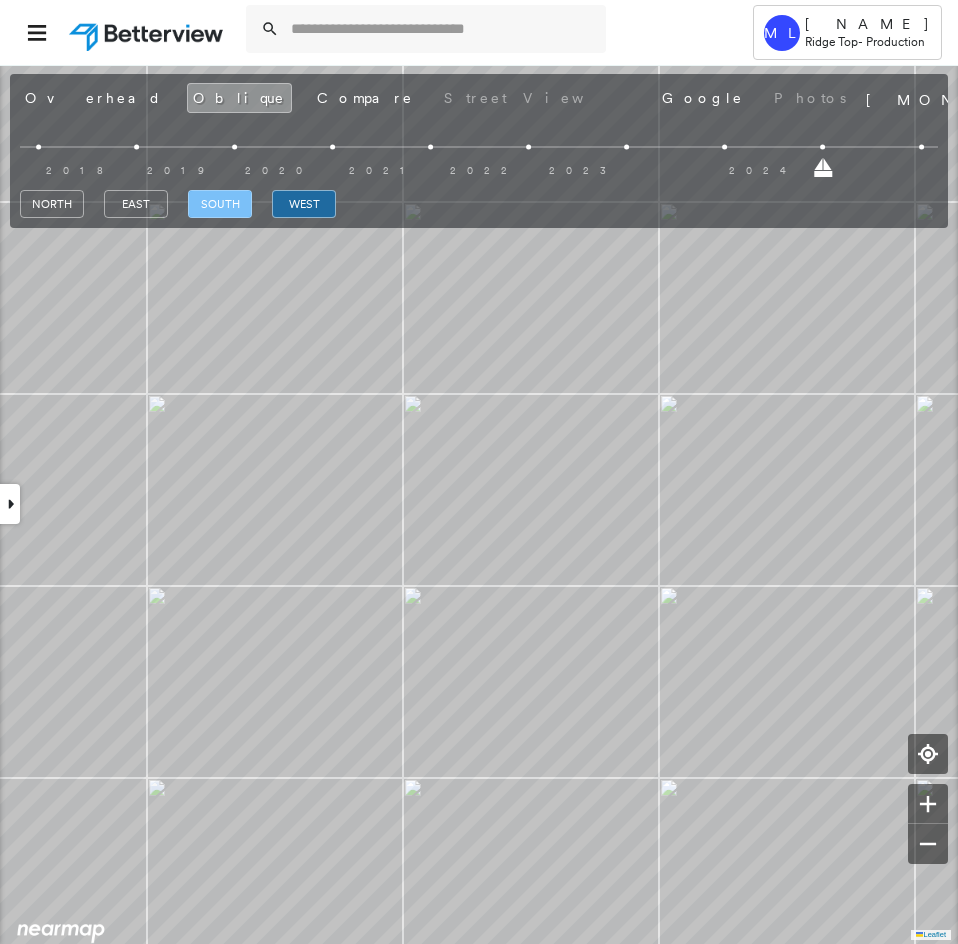 click on "south" at bounding box center [220, 204] 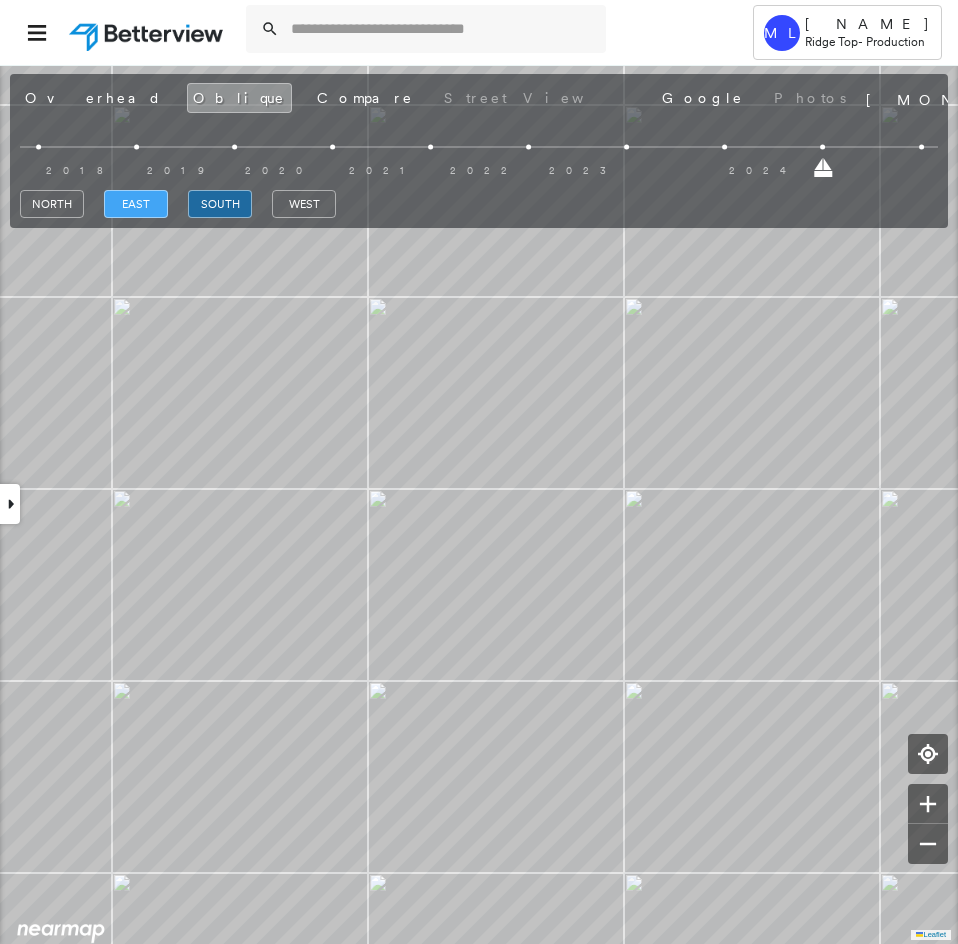 click on "east" at bounding box center (136, 204) 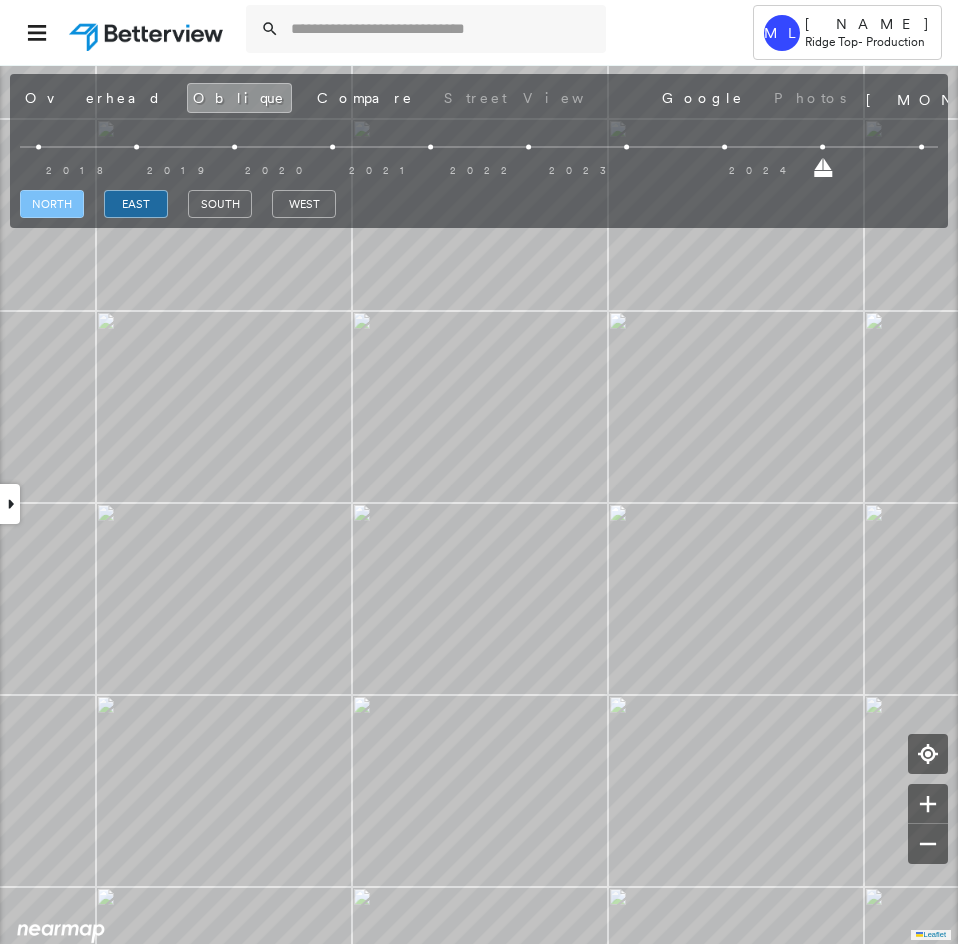 click on "north" at bounding box center (52, 204) 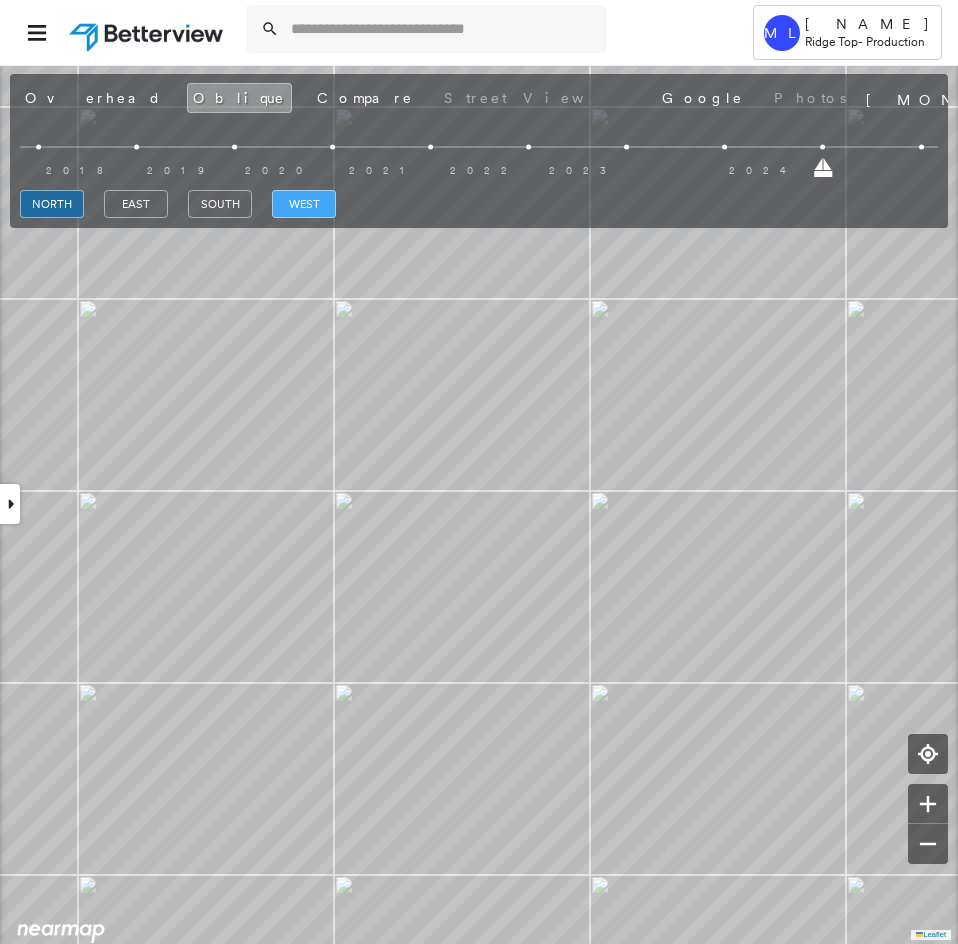 click on "west" at bounding box center (304, 204) 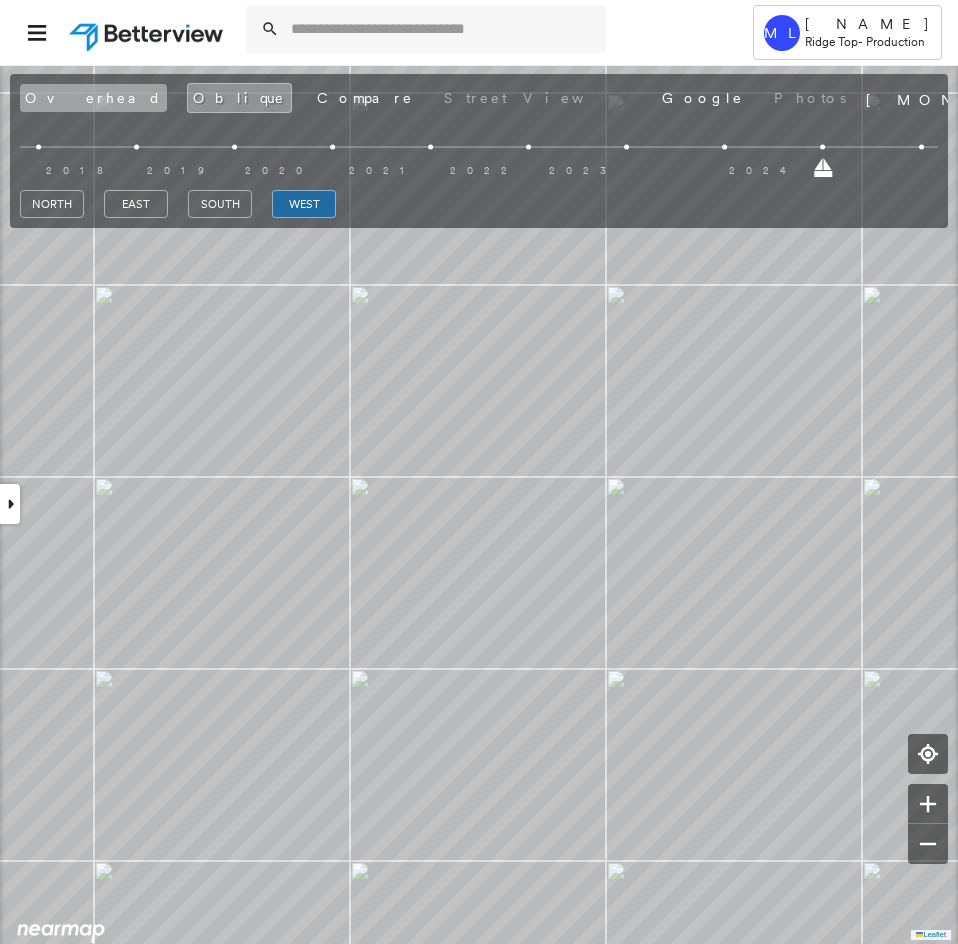 click on "Overhead" at bounding box center (93, 98) 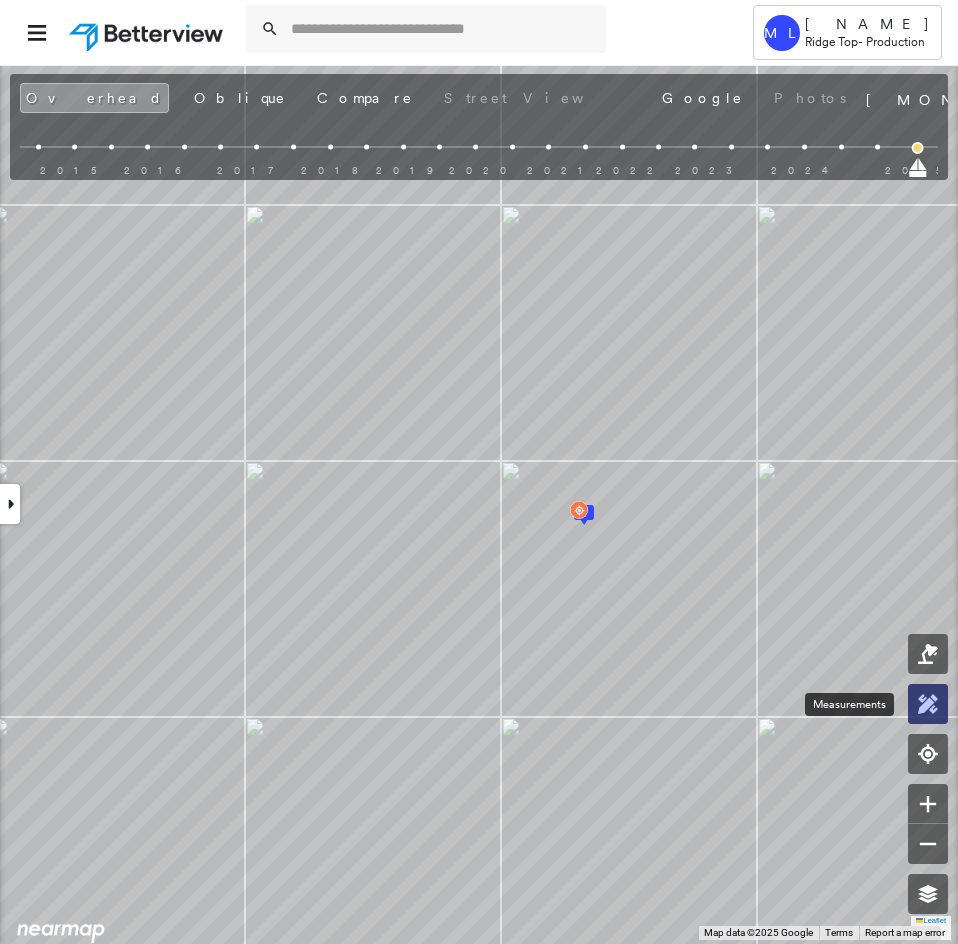 click 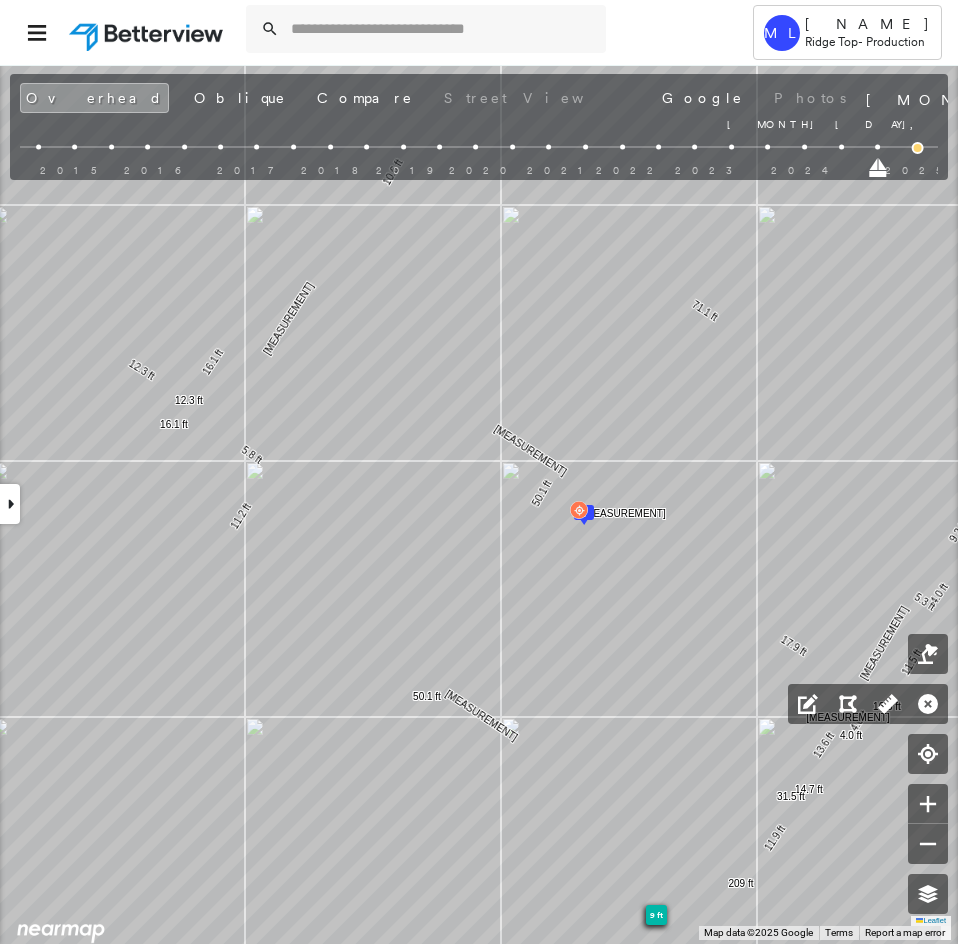 drag, startPoint x: 918, startPoint y: 165, endPoint x: 851, endPoint y: 163, distance: 67.02985 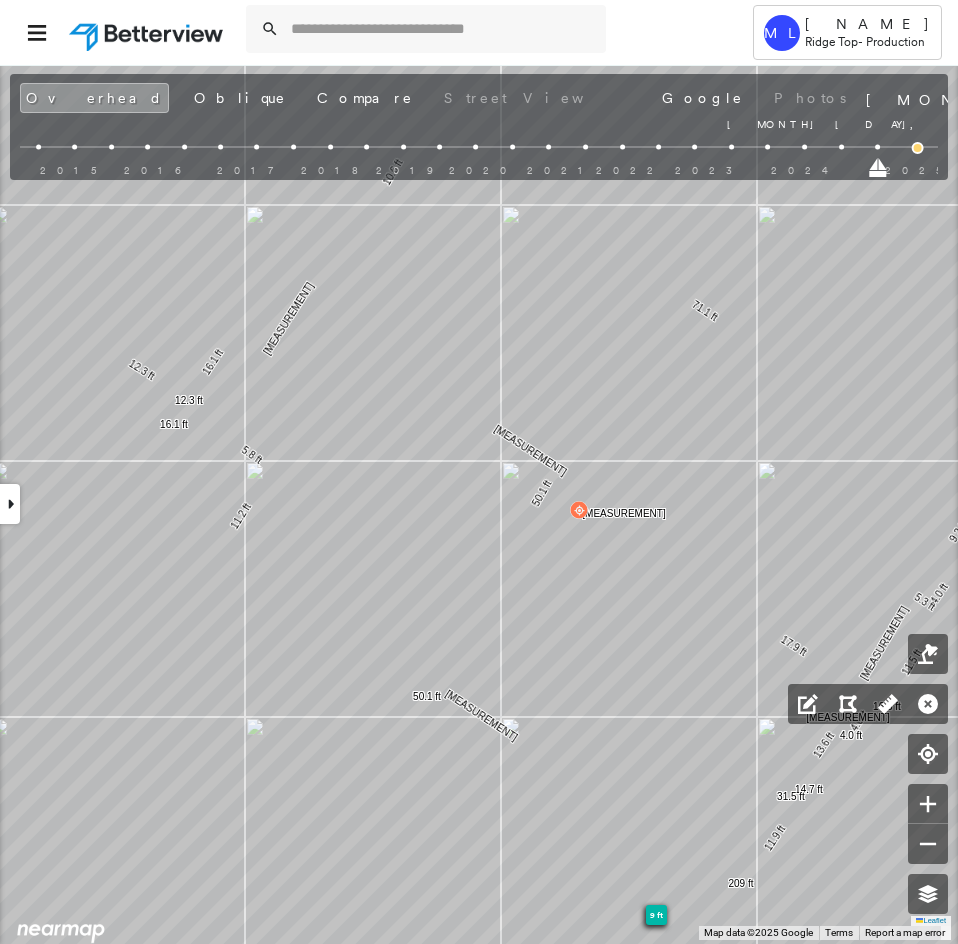drag, startPoint x: 845, startPoint y: 169, endPoint x: 888, endPoint y: 167, distance: 43.046486 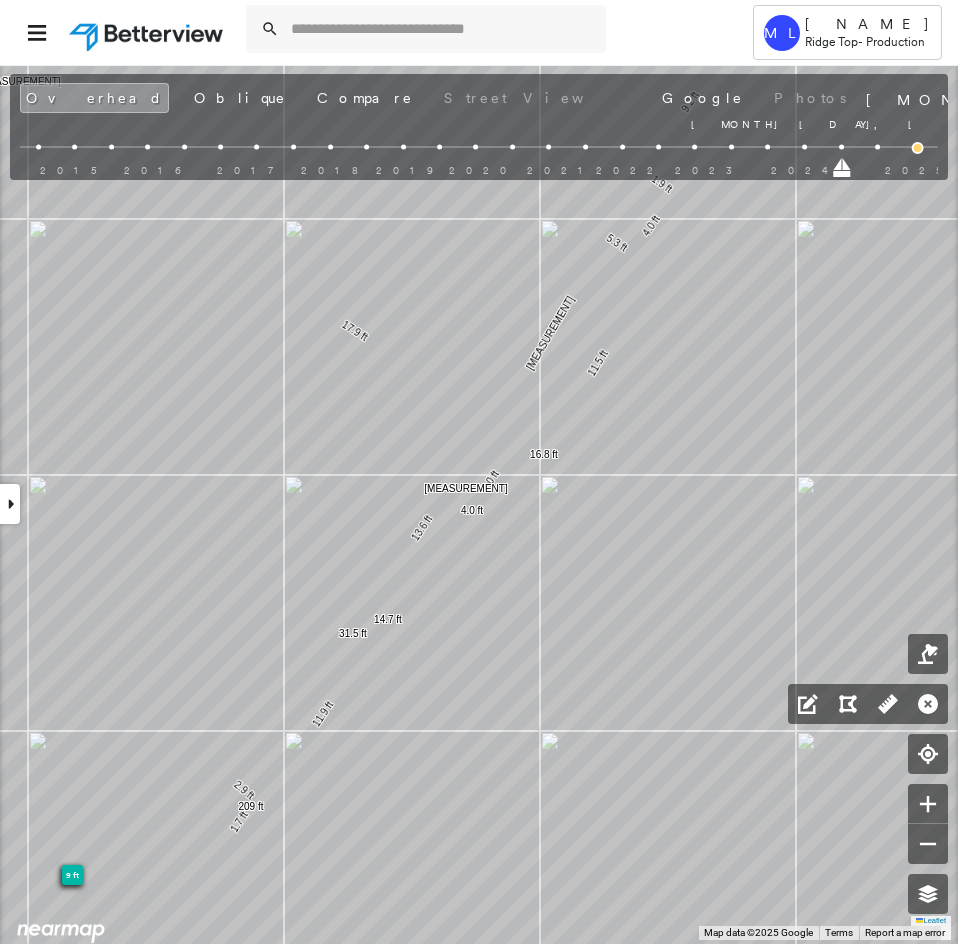 drag, startPoint x: 877, startPoint y: 169, endPoint x: 838, endPoint y: 172, distance: 39.115215 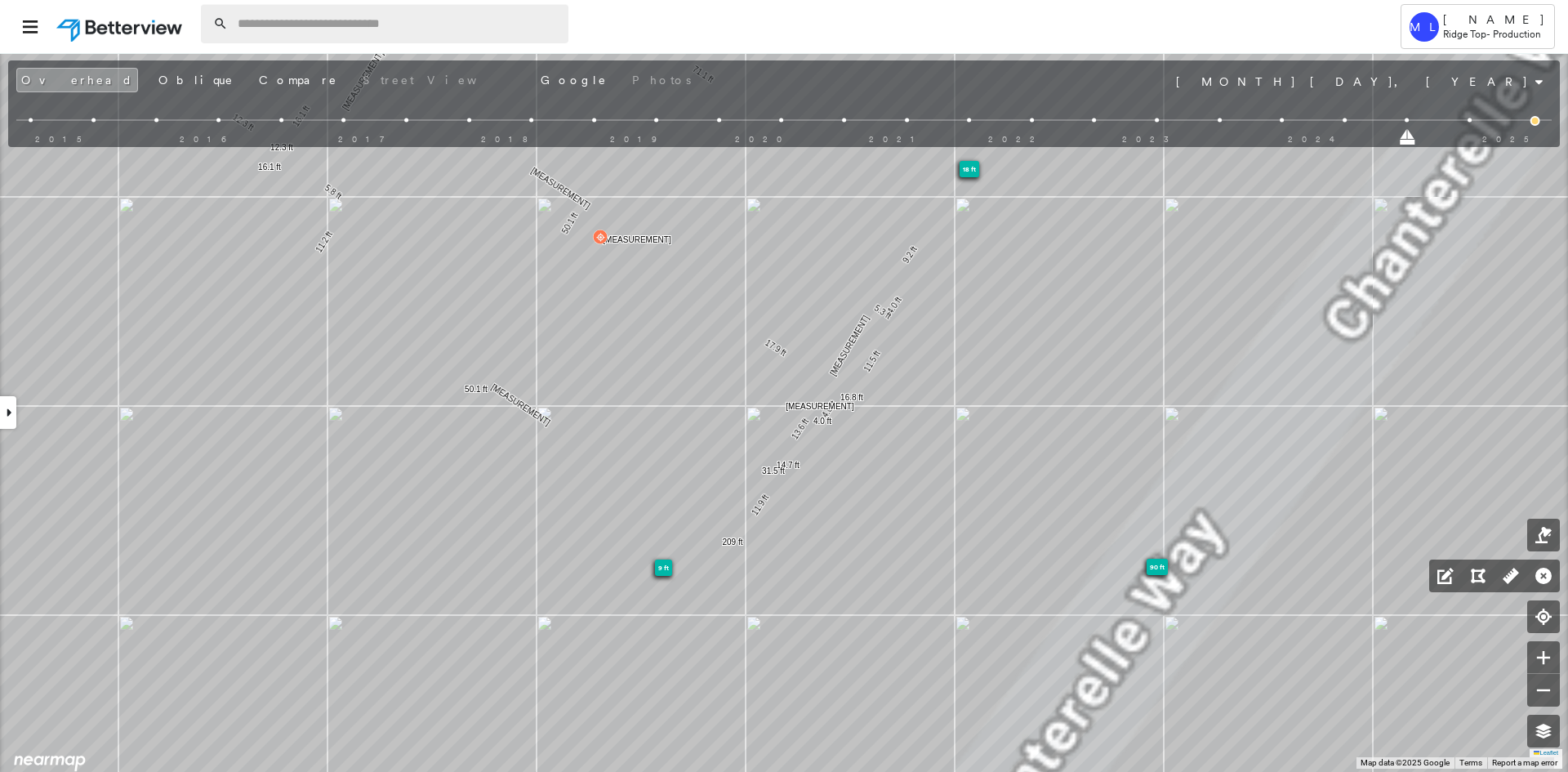 click at bounding box center [398, 24] 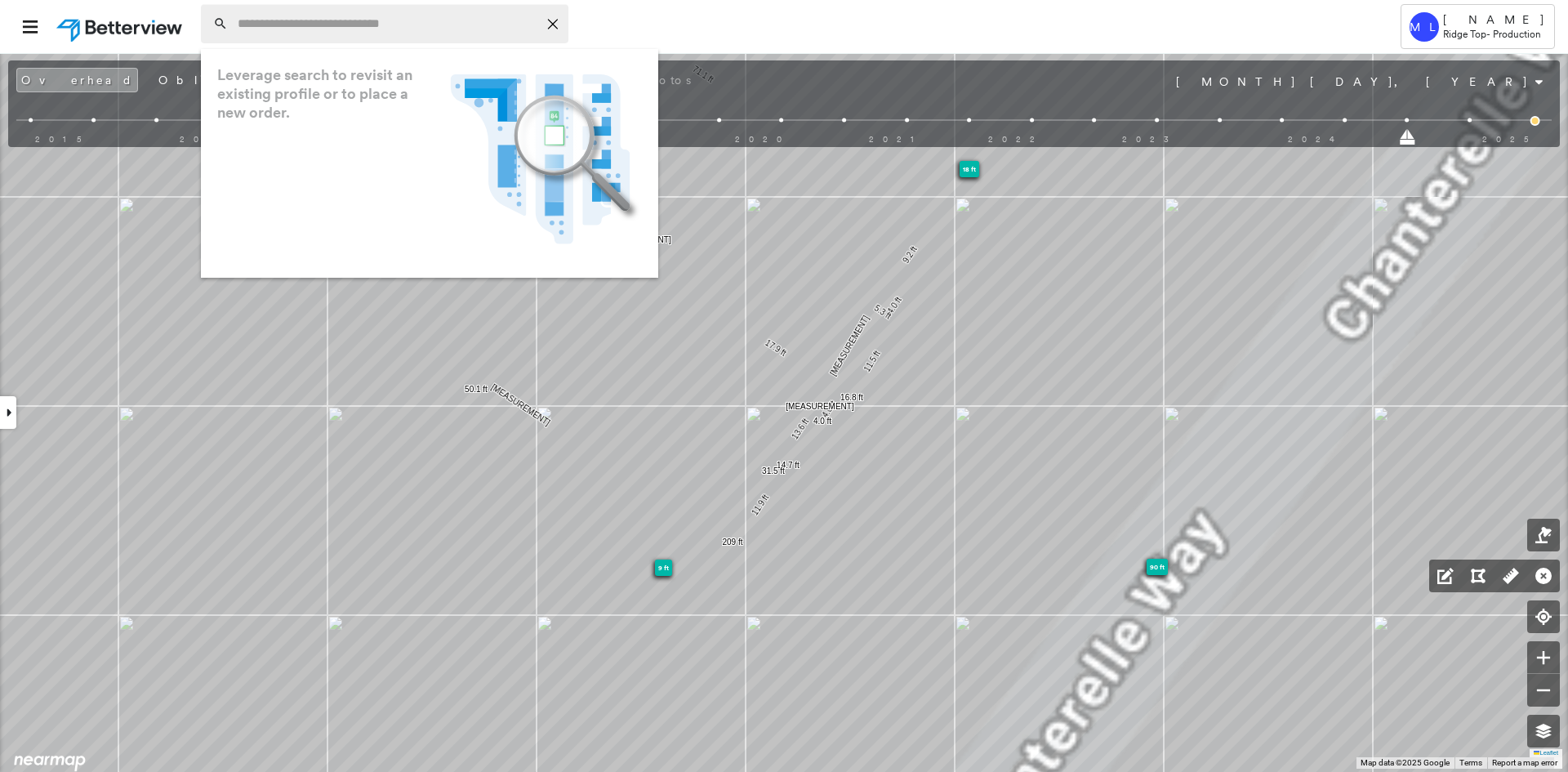paste on "**********" 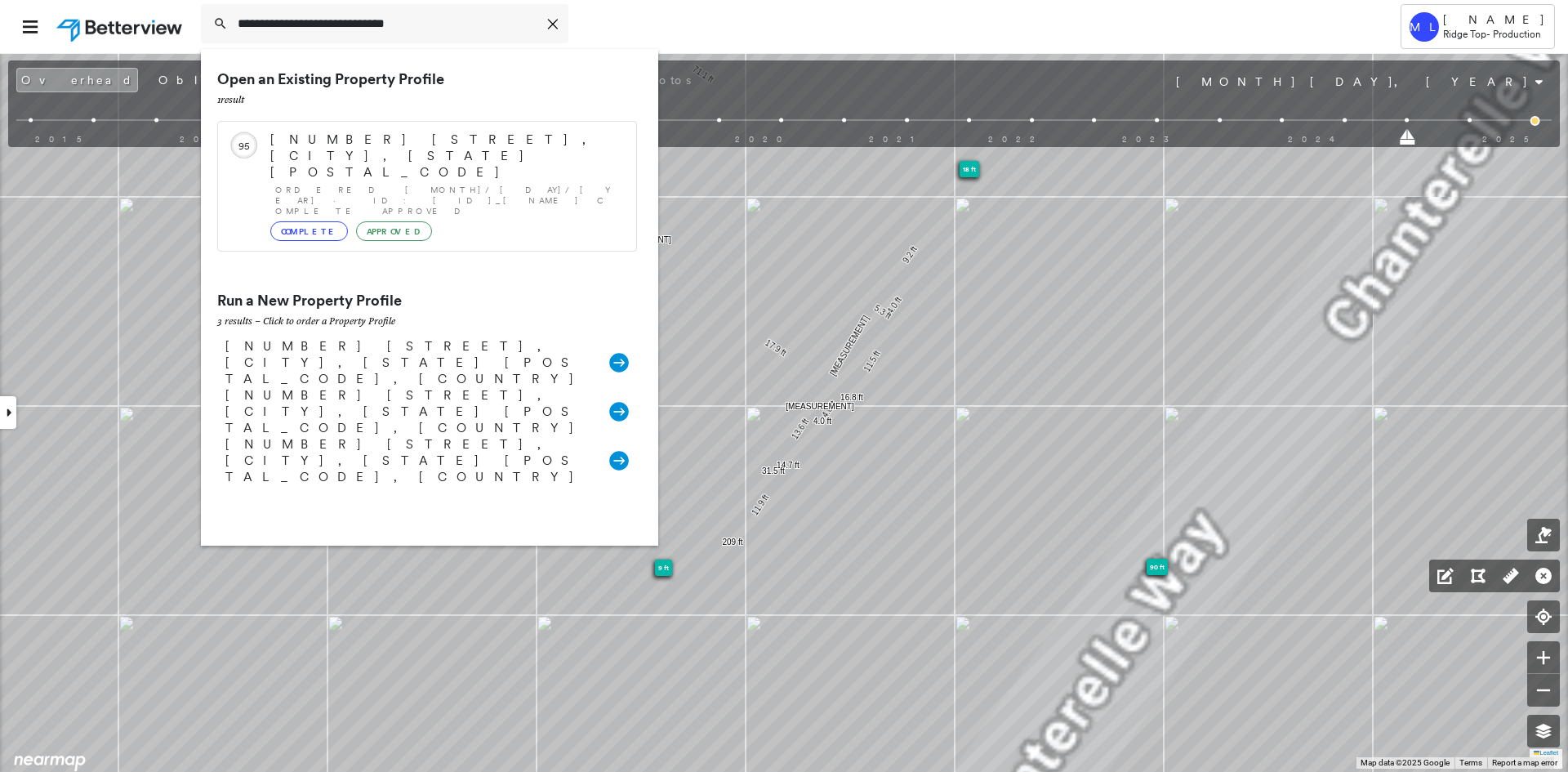type on "**********" 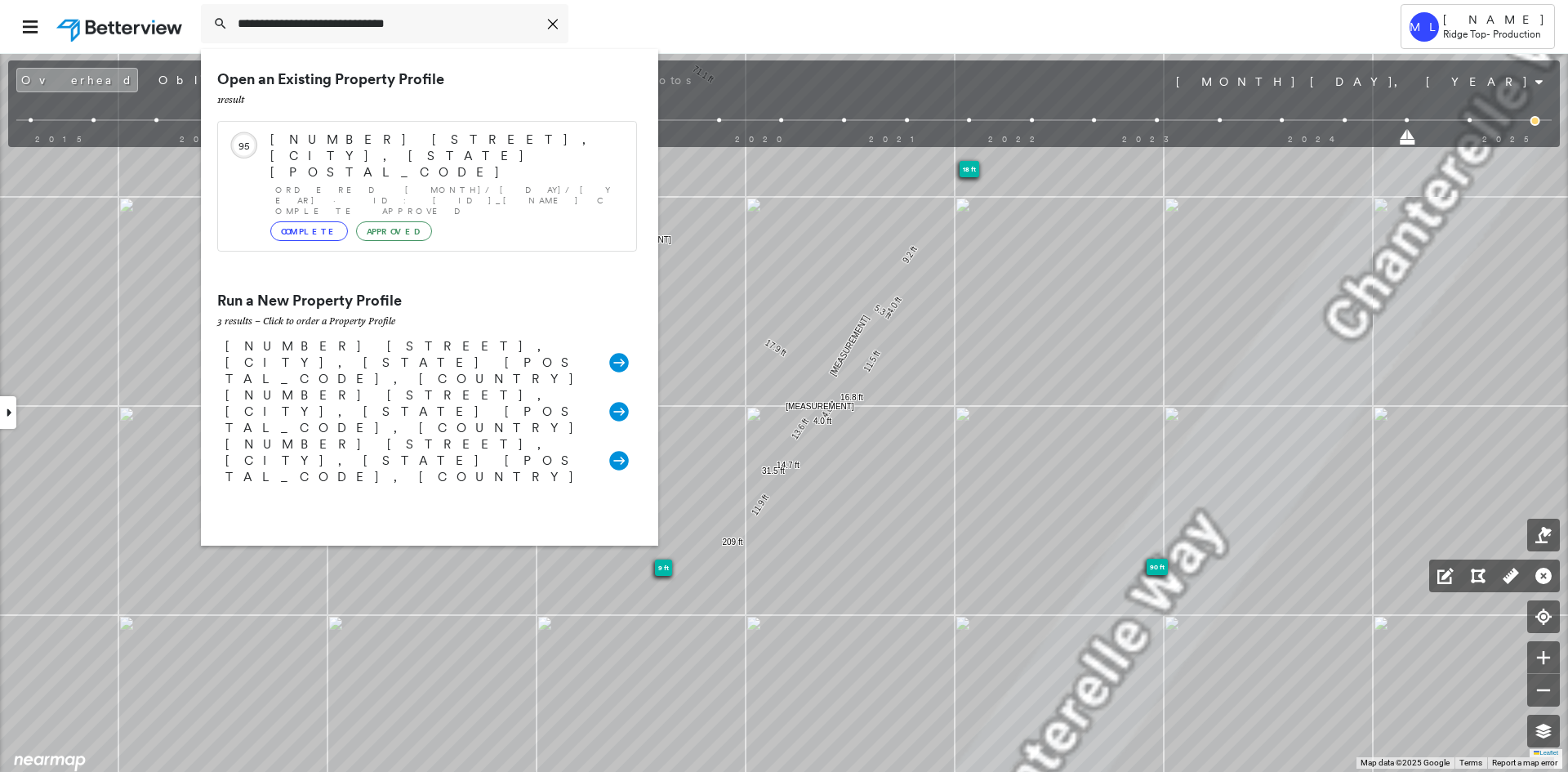 click on "Ordered [MONTH]/[DAY]/[YEAR] · ID: [ID]_[NAME] Complete Approved" at bounding box center [448, 200] 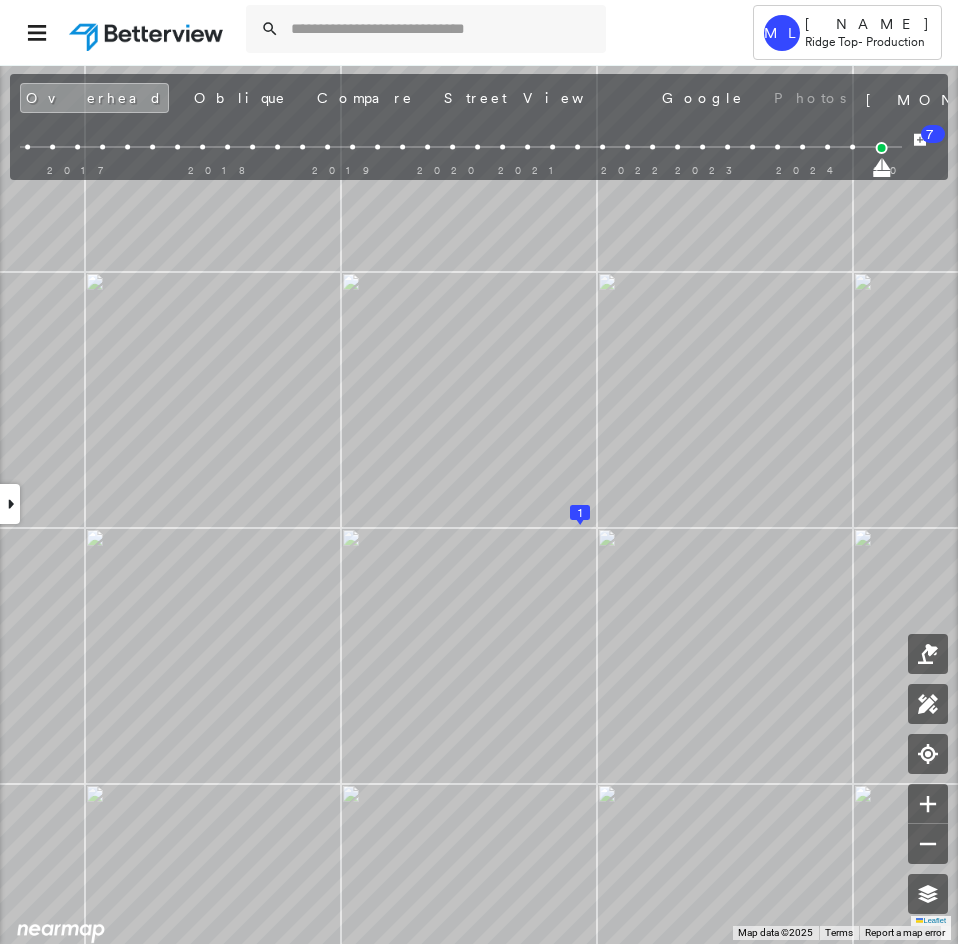 click 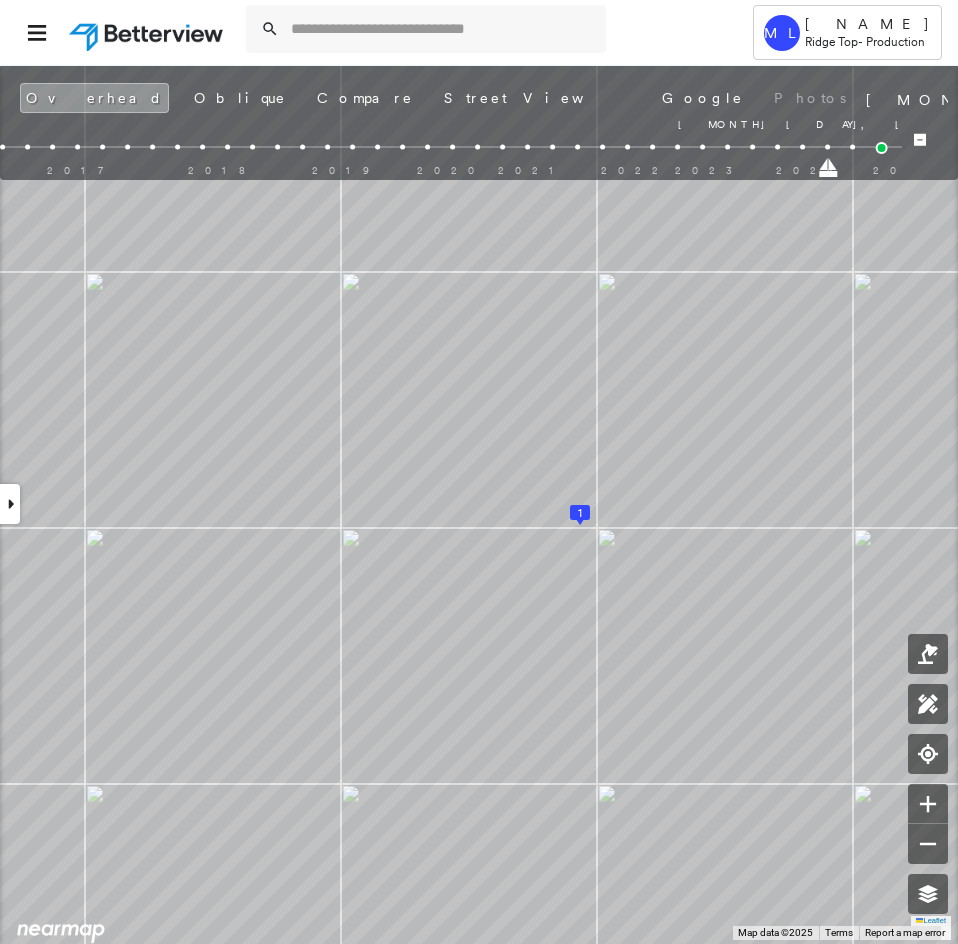 drag, startPoint x: 885, startPoint y: 171, endPoint x: 849, endPoint y: 170, distance: 36.013885 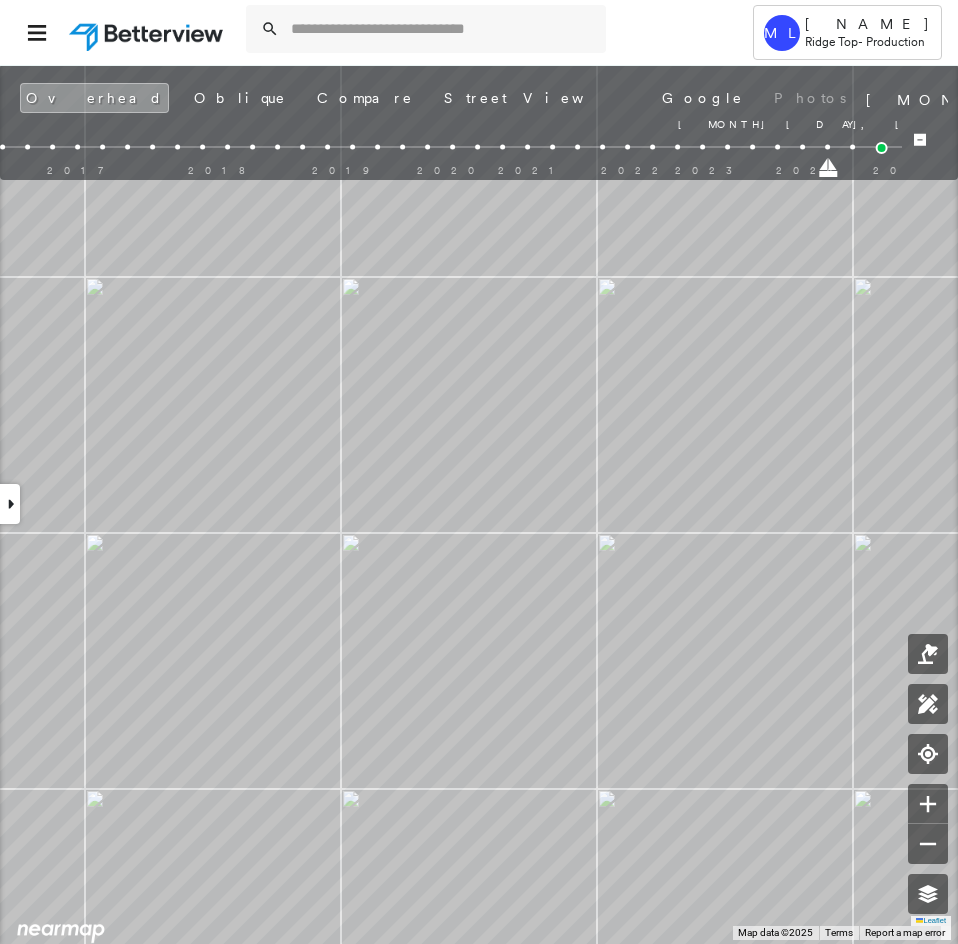 drag, startPoint x: 854, startPoint y: 173, endPoint x: 828, endPoint y: 176, distance: 26.172504 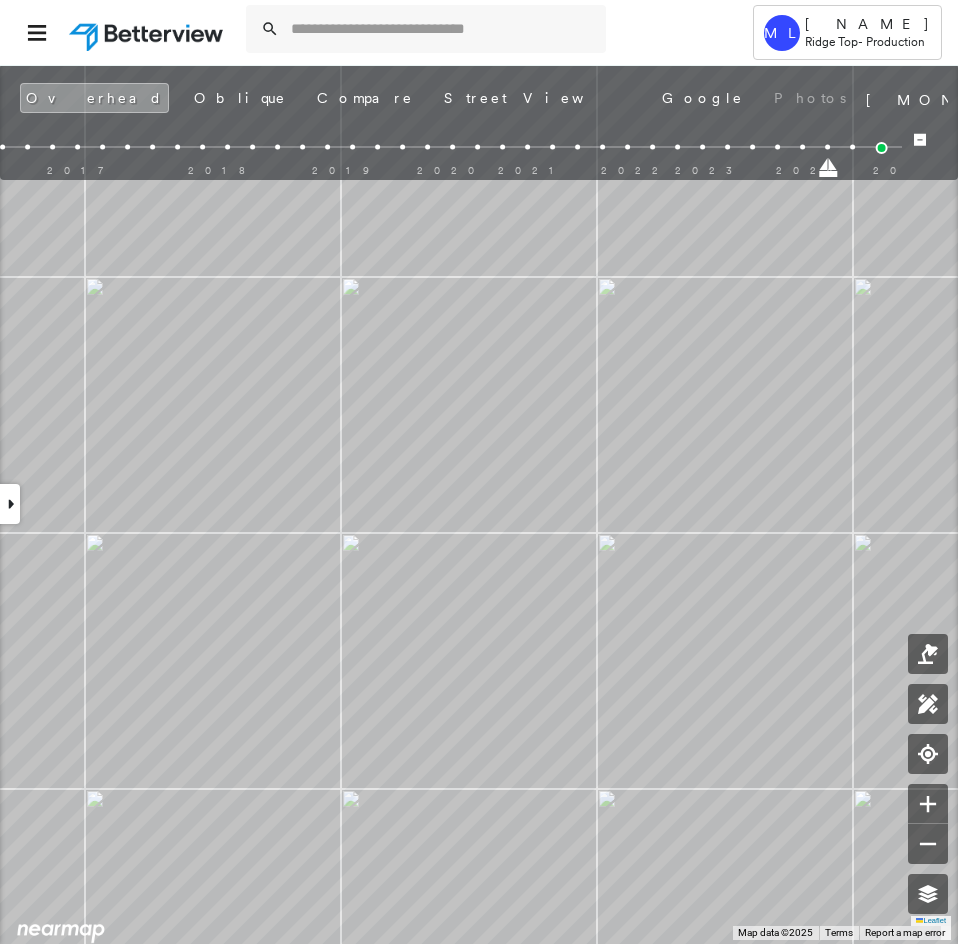 drag, startPoint x: 831, startPoint y: 176, endPoint x: 813, endPoint y: 176, distance: 18 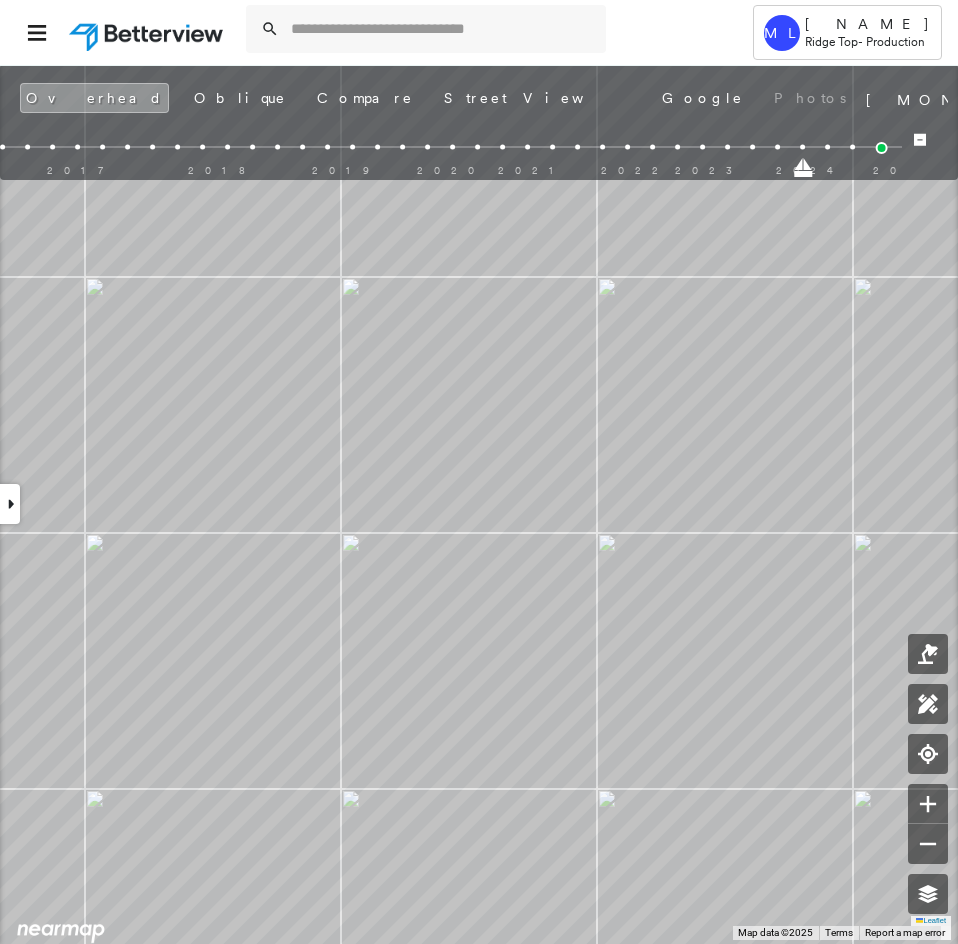 drag, startPoint x: 807, startPoint y: 171, endPoint x: 790, endPoint y: 171, distance: 17 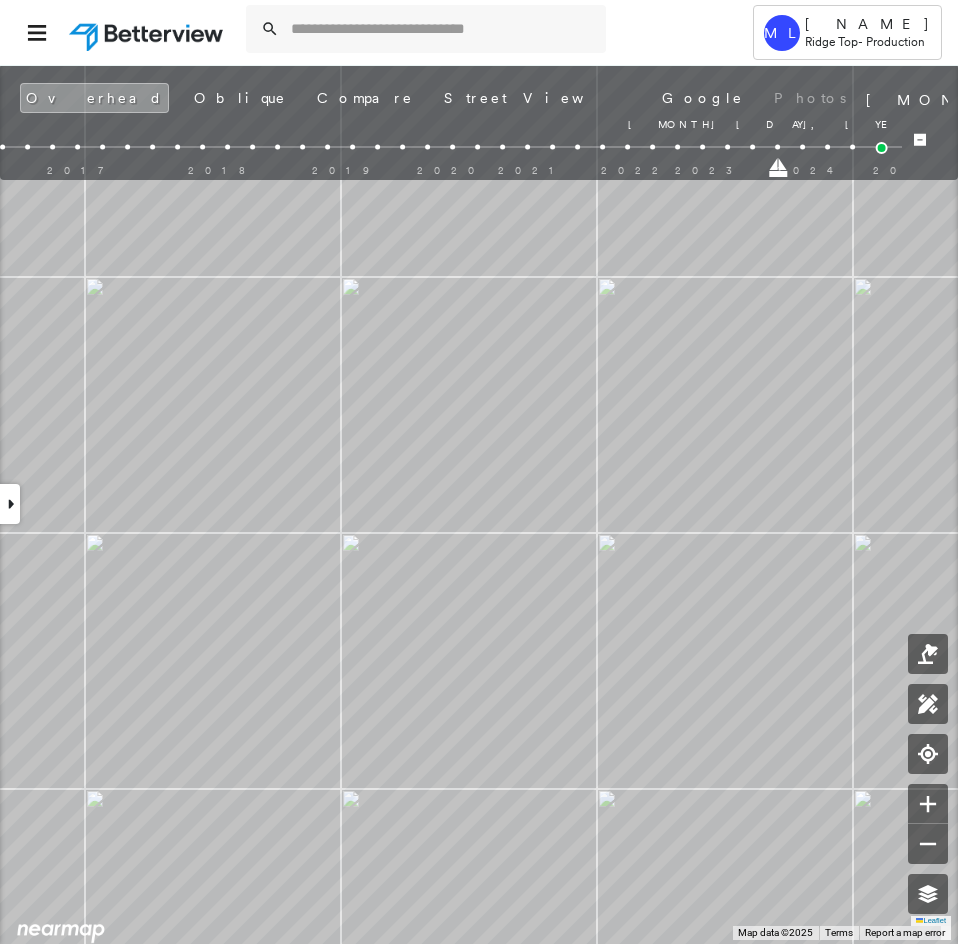 click on "[MONTH] [DAY], [YEAR] [MONTH] [DAY], [YEAR]" at bounding box center [368, 166] 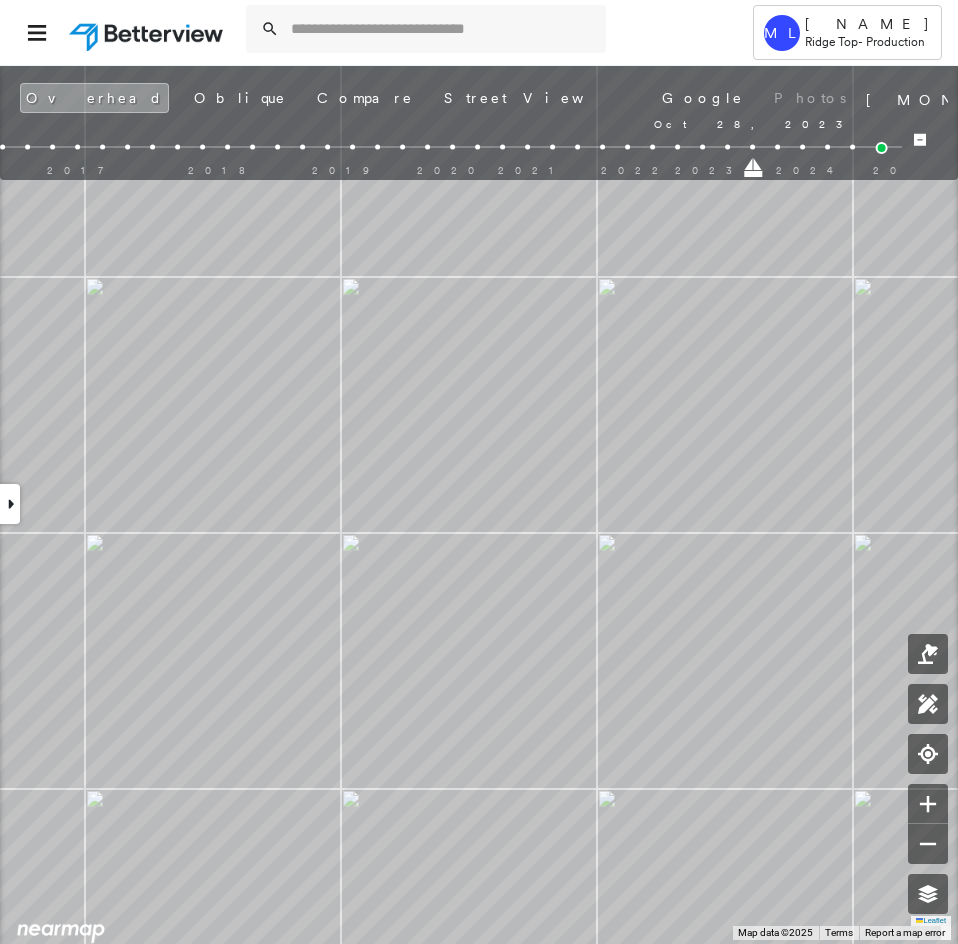 drag, startPoint x: 778, startPoint y: 176, endPoint x: 747, endPoint y: 180, distance: 31.257 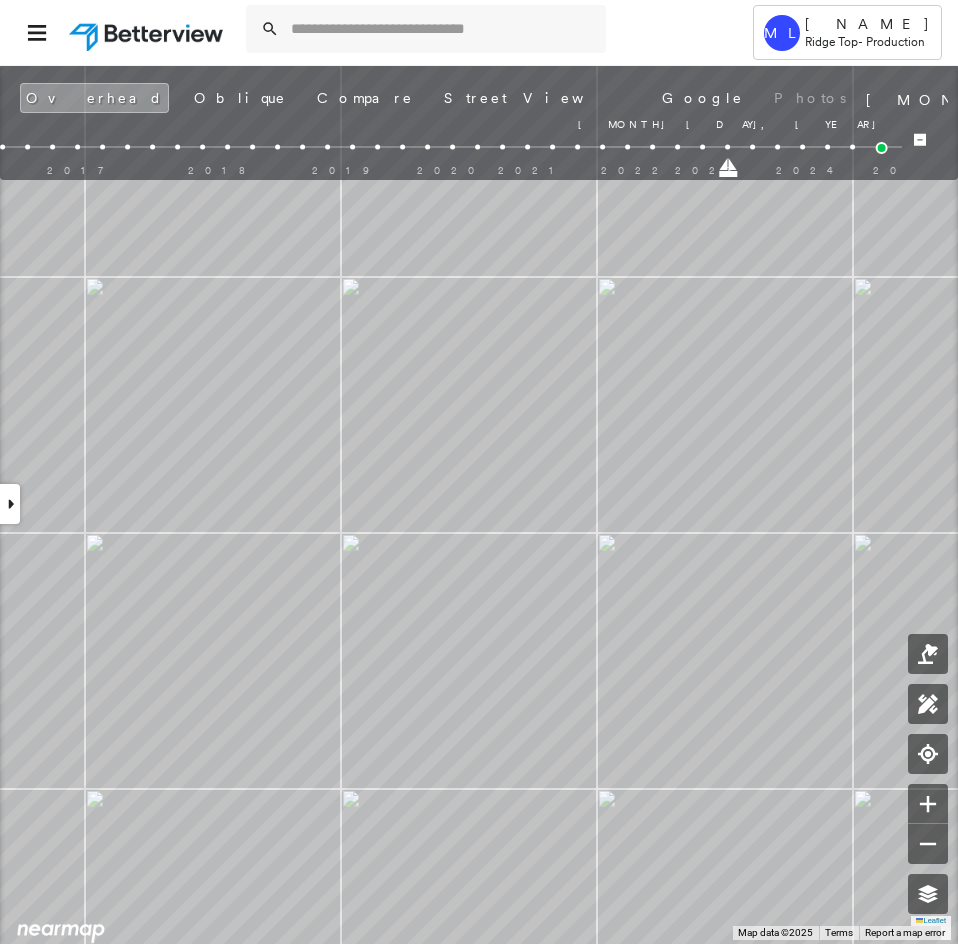 drag, startPoint x: 751, startPoint y: 174, endPoint x: 718, endPoint y: 175, distance: 33.01515 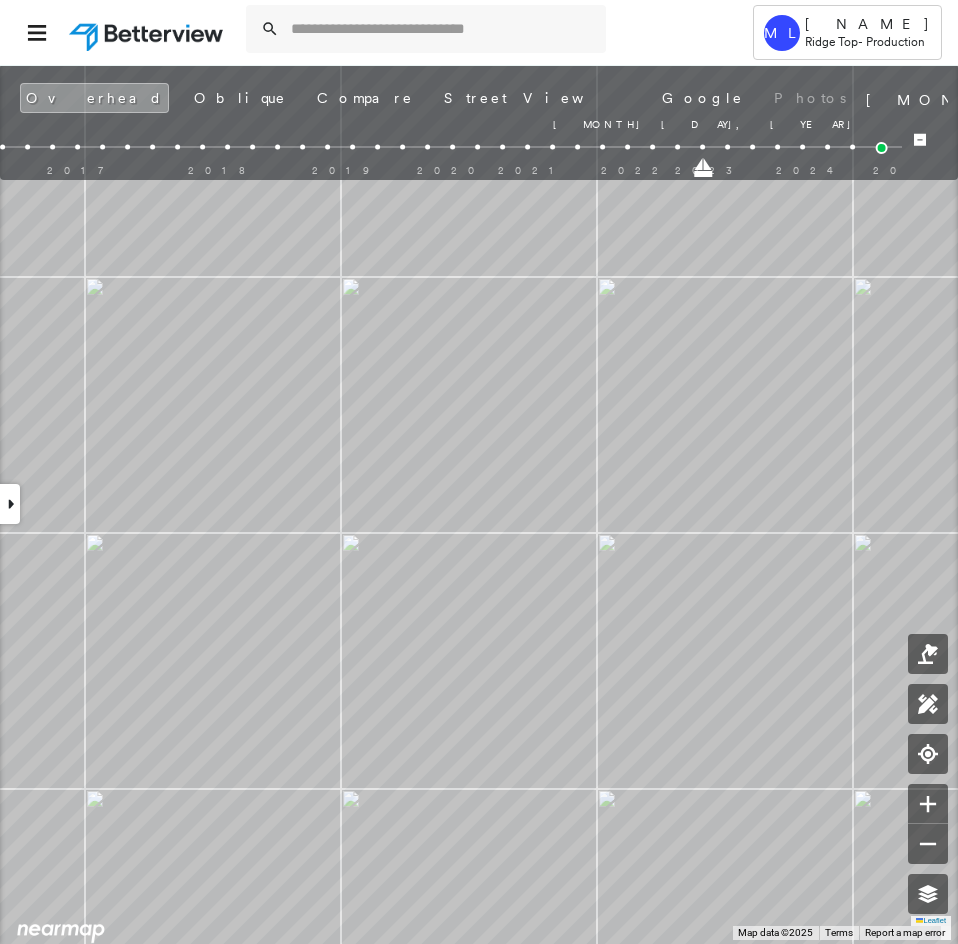 drag, startPoint x: 731, startPoint y: 173, endPoint x: 698, endPoint y: 178, distance: 33.37664 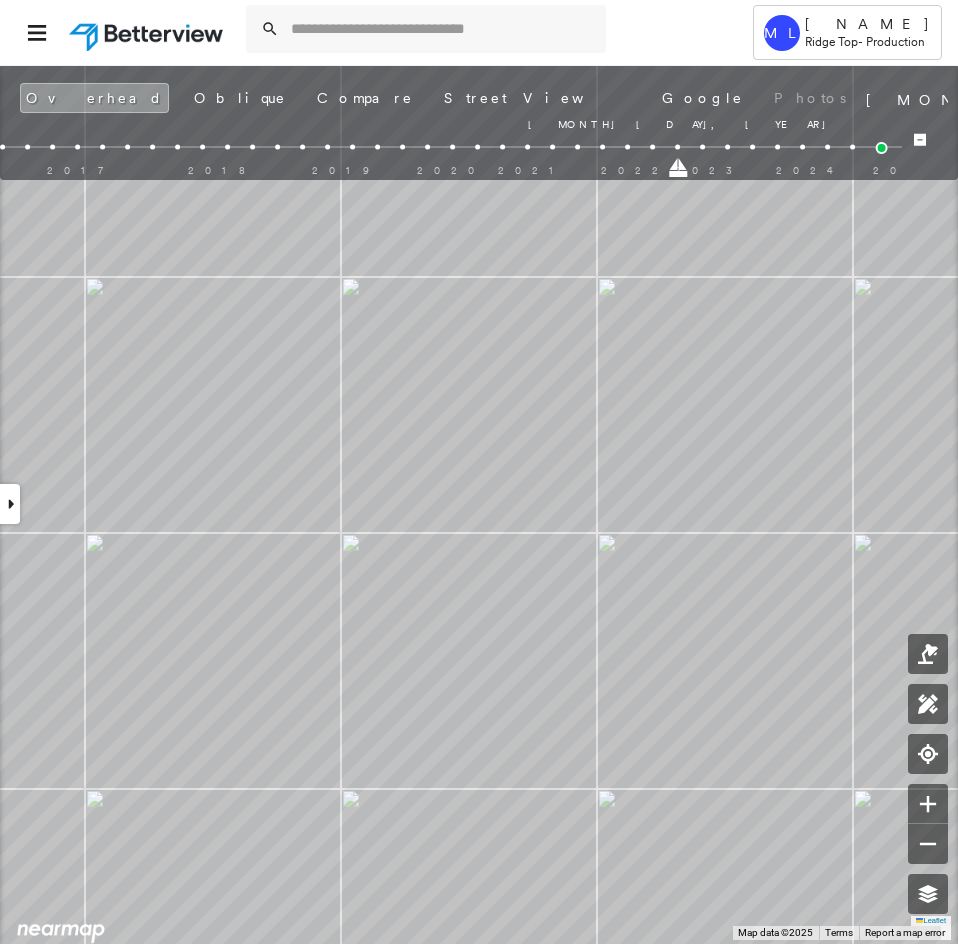 drag, startPoint x: 703, startPoint y: 172, endPoint x: 684, endPoint y: 173, distance: 19.026299 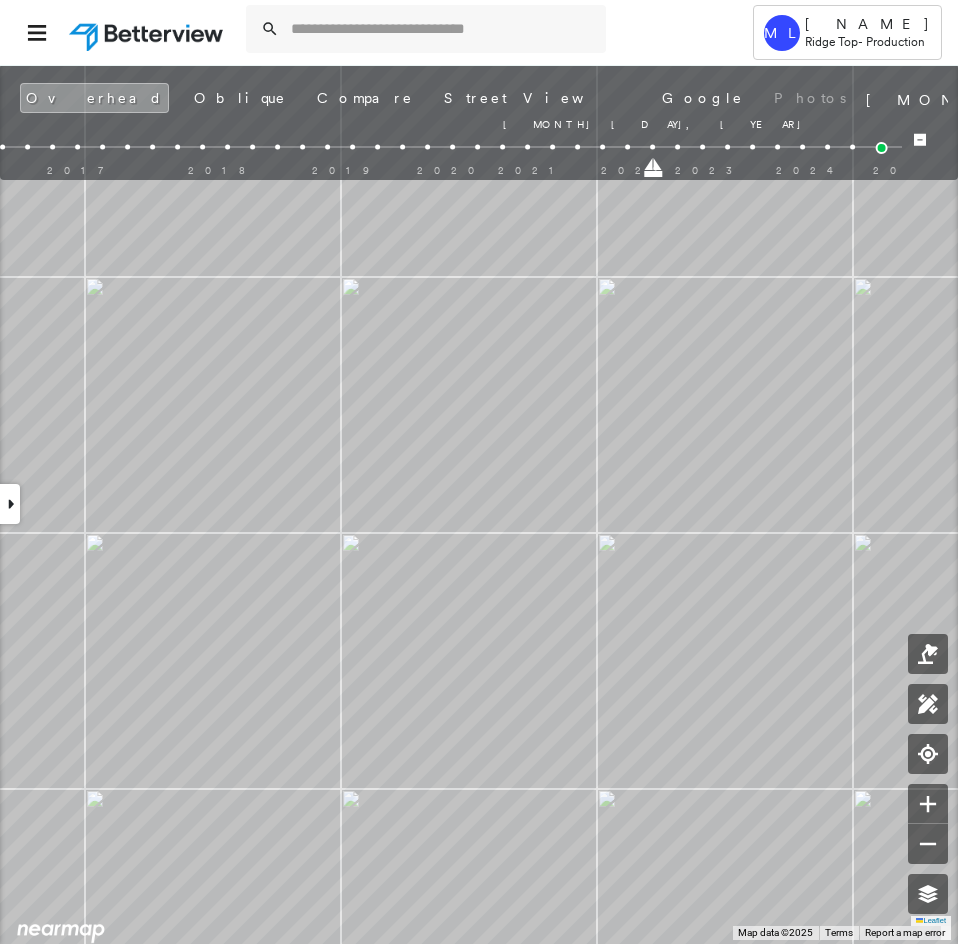 drag, startPoint x: 683, startPoint y: 173, endPoint x: 655, endPoint y: 174, distance: 28.01785 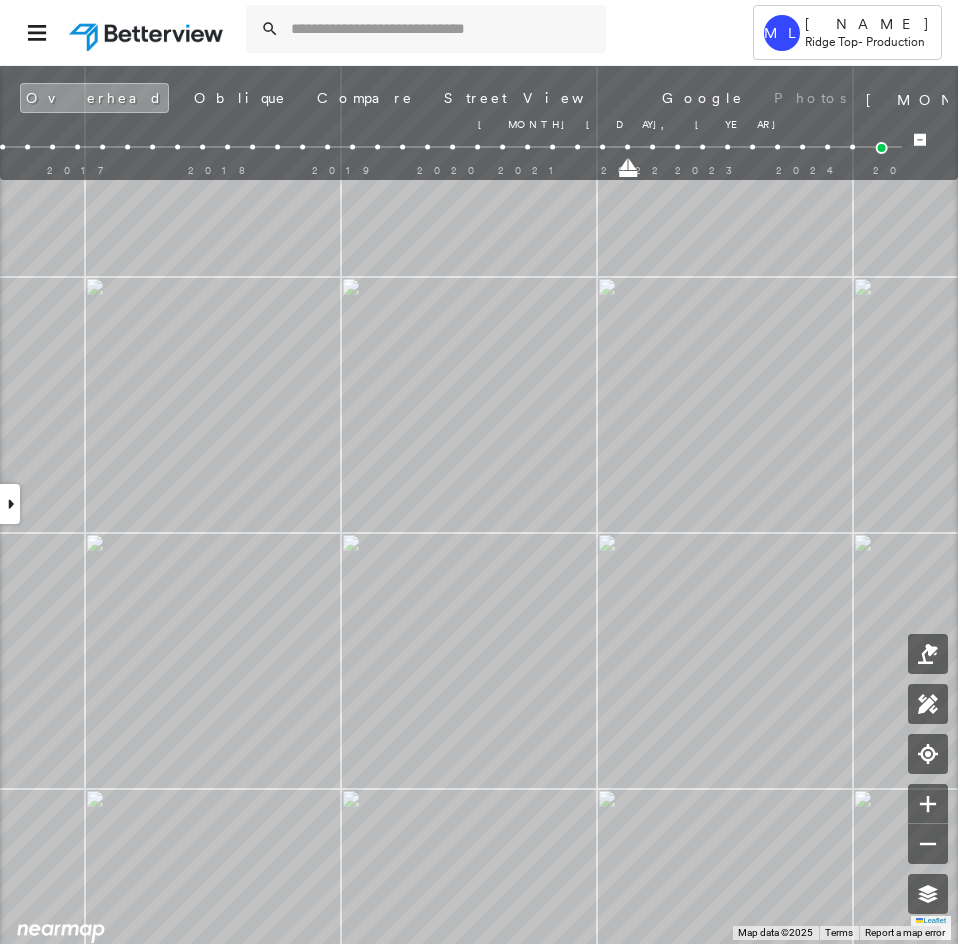 drag, startPoint x: 654, startPoint y: 173, endPoint x: 631, endPoint y: 174, distance: 23.021729 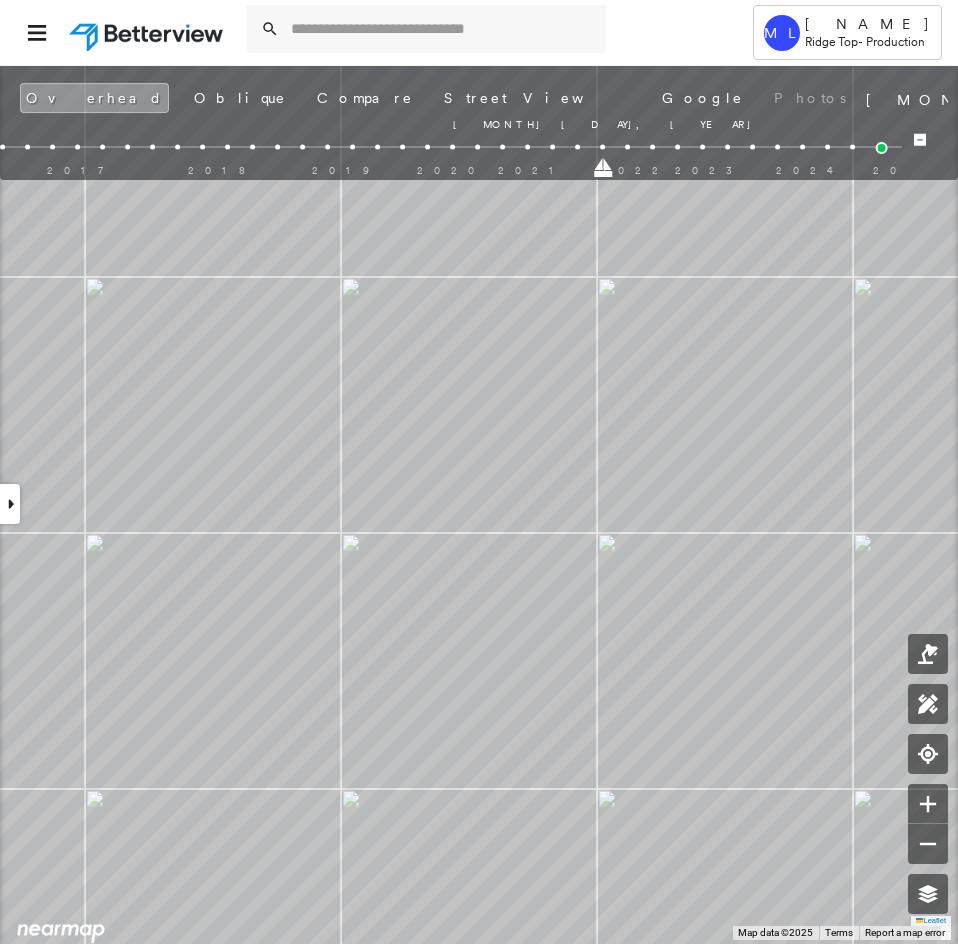 drag, startPoint x: 627, startPoint y: 170, endPoint x: 599, endPoint y: 167, distance: 28.160255 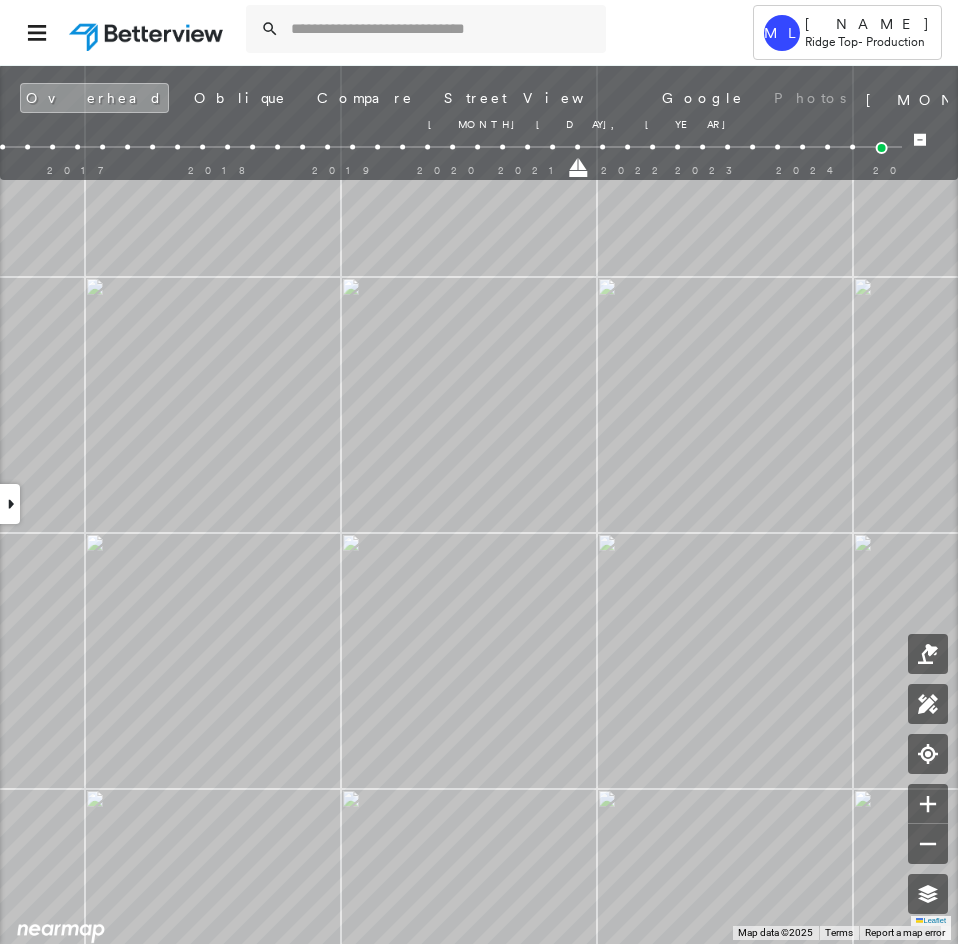 drag, startPoint x: 599, startPoint y: 175, endPoint x: 575, endPoint y: 178, distance: 24.186773 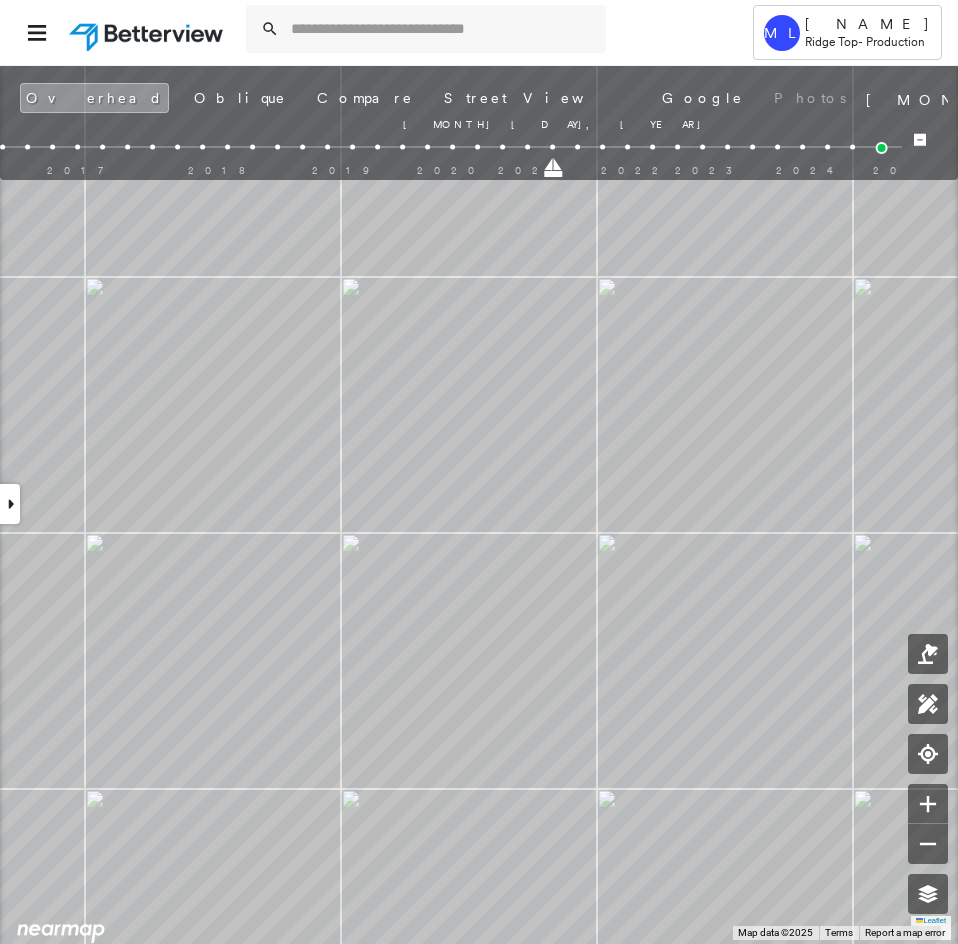 drag, startPoint x: 582, startPoint y: 173, endPoint x: 556, endPoint y: 174, distance: 26.019224 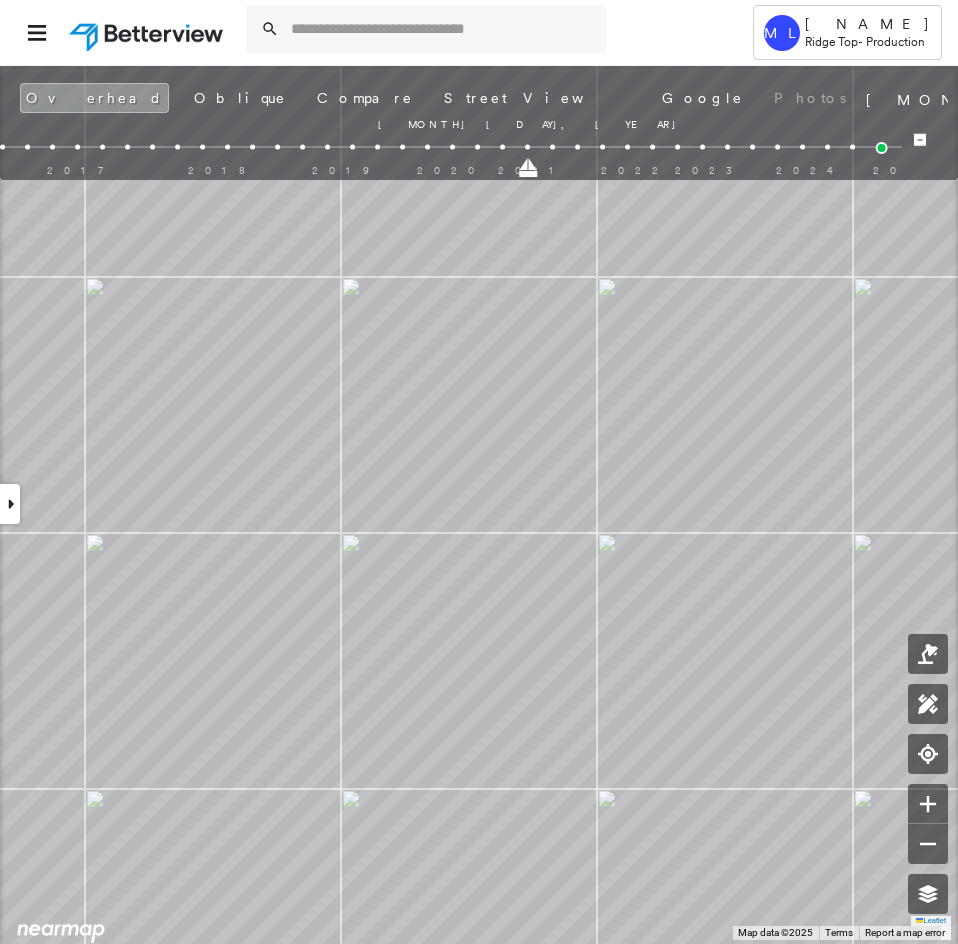 drag, startPoint x: 553, startPoint y: 174, endPoint x: 531, endPoint y: 175, distance: 22.022715 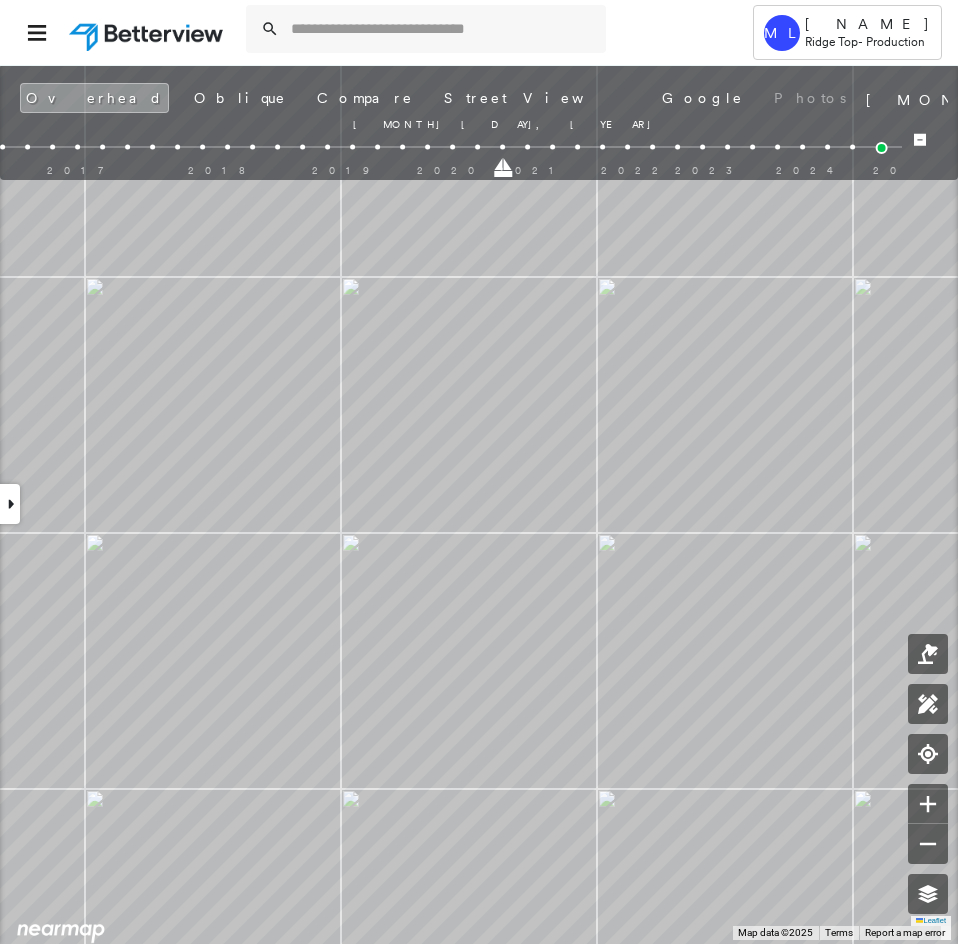 drag, startPoint x: 523, startPoint y: 172, endPoint x: 501, endPoint y: 172, distance: 22 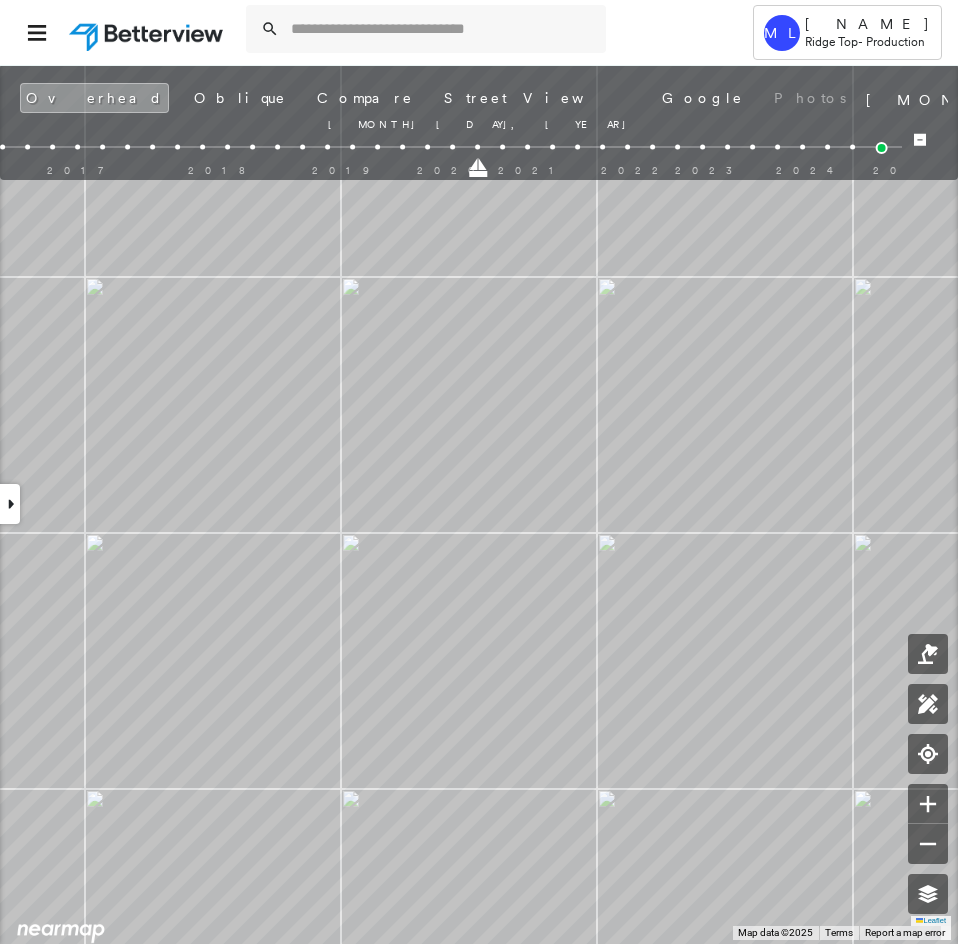 drag, startPoint x: 503, startPoint y: 176, endPoint x: 482, endPoint y: 178, distance: 21.095022 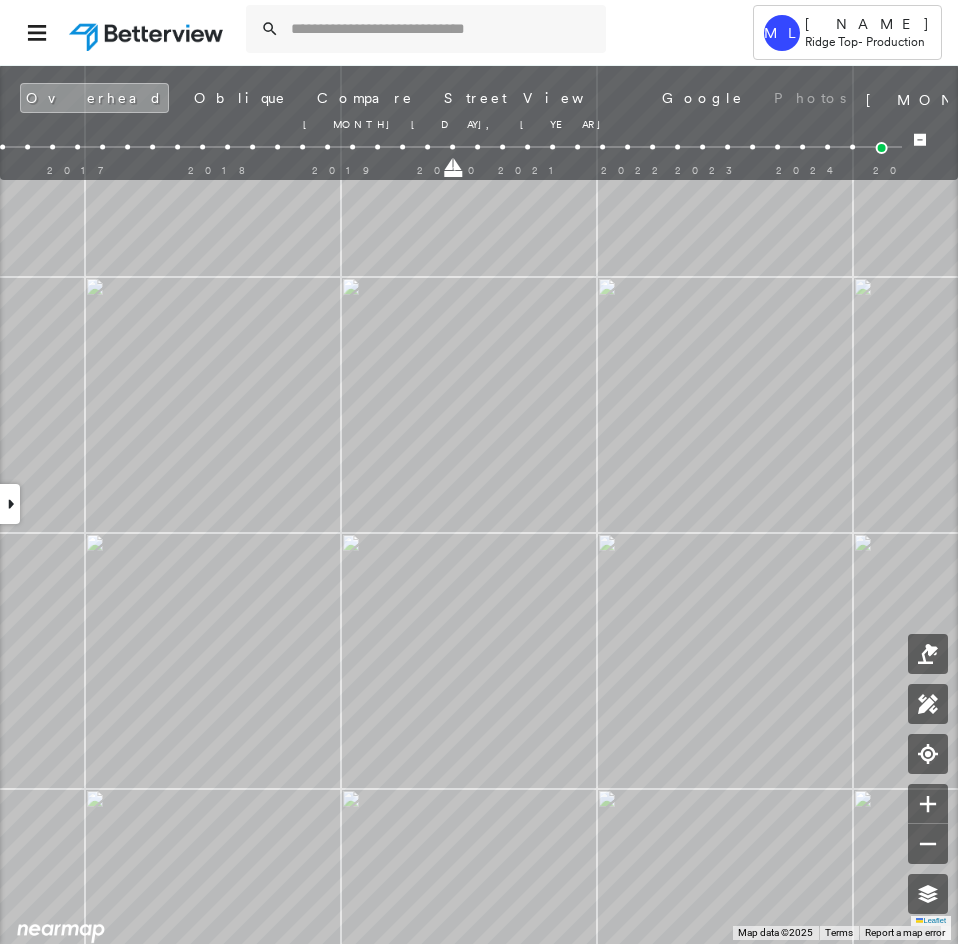drag, startPoint x: 480, startPoint y: 173, endPoint x: 460, endPoint y: 176, distance: 20.22375 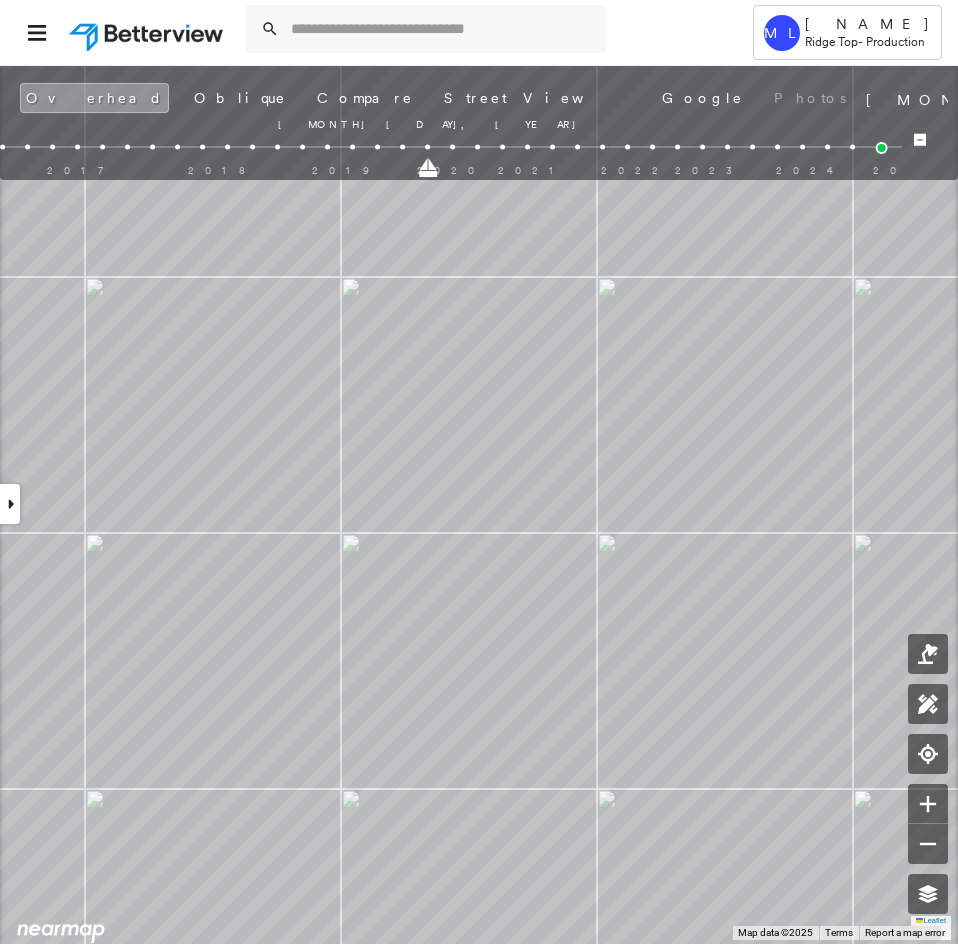 drag, startPoint x: 455, startPoint y: 174, endPoint x: 437, endPoint y: 172, distance: 18.110771 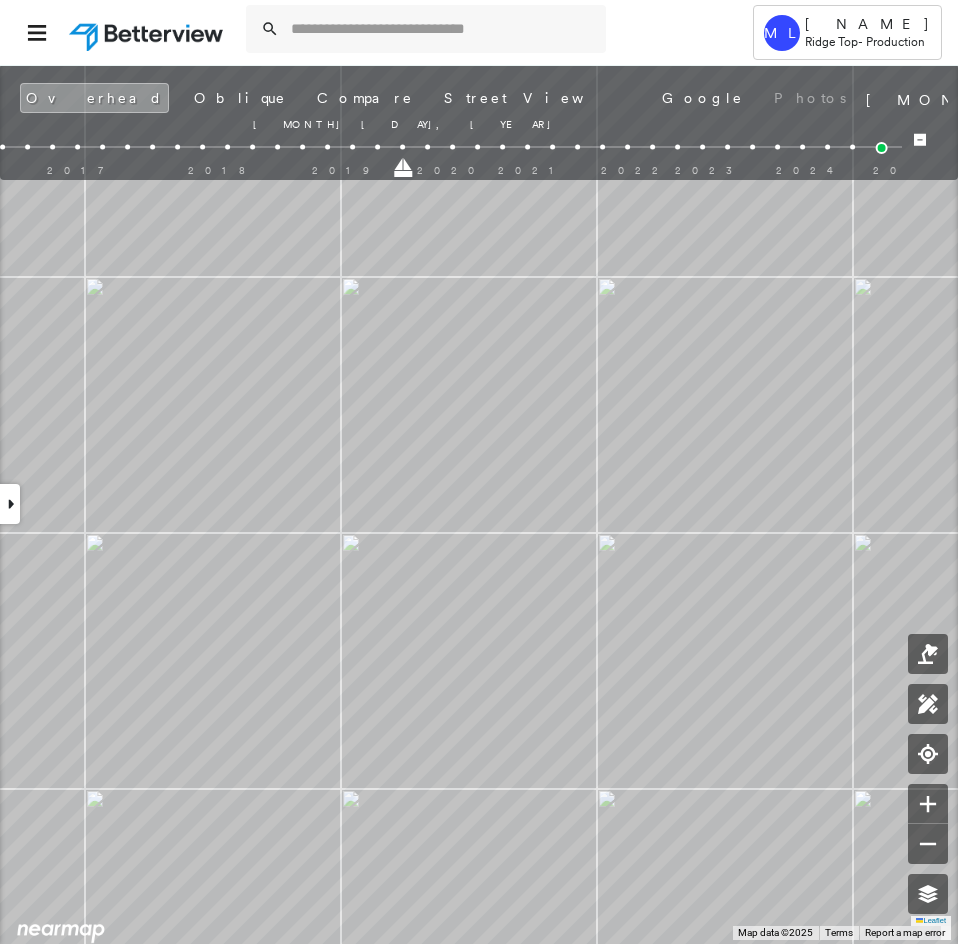 drag, startPoint x: 427, startPoint y: 174, endPoint x: 393, endPoint y: 174, distance: 34 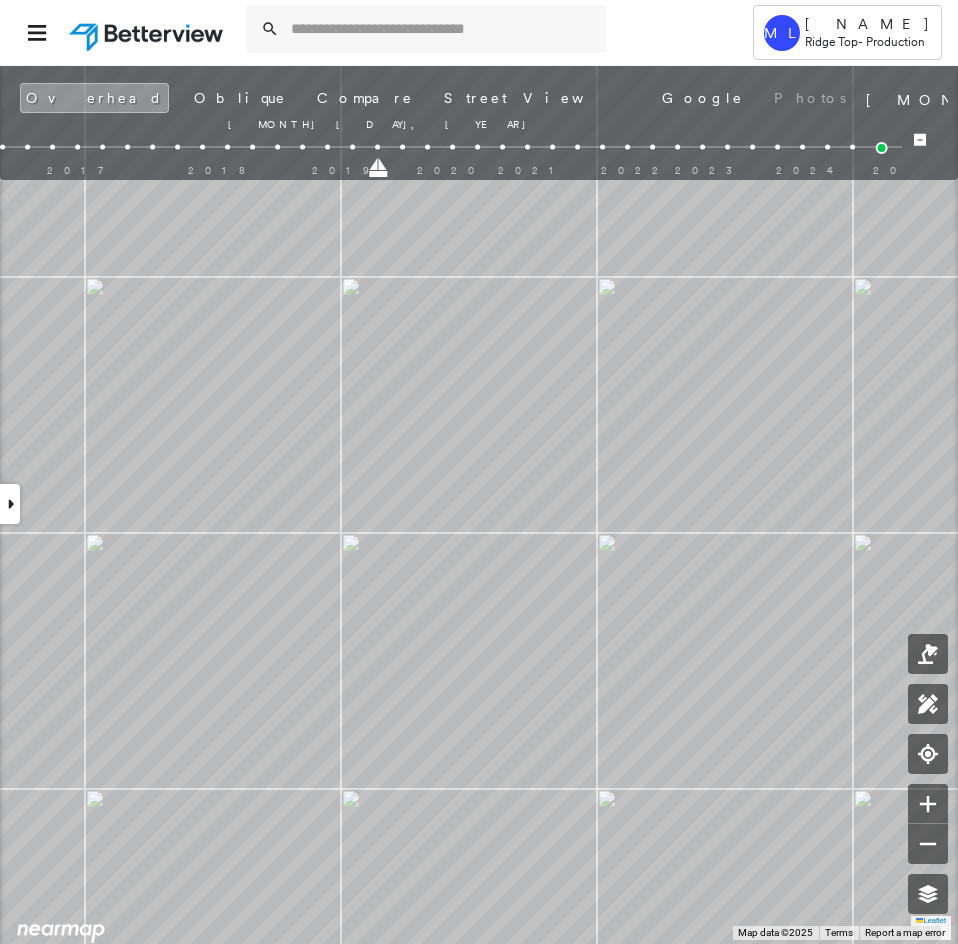 drag, startPoint x: 406, startPoint y: 175, endPoint x: 385, endPoint y: 174, distance: 21.023796 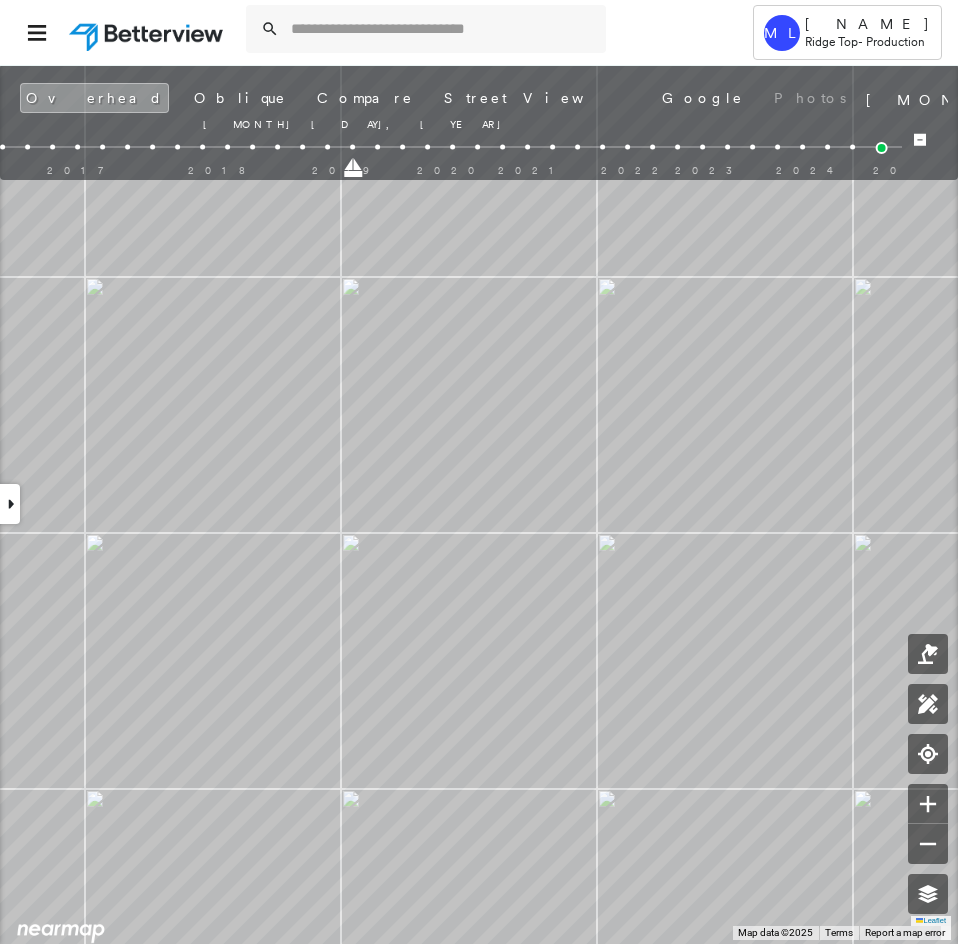 drag, startPoint x: 377, startPoint y: 175, endPoint x: 358, endPoint y: 175, distance: 19 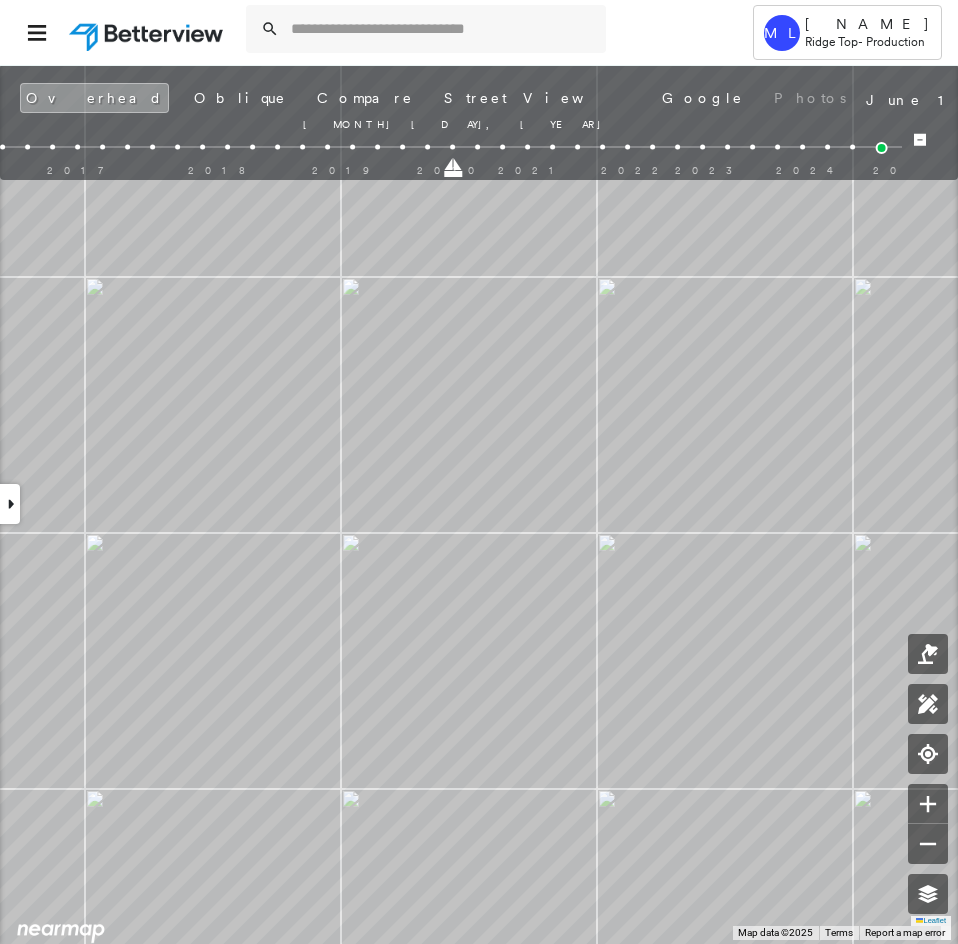 drag, startPoint x: 355, startPoint y: 175, endPoint x: 457, endPoint y: 176, distance: 102.0049 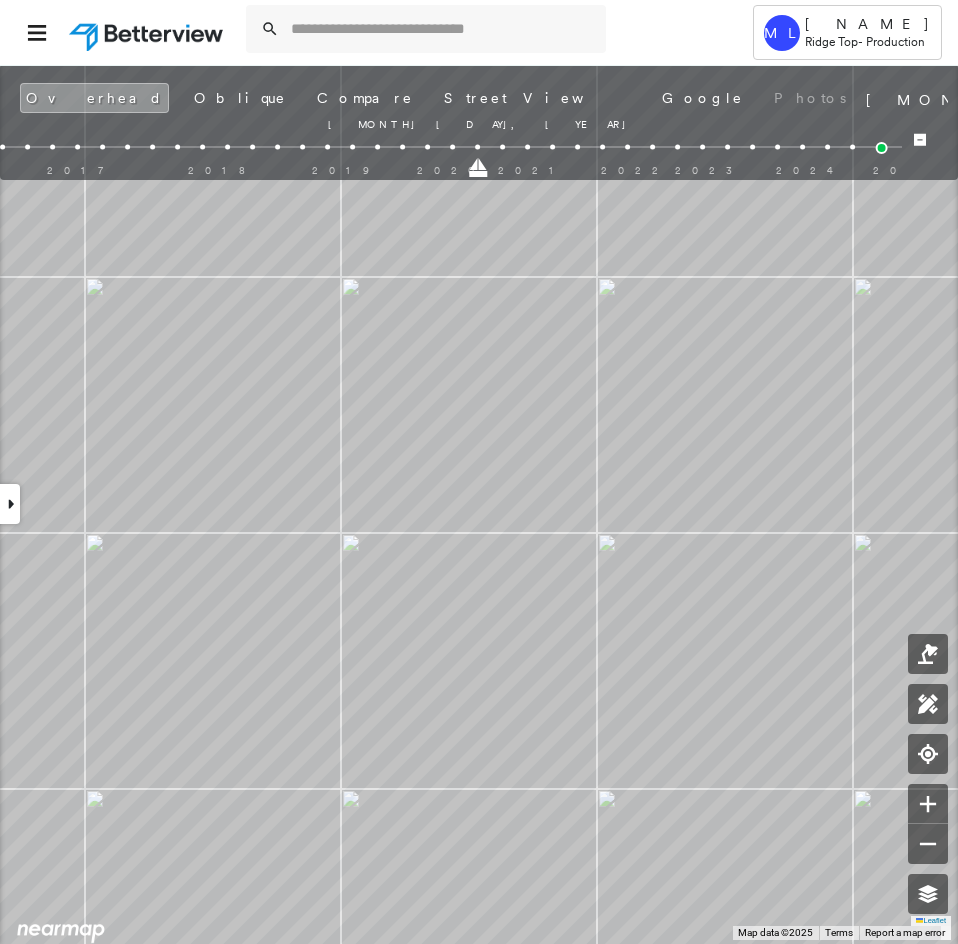 click at bounding box center (479, 174) 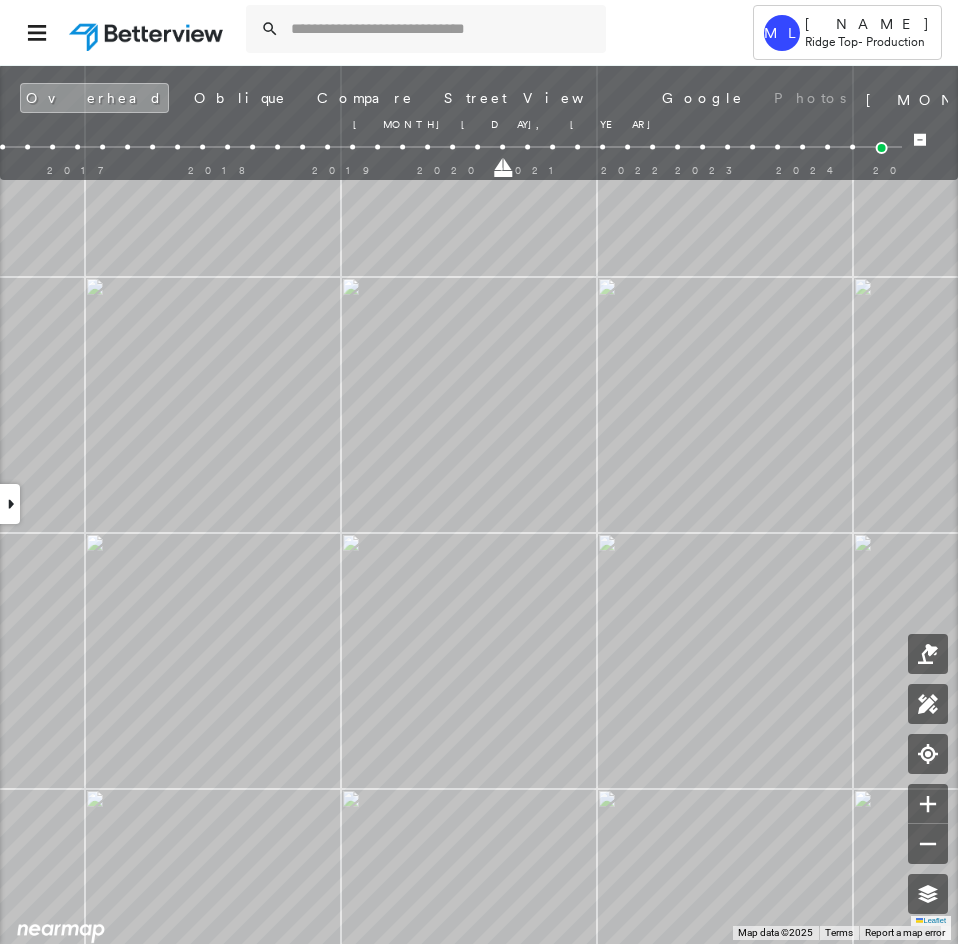 drag, startPoint x: 480, startPoint y: 168, endPoint x: 498, endPoint y: 170, distance: 18.110771 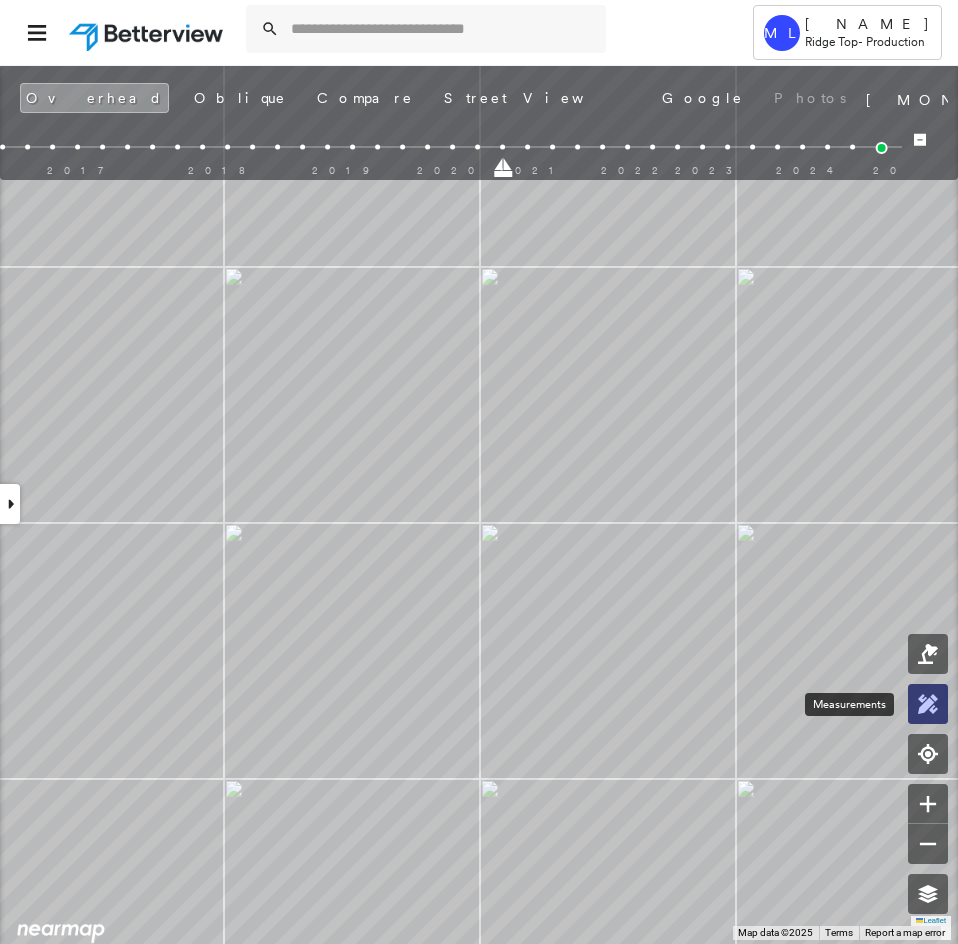 click 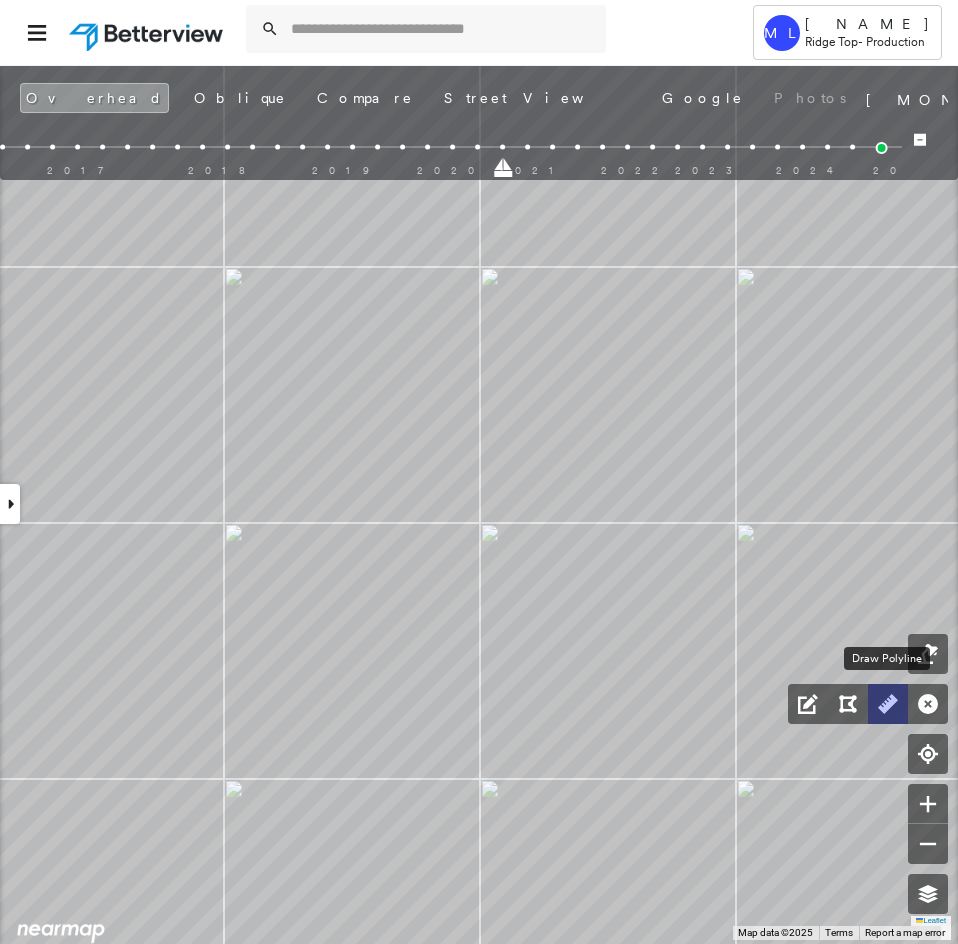 click 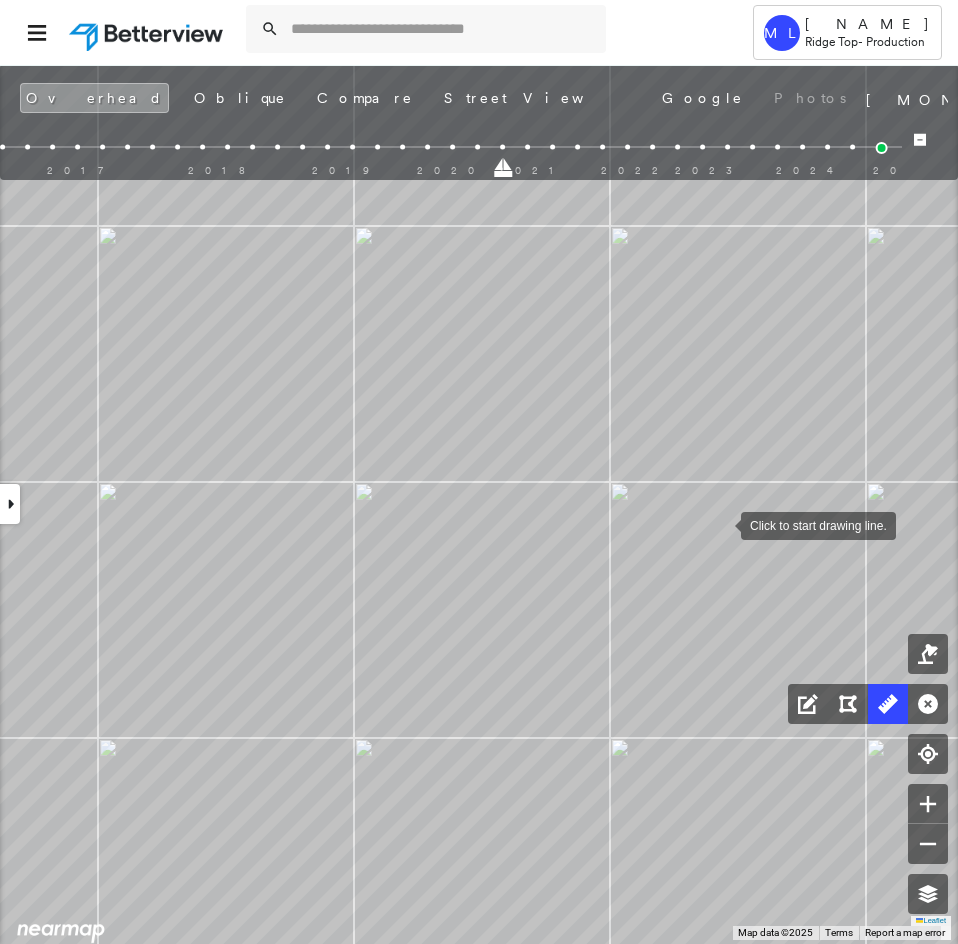 click at bounding box center (721, 524) 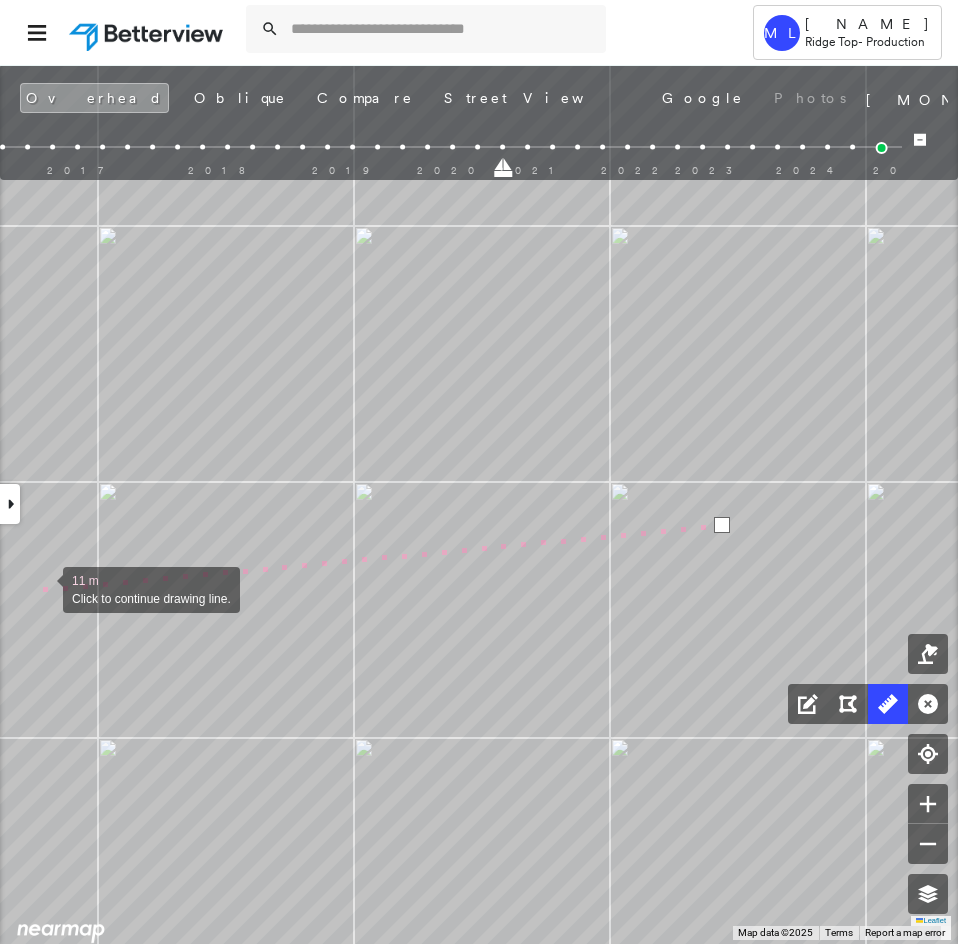 click at bounding box center [43, 588] 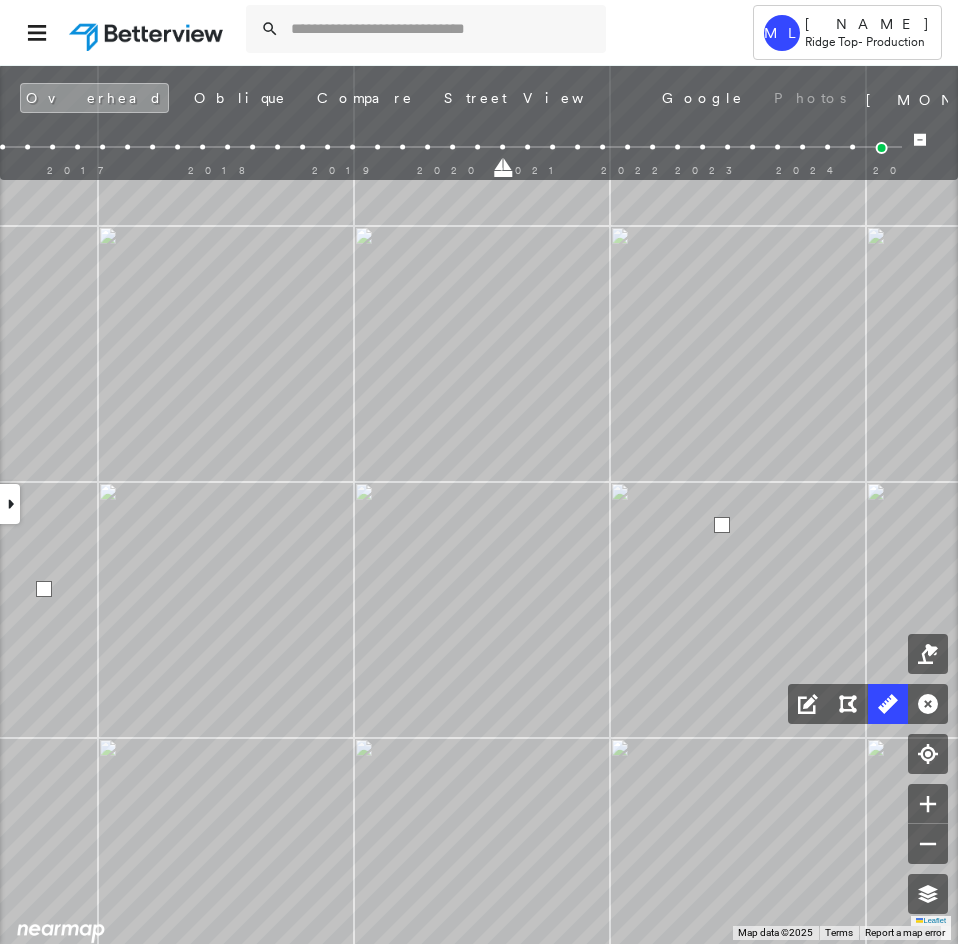 click at bounding box center [44, 589] 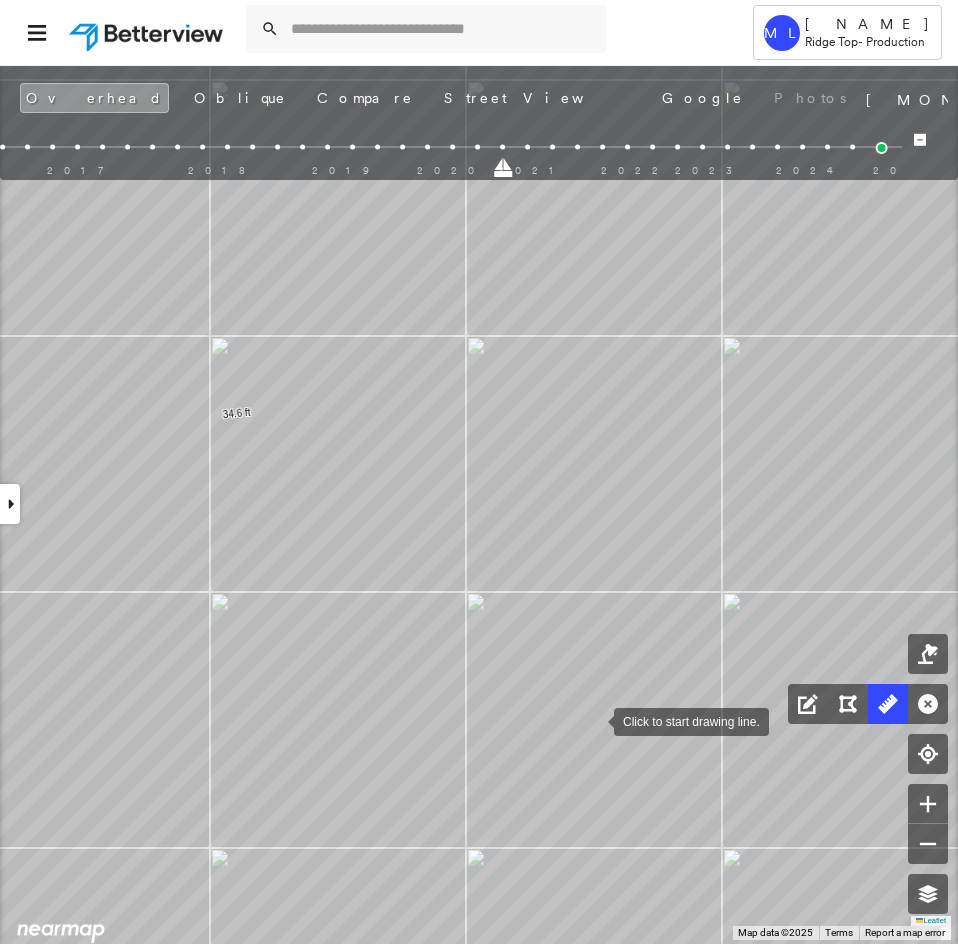 click at bounding box center [594, 720] 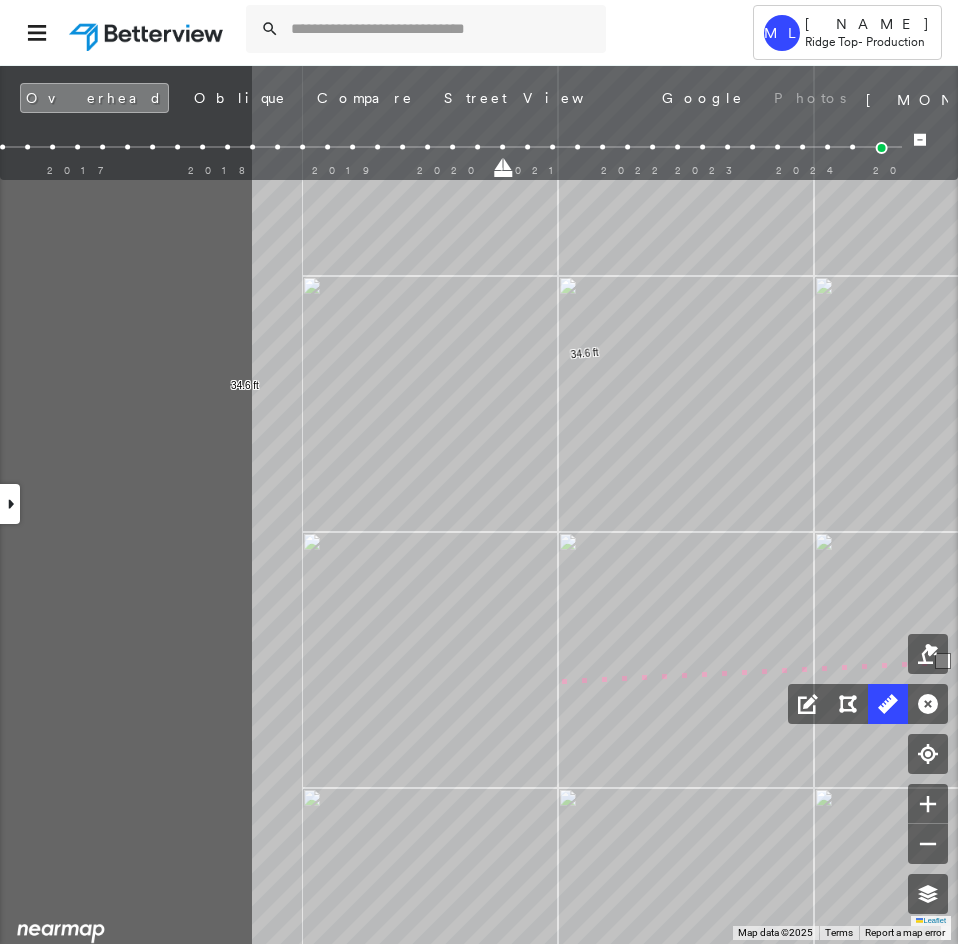 drag, startPoint x: 187, startPoint y: 749, endPoint x: 567, endPoint y: 693, distance: 384.10416 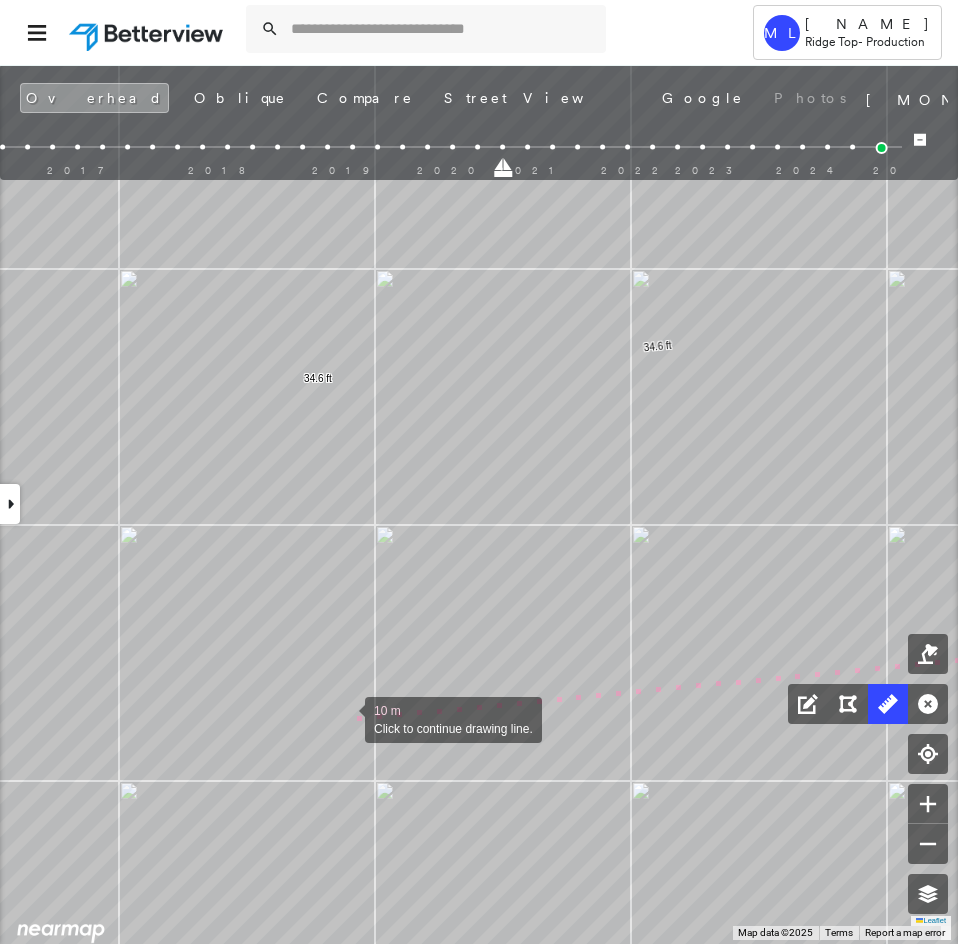 click at bounding box center (345, 718) 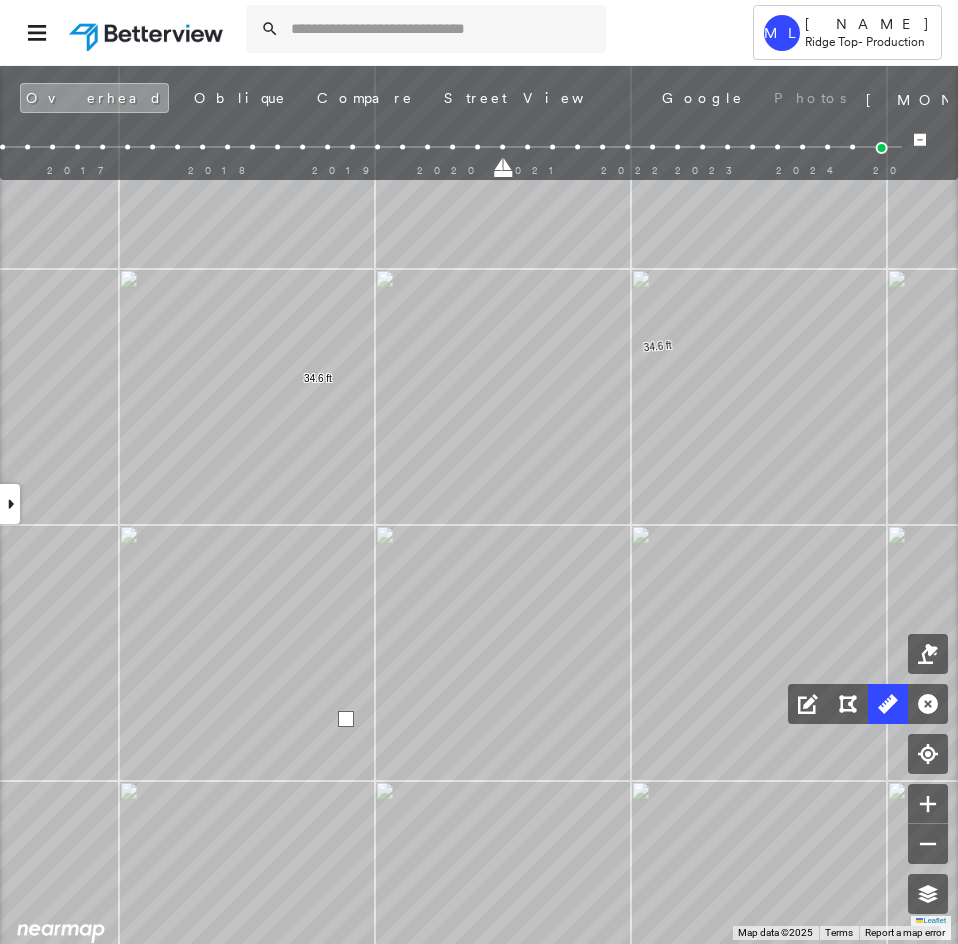 click at bounding box center [346, 719] 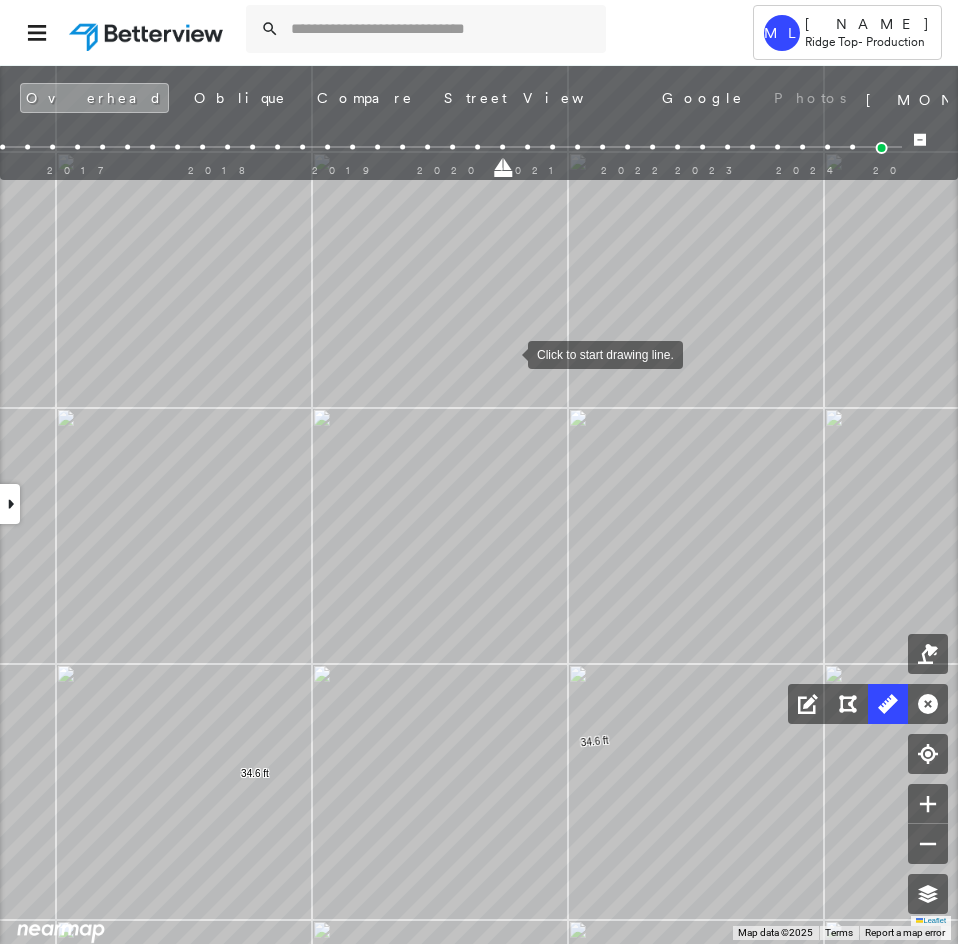 click at bounding box center [508, 353] 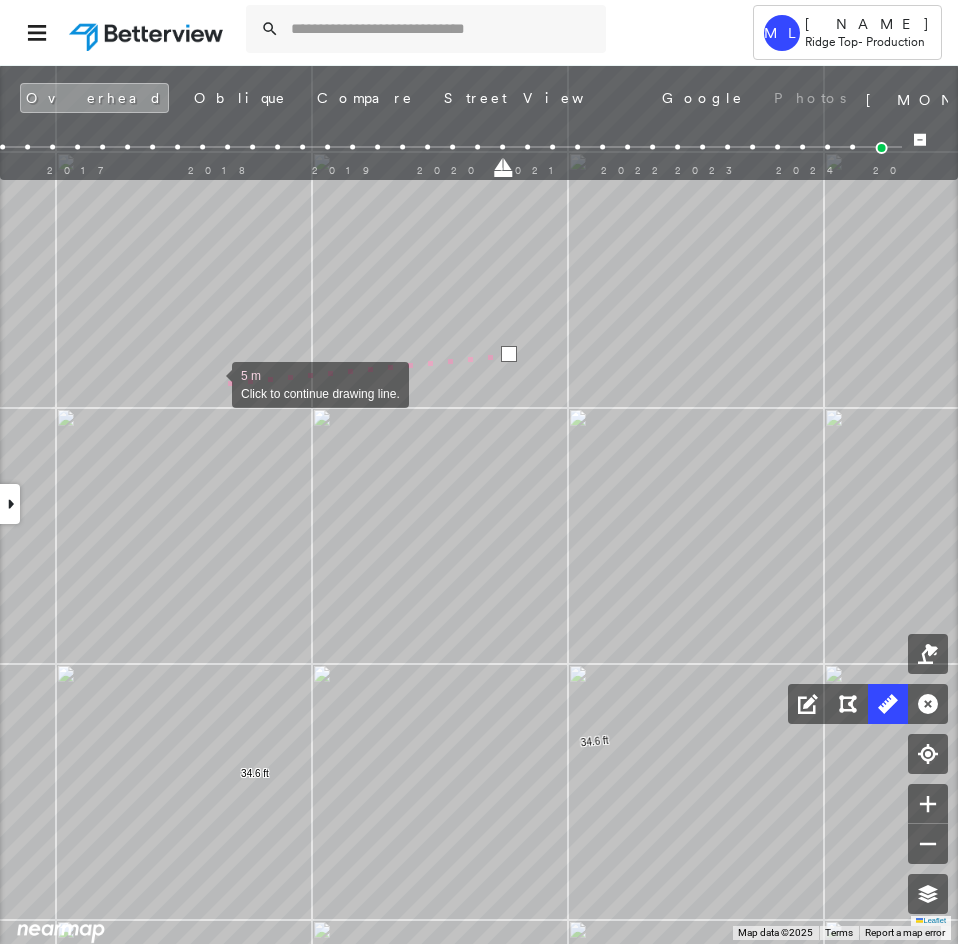 click at bounding box center [212, 383] 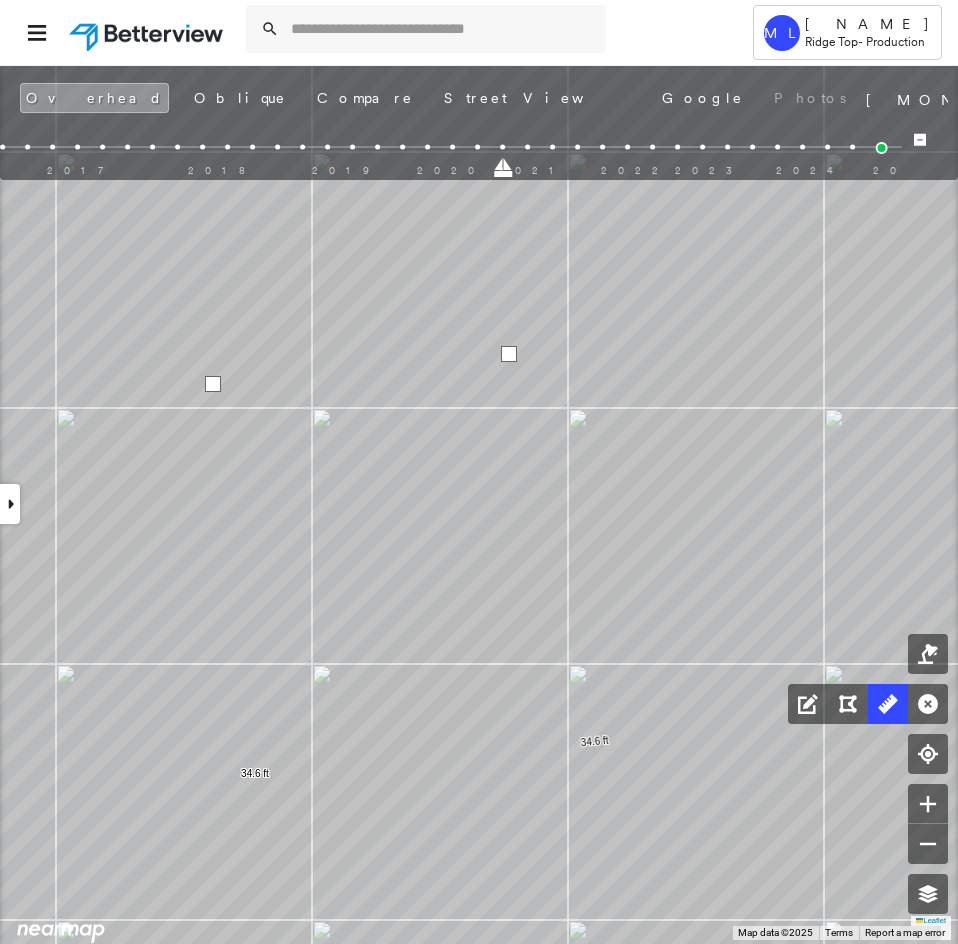 click at bounding box center (213, 384) 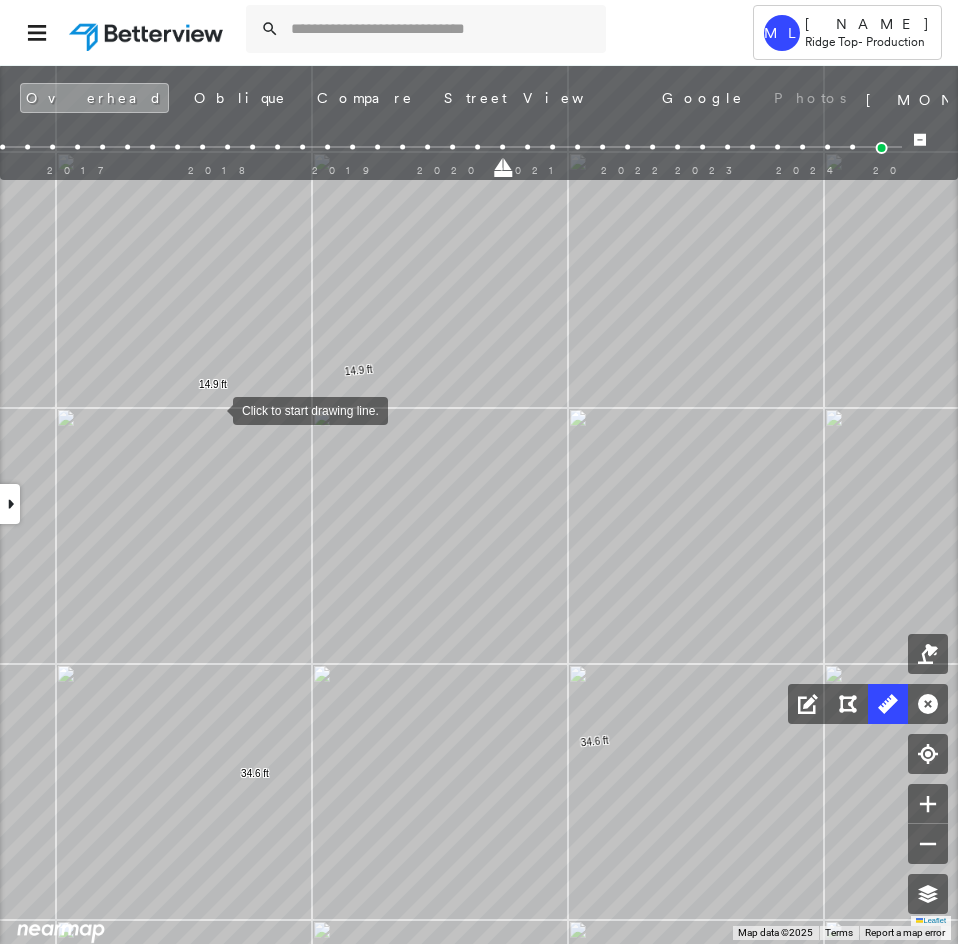 click at bounding box center (213, 409) 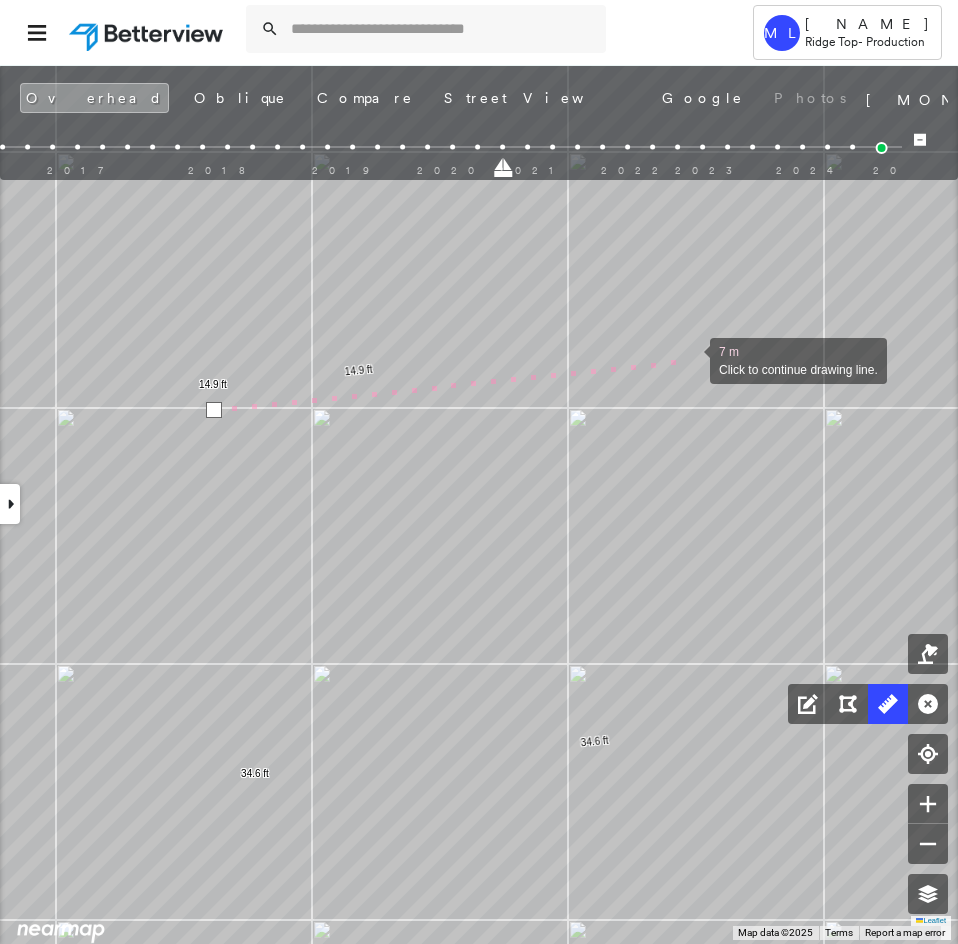 click at bounding box center (690, 359) 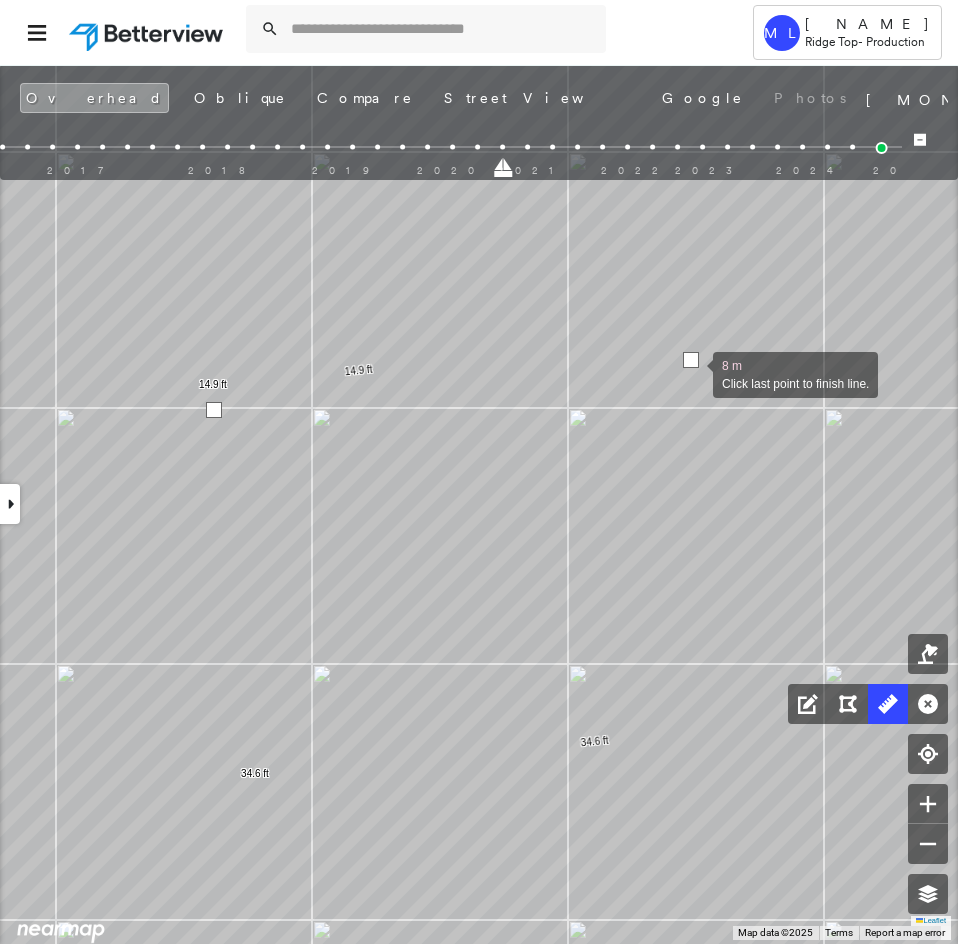 click at bounding box center (693, 373) 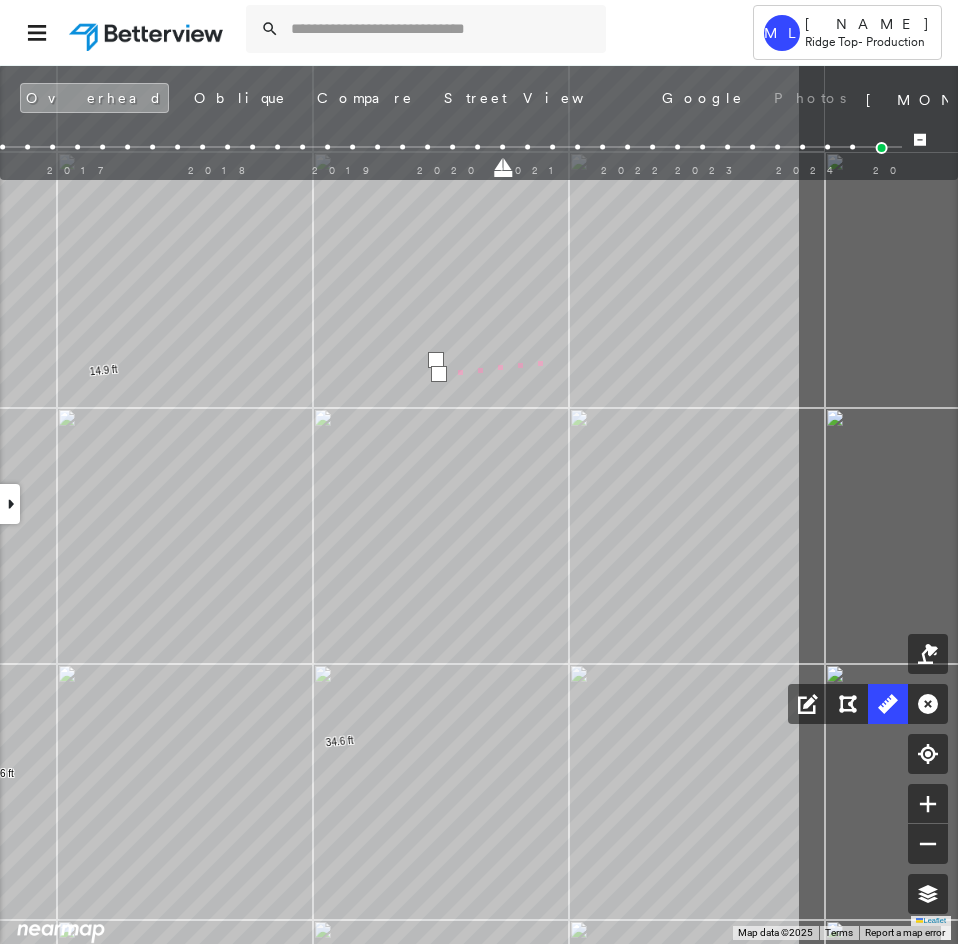 click on "34.6 ft 34.6 ft 34.0 ft 34.0 ft 14.9 ft 14.9 ft 9 m Click last point to finish line." at bounding box center [-542, 20] 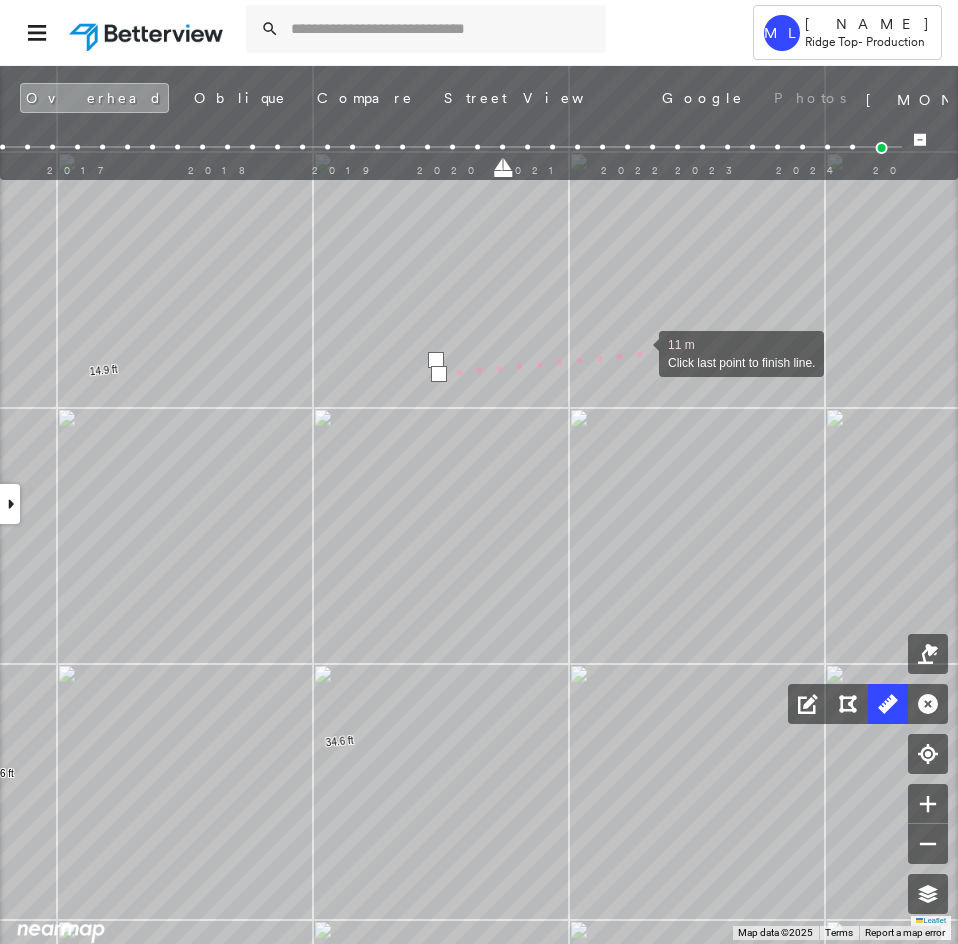click at bounding box center (639, 352) 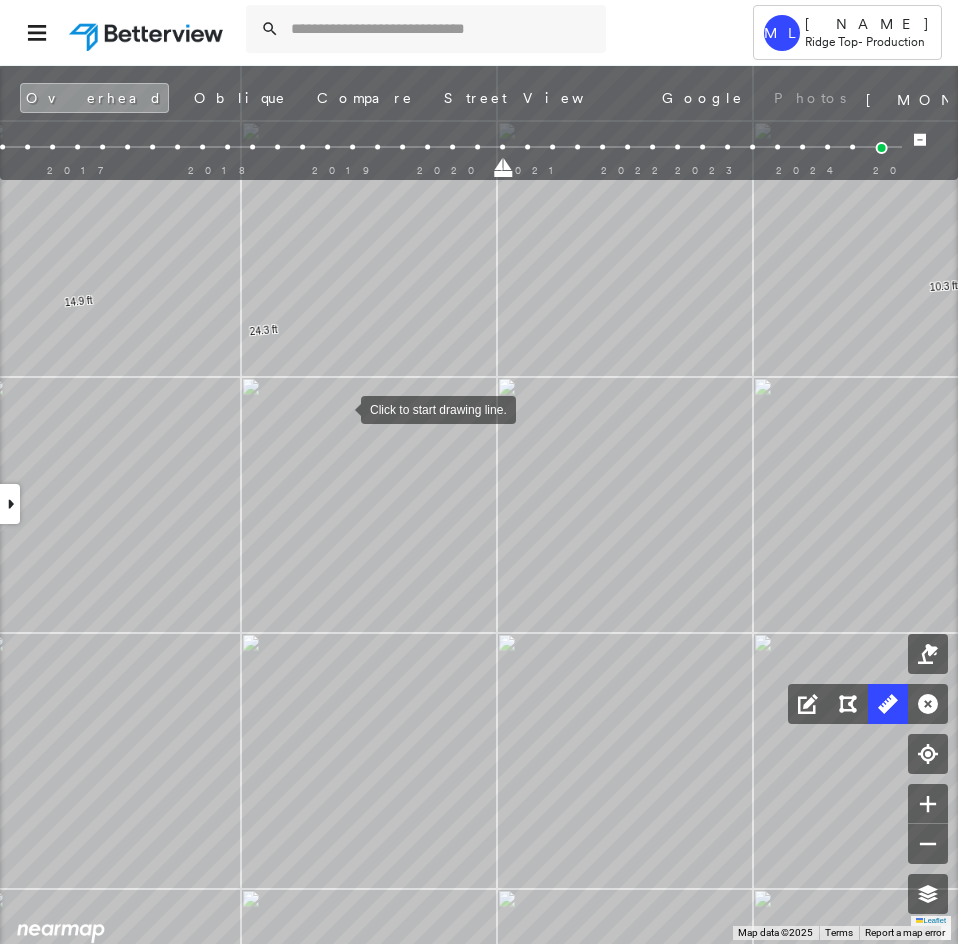 click on "34.6 ft 34.6 ft 34.0 ft 34.0 ft 14.9 ft 14.9 ft 24.3 ft 10.3 ft 34.9 ft Click to start drawing line." at bounding box center [-485, 21] 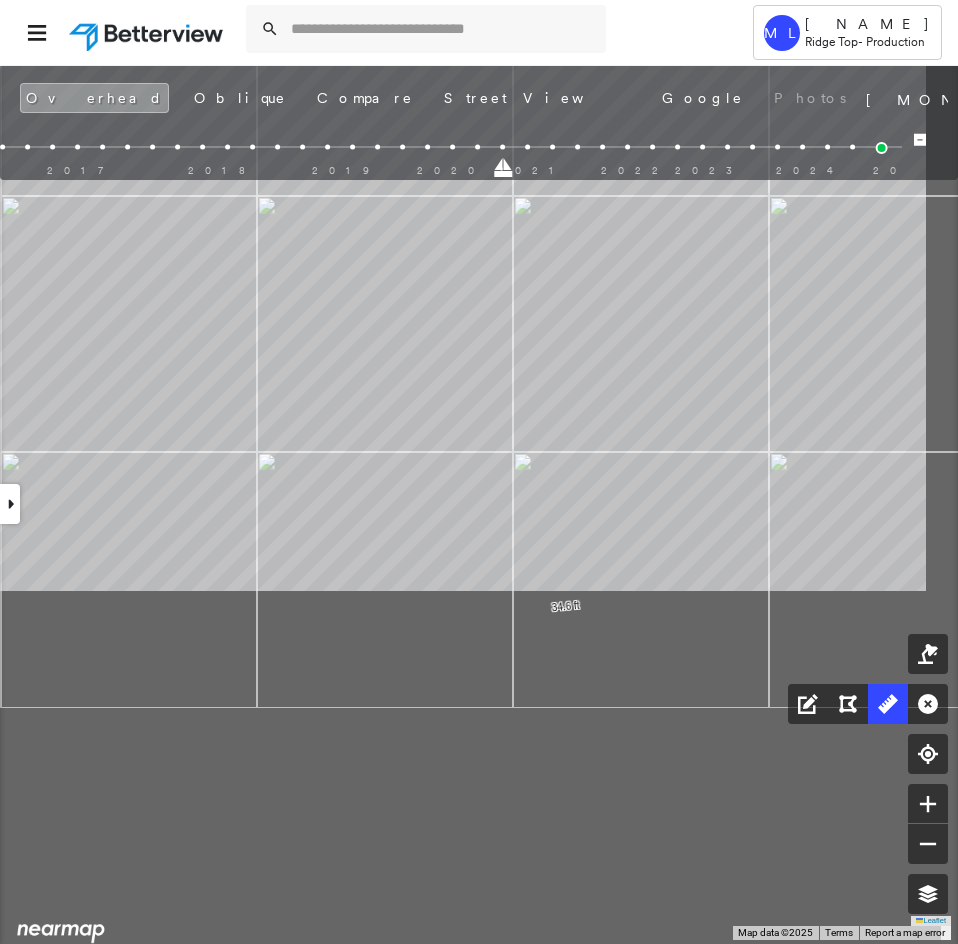 click on "34.6 ft 34.6 ft 34.0 ft 34.0 ft 14.9 ft 14.9 ft 24.3 ft 10.3 ft 34.9 ft Click to start drawing line." at bounding box center (-469, -416) 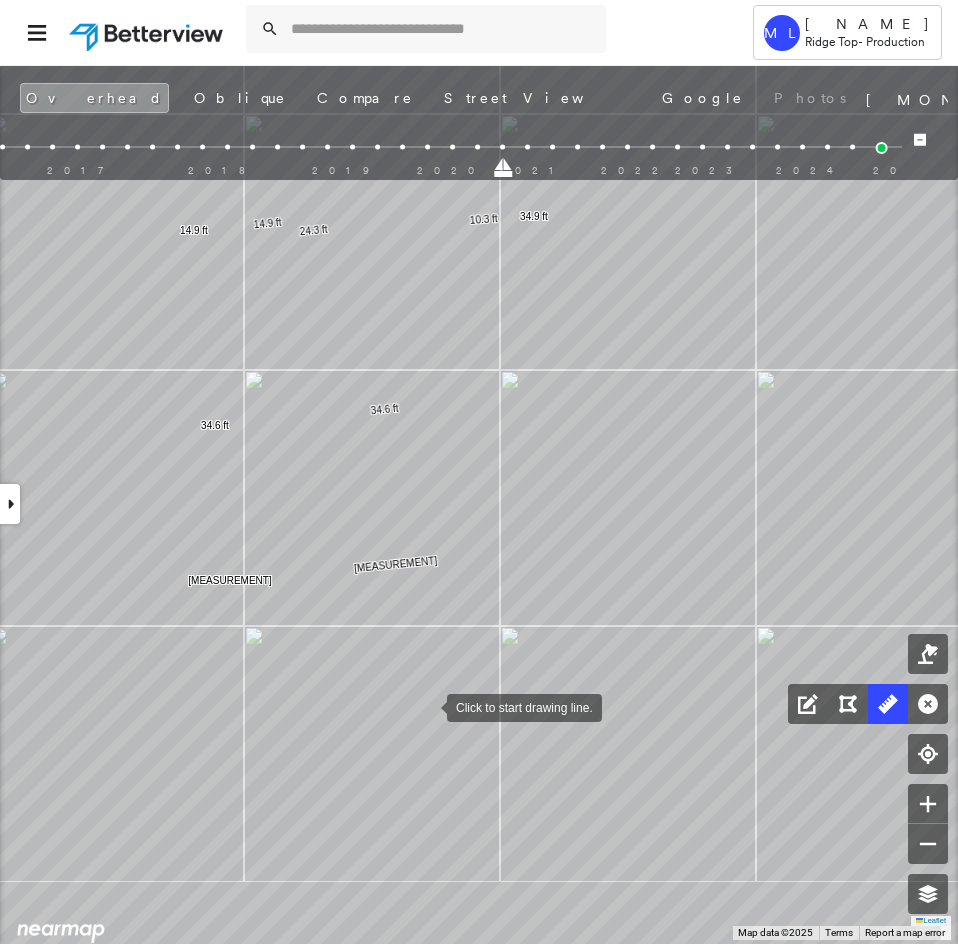 drag, startPoint x: 462, startPoint y: 772, endPoint x: 427, endPoint y: 707, distance: 73.82411 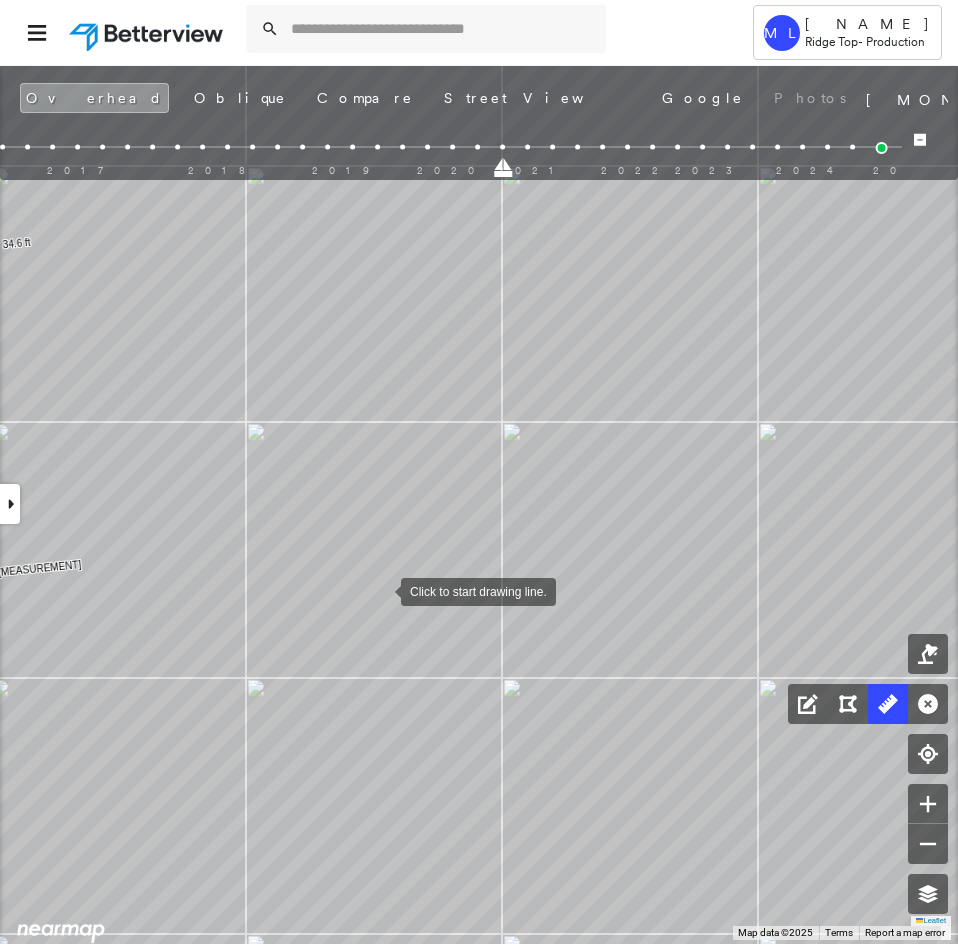 click at bounding box center (381, 590) 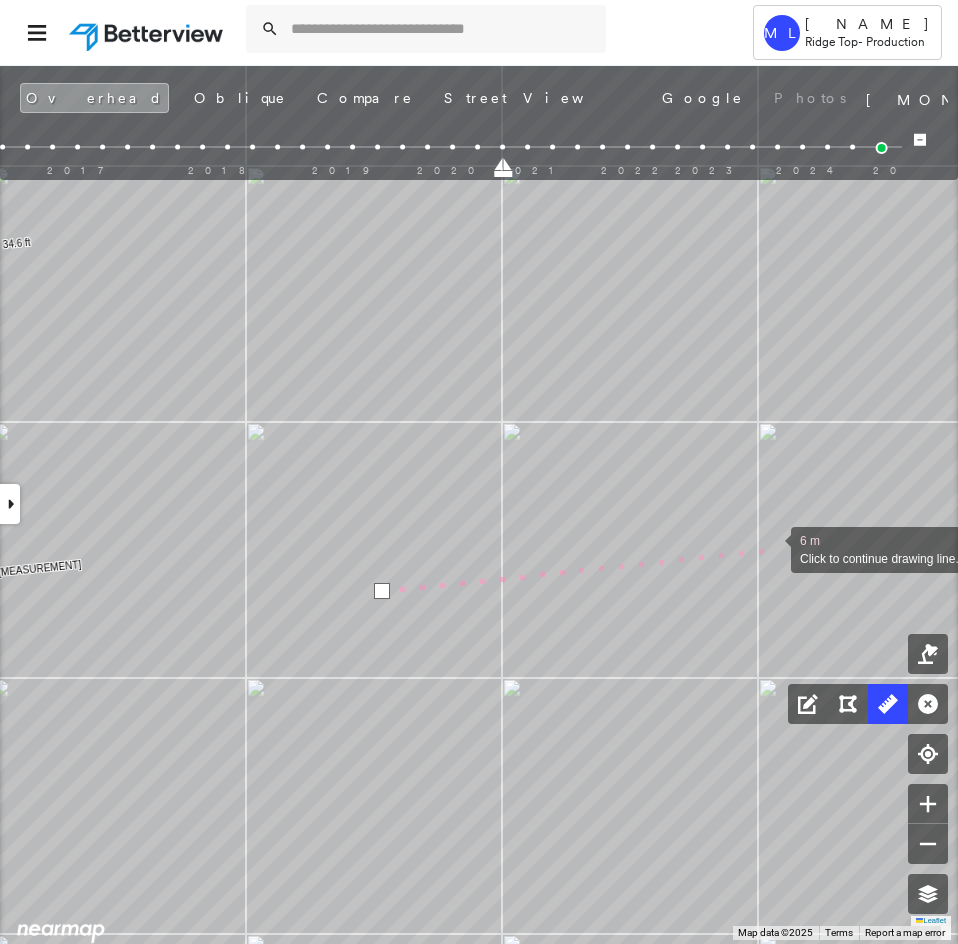 click at bounding box center (771, 548) 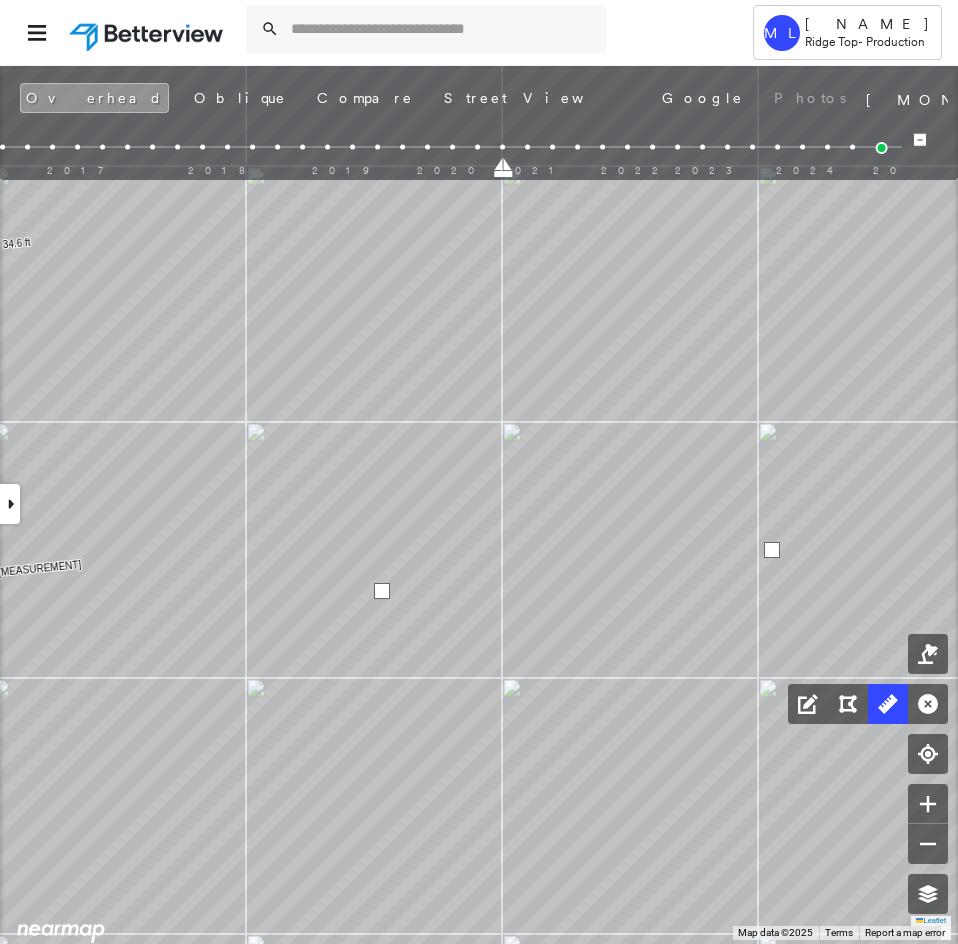 click at bounding box center [772, 550] 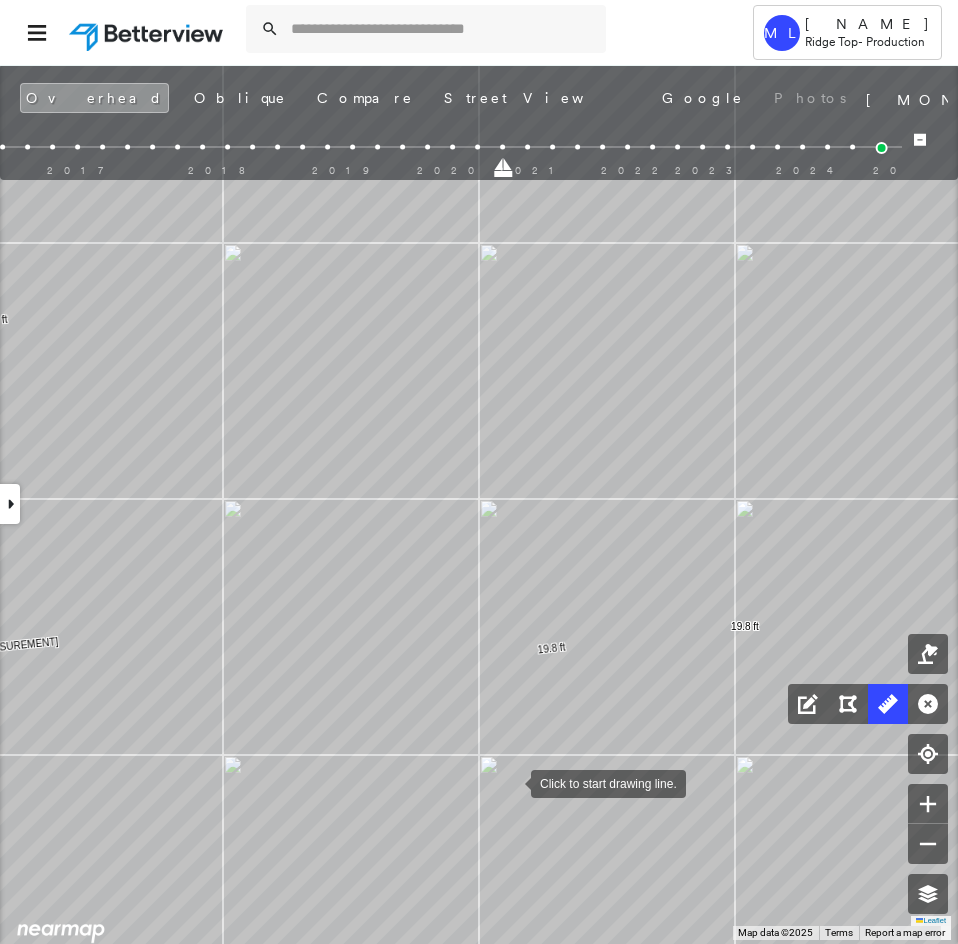 drag, startPoint x: 535, startPoint y: 702, endPoint x: 509, endPoint y: 777, distance: 79.37884 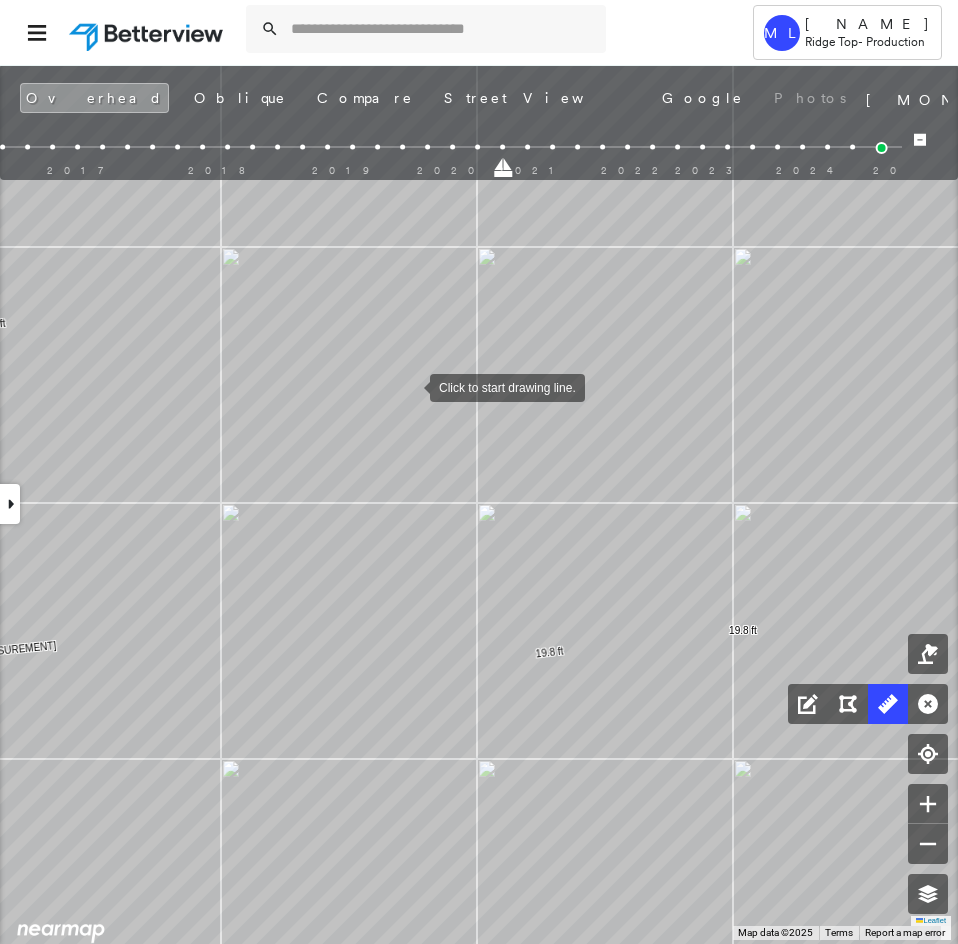 click at bounding box center (410, 386) 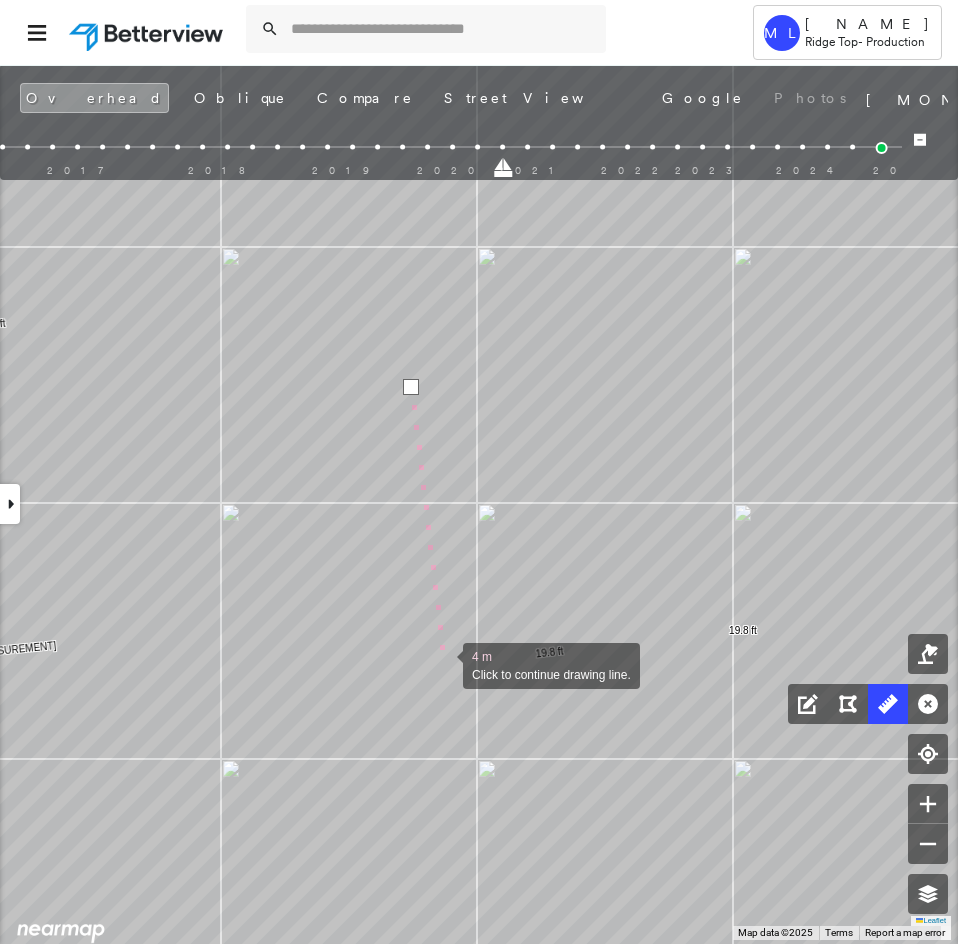 click at bounding box center (443, 664) 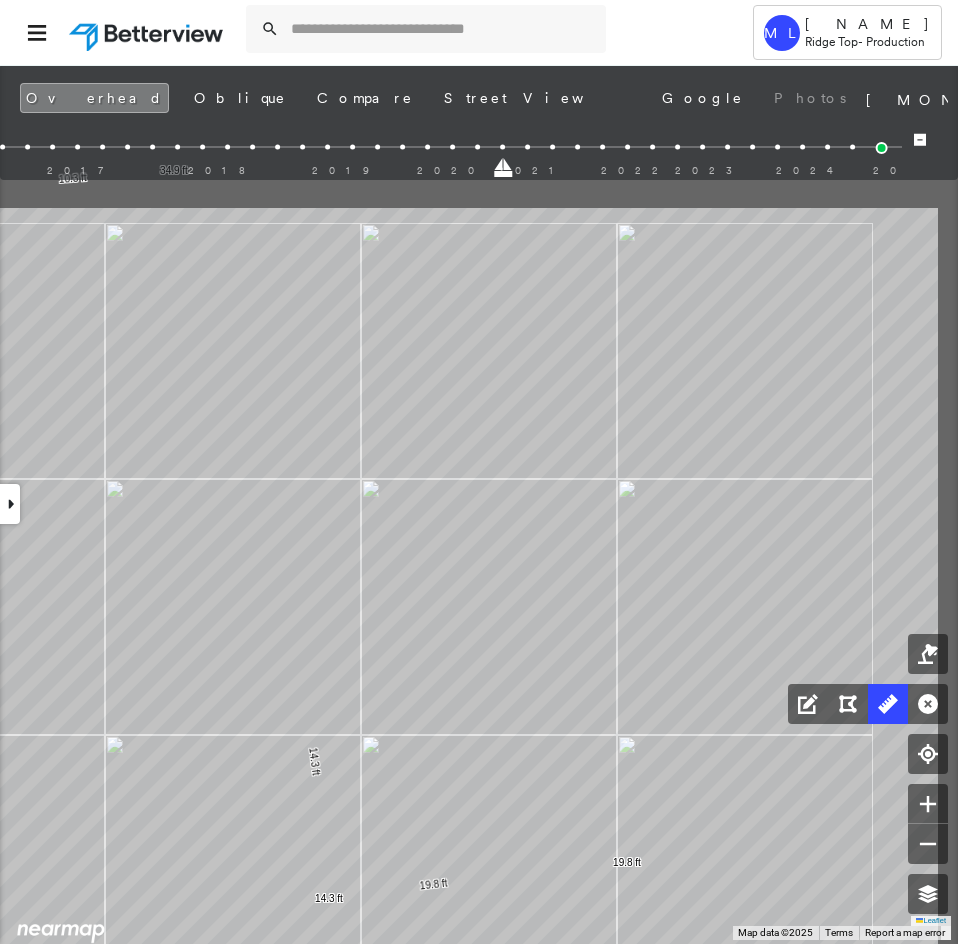 drag, startPoint x: 558, startPoint y: 504, endPoint x: 451, endPoint y: 702, distance: 225.06221 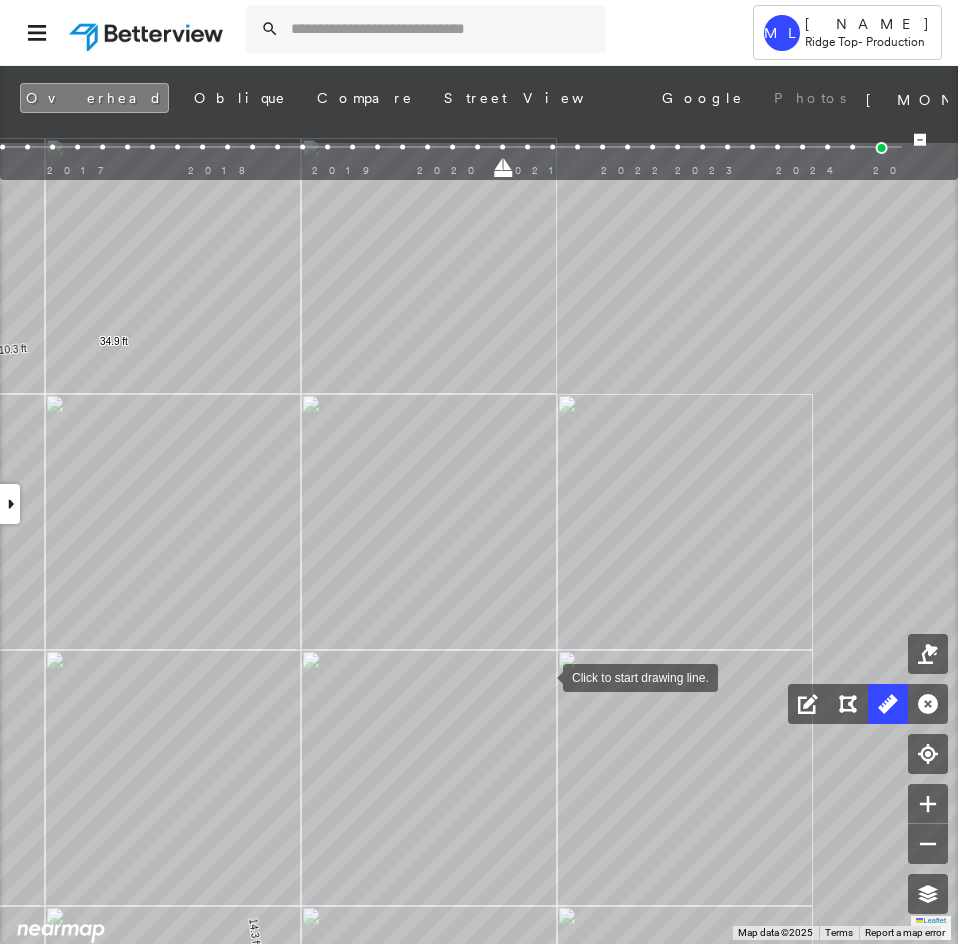 drag, startPoint x: 592, startPoint y: 530, endPoint x: 546, endPoint y: 672, distance: 149.26486 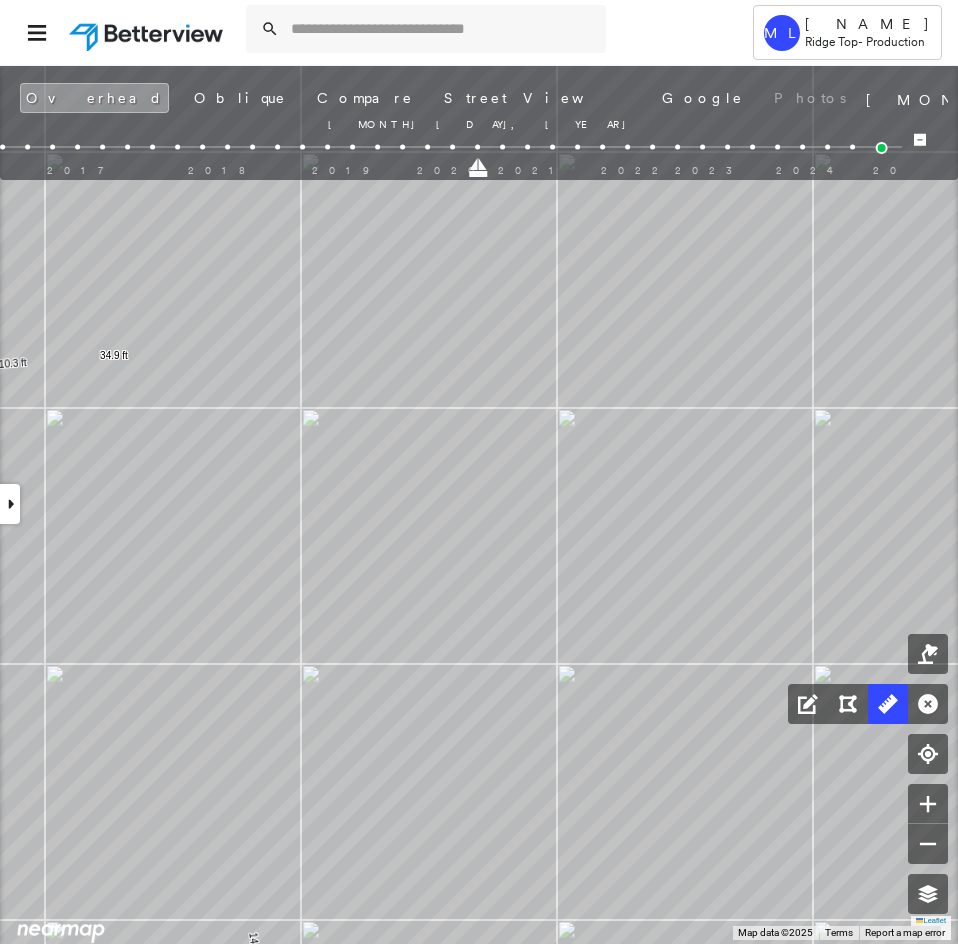 drag, startPoint x: 500, startPoint y: 168, endPoint x: 487, endPoint y: 170, distance: 13.152946 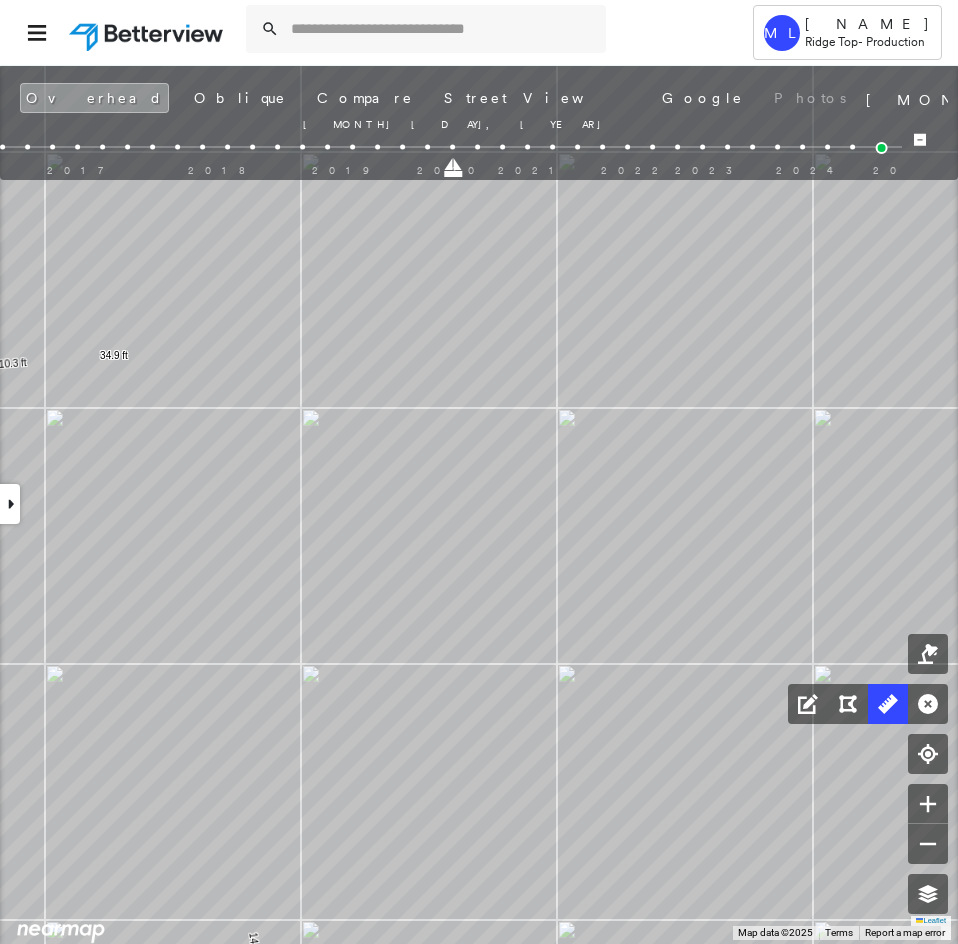 drag, startPoint x: 482, startPoint y: 168, endPoint x: 457, endPoint y: 168, distance: 25 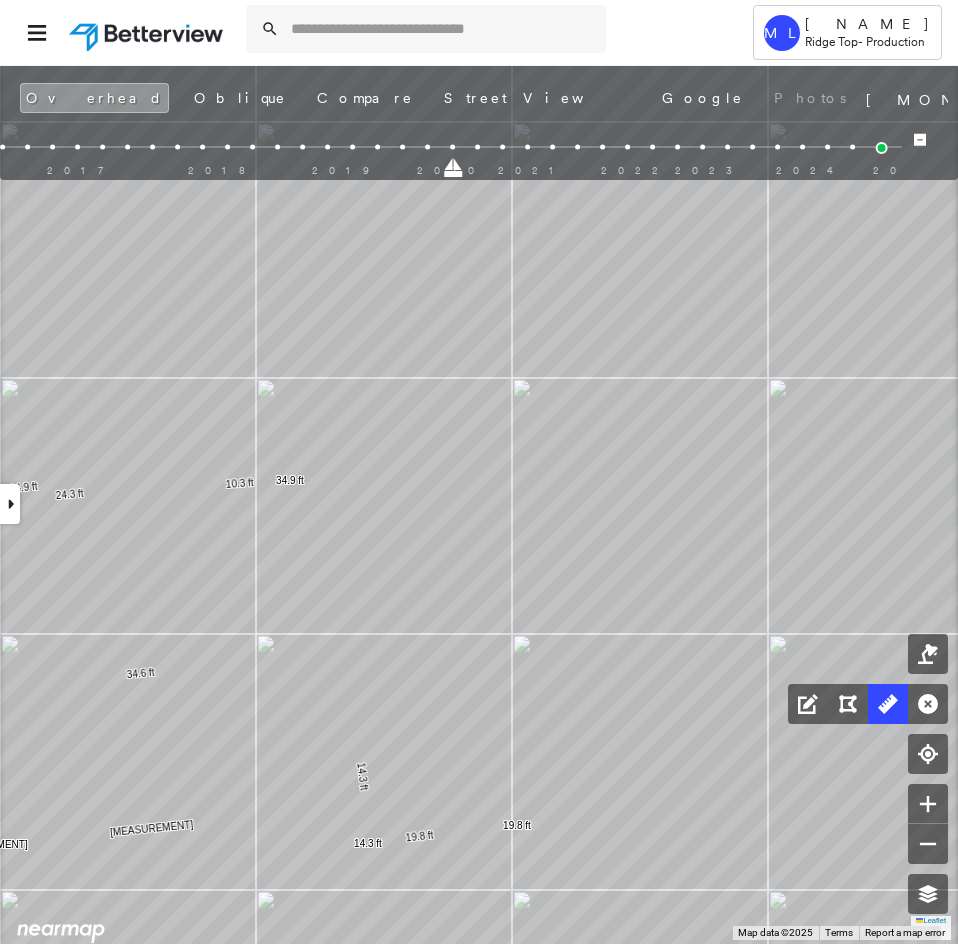 drag, startPoint x: 455, startPoint y: 173, endPoint x: 431, endPoint y: 170, distance: 24.186773 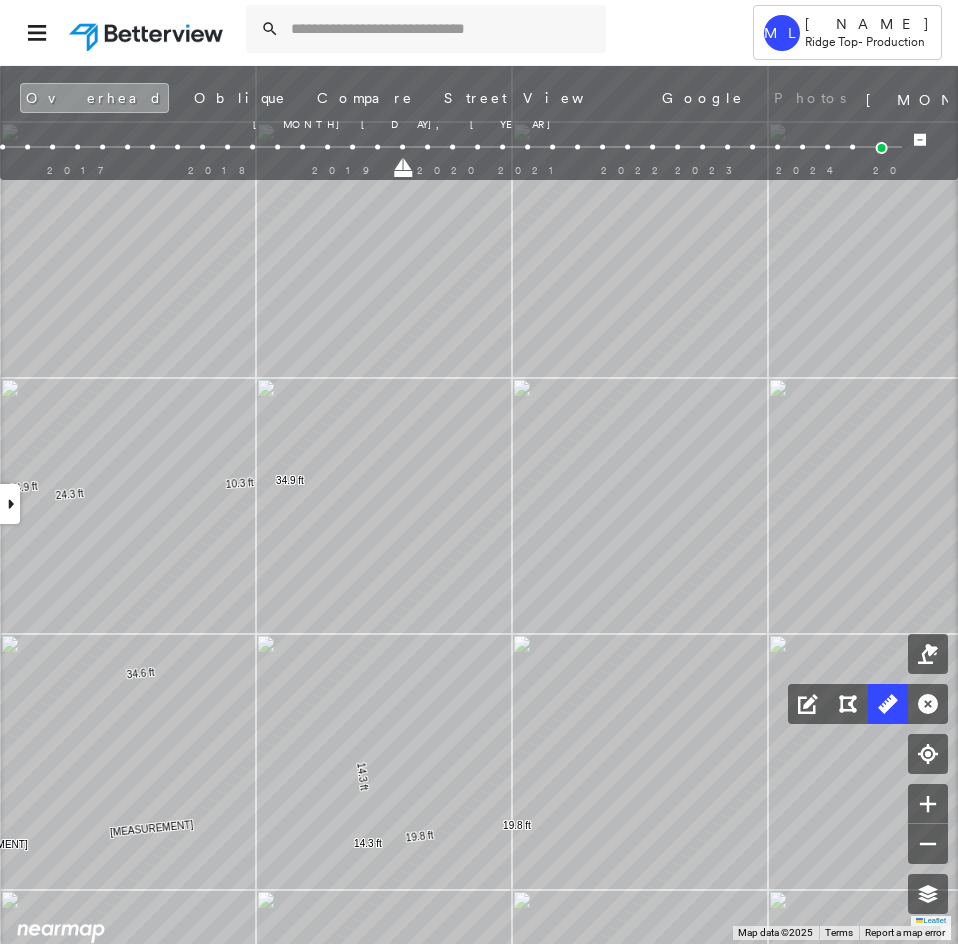 drag, startPoint x: 430, startPoint y: 170, endPoint x: 404, endPoint y: 170, distance: 26 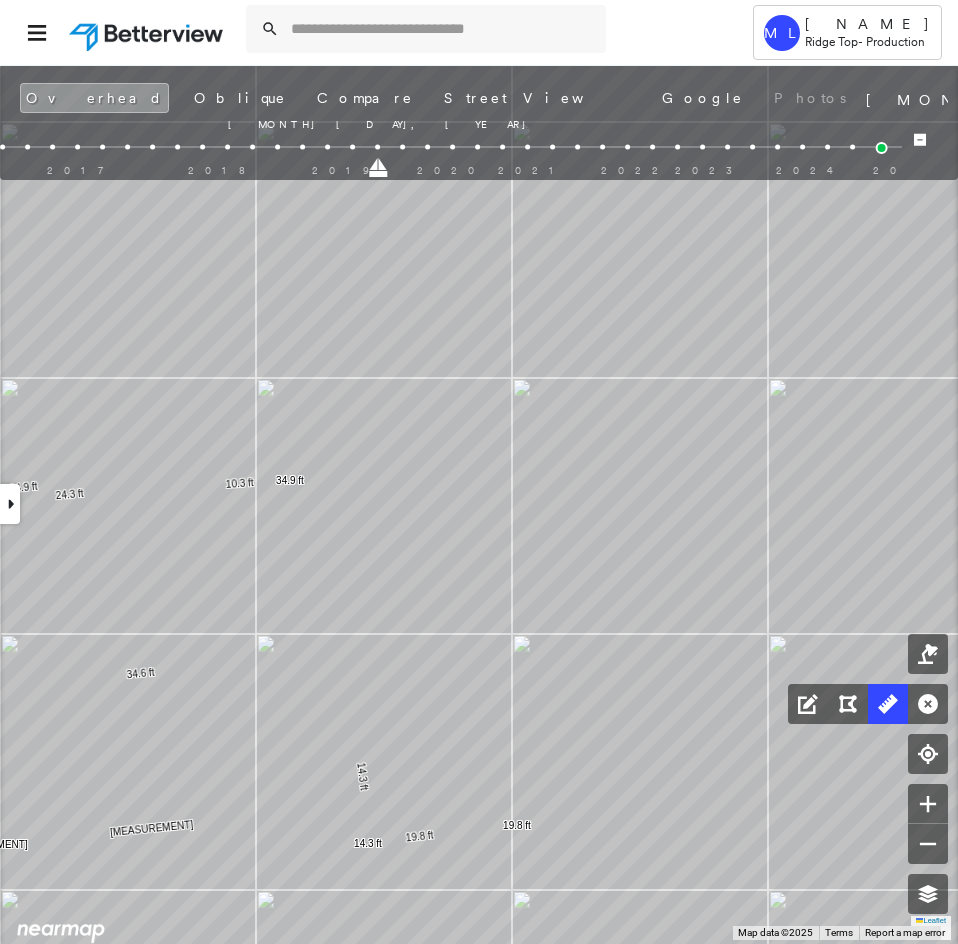 drag, startPoint x: 400, startPoint y: 172, endPoint x: 382, endPoint y: 171, distance: 18.027756 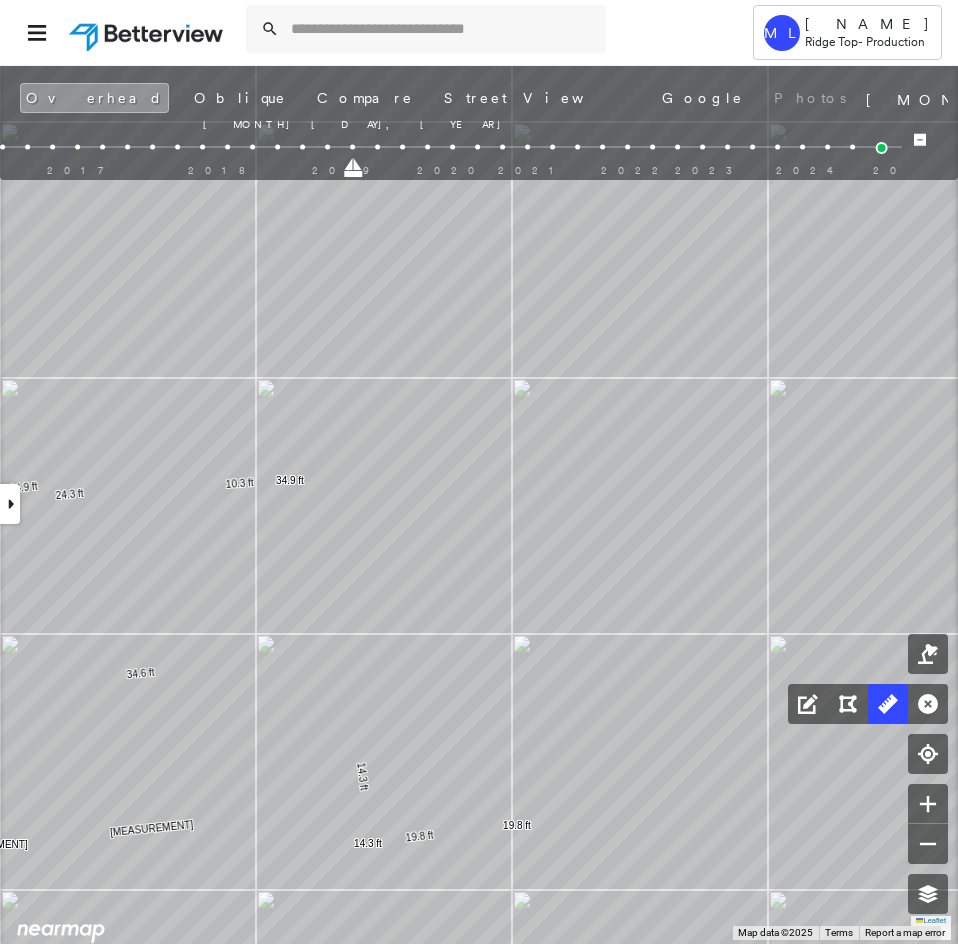 drag, startPoint x: 381, startPoint y: 169, endPoint x: 358, endPoint y: 172, distance: 23.194826 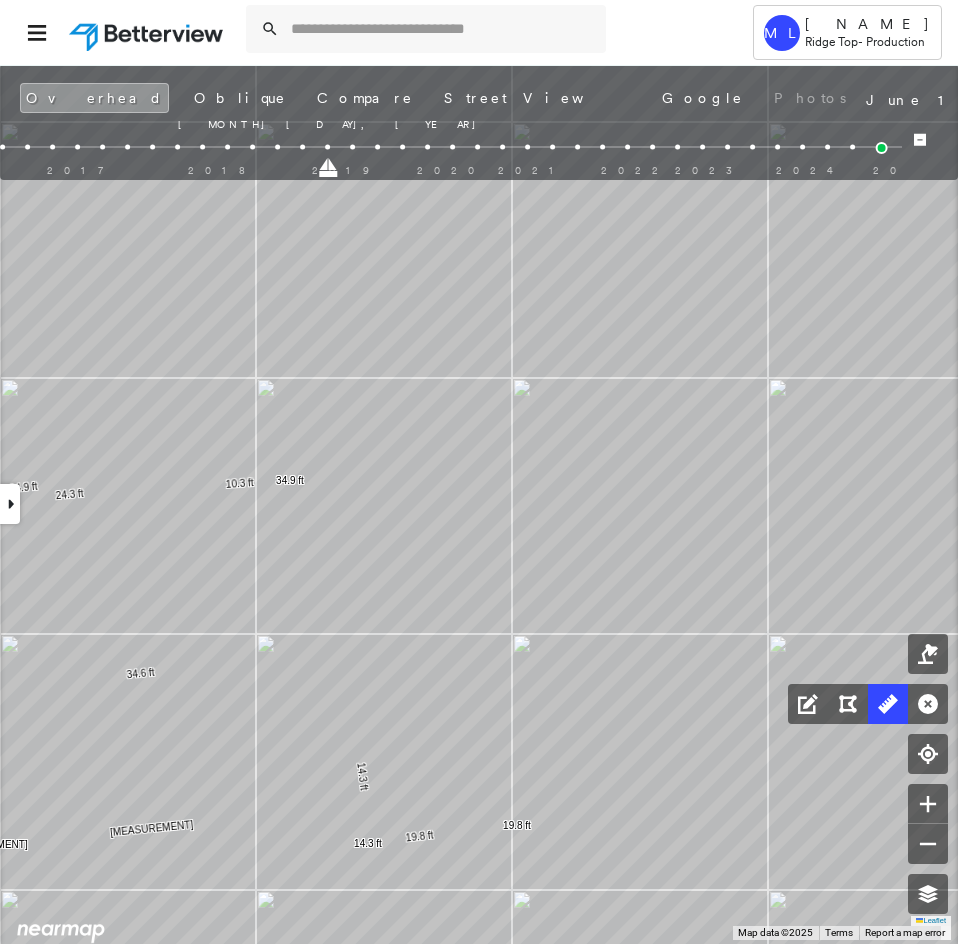 drag, startPoint x: 355, startPoint y: 173, endPoint x: 329, endPoint y: 173, distance: 26 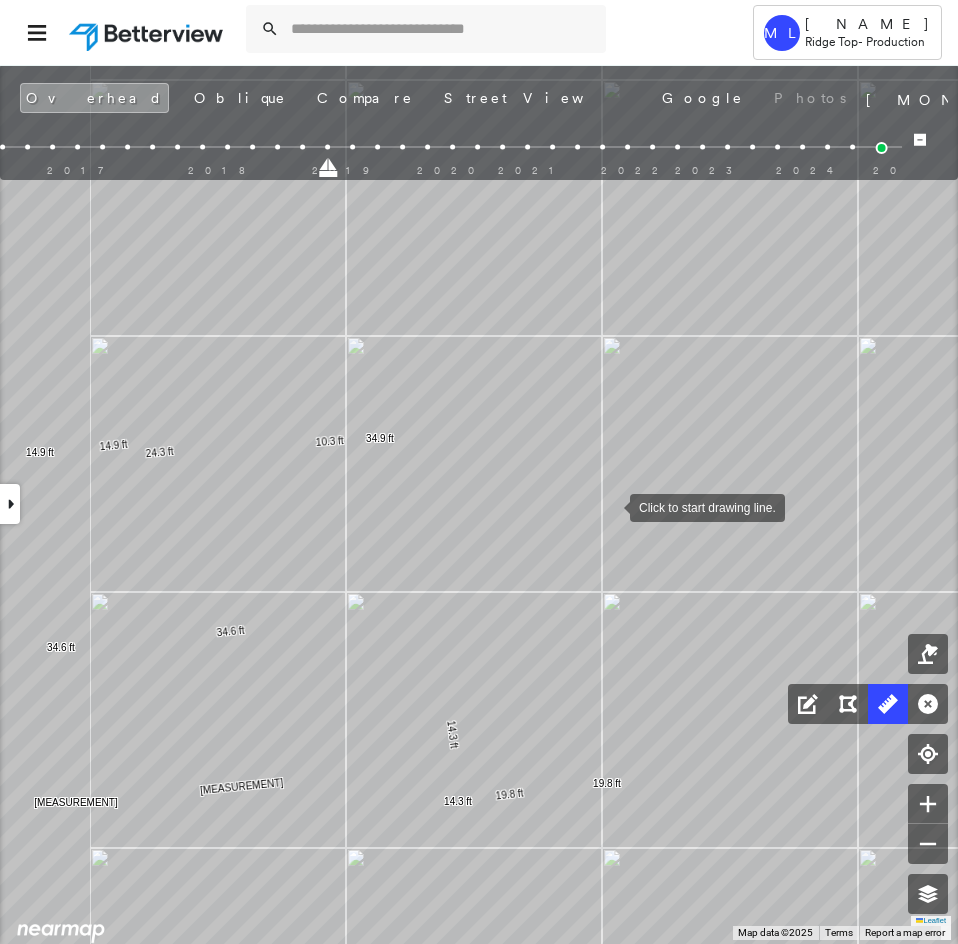 drag, startPoint x: 519, startPoint y: 548, endPoint x: 609, endPoint y: 502, distance: 101.07423 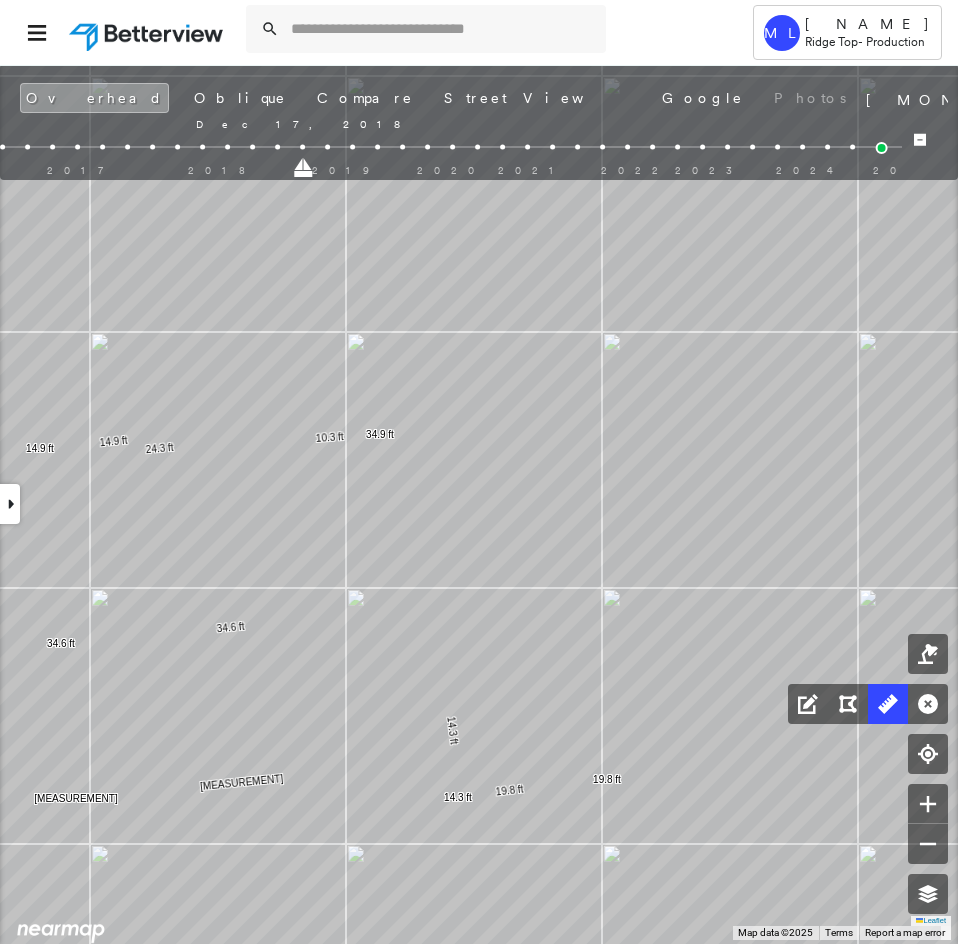 click on "[MONTH] [DAY], [YEAR] [MONTH] [DAY], [YEAR]" at bounding box center (368, 166) 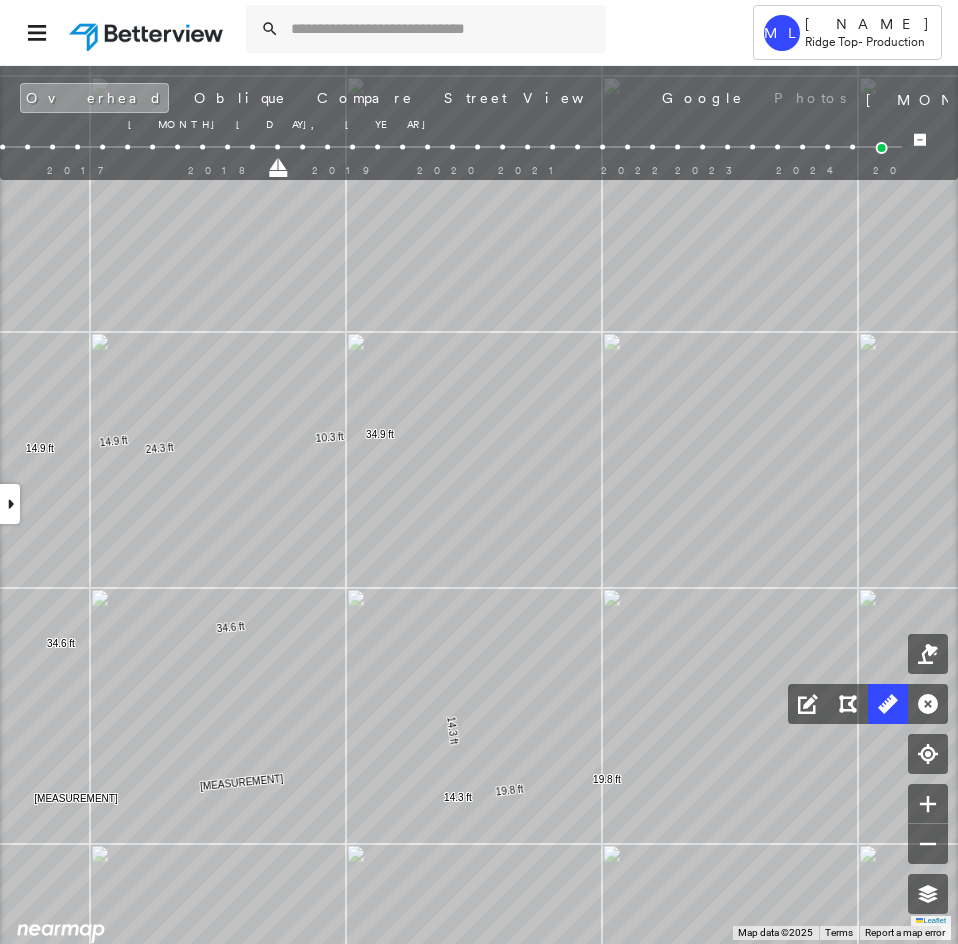 drag, startPoint x: 303, startPoint y: 165, endPoint x: 267, endPoint y: 160, distance: 36.345562 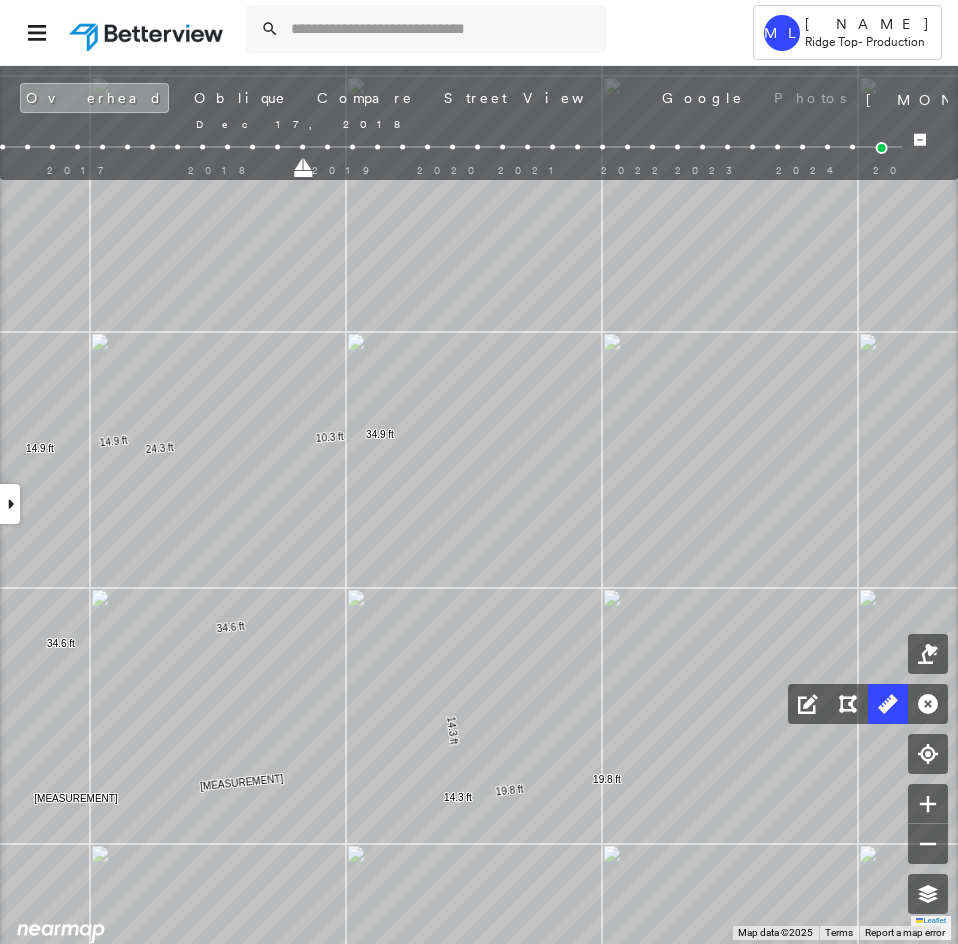 drag, startPoint x: 281, startPoint y: 169, endPoint x: 301, endPoint y: 168, distance: 20.024984 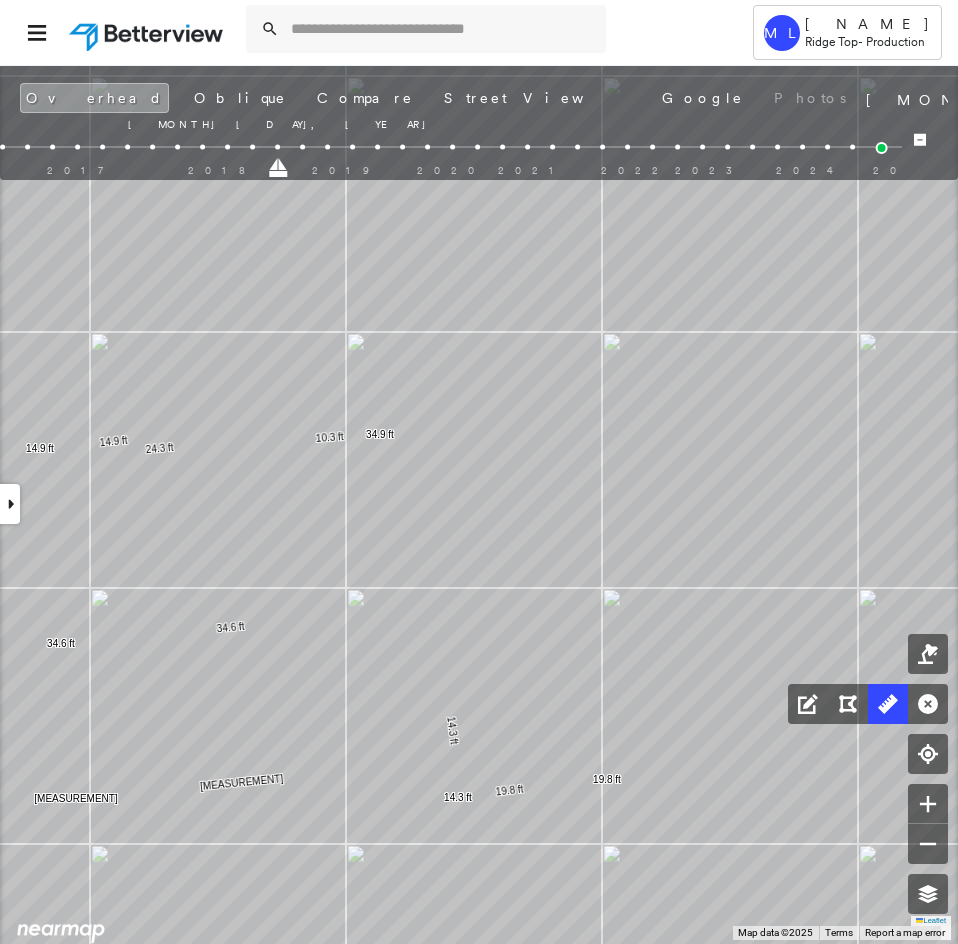 drag, startPoint x: 302, startPoint y: 171, endPoint x: 284, endPoint y: 170, distance: 18.027756 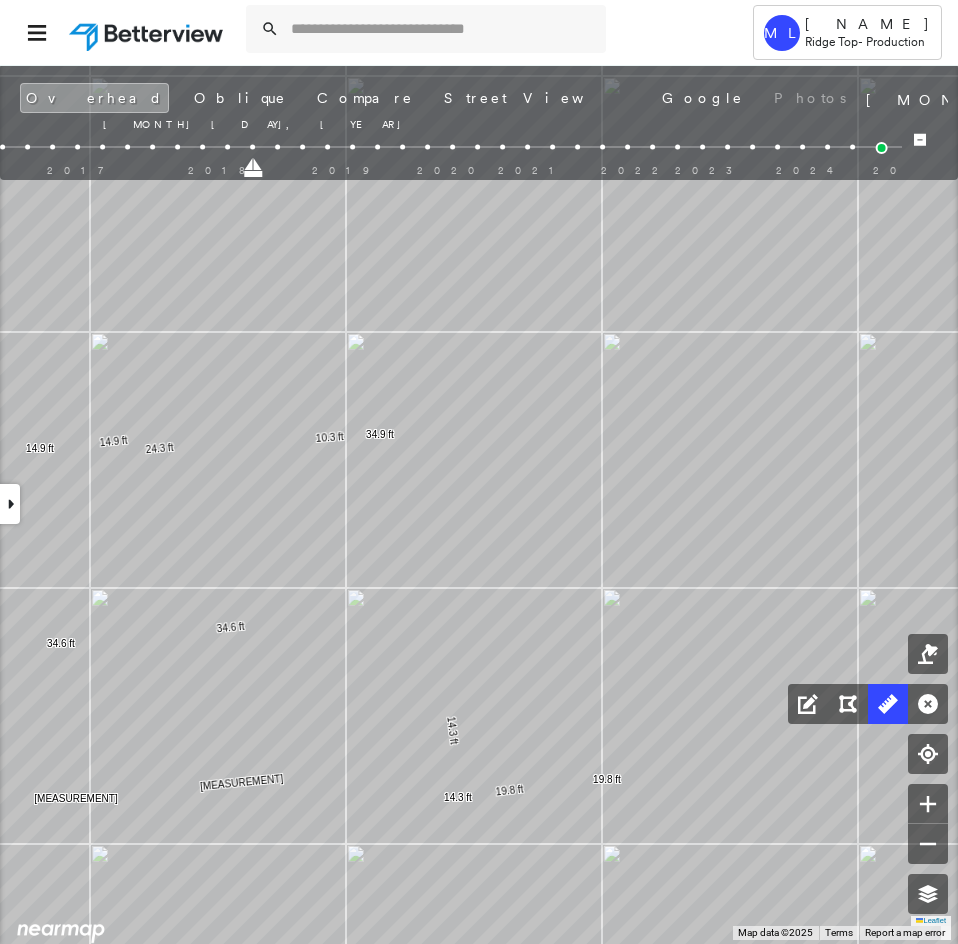 drag, startPoint x: 281, startPoint y: 169, endPoint x: 263, endPoint y: 171, distance: 18.110771 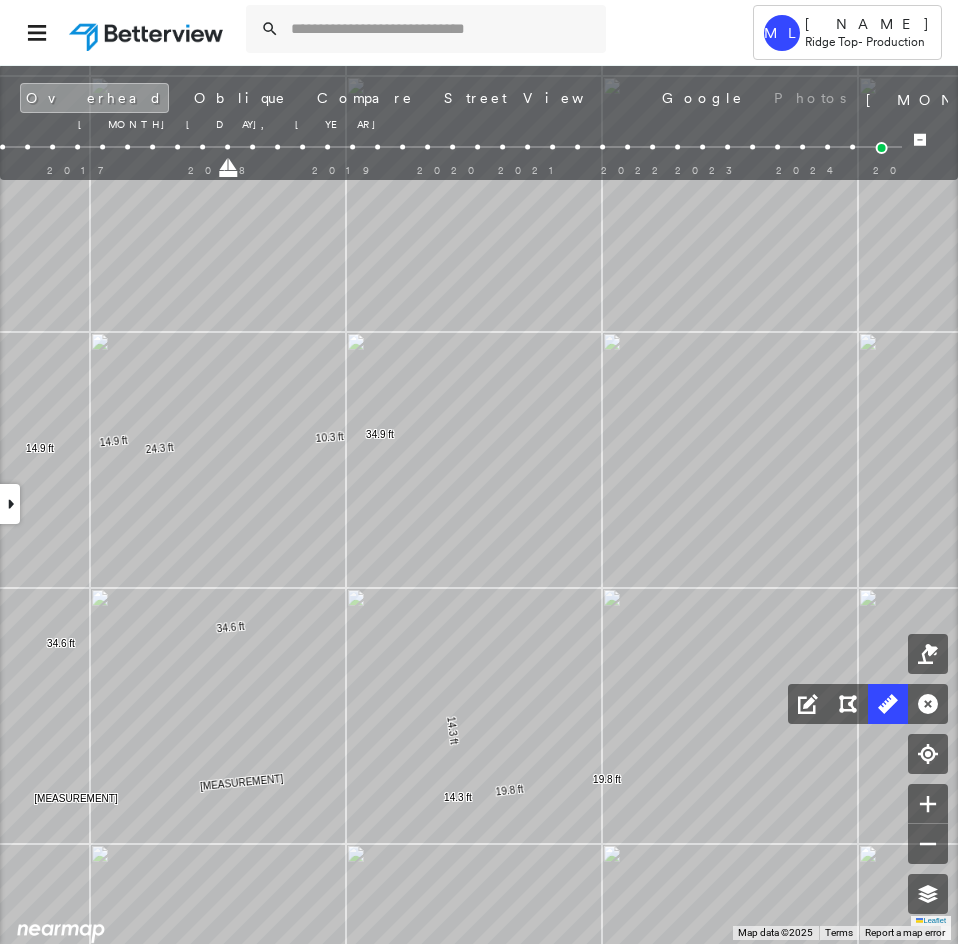 drag, startPoint x: 255, startPoint y: 172, endPoint x: 232, endPoint y: 172, distance: 23 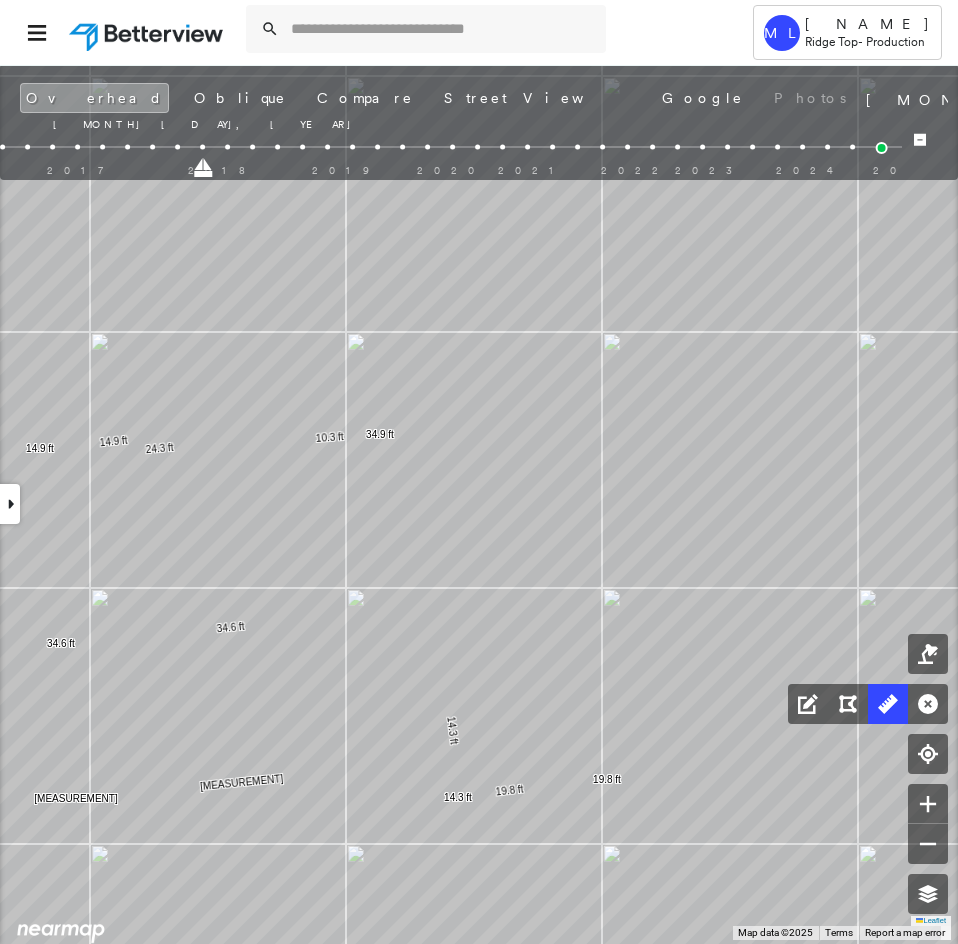 drag, startPoint x: 230, startPoint y: 173, endPoint x: 206, endPoint y: 174, distance: 24.020824 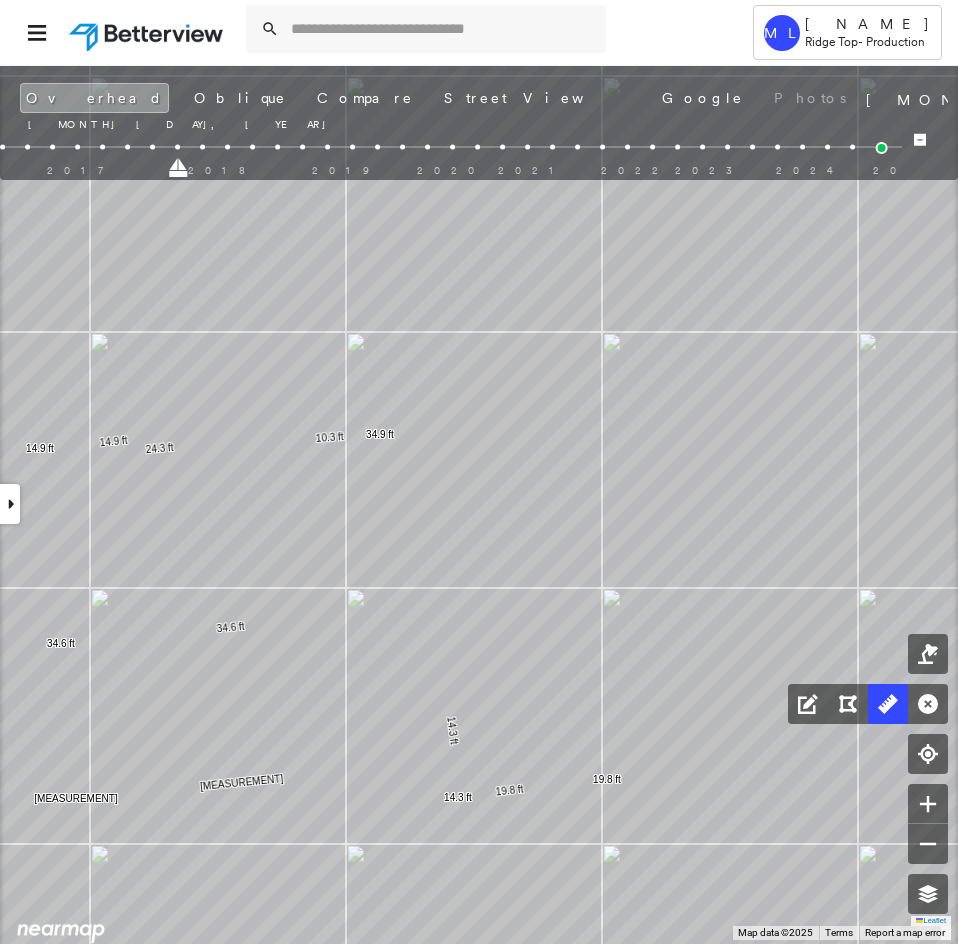 drag, startPoint x: 204, startPoint y: 173, endPoint x: 176, endPoint y: 174, distance: 28.01785 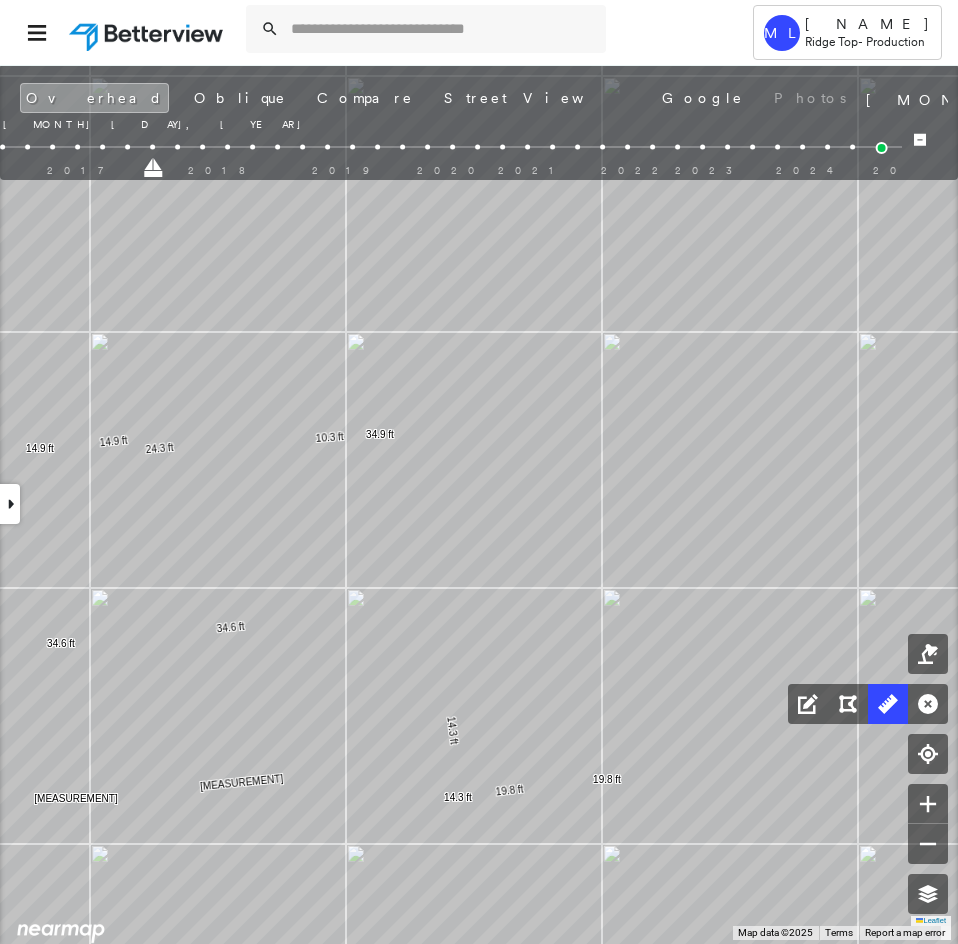 drag, startPoint x: 184, startPoint y: 178, endPoint x: 158, endPoint y: 178, distance: 26 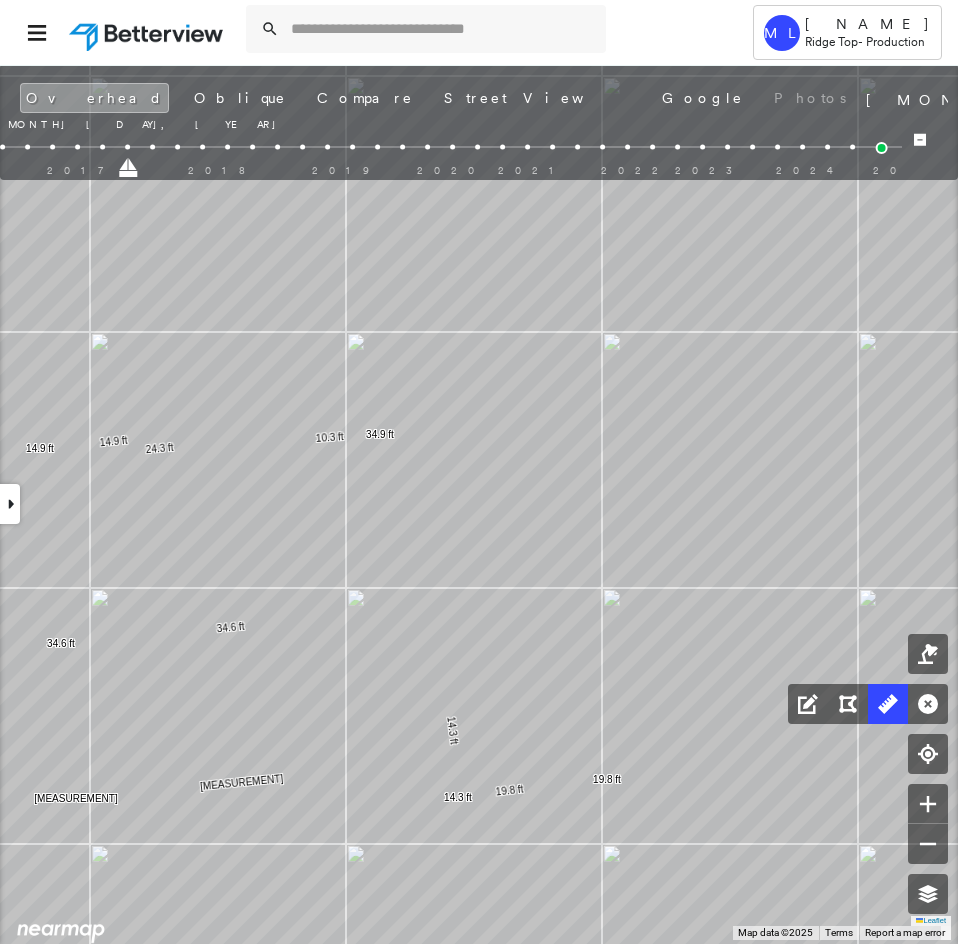 drag, startPoint x: 156, startPoint y: 174, endPoint x: 119, endPoint y: 175, distance: 37.01351 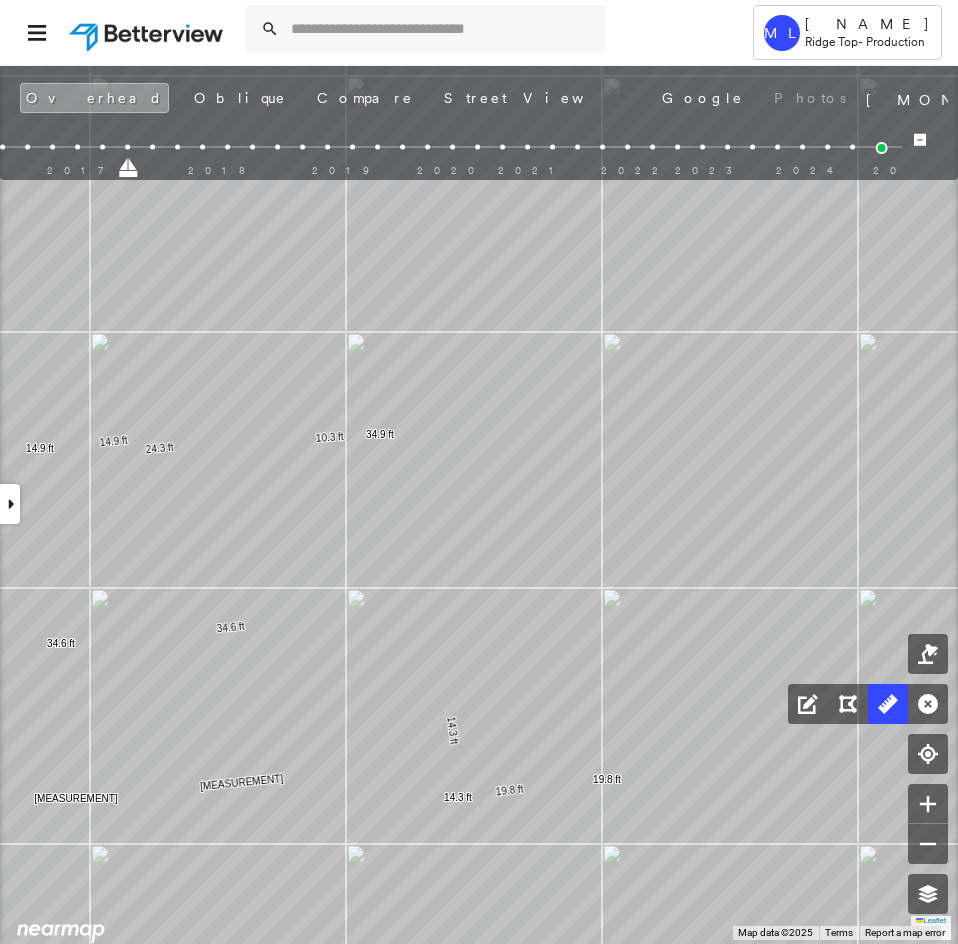 drag, startPoint x: 129, startPoint y: 172, endPoint x: 114, endPoint y: 173, distance: 15.033297 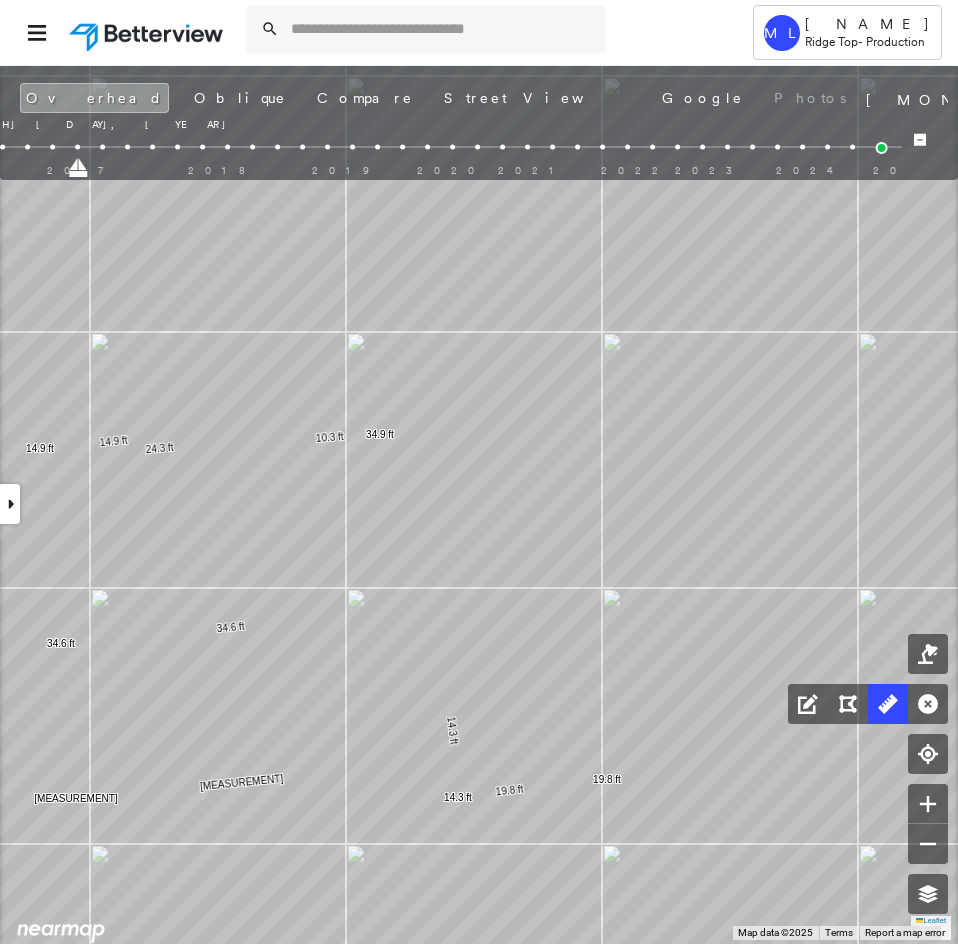 drag, startPoint x: 109, startPoint y: 172, endPoint x: 76, endPoint y: 174, distance: 33.06055 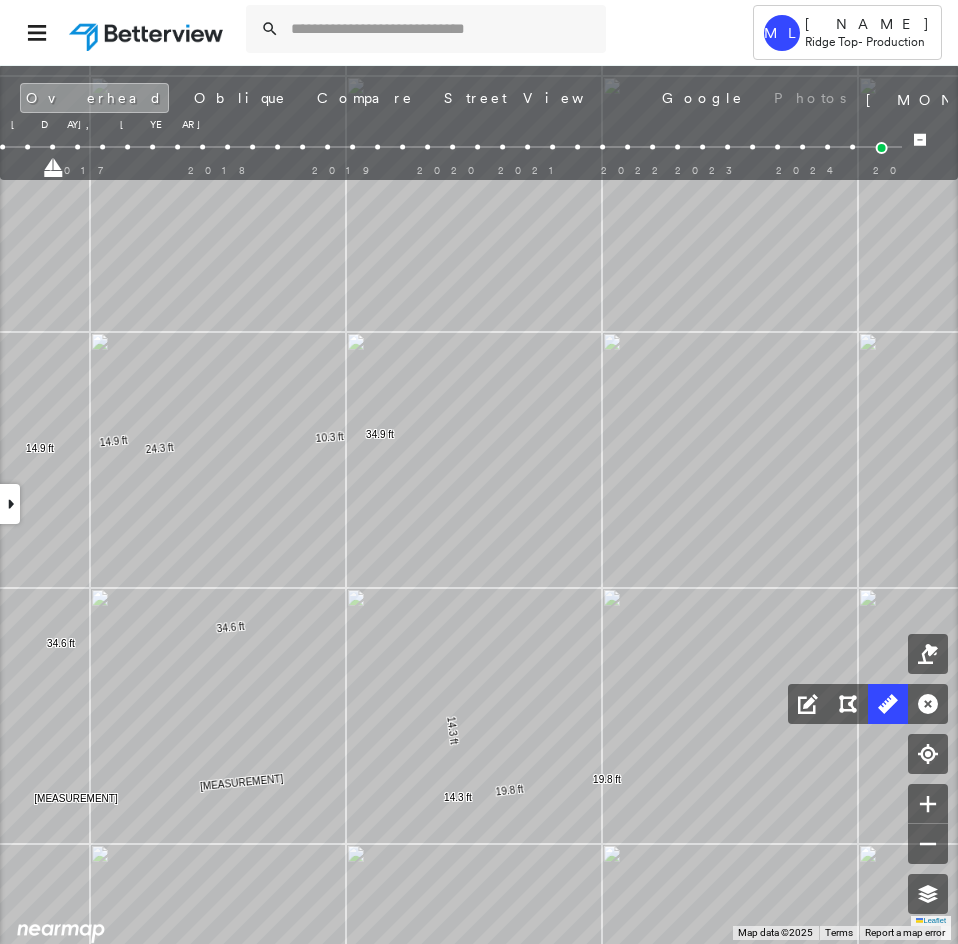 drag, startPoint x: 77, startPoint y: 175, endPoint x: 58, endPoint y: 176, distance: 19.026299 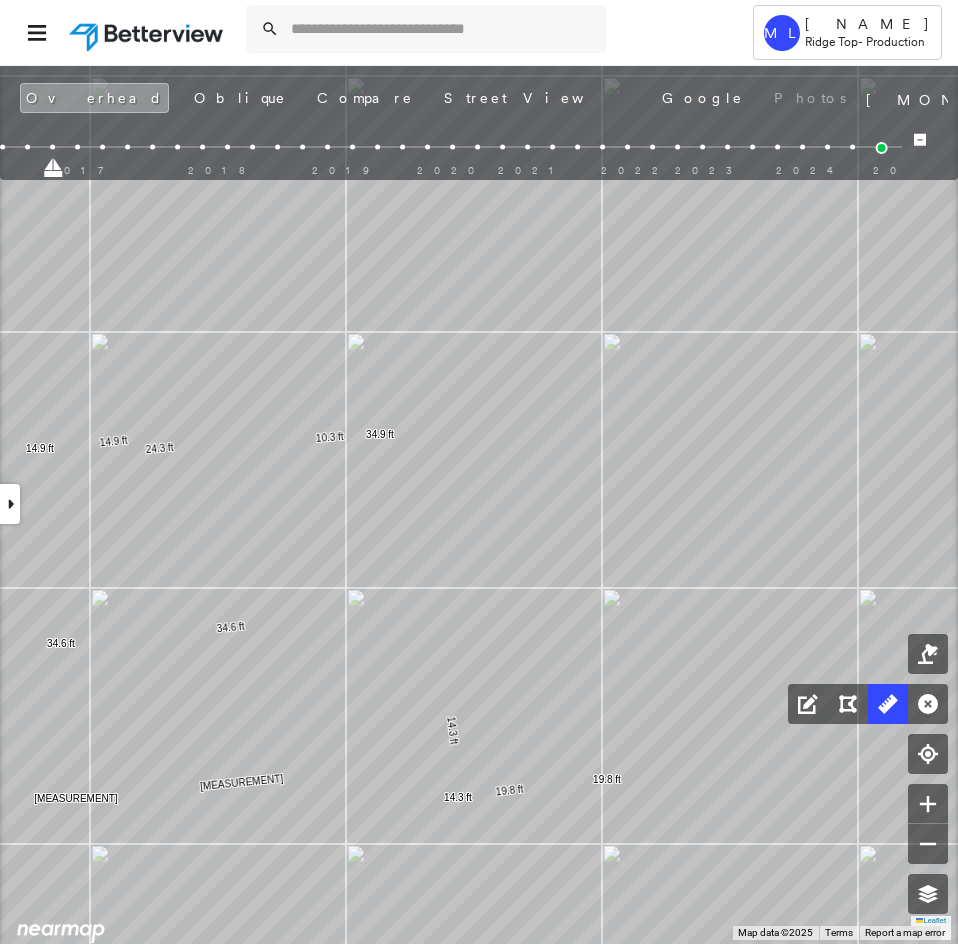 drag, startPoint x: 53, startPoint y: 174, endPoint x: 38, endPoint y: 175, distance: 15.033297 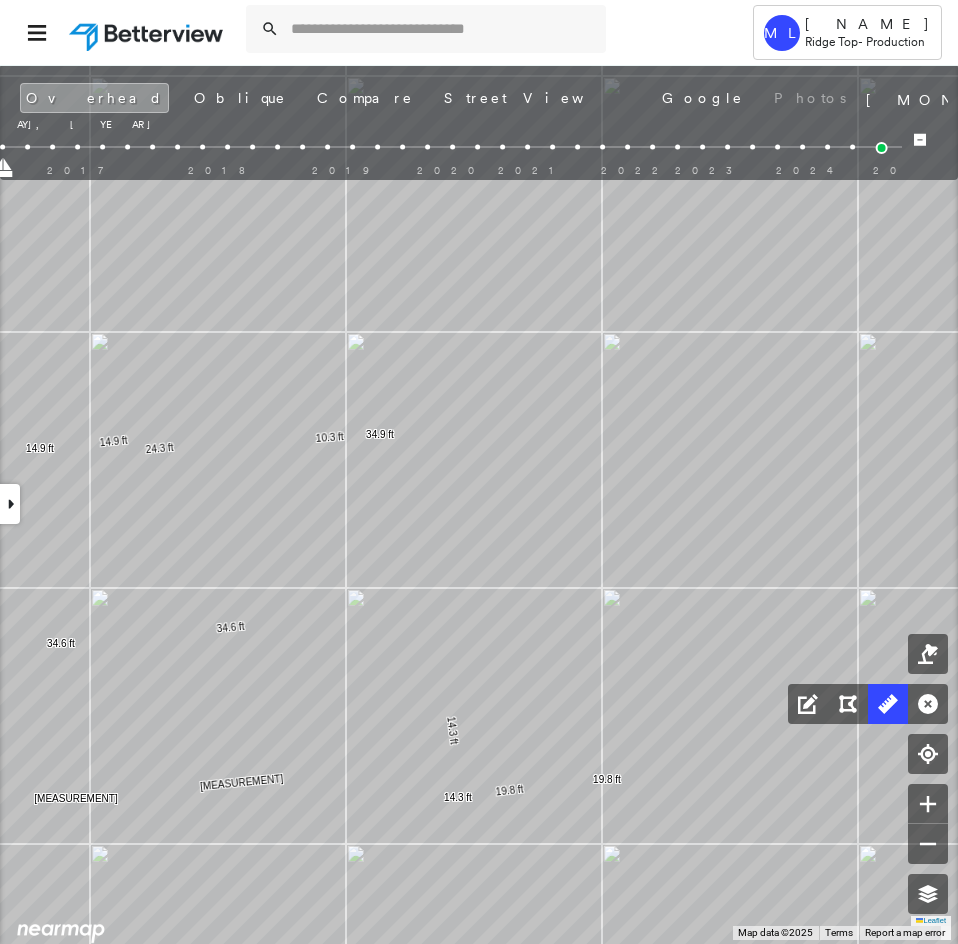 drag, startPoint x: 29, startPoint y: 172, endPoint x: 5, endPoint y: 171, distance: 24.020824 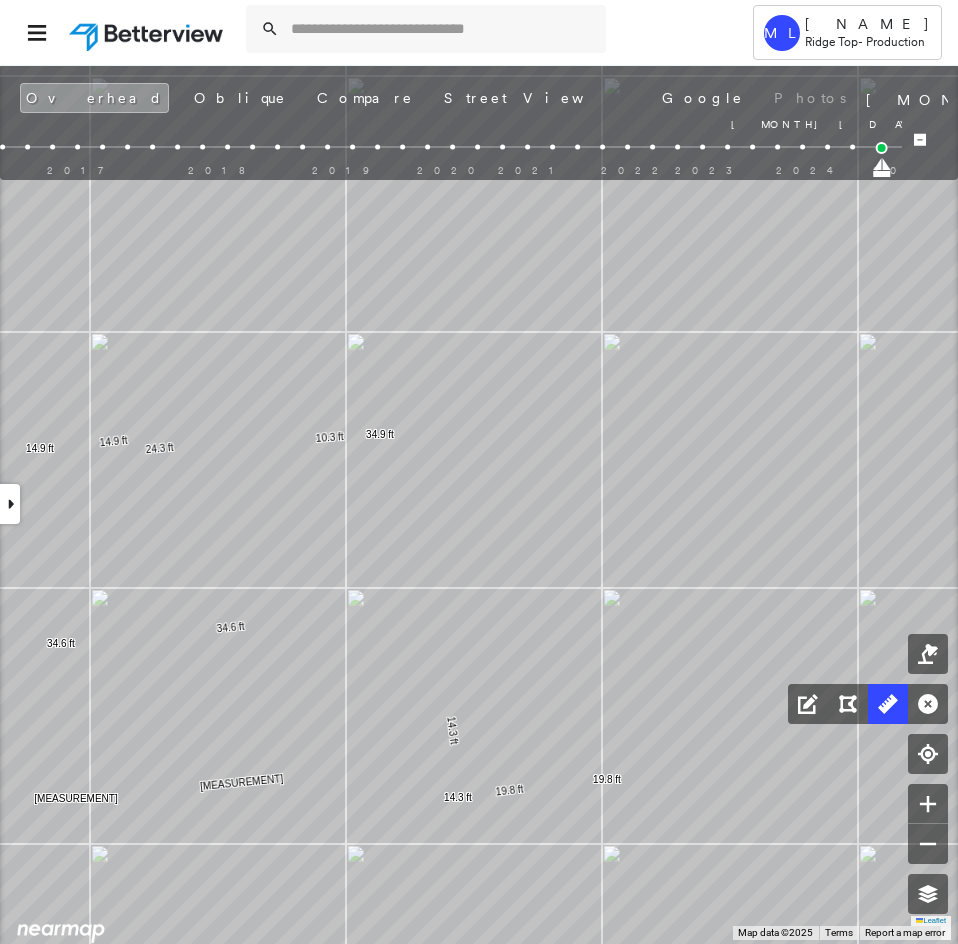 drag, startPoint x: 0, startPoint y: 175, endPoint x: 916, endPoint y: 169, distance: 916.01965 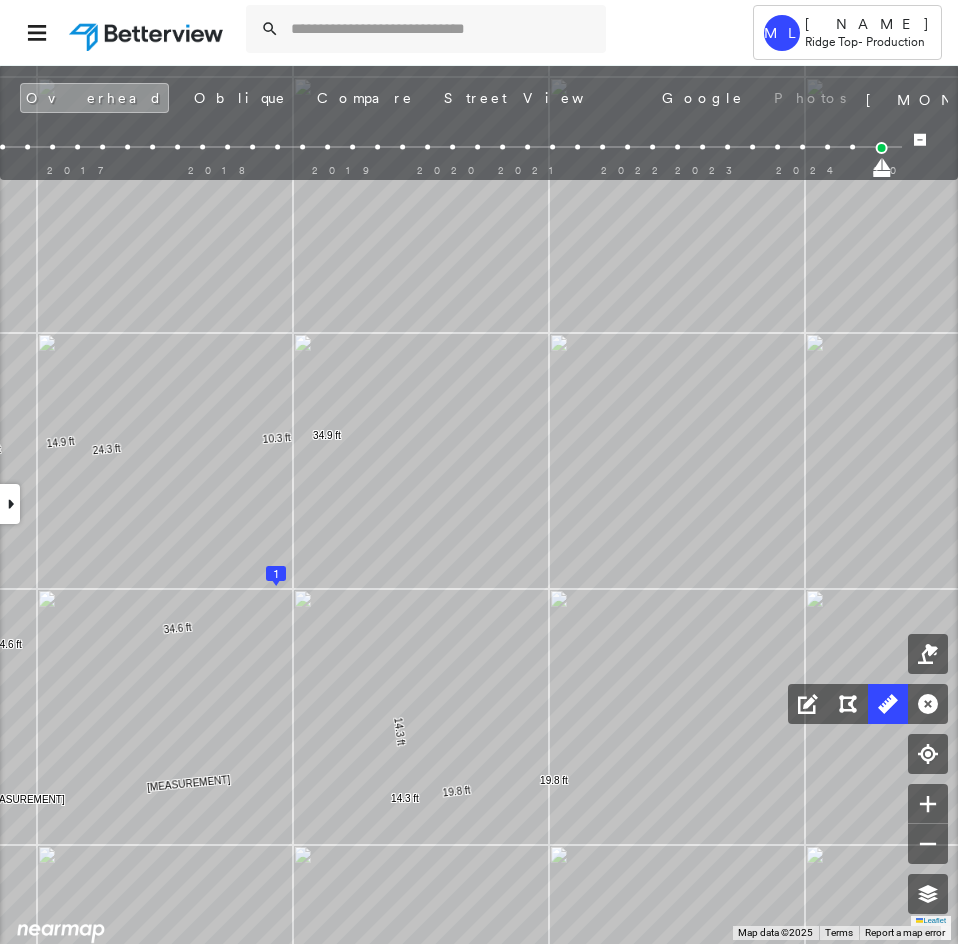 click on "1
[MEASUREMENT] [MEASUREMENT] [MEASUREMENT] [MEASUREMENT] [MEASUREMENT] [MEASUREMENT] [MEASUREMENT] [MEASUREMENT] [MEASUREMENT] [MEASUREMENT] Click to start drawing line." at bounding box center (-651, -107) 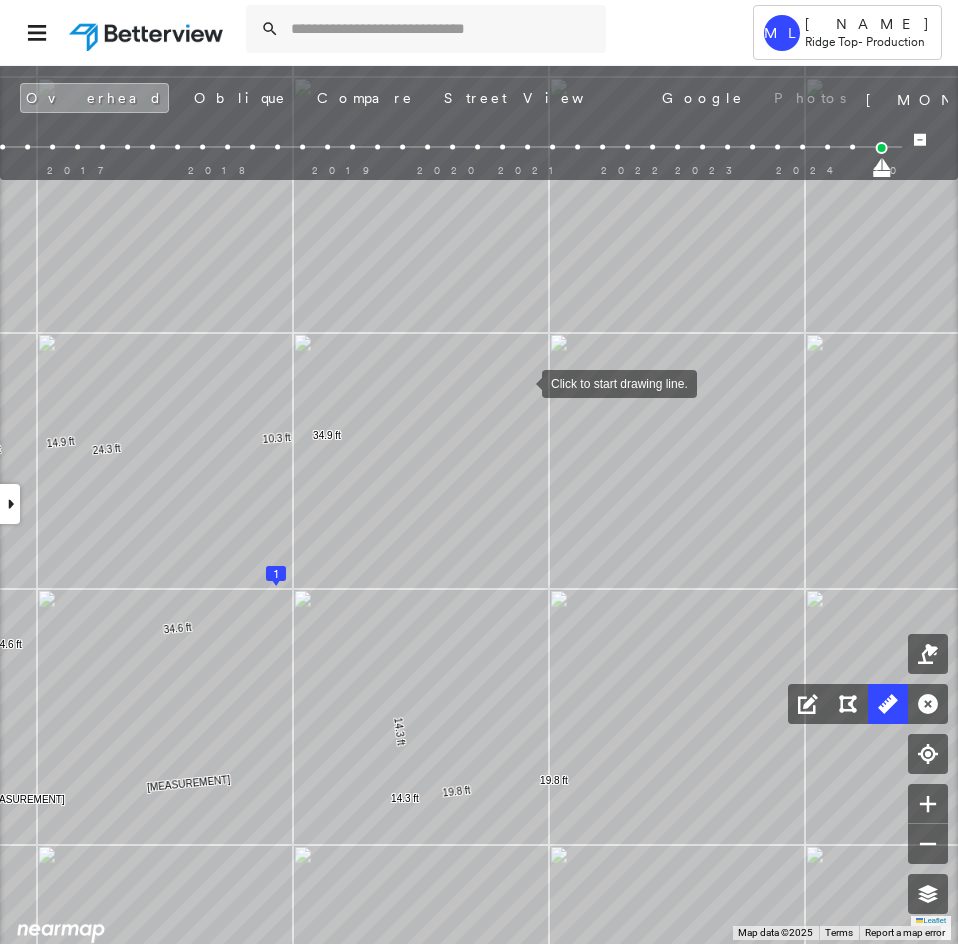 click at bounding box center [522, 382] 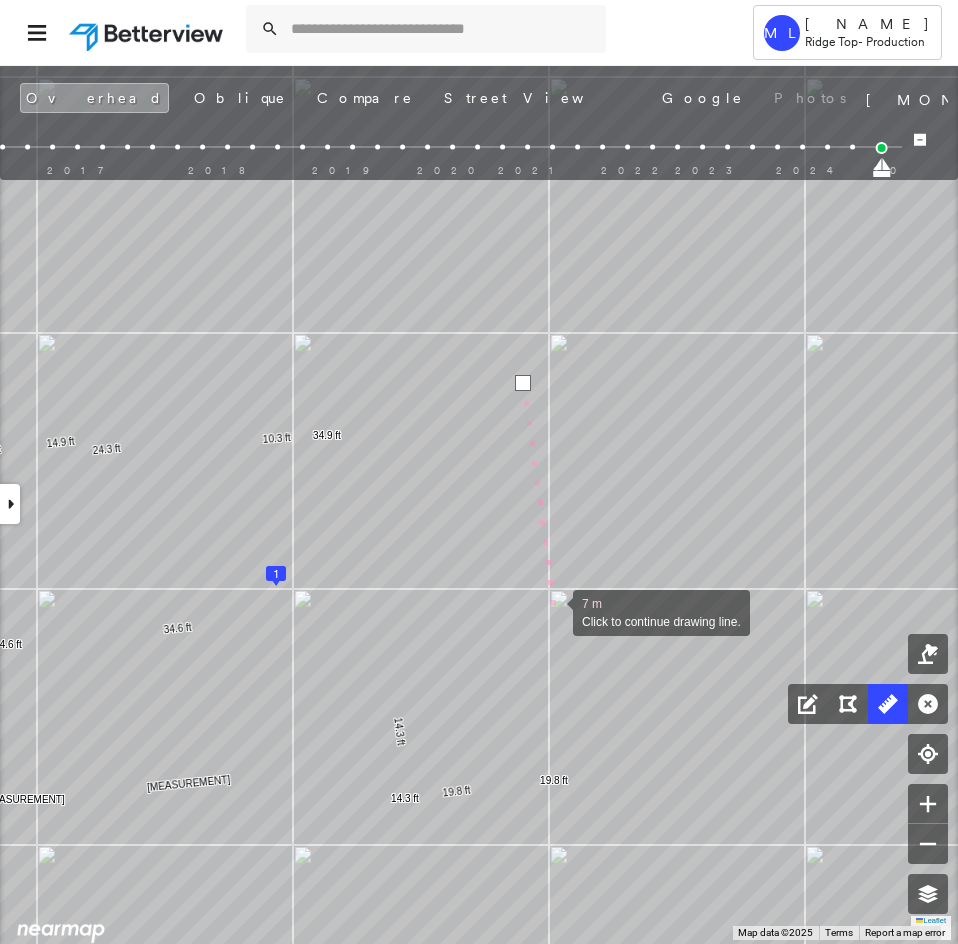 click at bounding box center [553, 611] 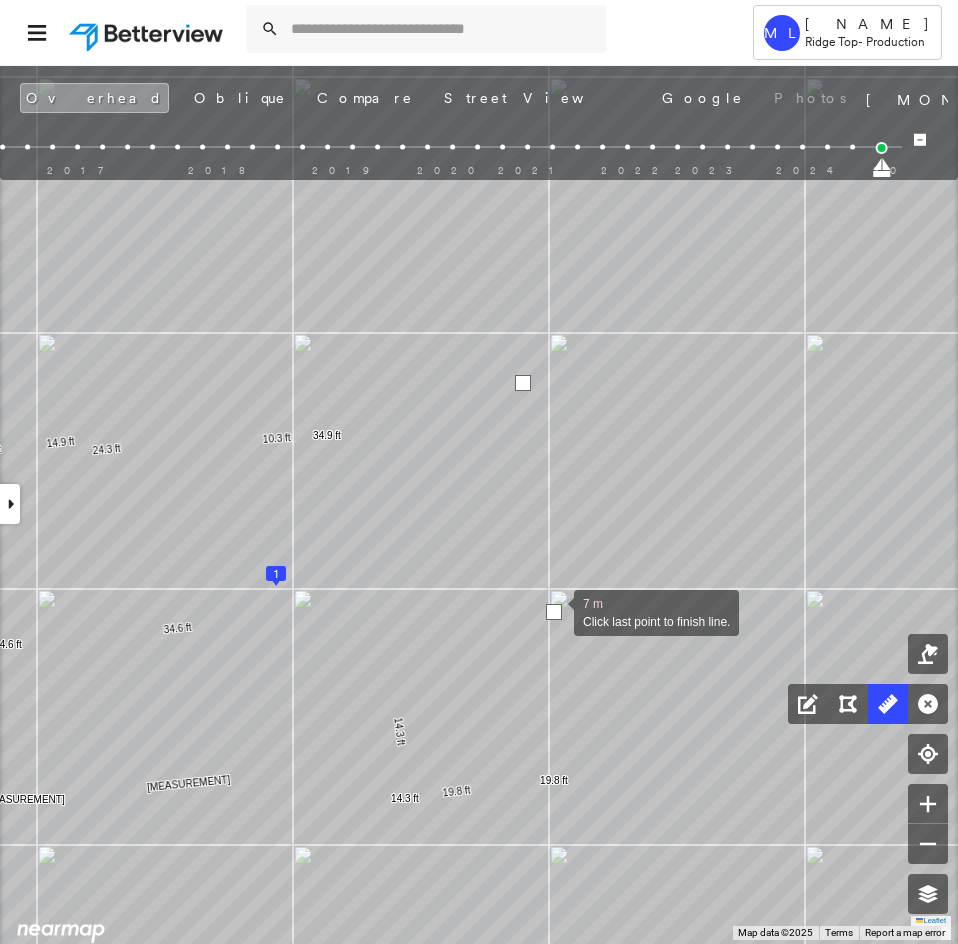 click at bounding box center [554, 612] 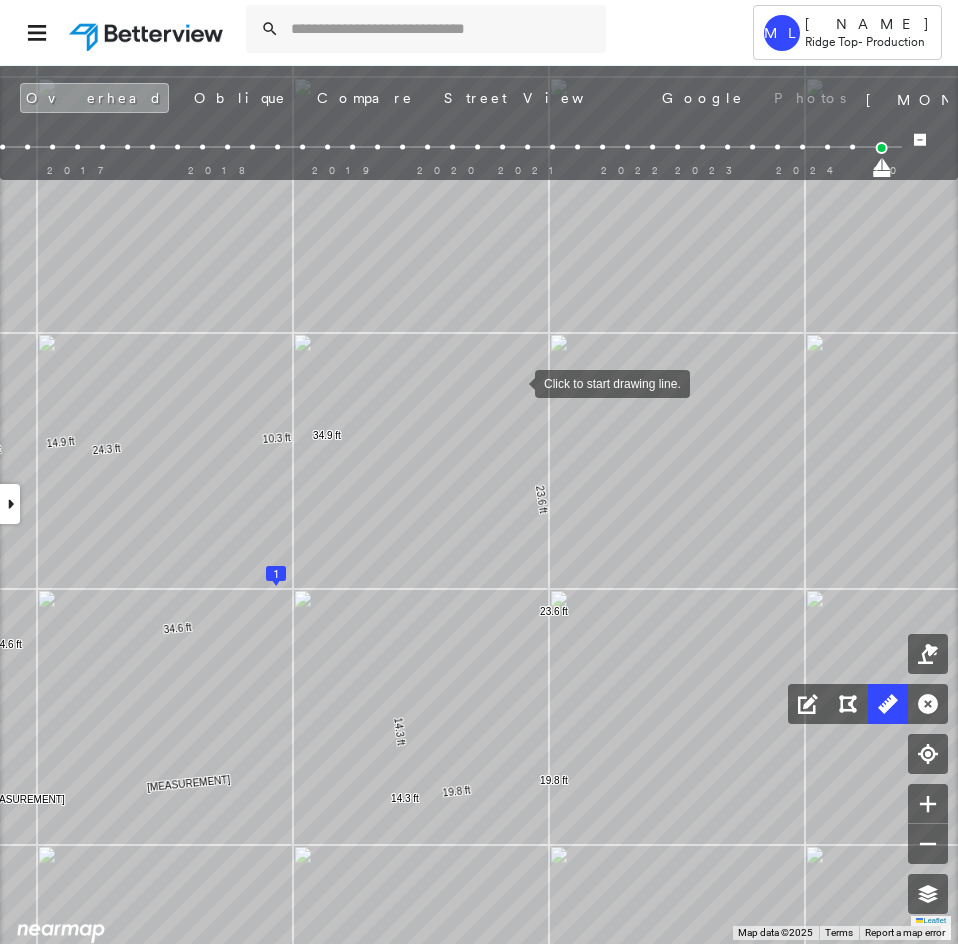 click at bounding box center [515, 382] 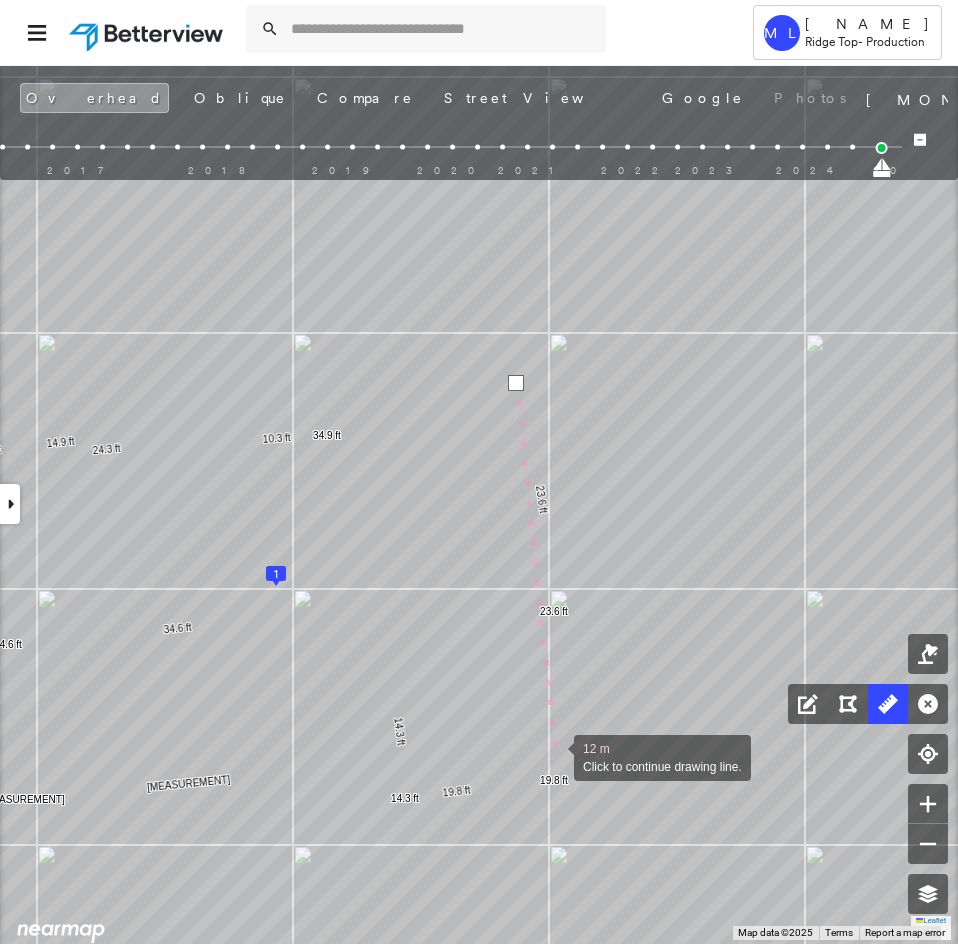 click at bounding box center [554, 756] 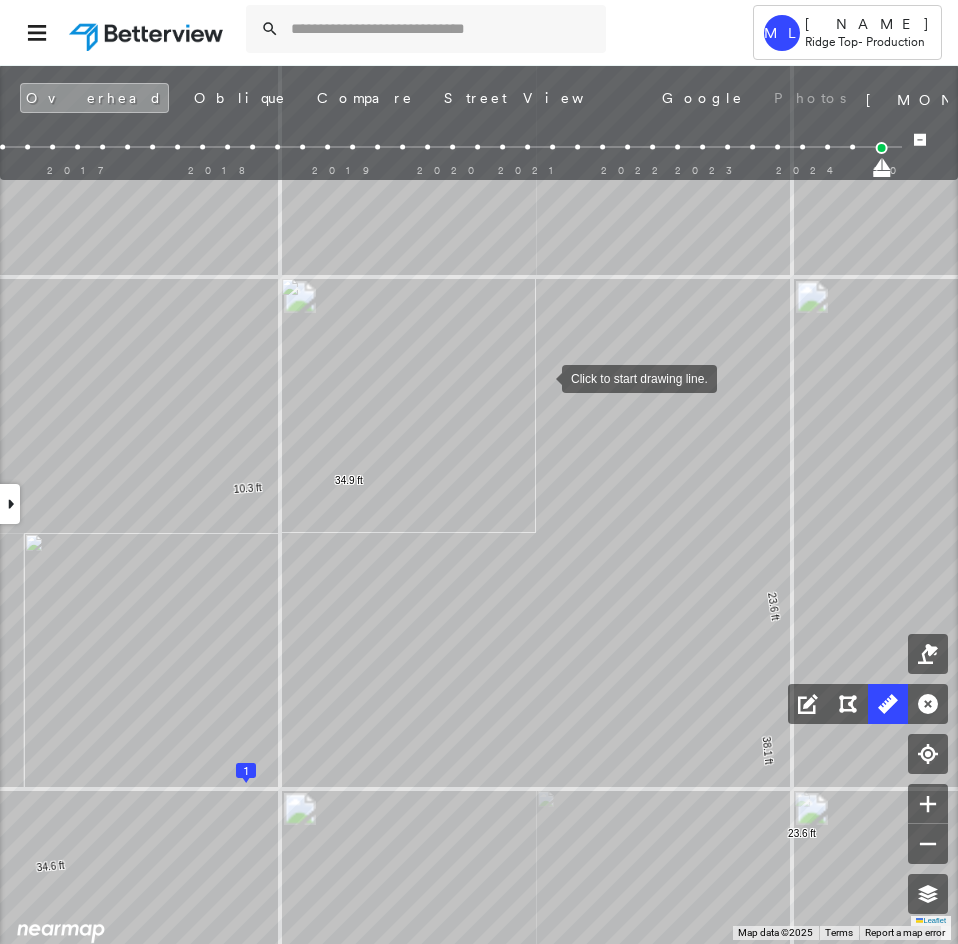 click at bounding box center (542, 377) 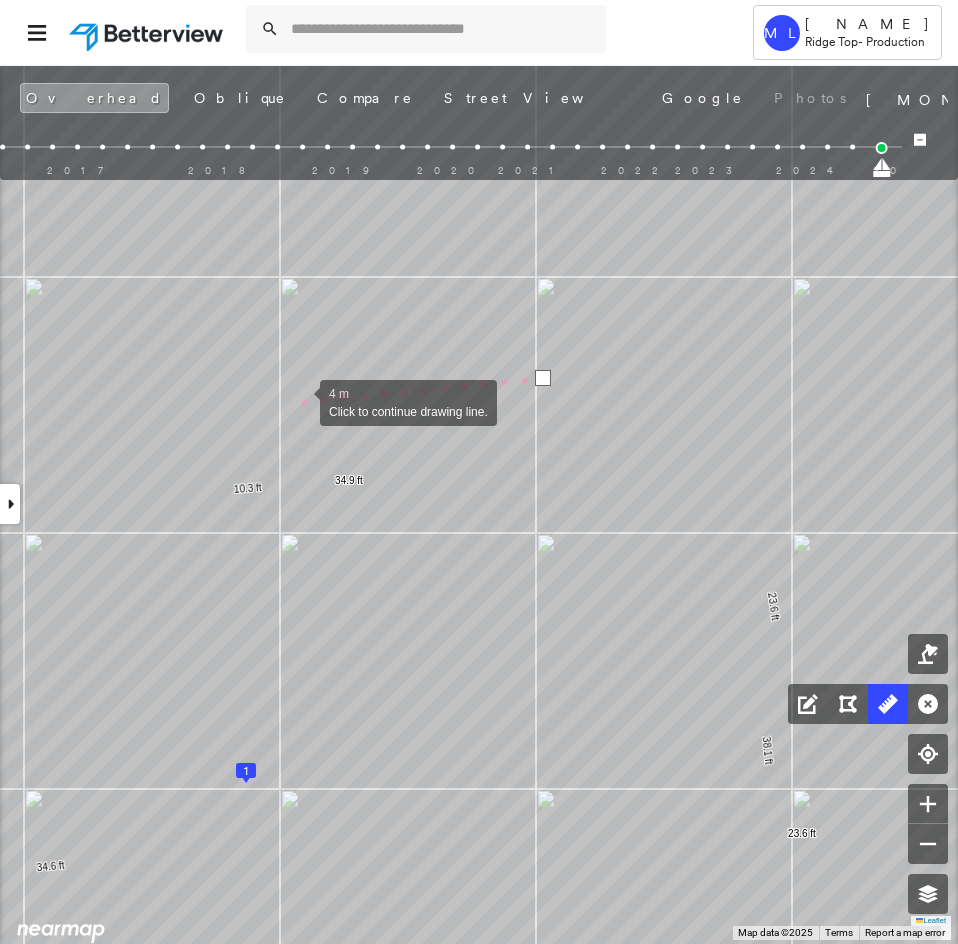 click at bounding box center (300, 401) 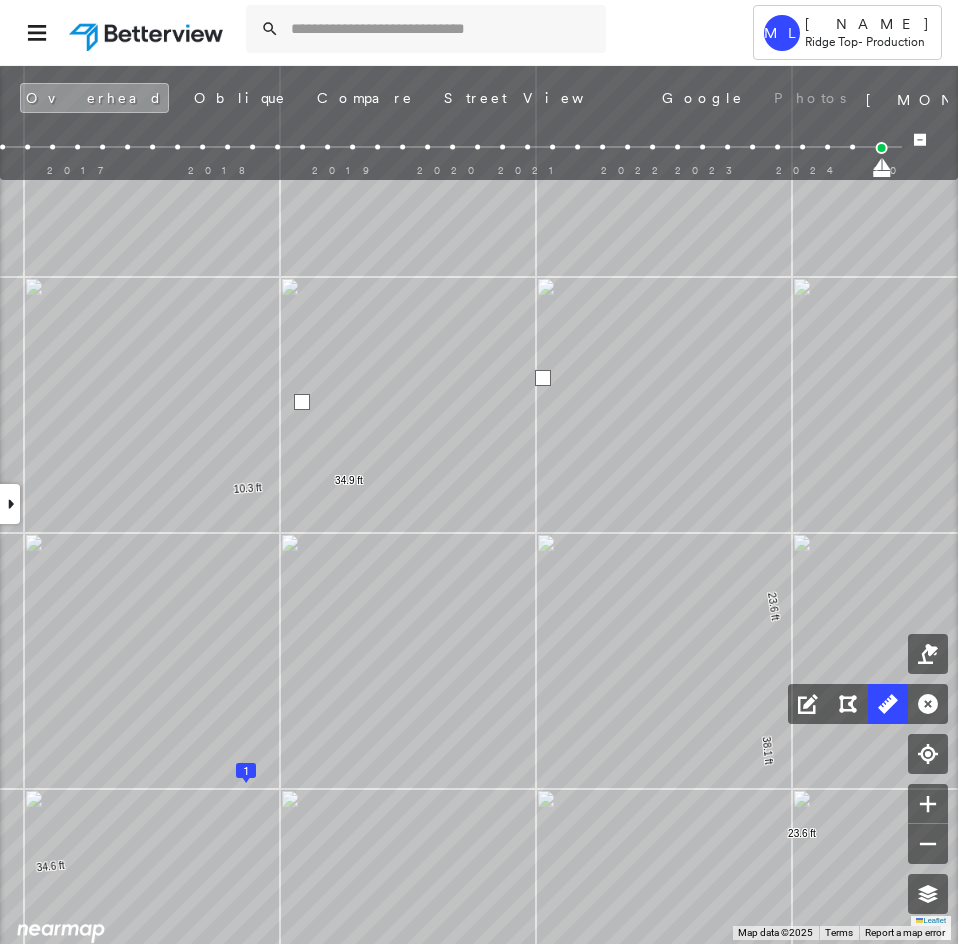 click at bounding box center [302, 402] 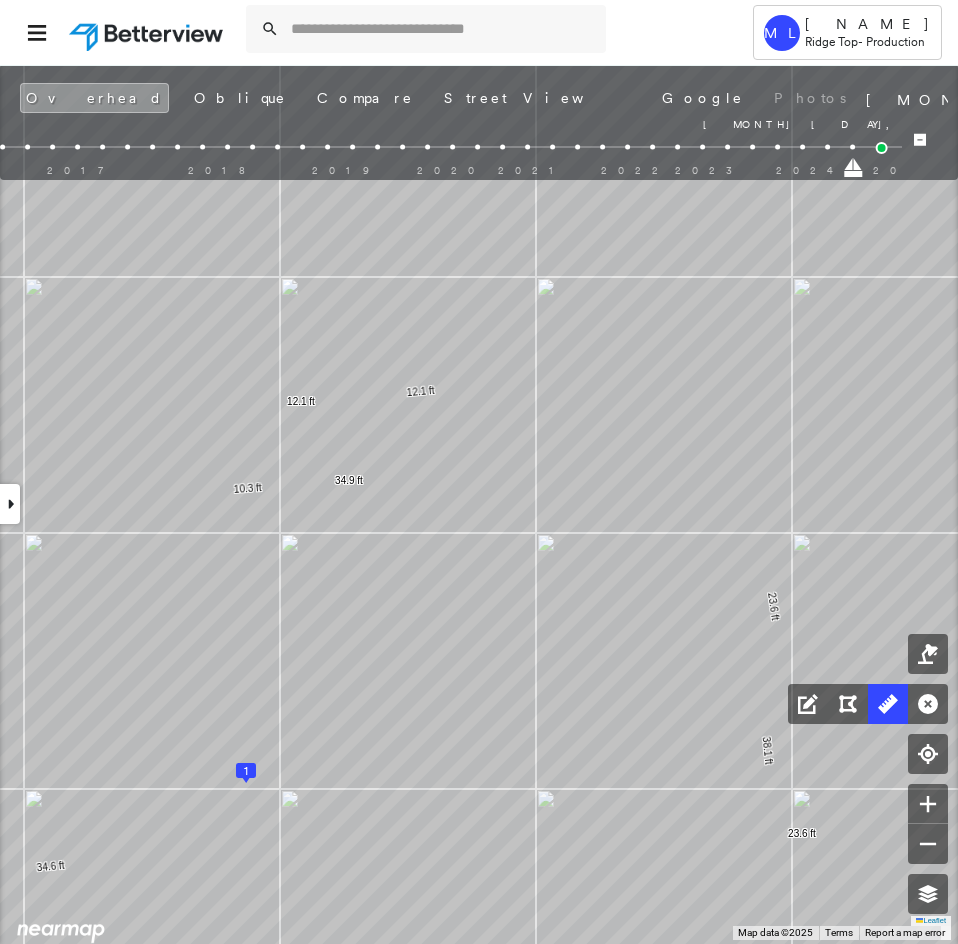 drag, startPoint x: 884, startPoint y: 171, endPoint x: 858, endPoint y: 171, distance: 26 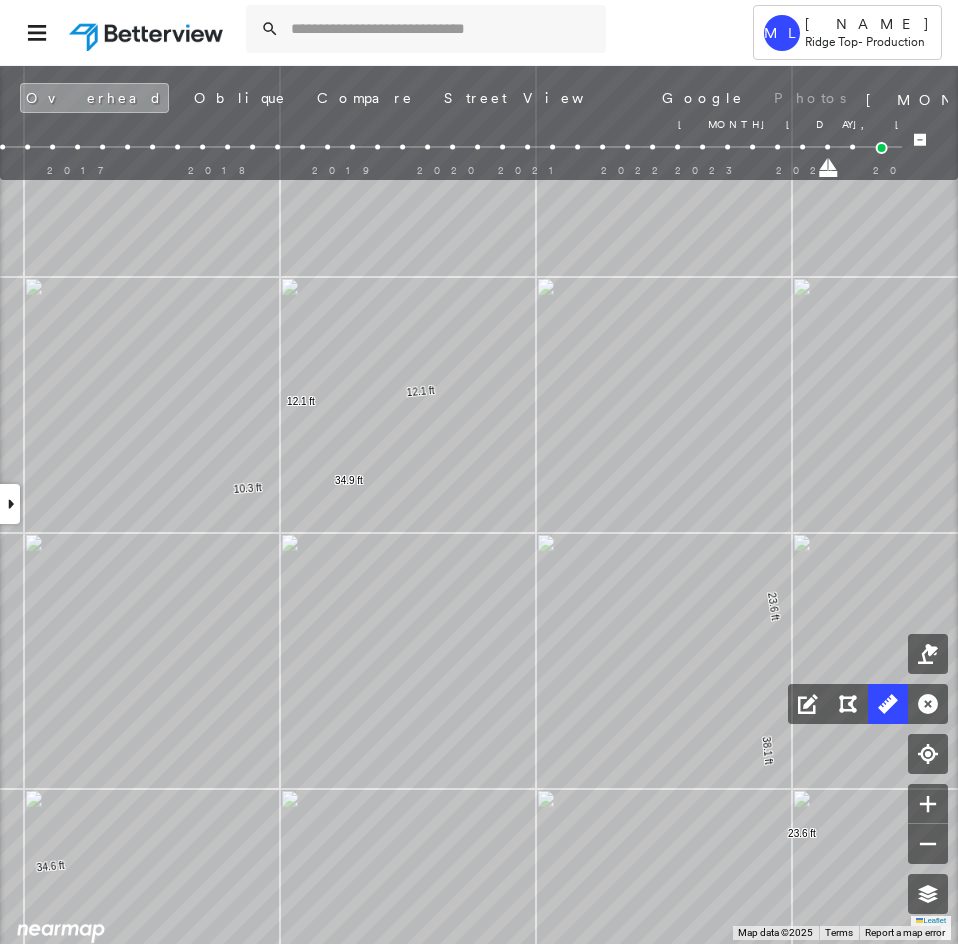 drag, startPoint x: 856, startPoint y: 172, endPoint x: 836, endPoint y: 172, distance: 20 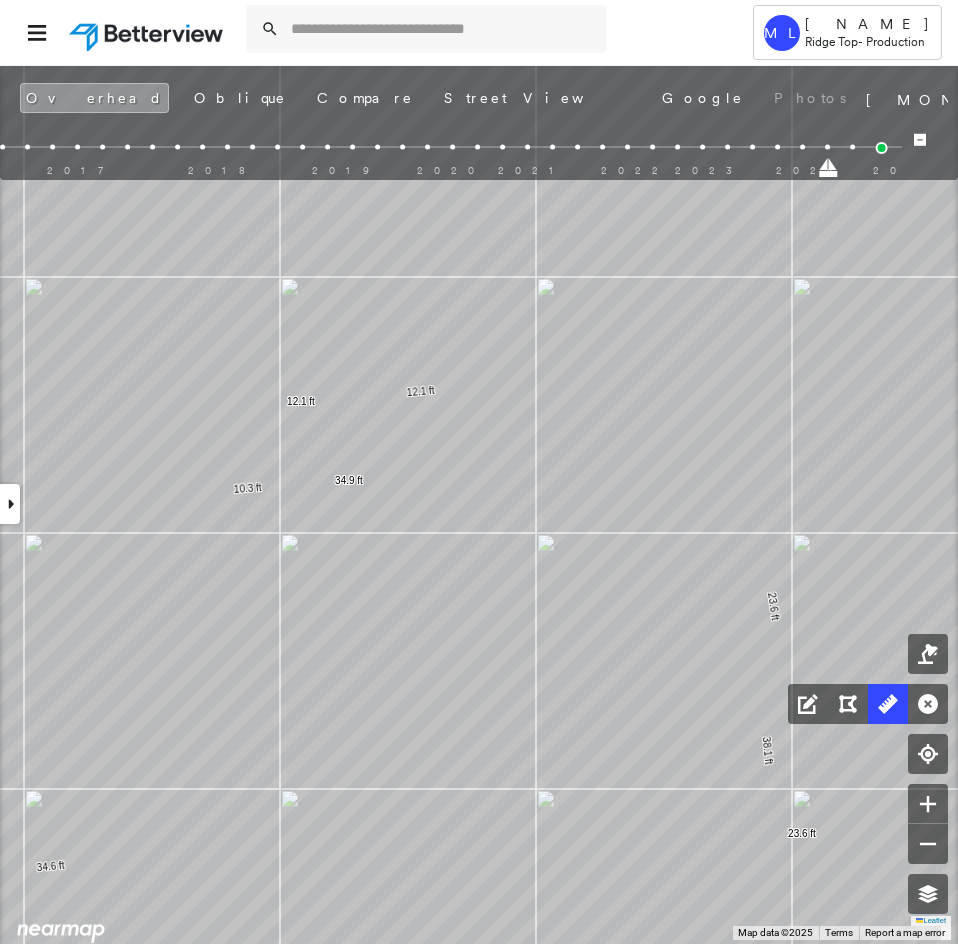 click 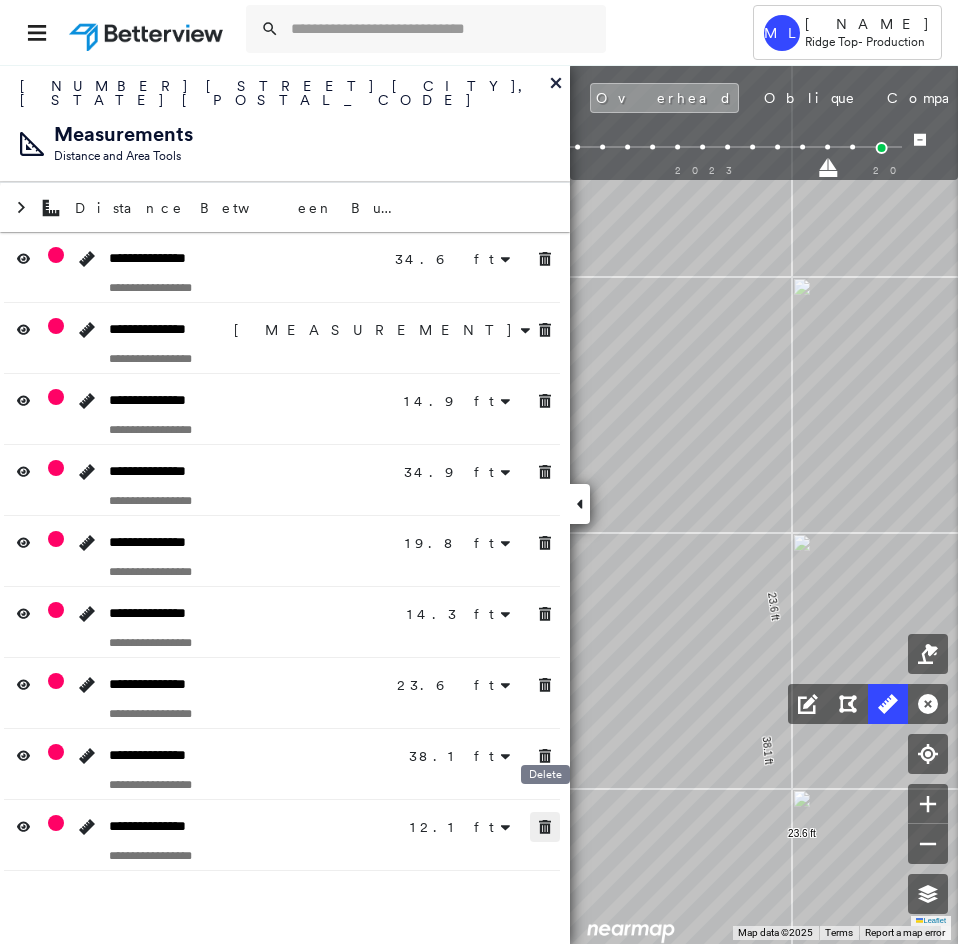 click at bounding box center (545, 827) 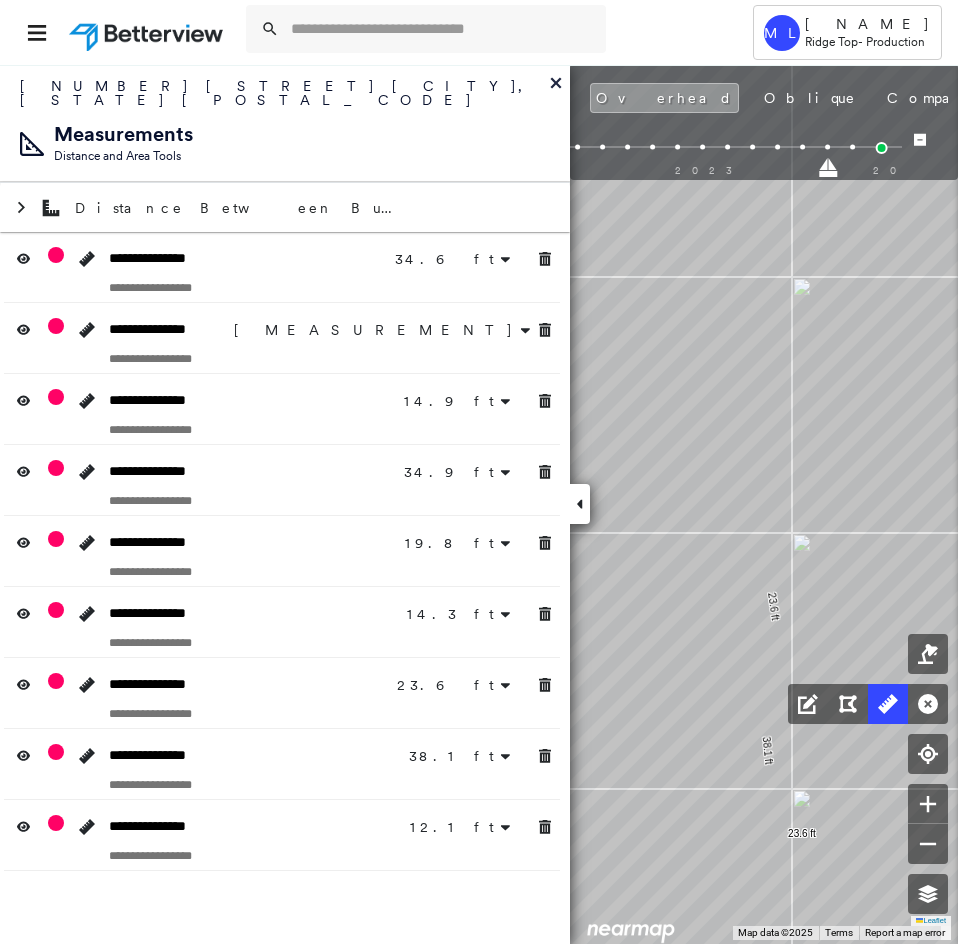 click 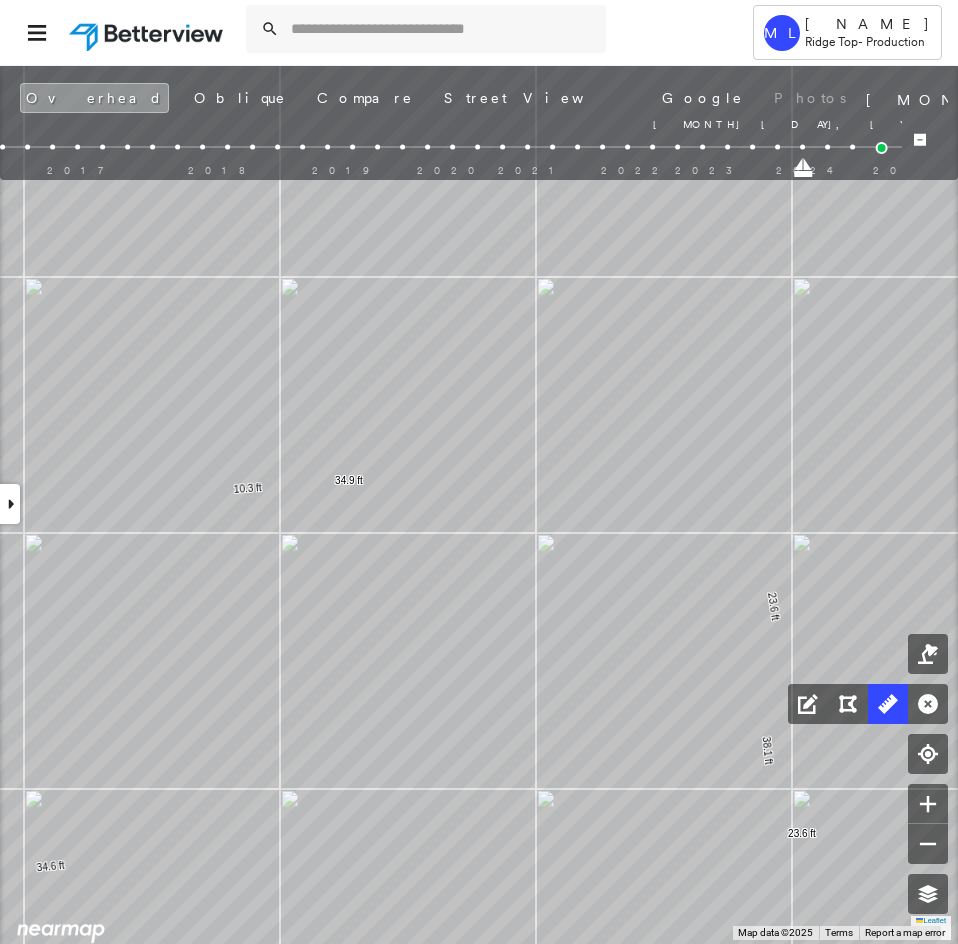 drag, startPoint x: 825, startPoint y: 172, endPoint x: 808, endPoint y: 174, distance: 17.117243 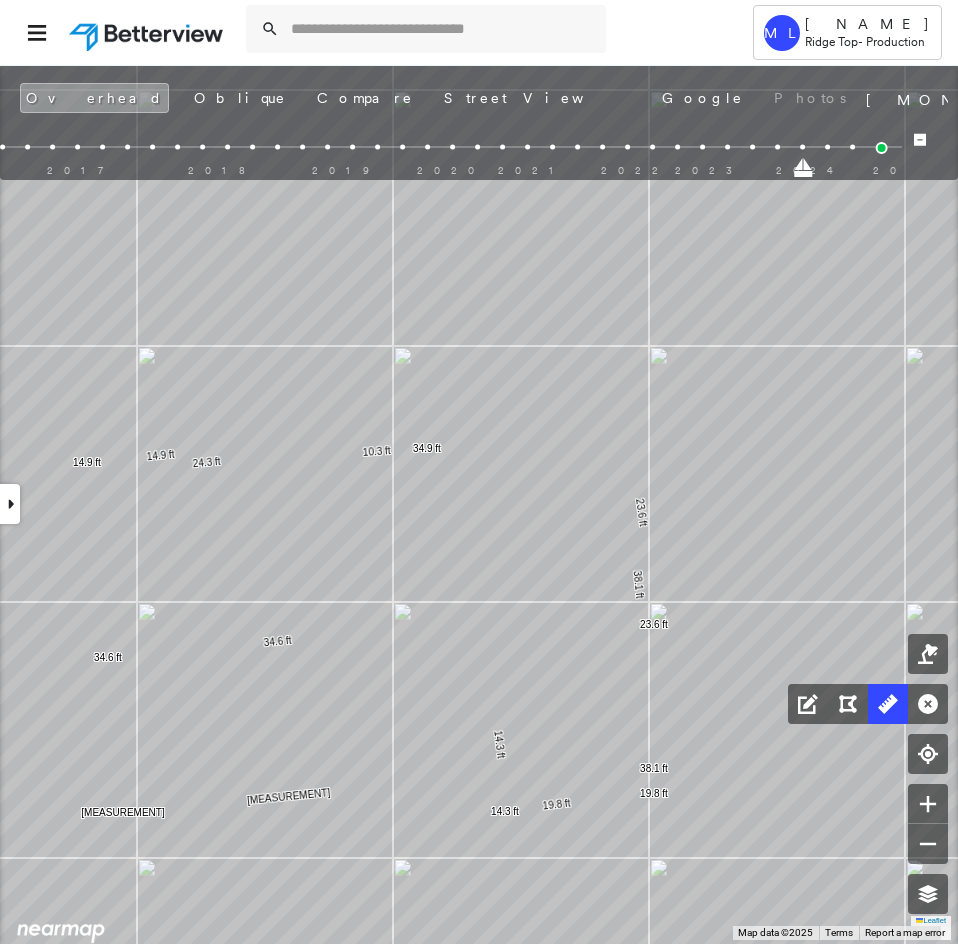 click at bounding box center (10, 504) 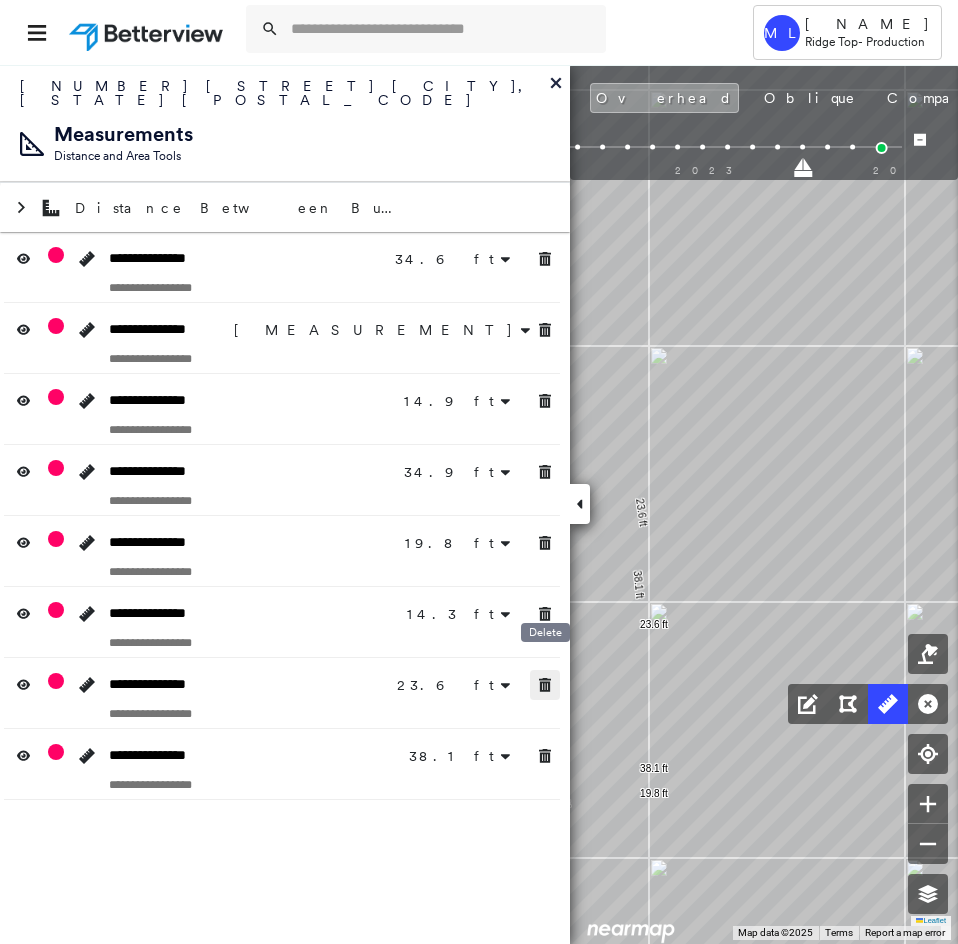 drag, startPoint x: 547, startPoint y: 677, endPoint x: 540, endPoint y: 607, distance: 70.34913 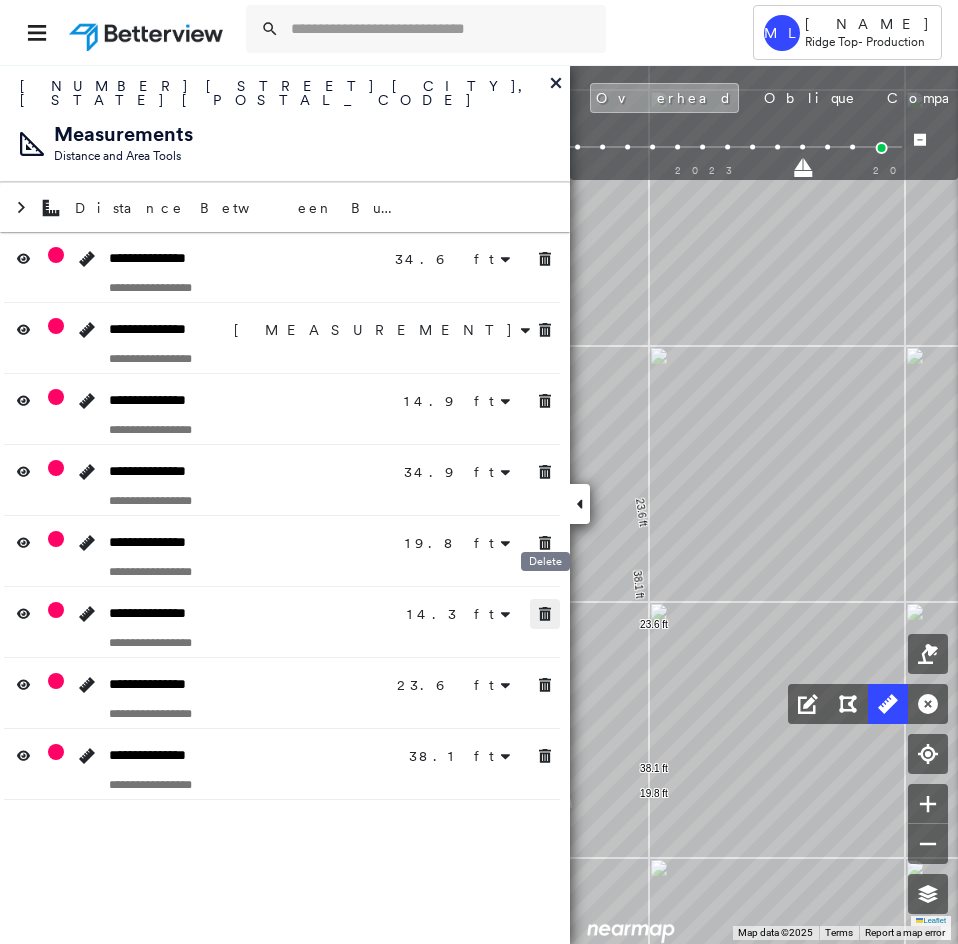 click 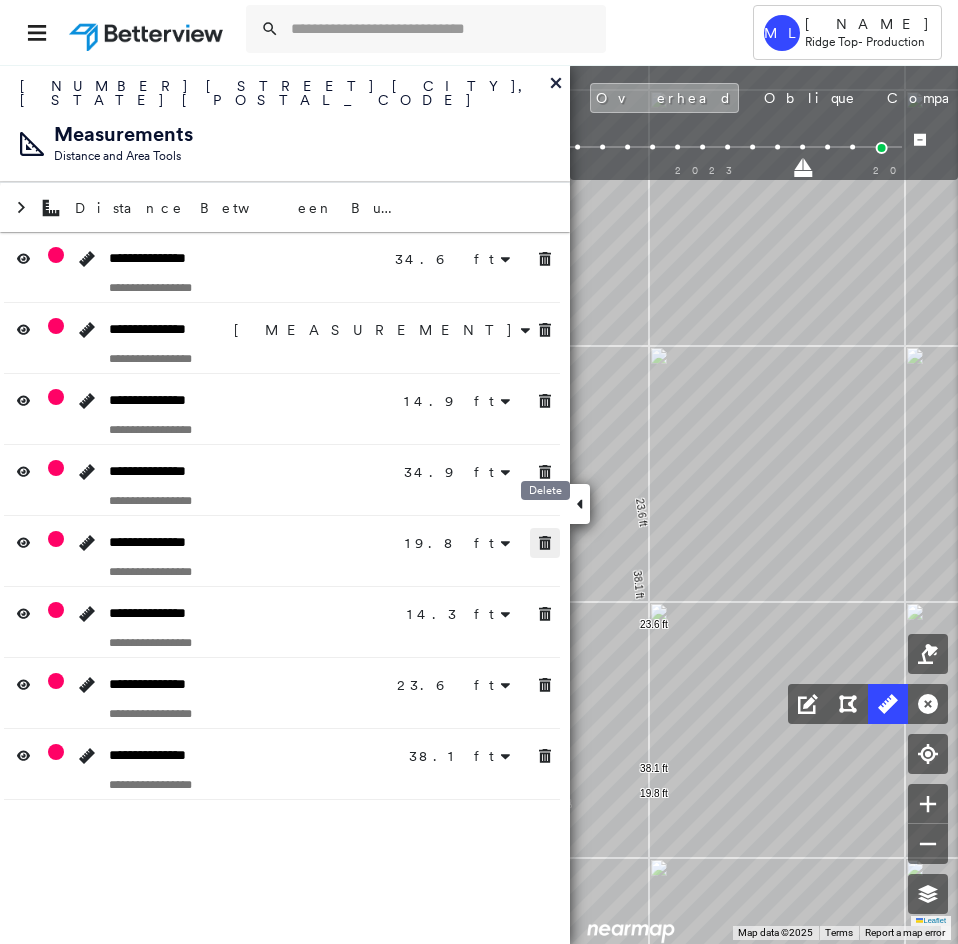 click 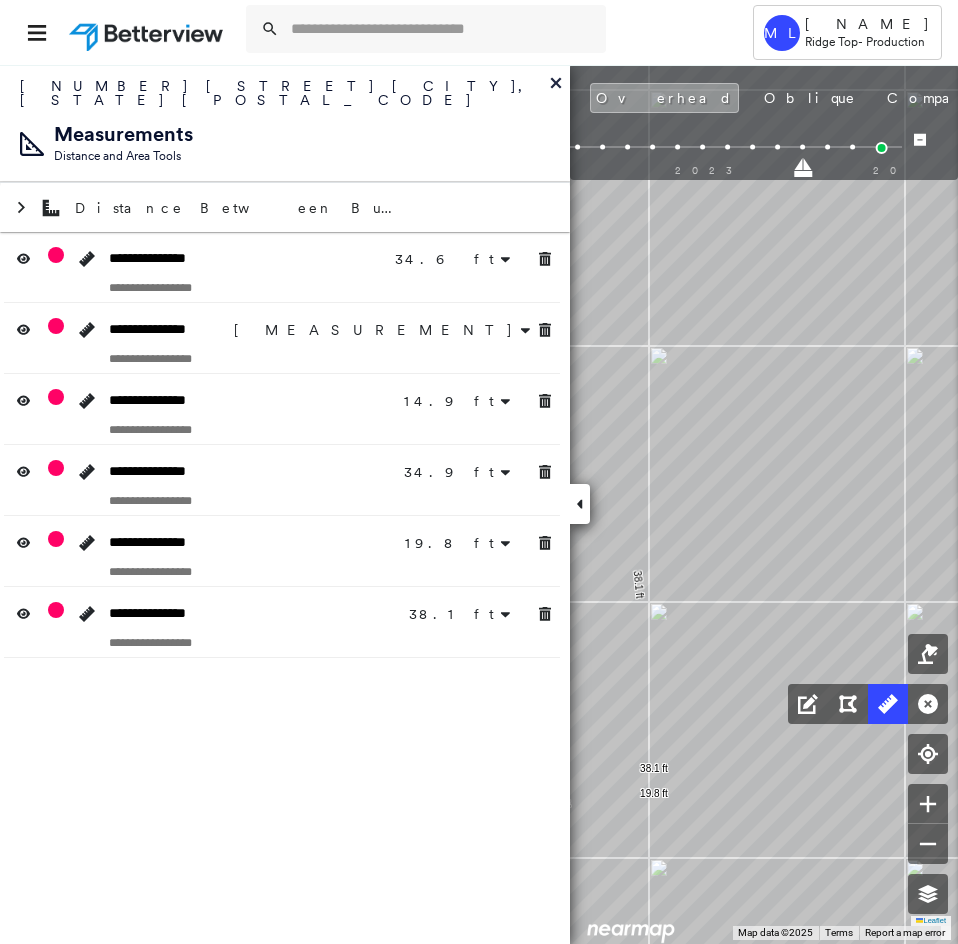 click 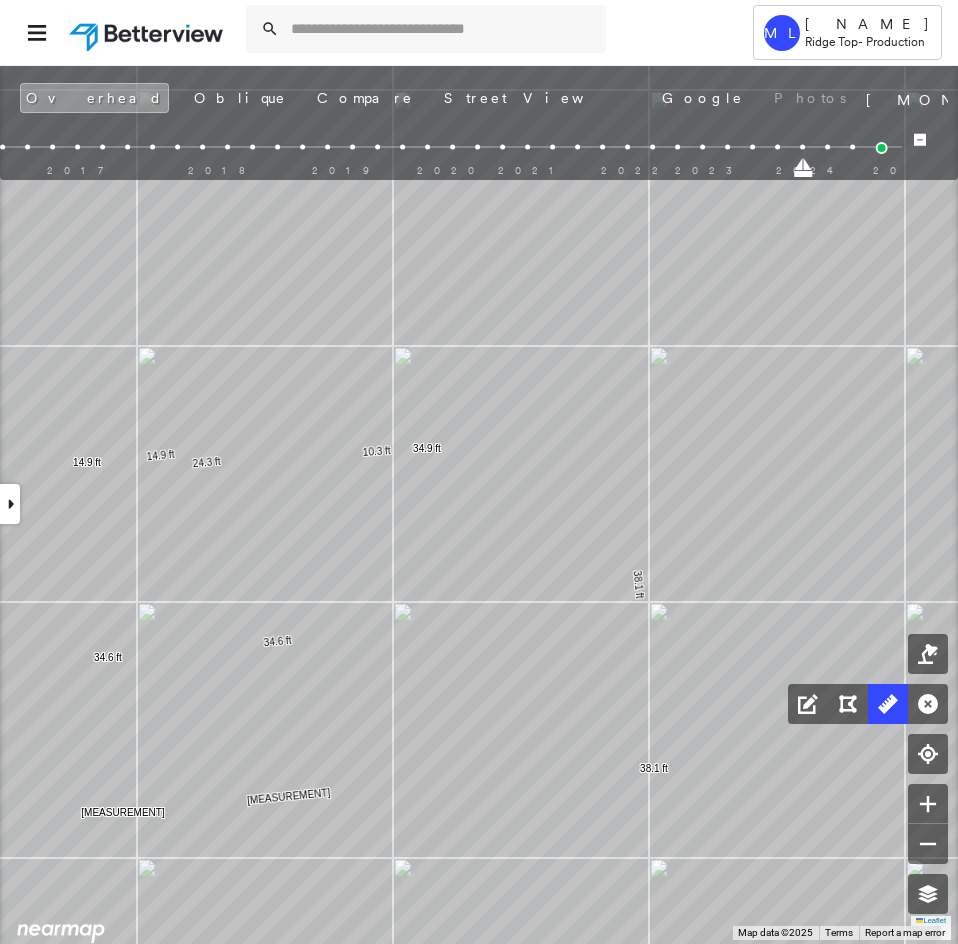 click 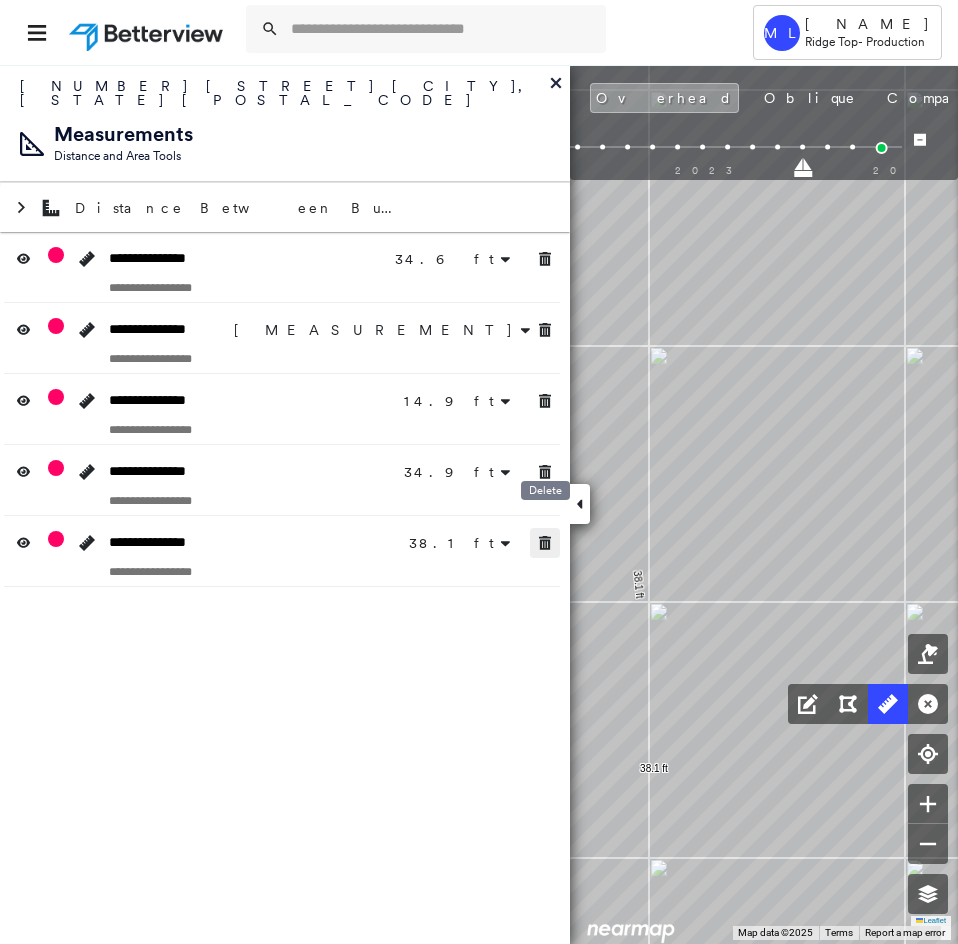 click at bounding box center [545, 543] 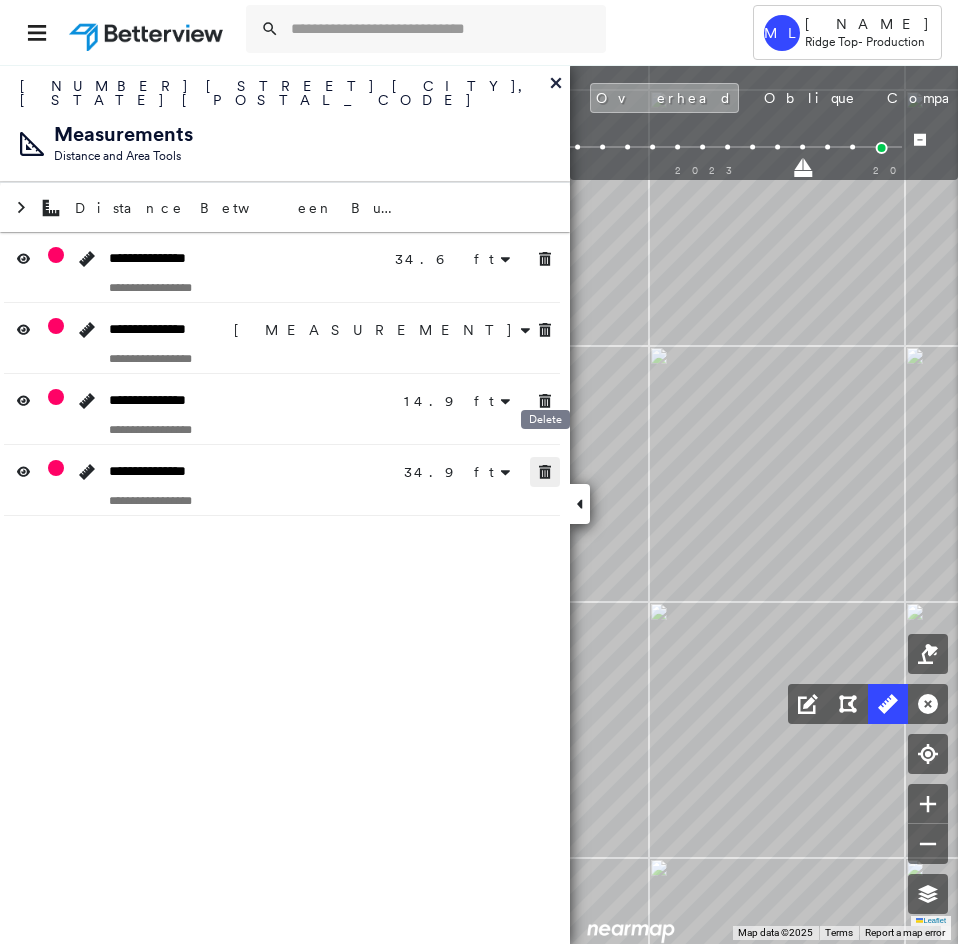 click at bounding box center [545, 472] 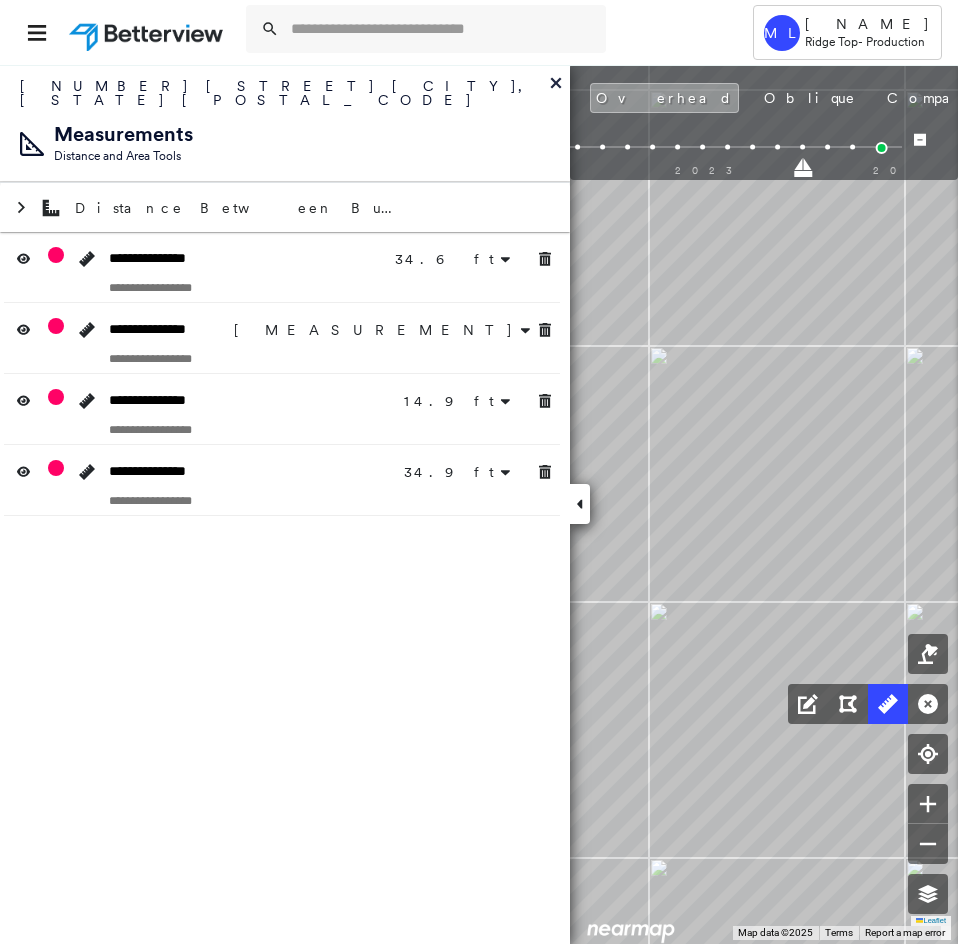 click 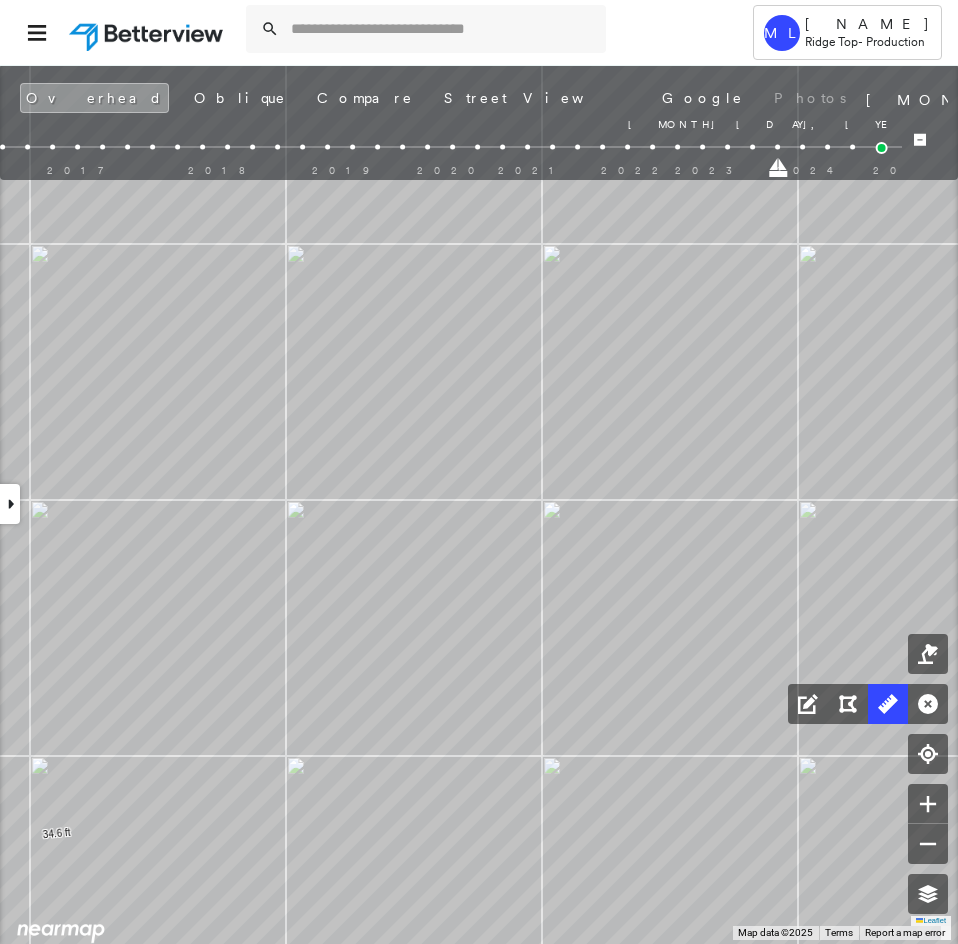 drag, startPoint x: 803, startPoint y: 172, endPoint x: 780, endPoint y: 170, distance: 23.086792 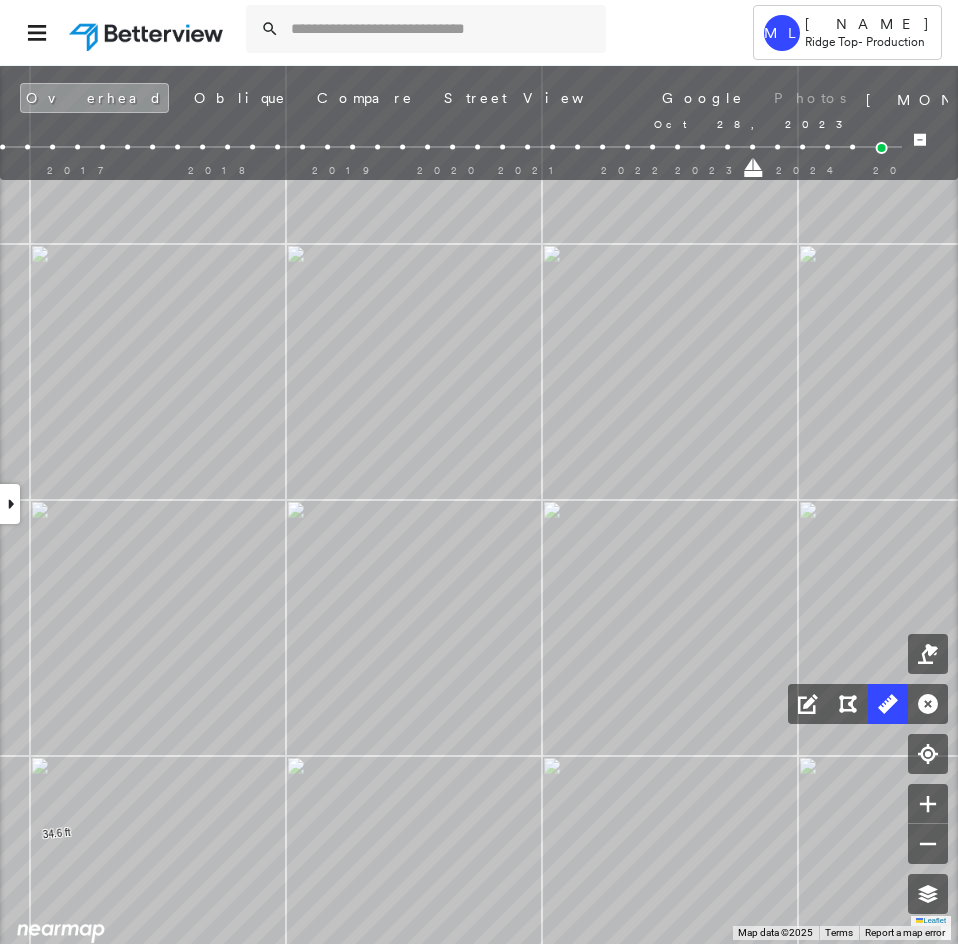 drag, startPoint x: 776, startPoint y: 174, endPoint x: 746, endPoint y: 173, distance: 30.016663 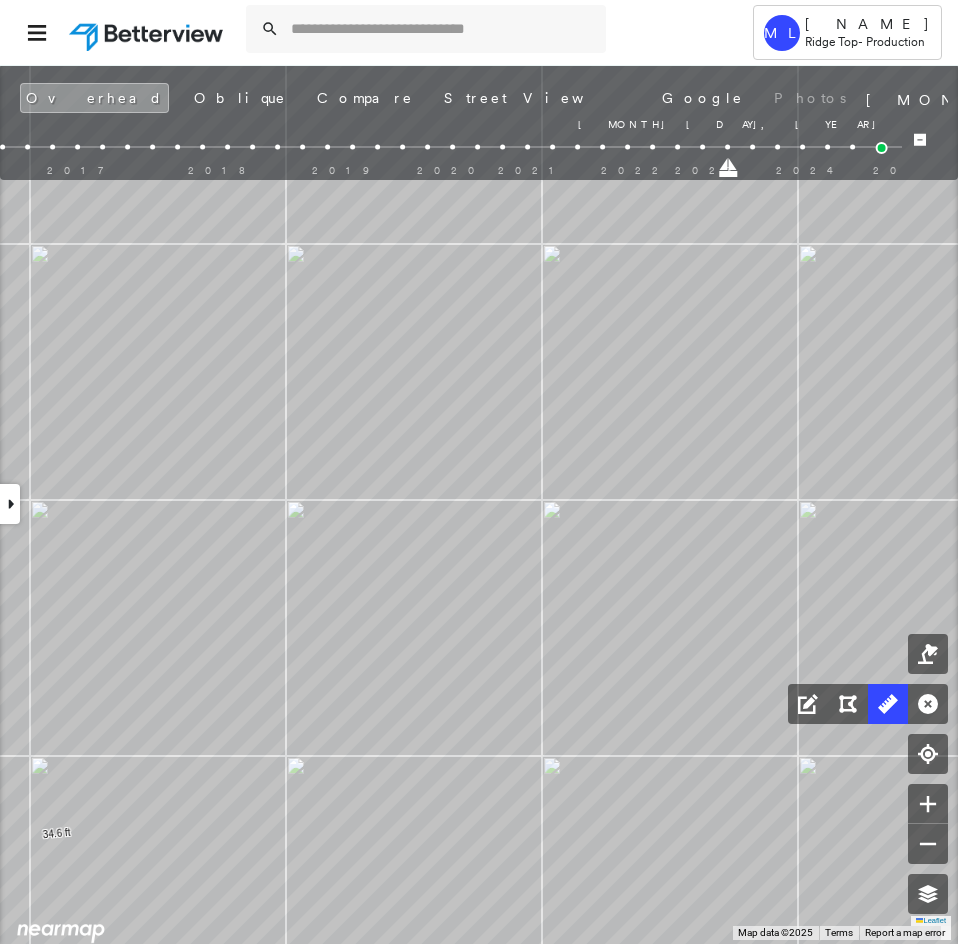 drag, startPoint x: 754, startPoint y: 173, endPoint x: 719, endPoint y: 169, distance: 35.22783 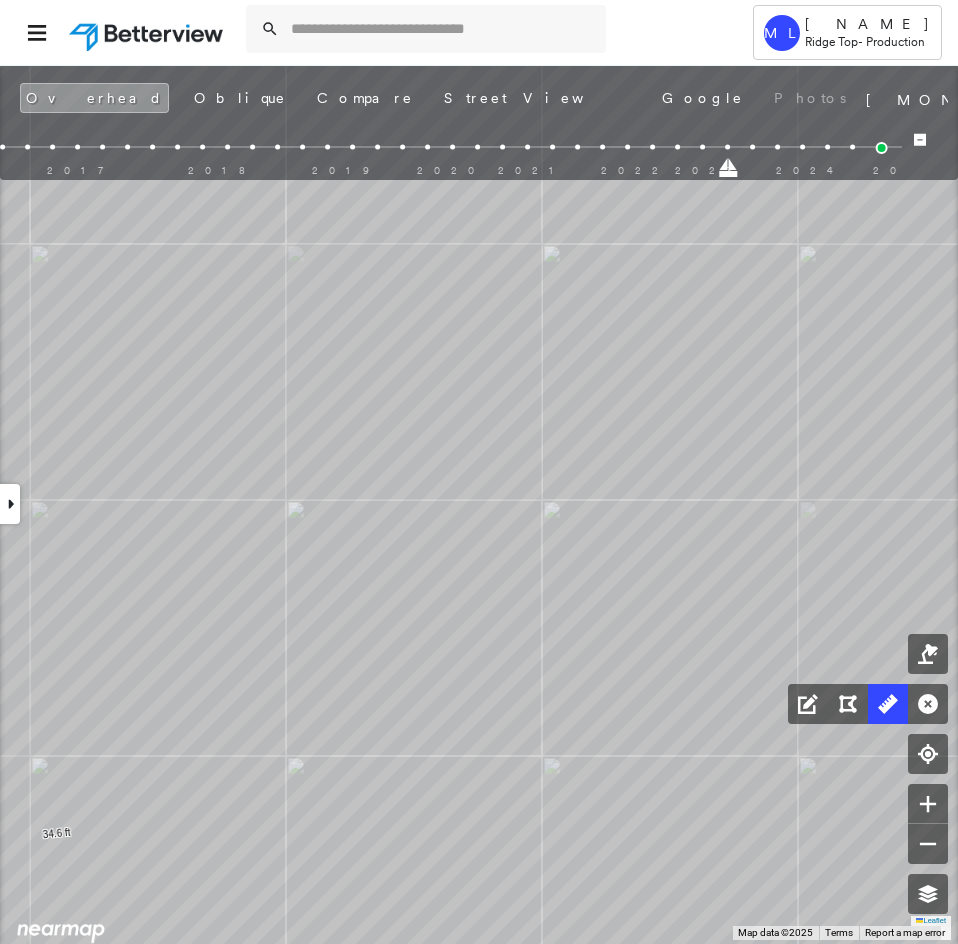 scroll, scrollTop: 0, scrollLeft: -100, axis: horizontal 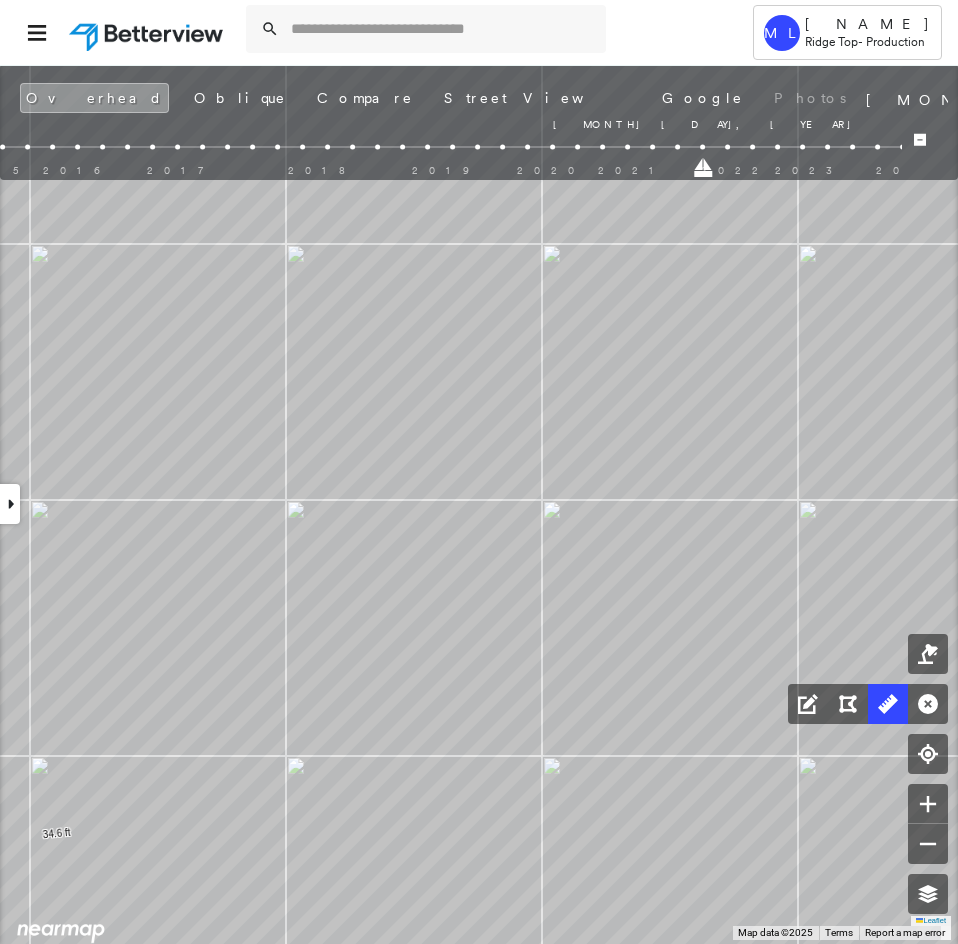 drag, startPoint x: 730, startPoint y: 172, endPoint x: 698, endPoint y: 171, distance: 32.01562 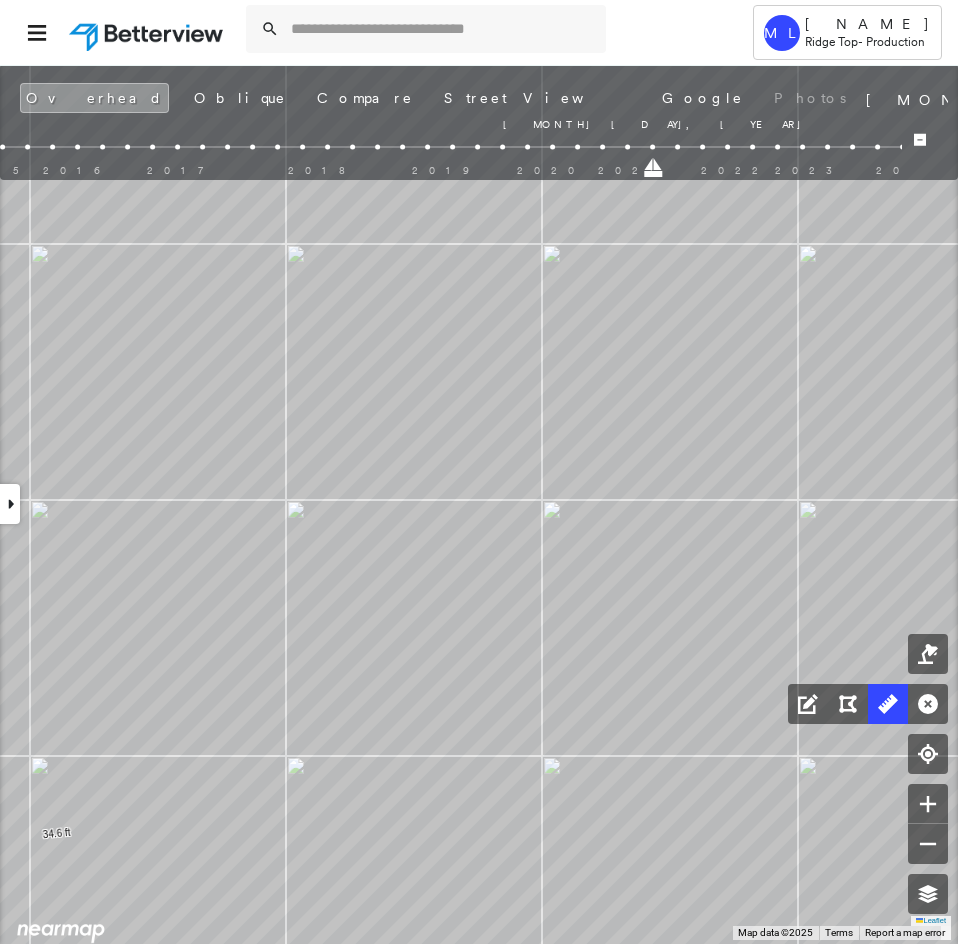 drag, startPoint x: 701, startPoint y: 175, endPoint x: 656, endPoint y: 178, distance: 45.099888 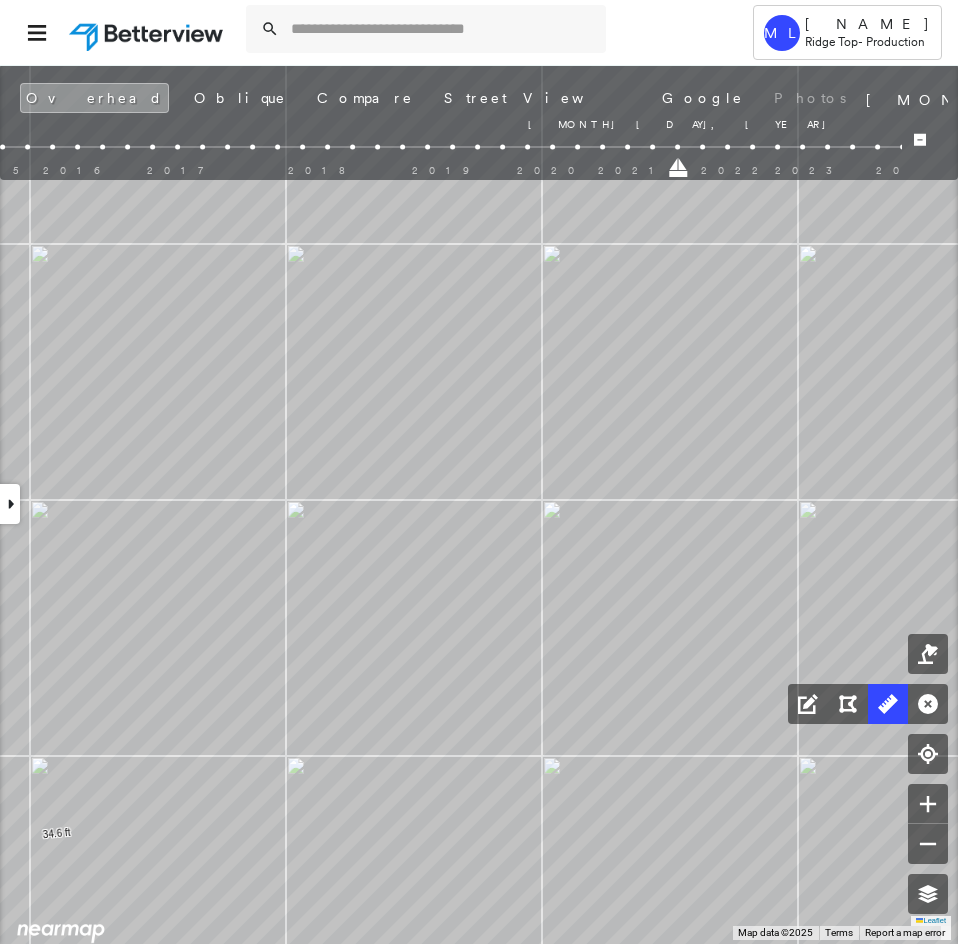 drag, startPoint x: 654, startPoint y: 172, endPoint x: 677, endPoint y: 172, distance: 23 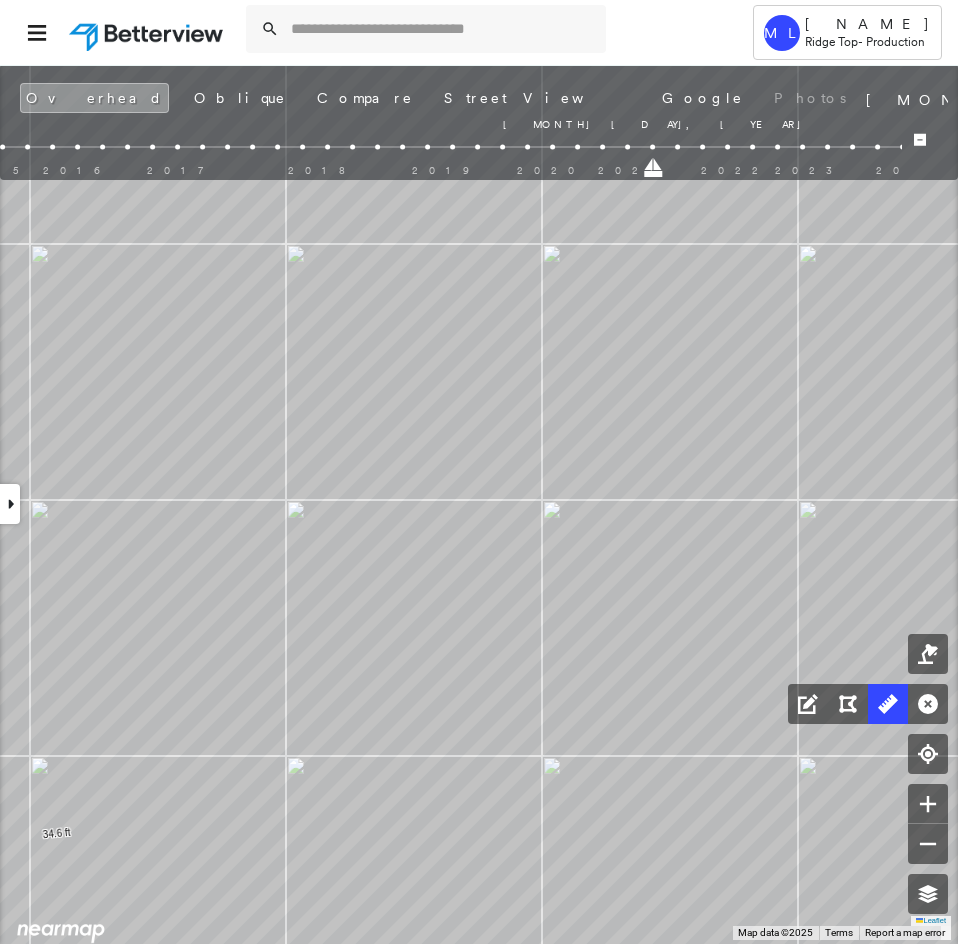 drag, startPoint x: 679, startPoint y: 176, endPoint x: 641, endPoint y: 176, distance: 38 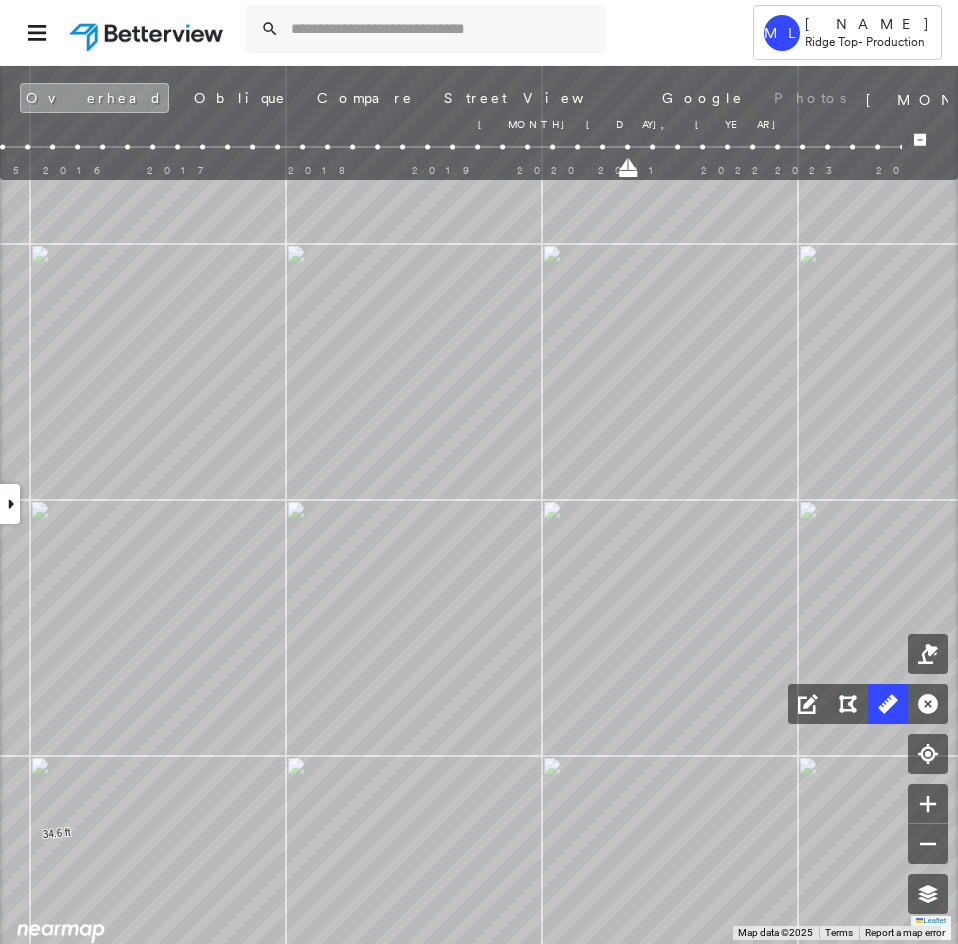 drag, startPoint x: 649, startPoint y: 173, endPoint x: 625, endPoint y: 175, distance: 24.083189 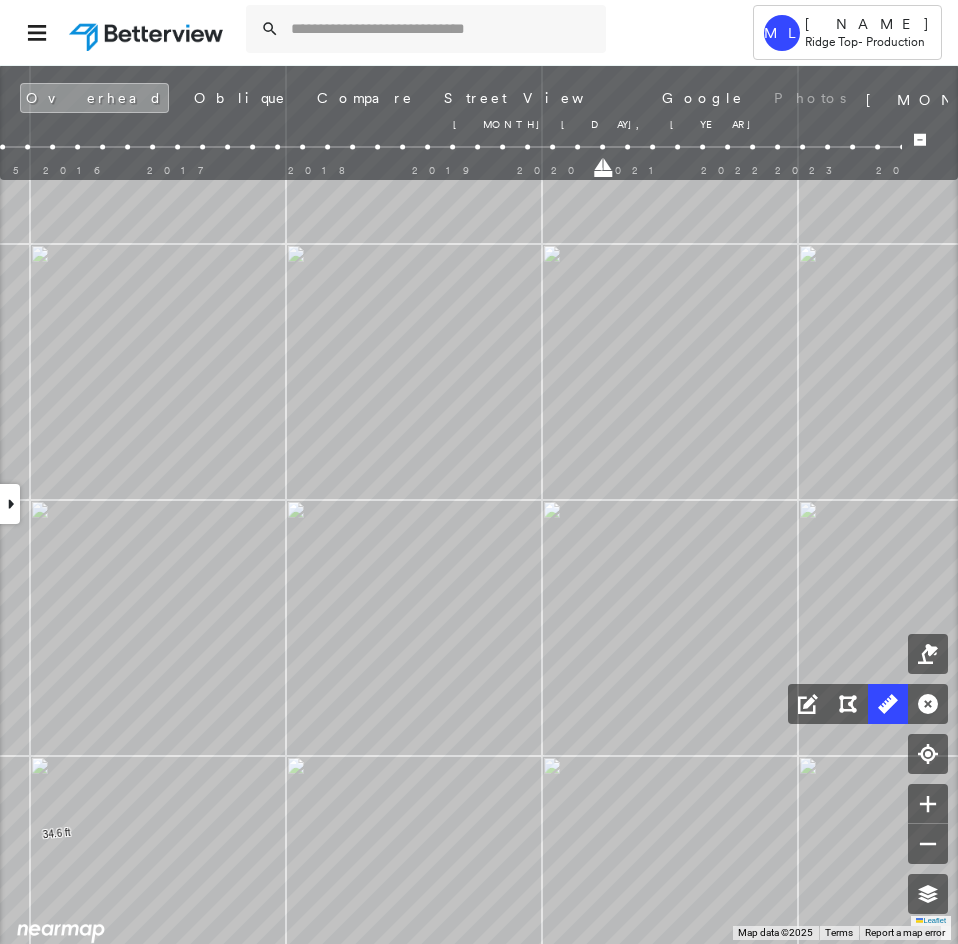 drag, startPoint x: 630, startPoint y: 176, endPoint x: 603, endPoint y: 178, distance: 27.073973 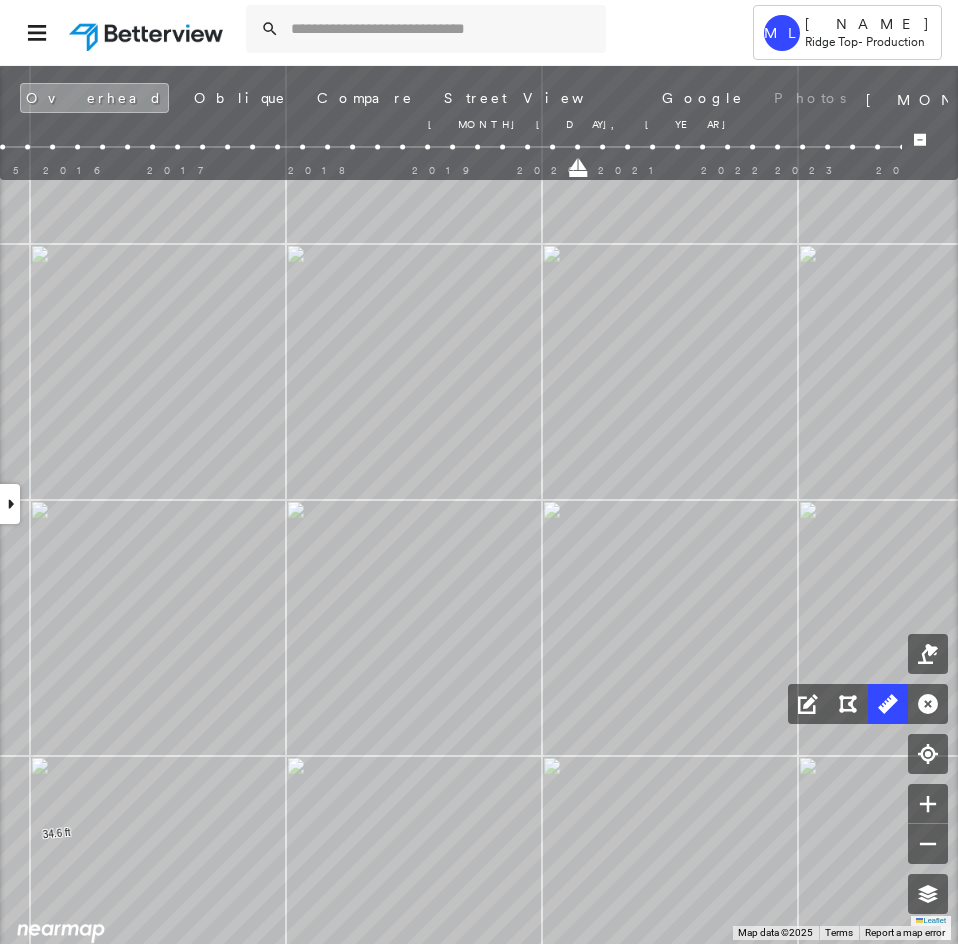 drag, startPoint x: 603, startPoint y: 173, endPoint x: 583, endPoint y: 172, distance: 20.024984 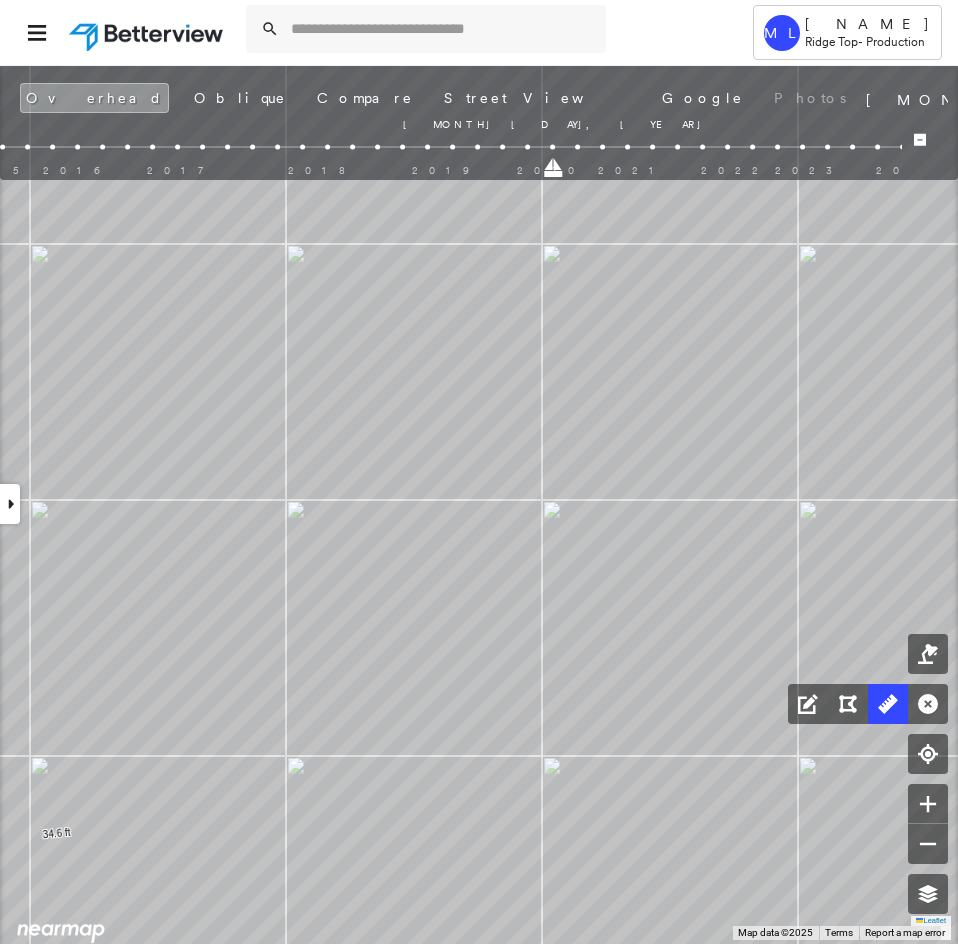 drag, startPoint x: 578, startPoint y: 172, endPoint x: 561, endPoint y: 175, distance: 17.262676 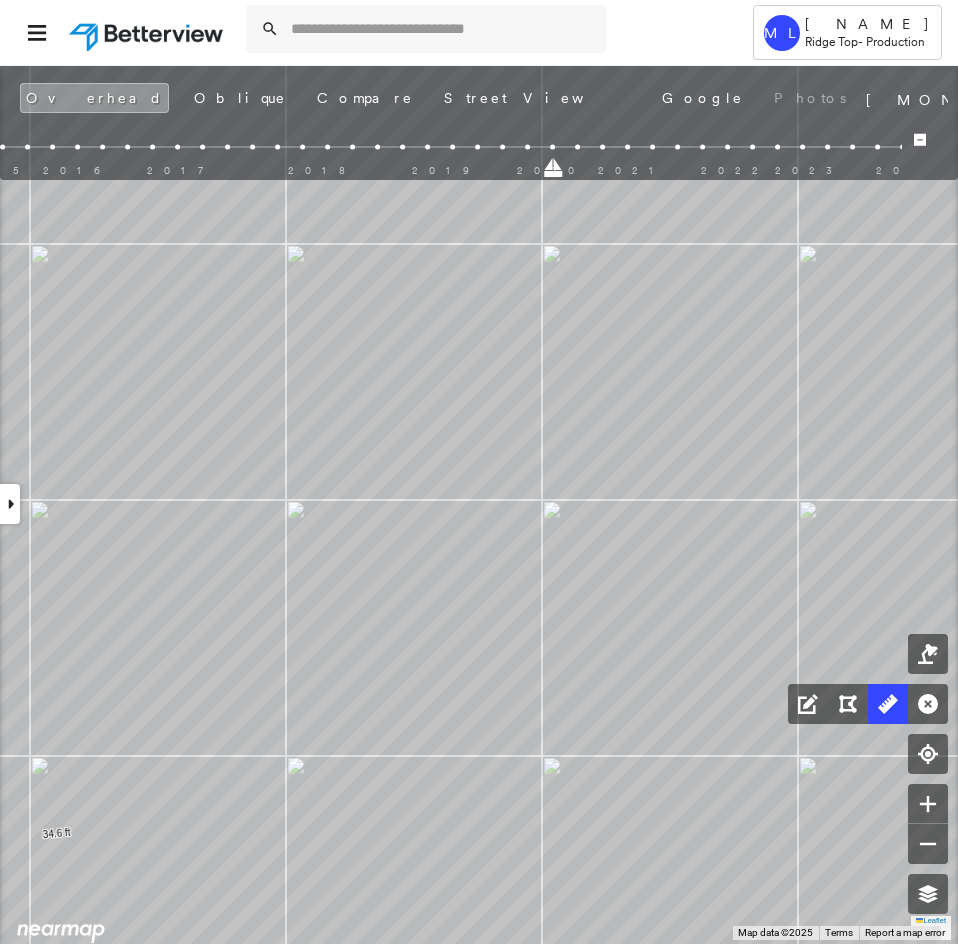 drag, startPoint x: 558, startPoint y: 175, endPoint x: 527, endPoint y: 174, distance: 31.016125 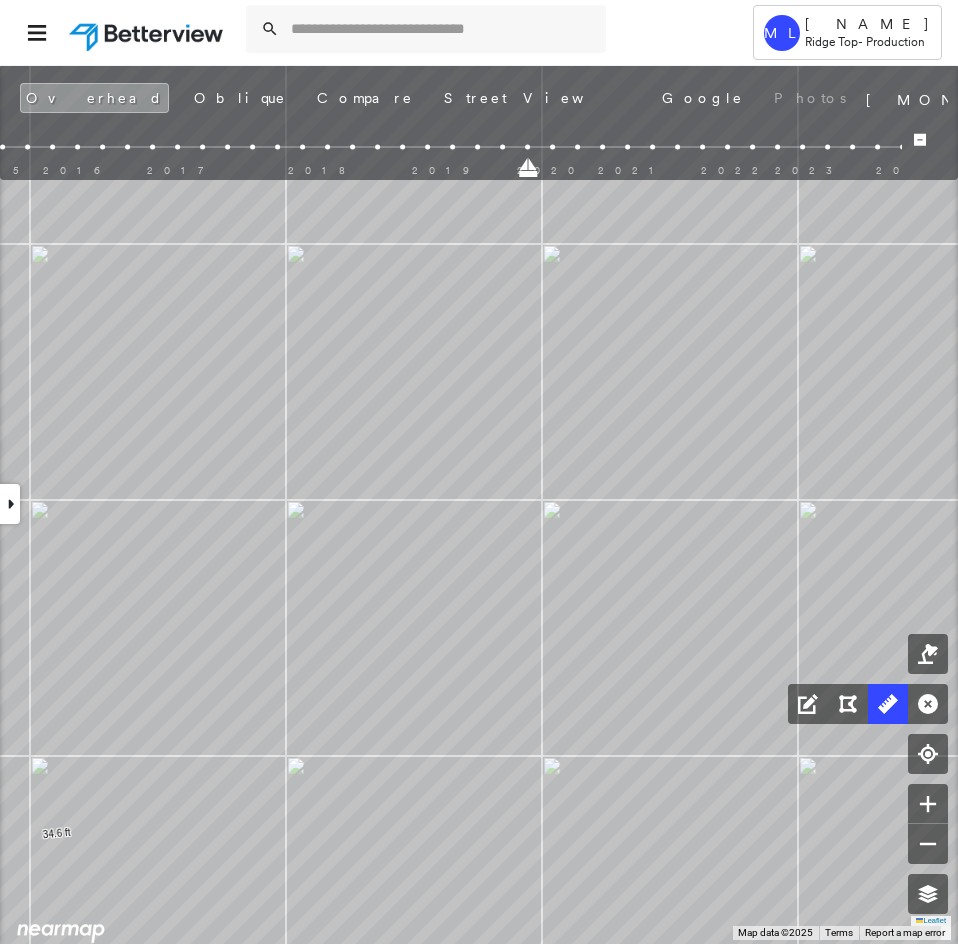 drag, startPoint x: 528, startPoint y: 171, endPoint x: 507, endPoint y: 171, distance: 21 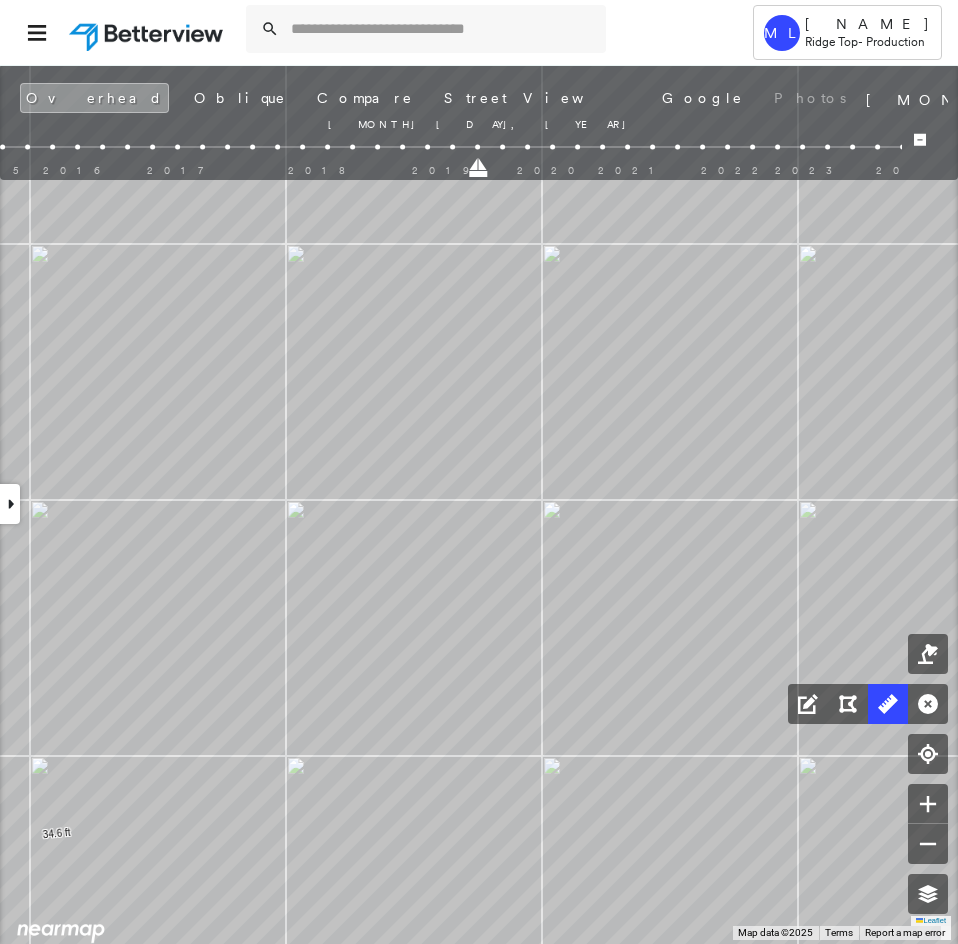 drag, startPoint x: 506, startPoint y: 170, endPoint x: 483, endPoint y: 170, distance: 23 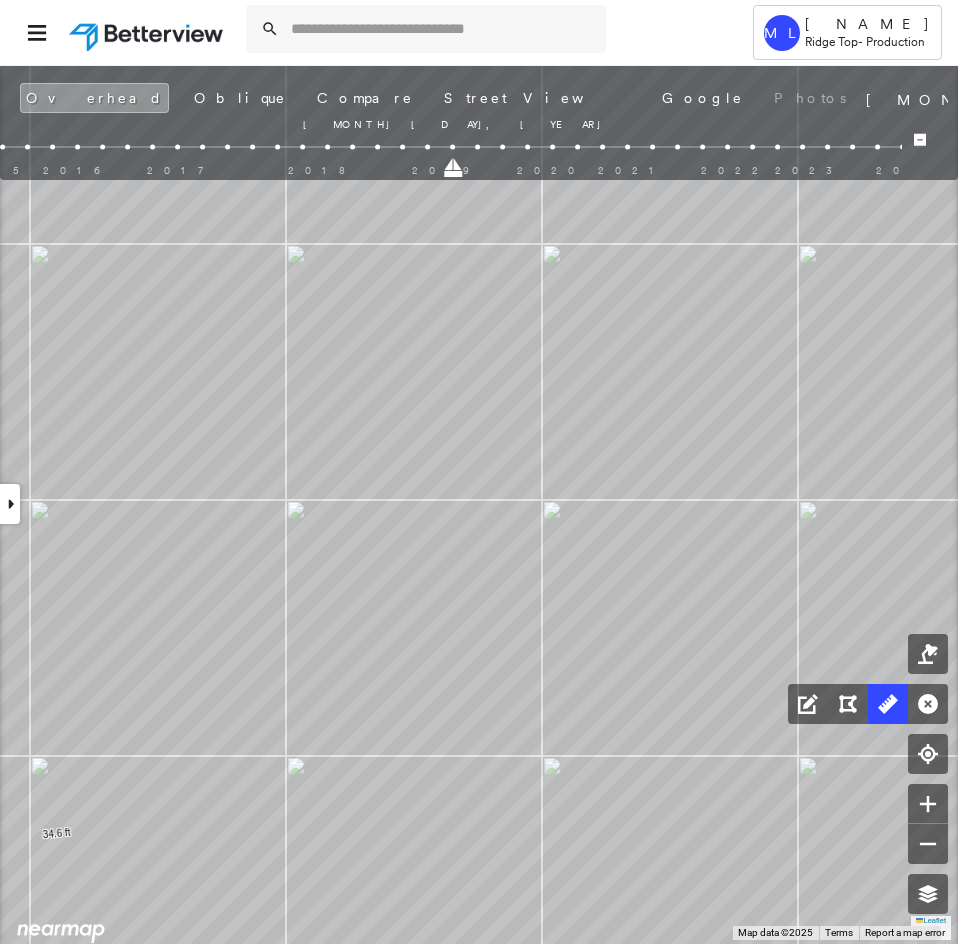 drag, startPoint x: 483, startPoint y: 170, endPoint x: 443, endPoint y: 170, distance: 40 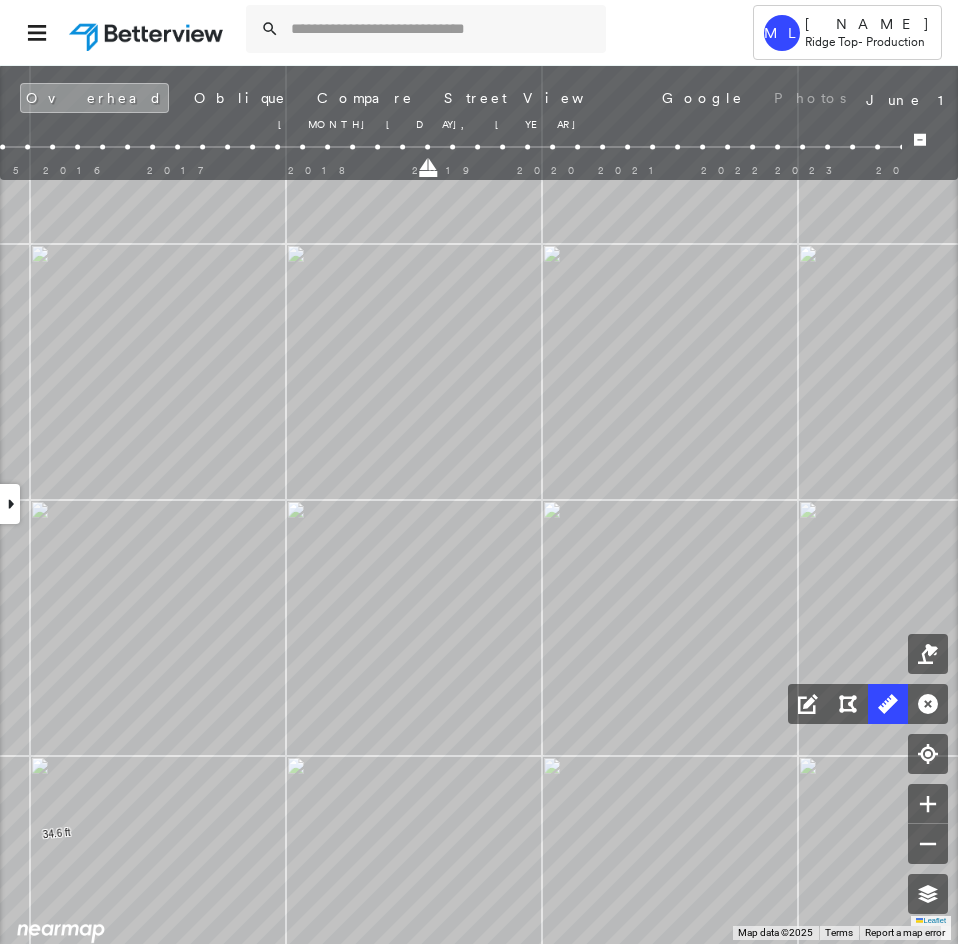 drag, startPoint x: 453, startPoint y: 169, endPoint x: 425, endPoint y: 173, distance: 28.284271 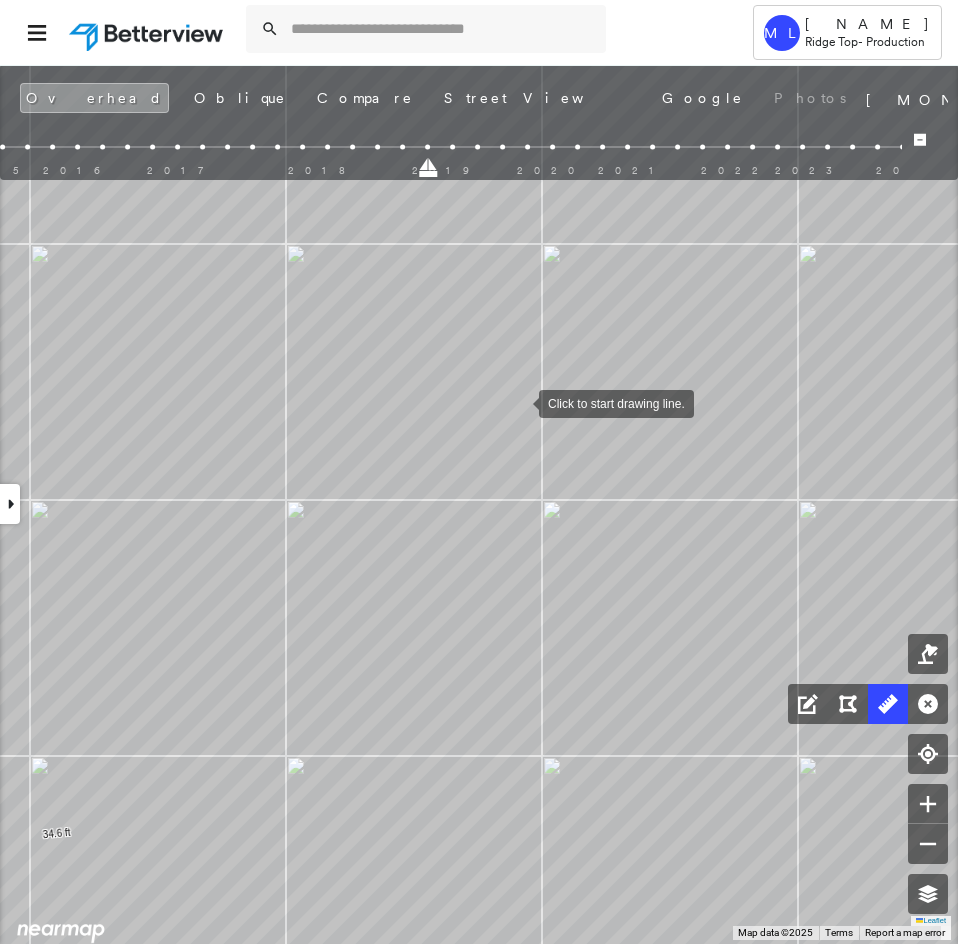 click at bounding box center [519, 402] 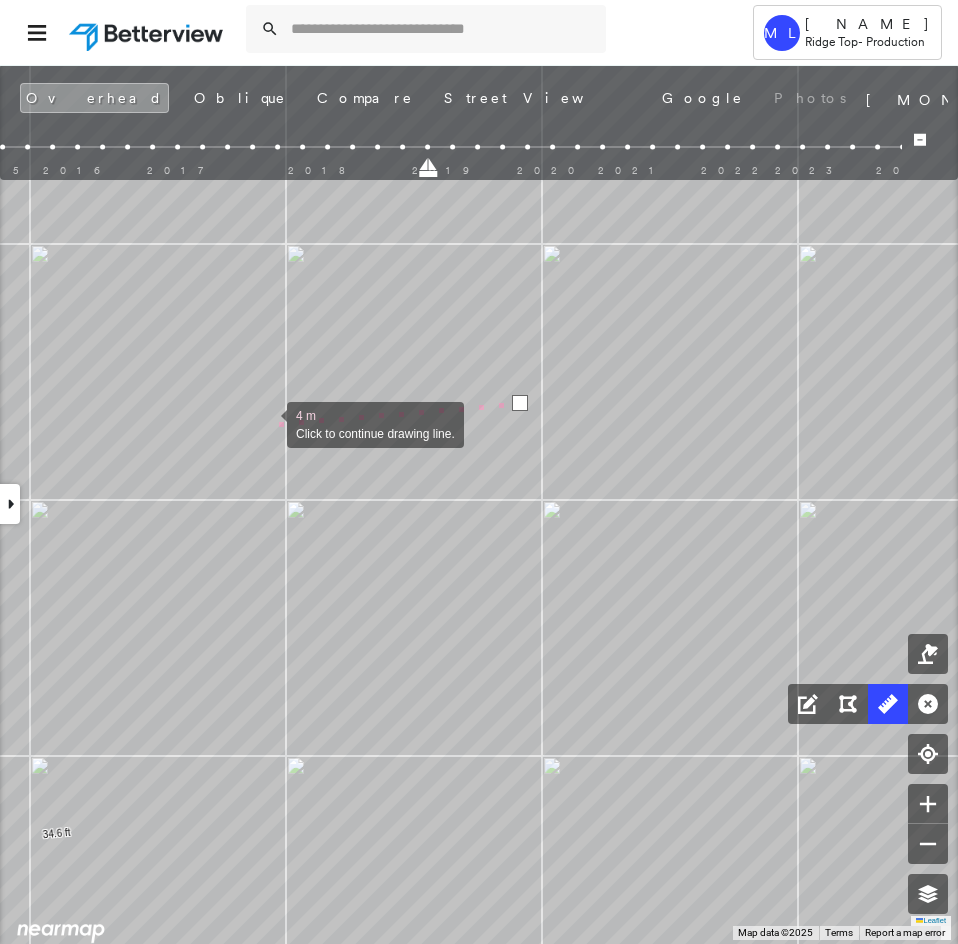 click at bounding box center [267, 423] 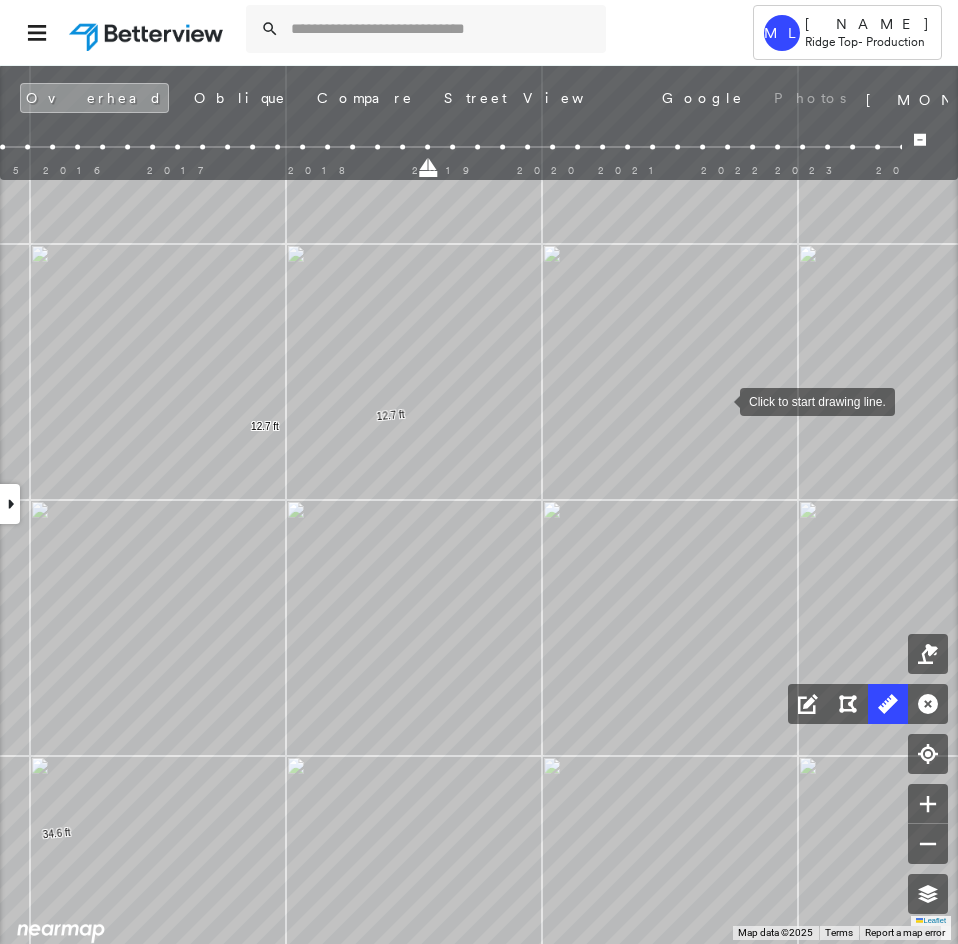 click at bounding box center (720, 400) 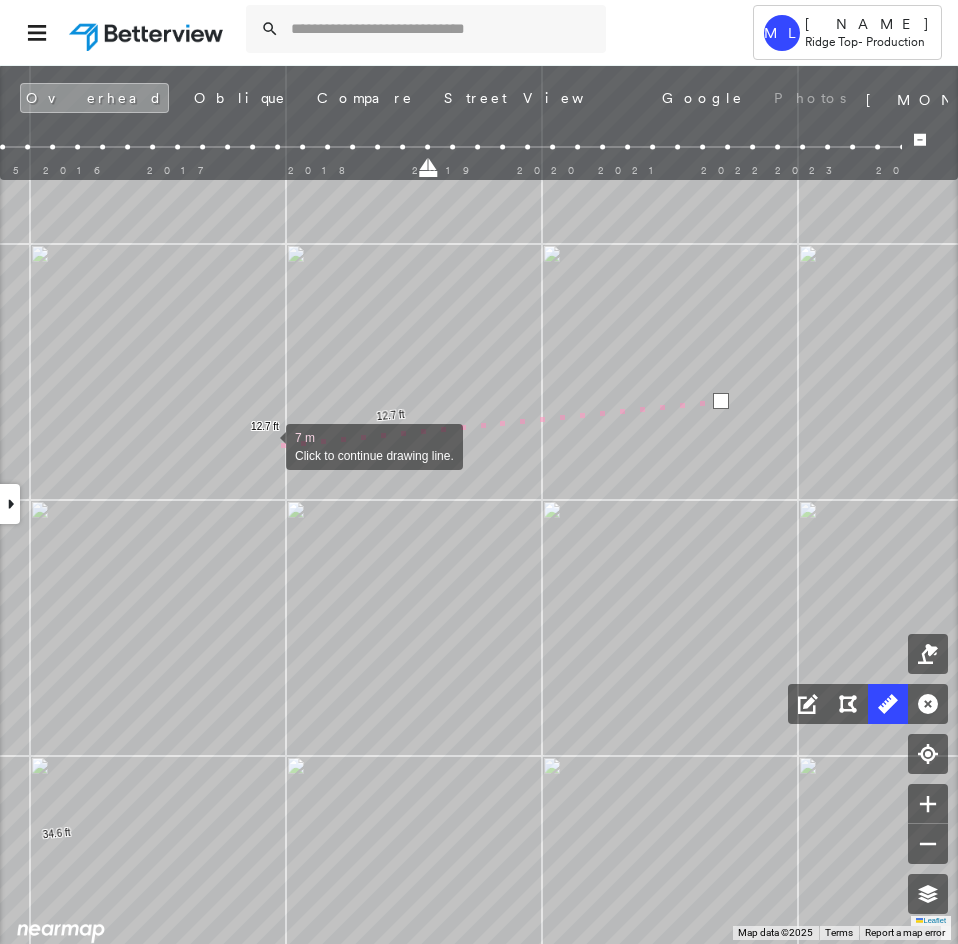 click at bounding box center (266, 445) 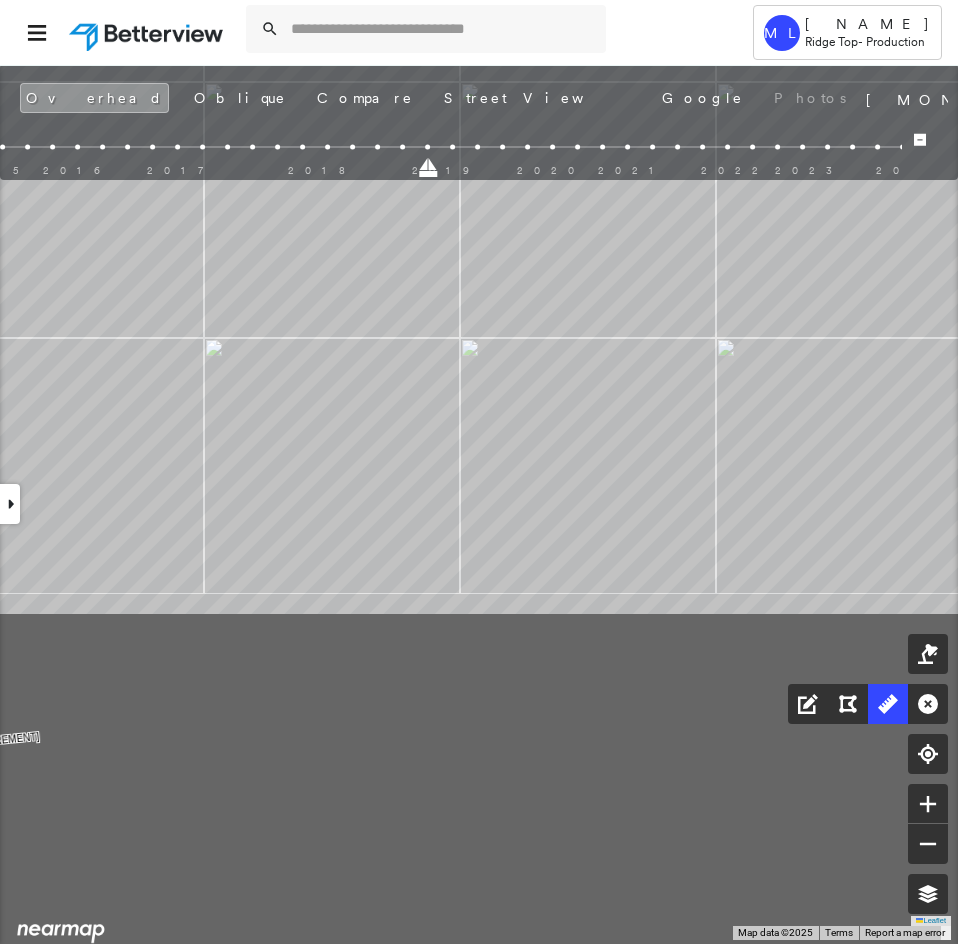 click on "[MEASUREMENT] [MEASUREMENT] [MEASUREMENT] [MEASUREMENT] [MEASUREMENT] [MEASUREMENT] [MEASUREMENT] [MEASUREMENT] [MEASUREMENT] [MEASUREMENT] Click to start drawing line." at bounding box center (-733, -525) 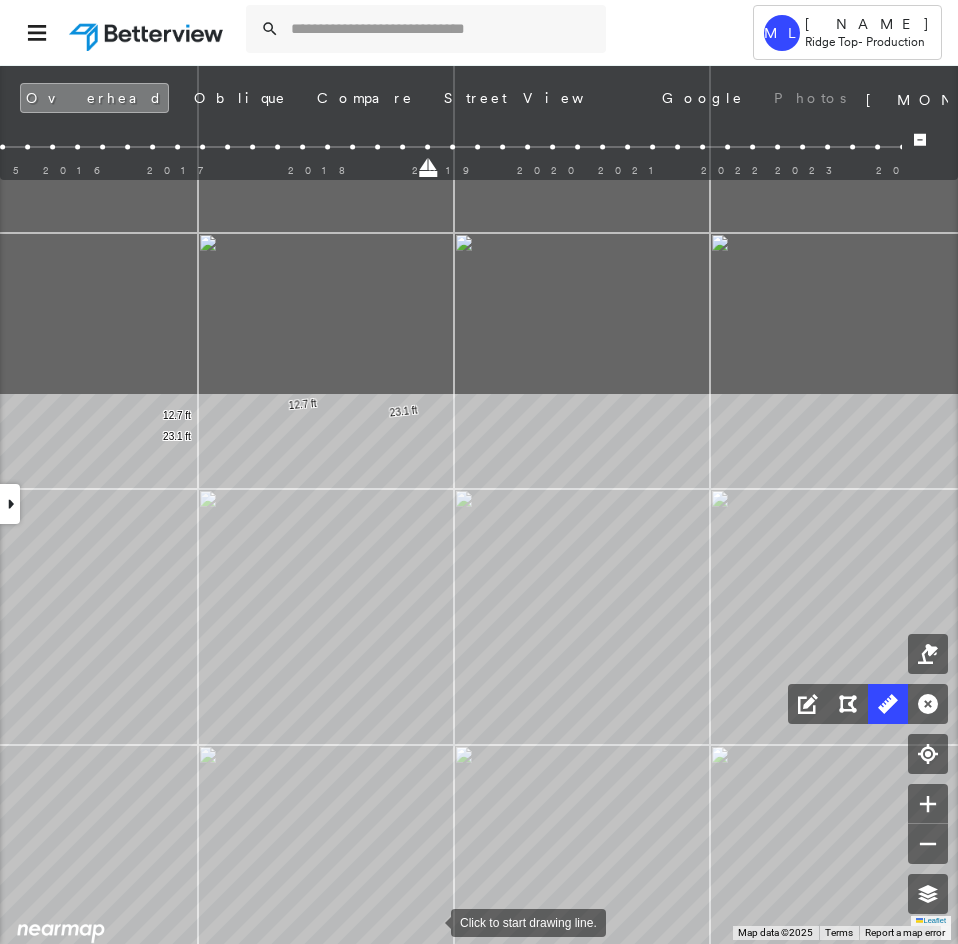 click on "[MEASUREMENT] [MEASUREMENT] [MEASUREMENT] [MEASUREMENT] [MEASUREMENT] [MEASUREMENT] [MEASUREMENT] [MEASUREMENT] [MEASUREMENT] [MEASUREMENT] Click to start drawing line." at bounding box center (-739, -118) 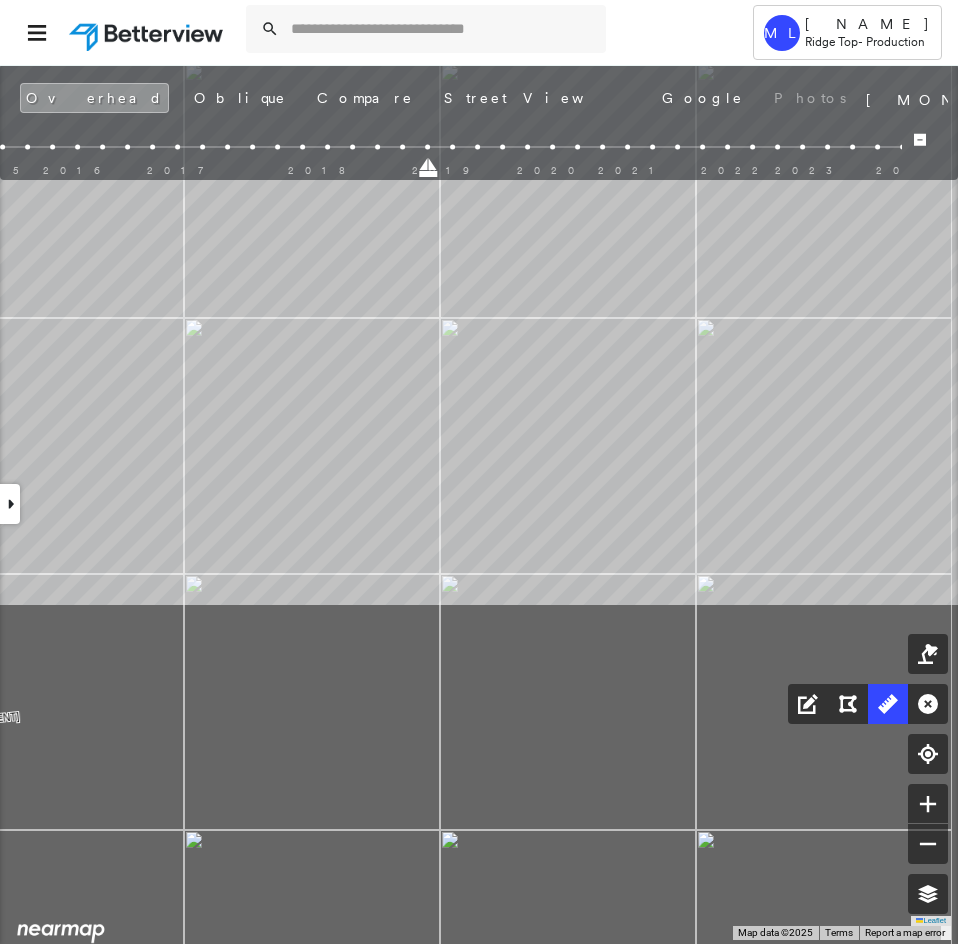 drag, startPoint x: 340, startPoint y: 678, endPoint x: 324, endPoint y: 171, distance: 507.2524 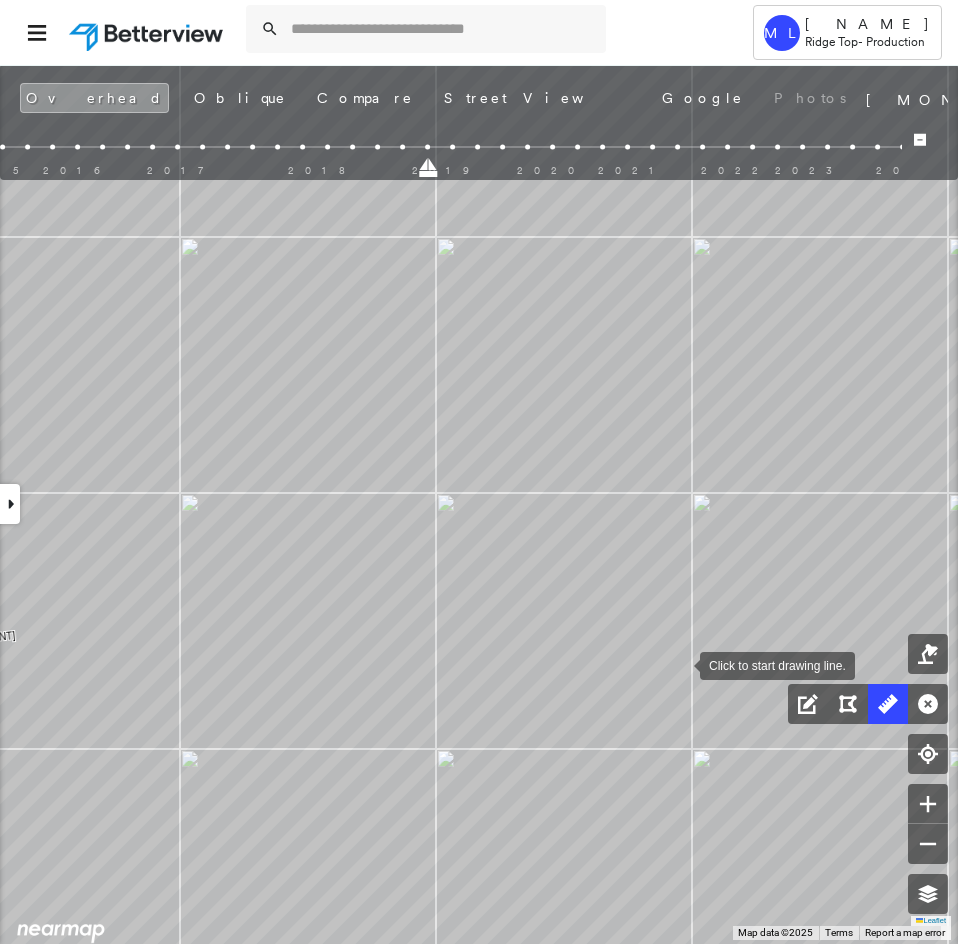 click at bounding box center (680, 664) 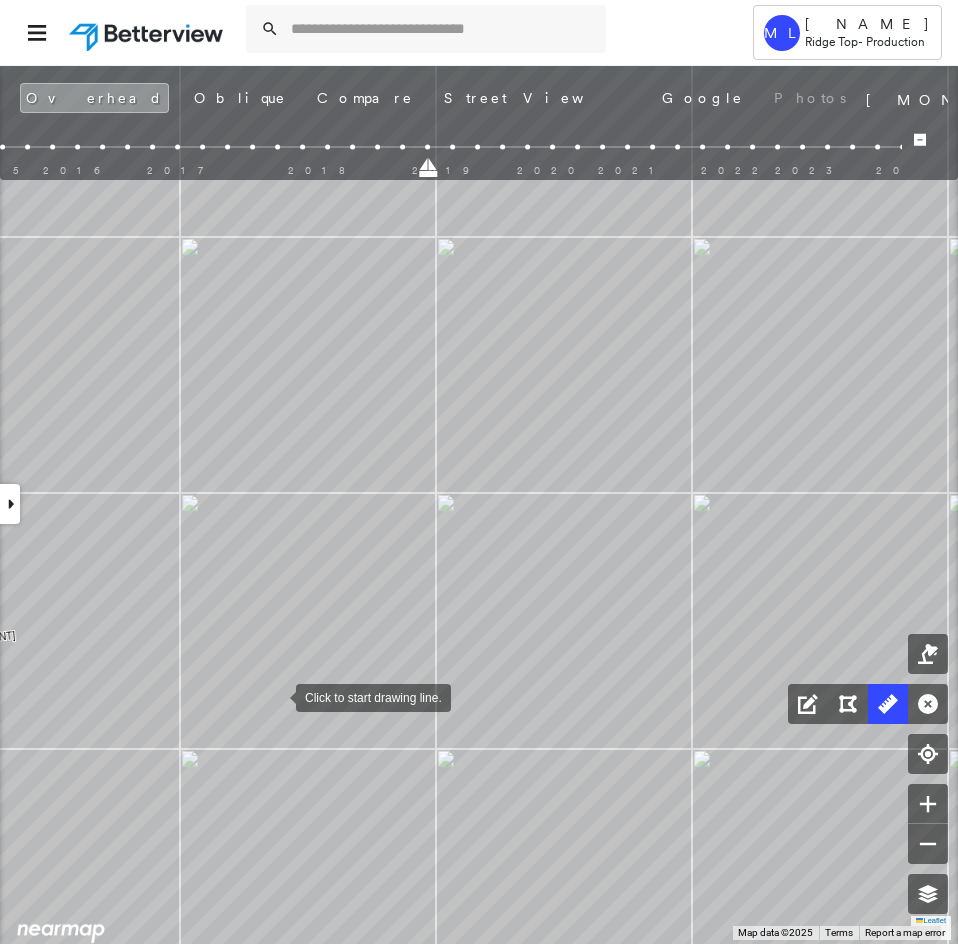 click at bounding box center (276, 696) 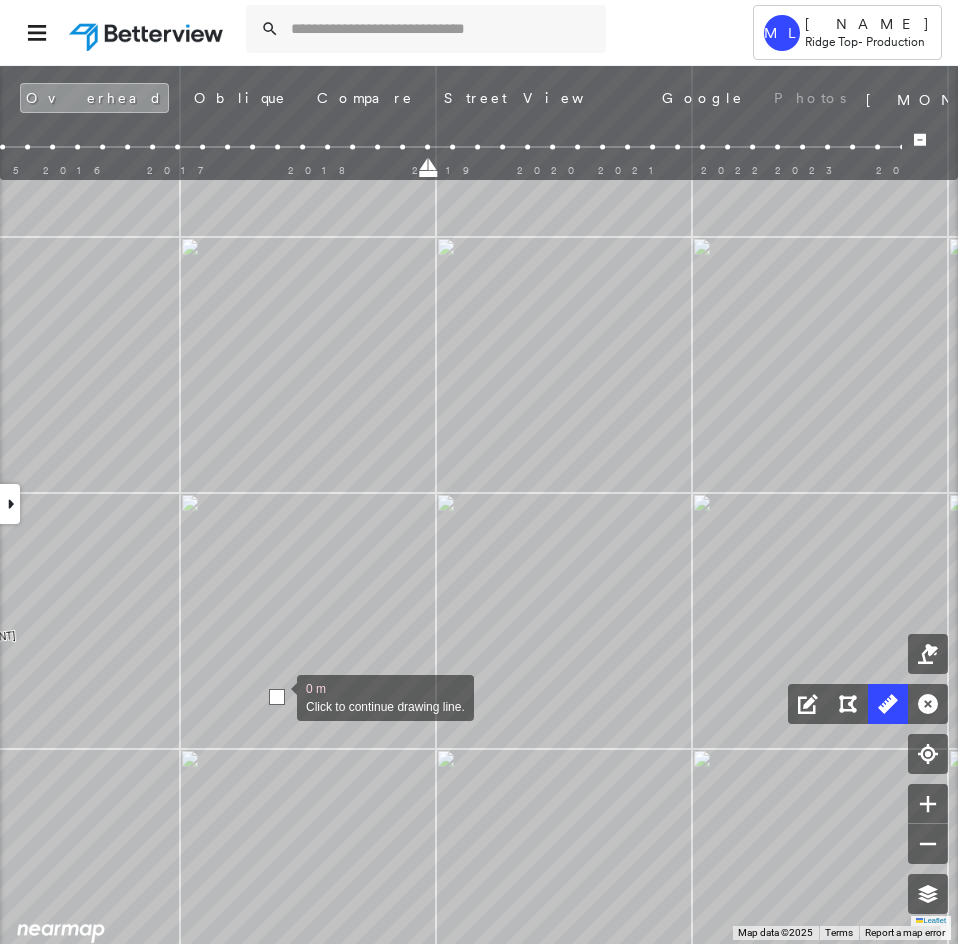 click at bounding box center (277, 697) 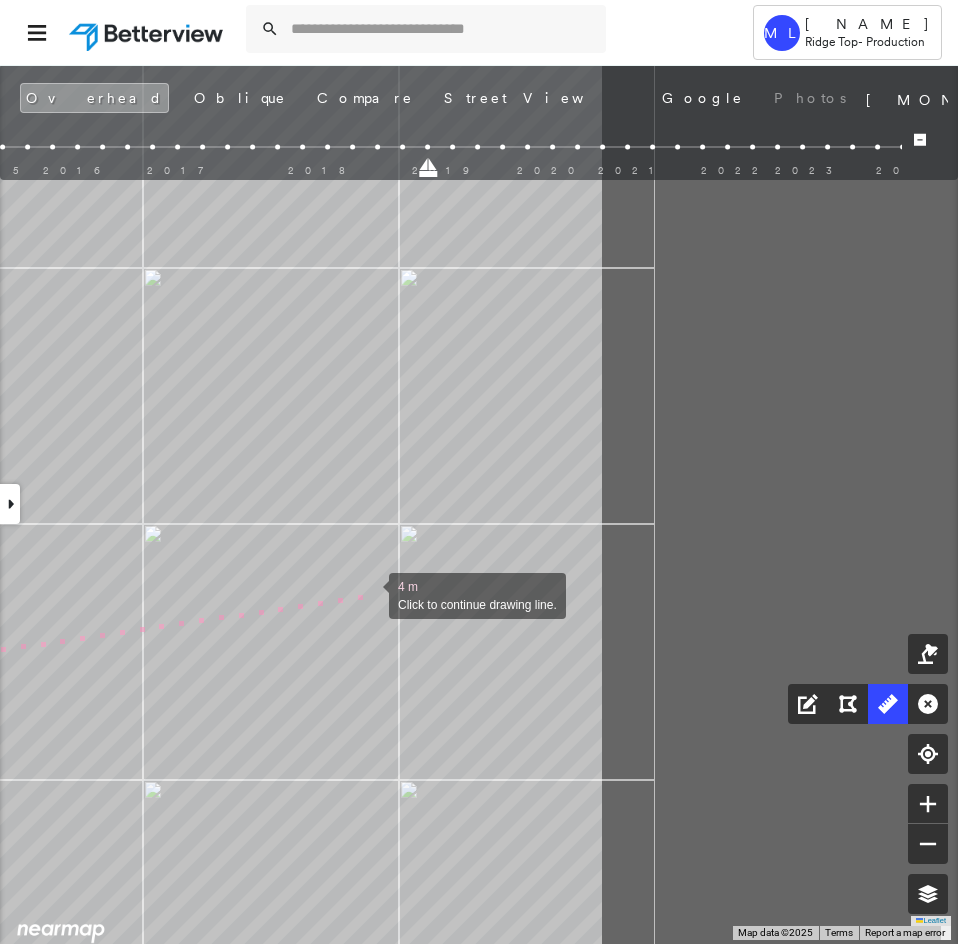 drag, startPoint x: 809, startPoint y: 618, endPoint x: 372, endPoint y: 594, distance: 437.65854 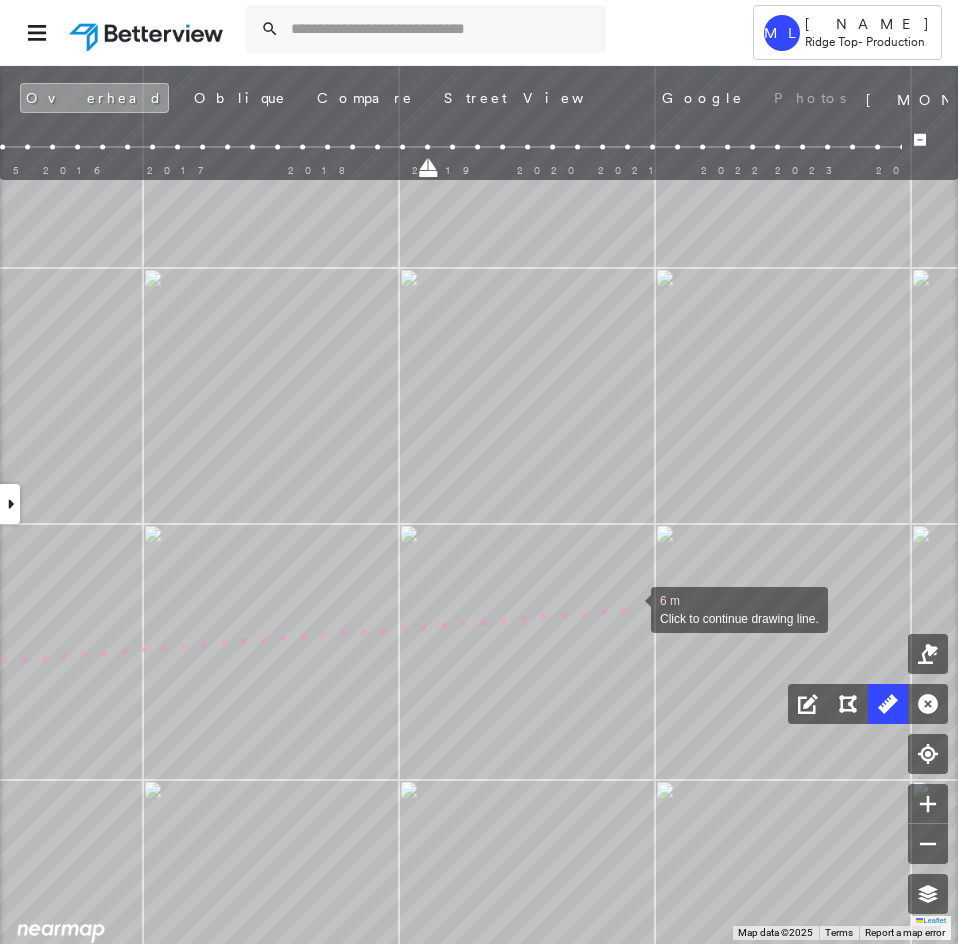 click at bounding box center [631, 608] 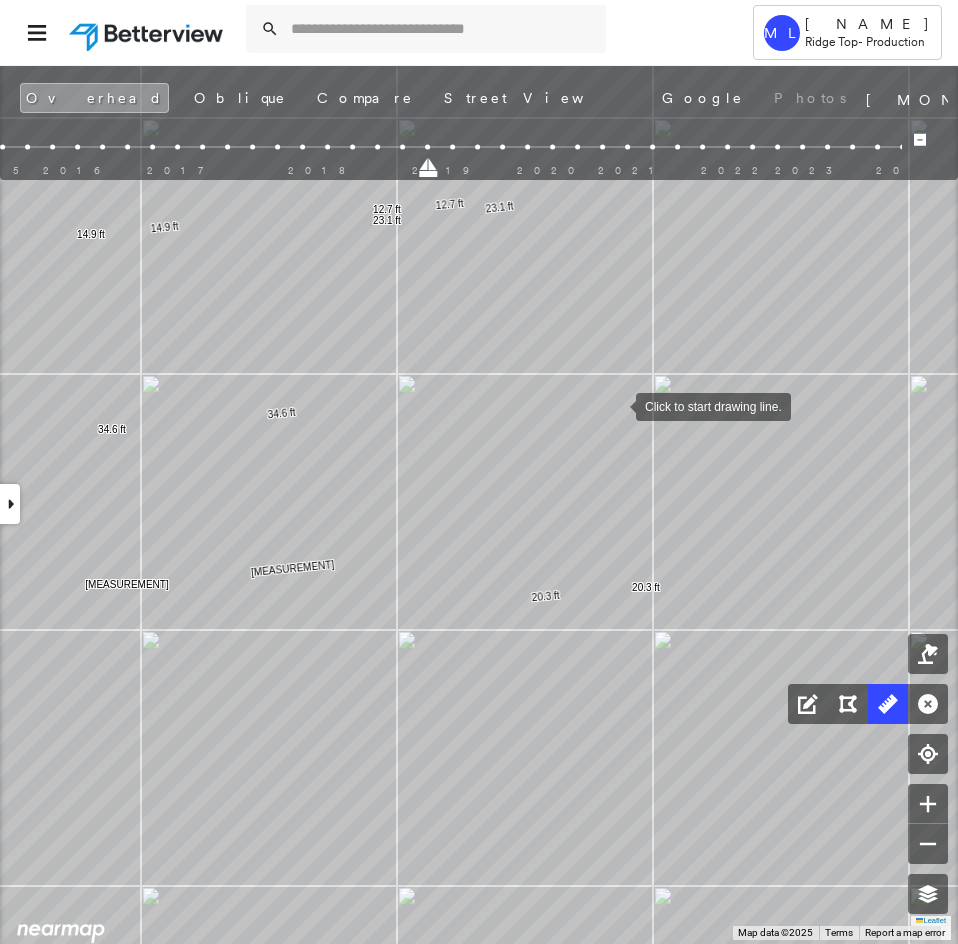 drag, startPoint x: 618, startPoint y: 360, endPoint x: 616, endPoint y: 413, distance: 53.037724 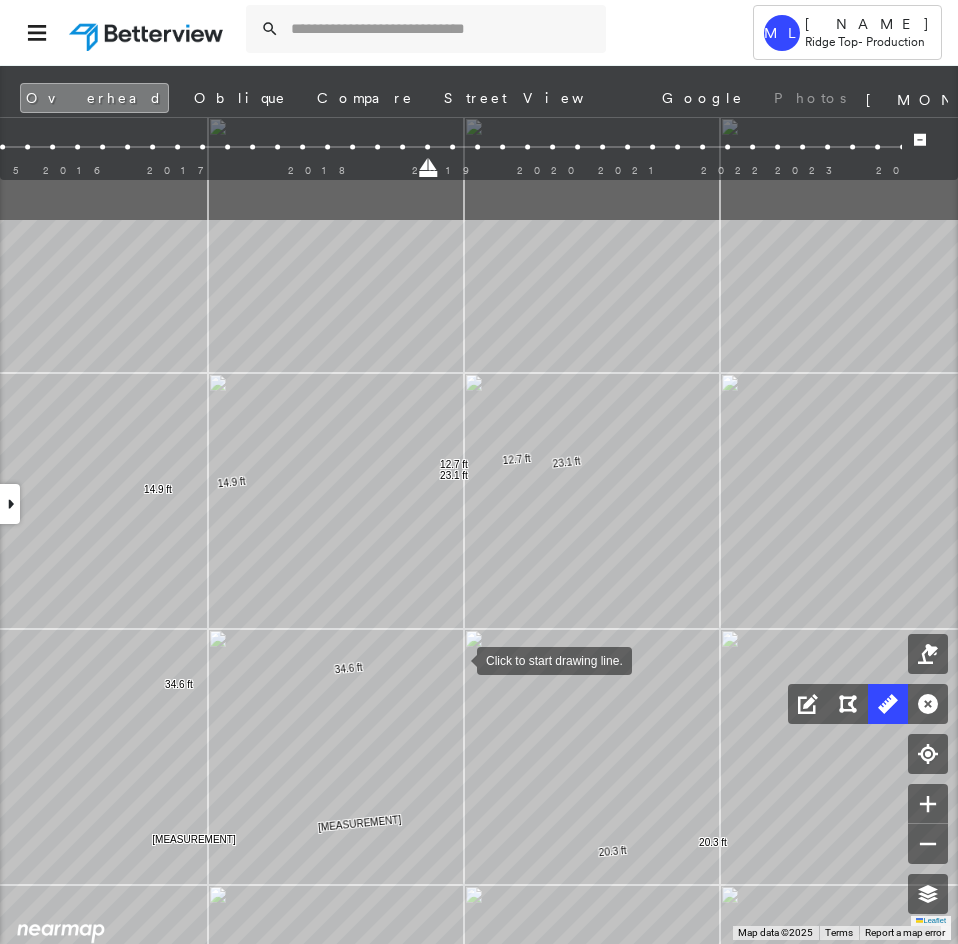 drag, startPoint x: 390, startPoint y: 413, endPoint x: 457, endPoint y: 657, distance: 253.03162 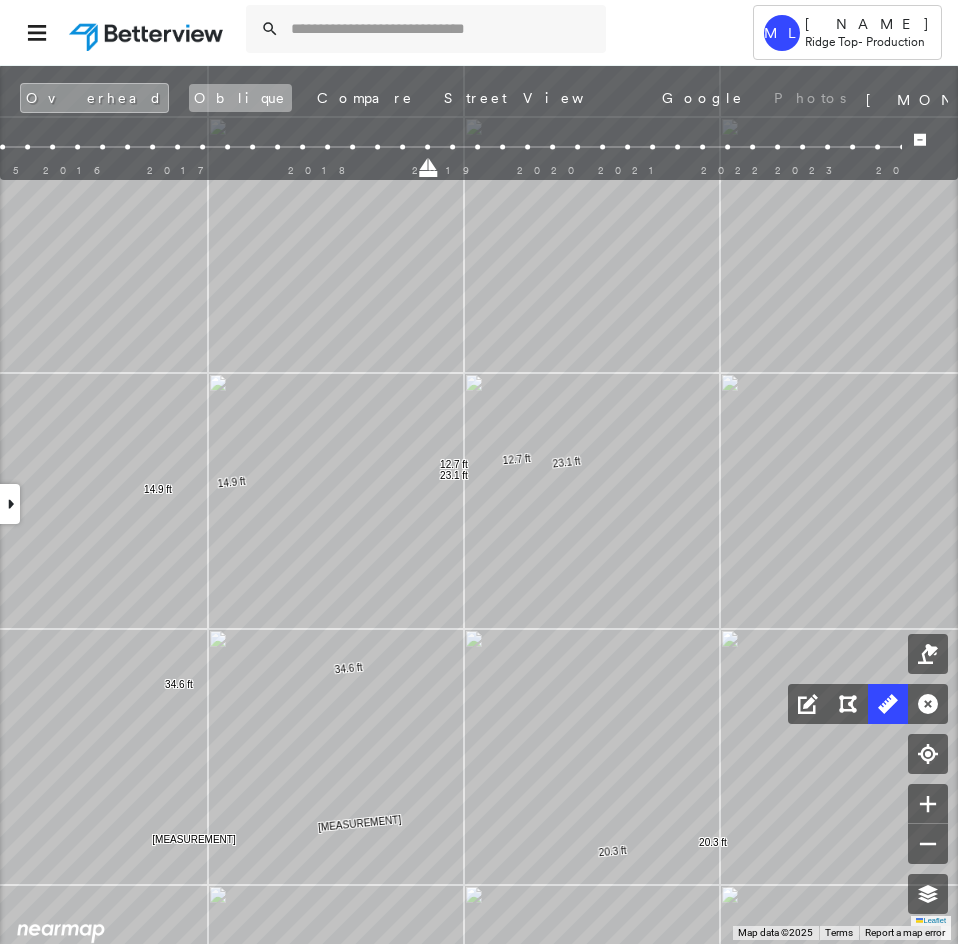 click on "Oblique" at bounding box center [240, 98] 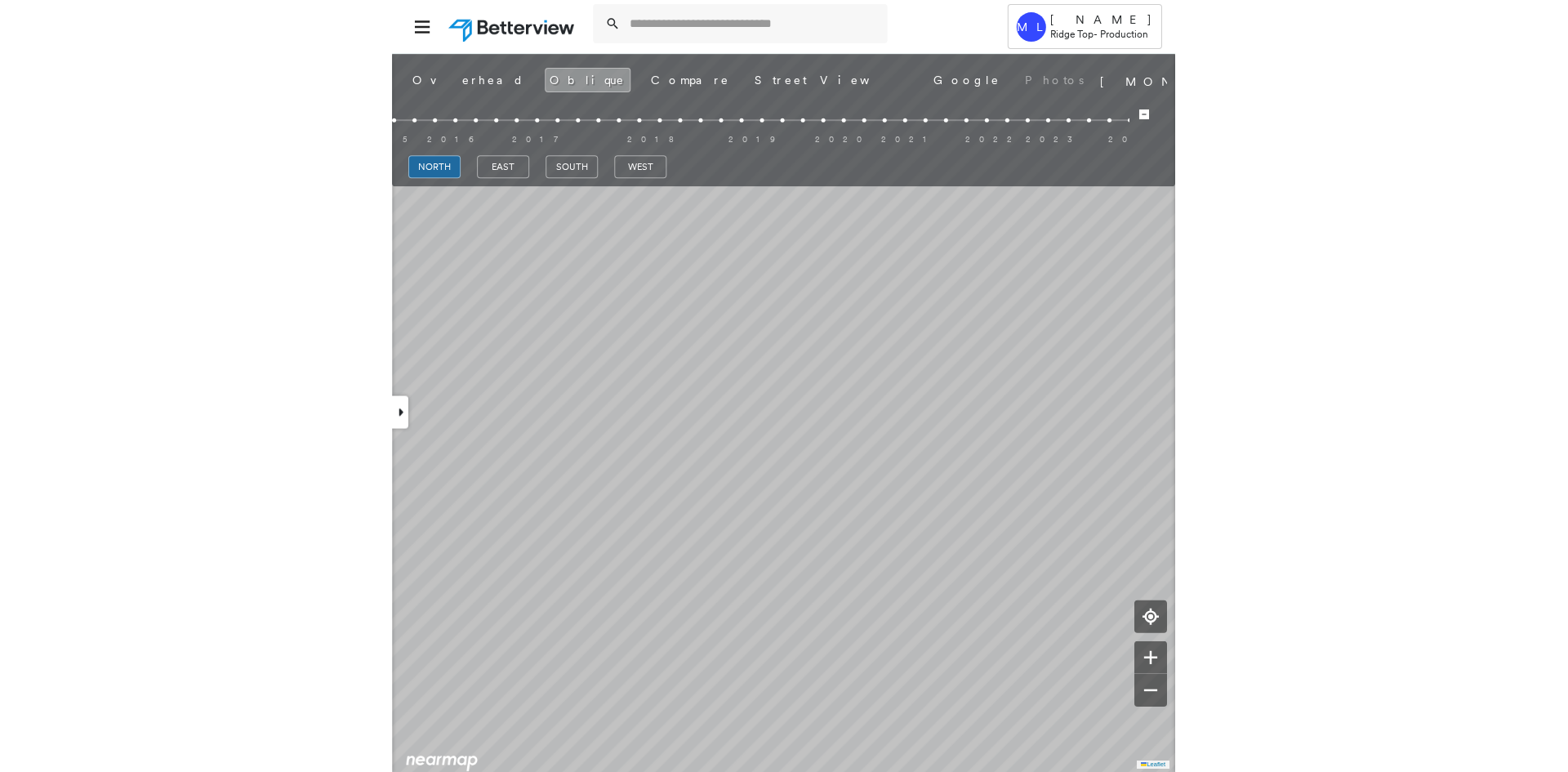 scroll, scrollTop: 0, scrollLeft: 0, axis: both 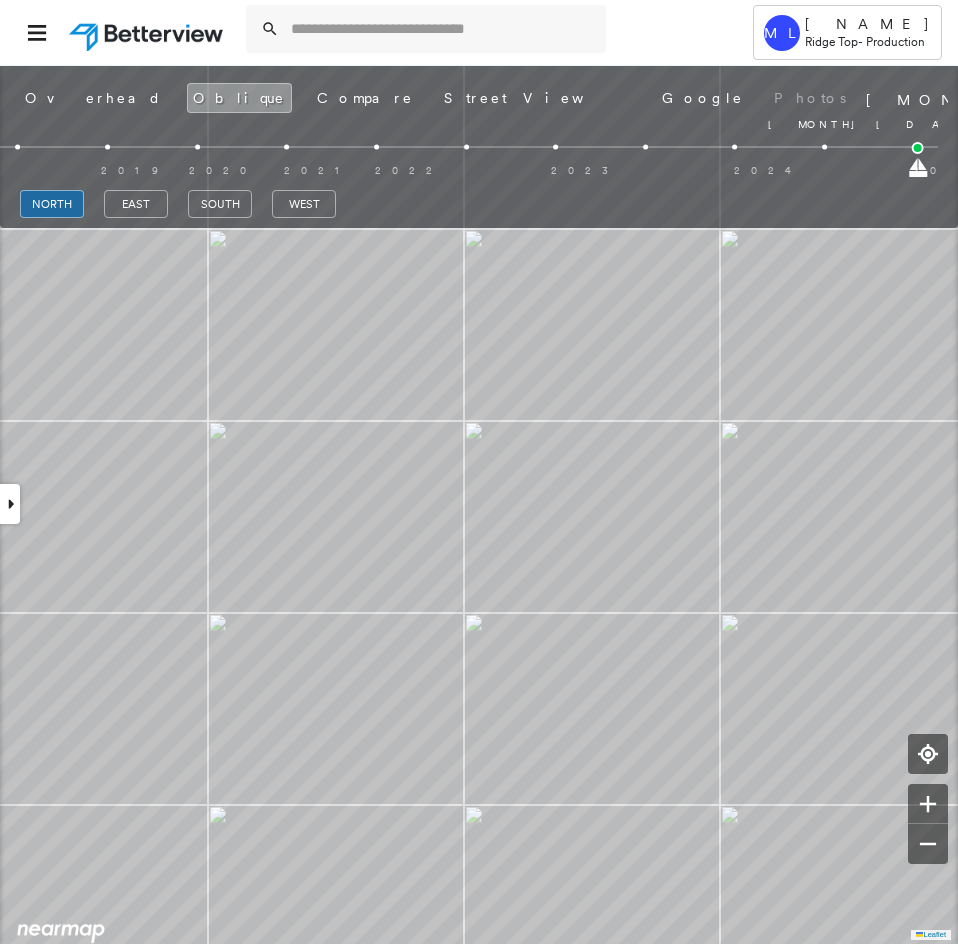 drag, startPoint x: 7, startPoint y: 170, endPoint x: 944, endPoint y: 230, distance: 938.91907 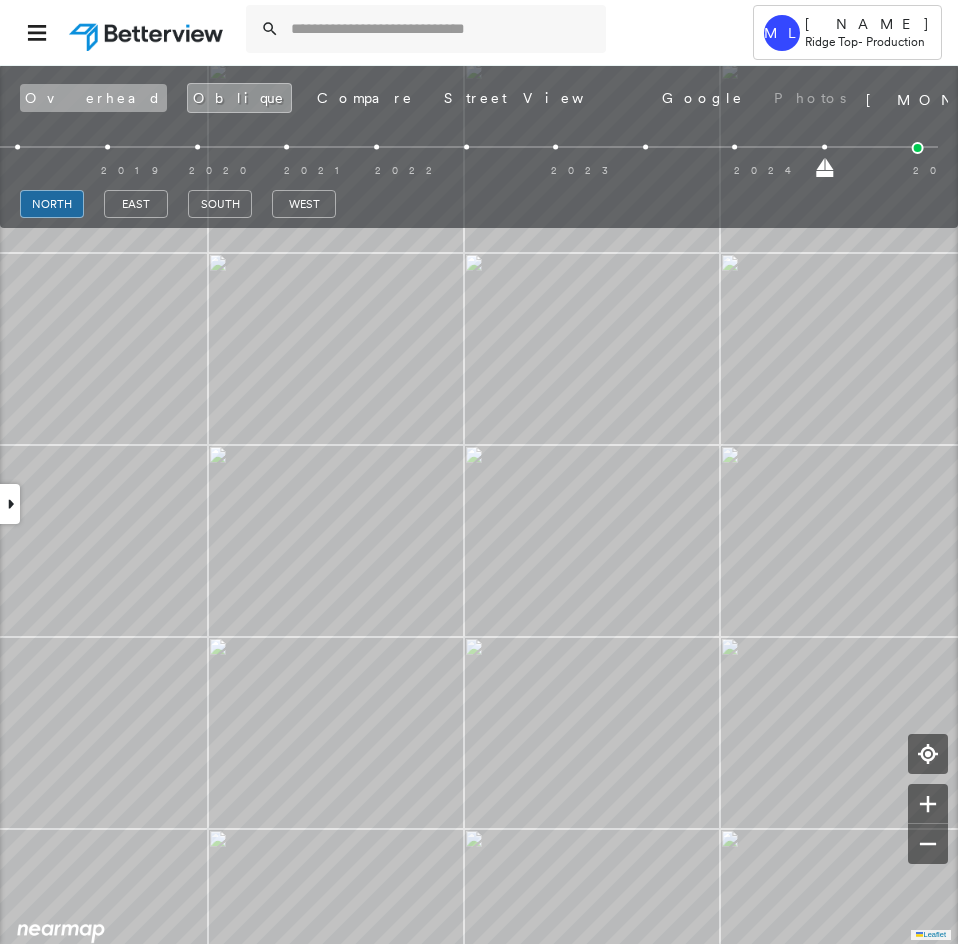 click on "Overhead" at bounding box center (93, 98) 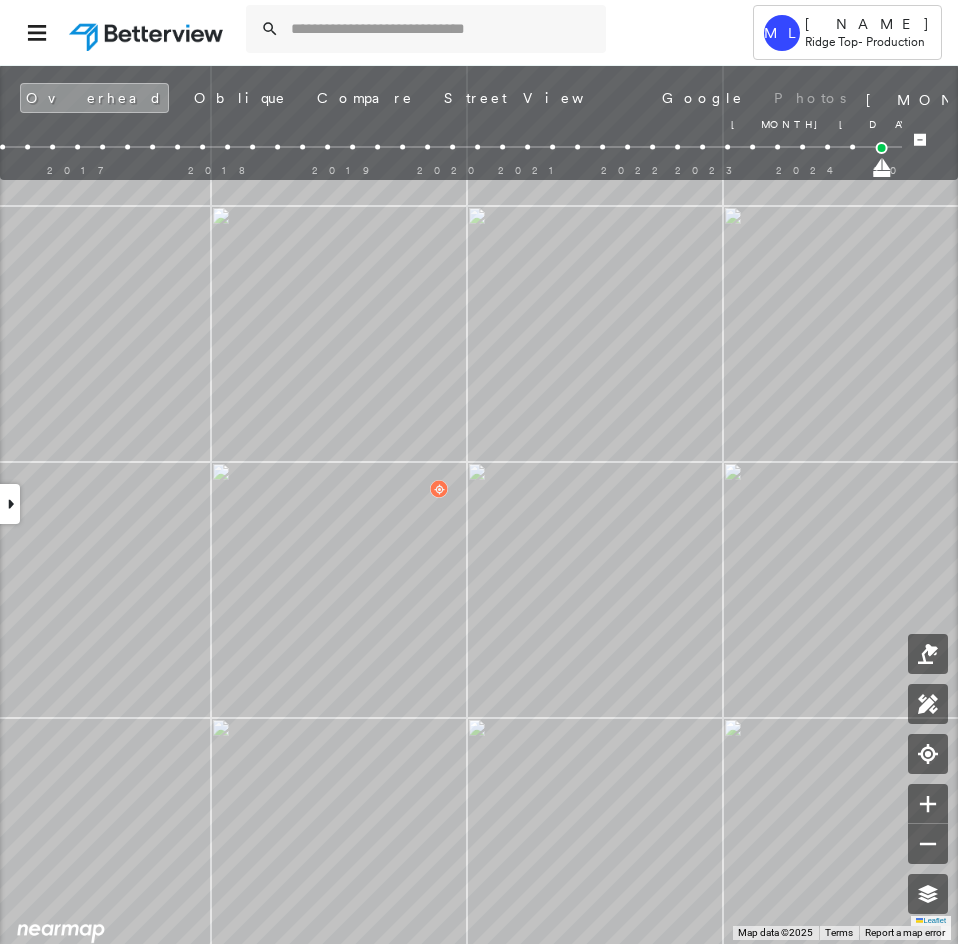 drag, startPoint x: 431, startPoint y: 176, endPoint x: 958, endPoint y: 228, distance: 529.55927 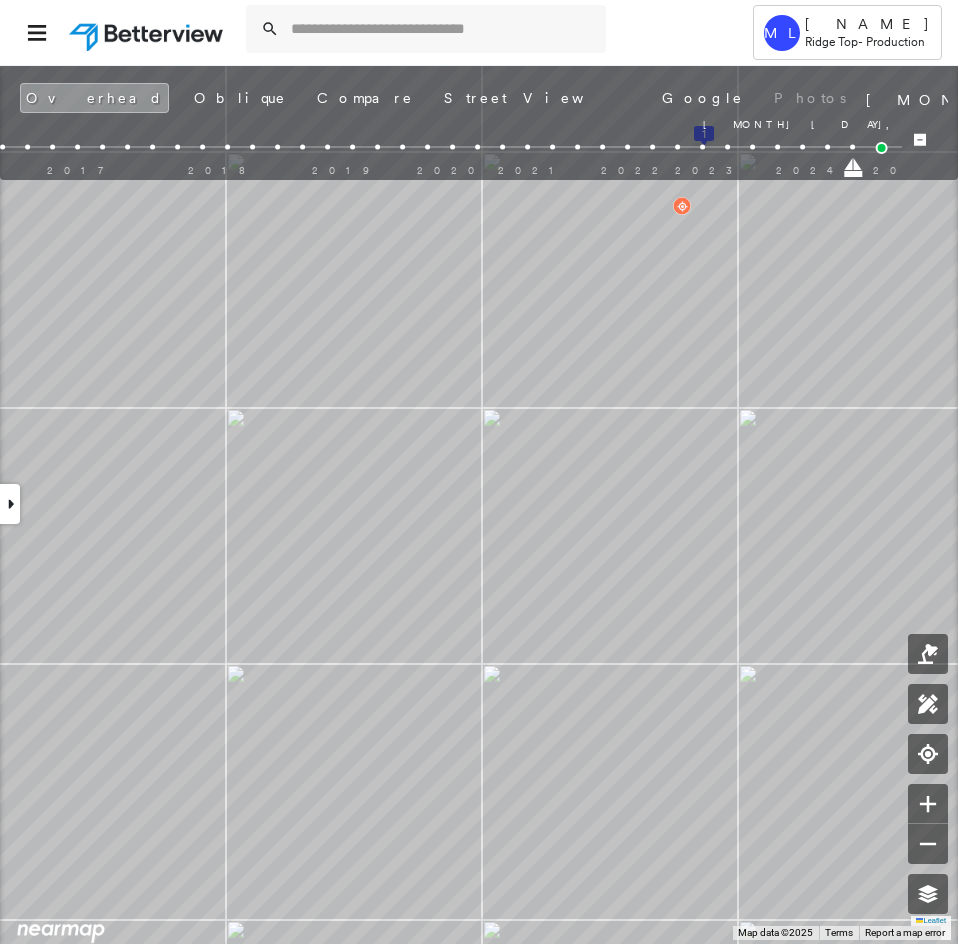 drag, startPoint x: 882, startPoint y: 169, endPoint x: 858, endPoint y: 168, distance: 24.020824 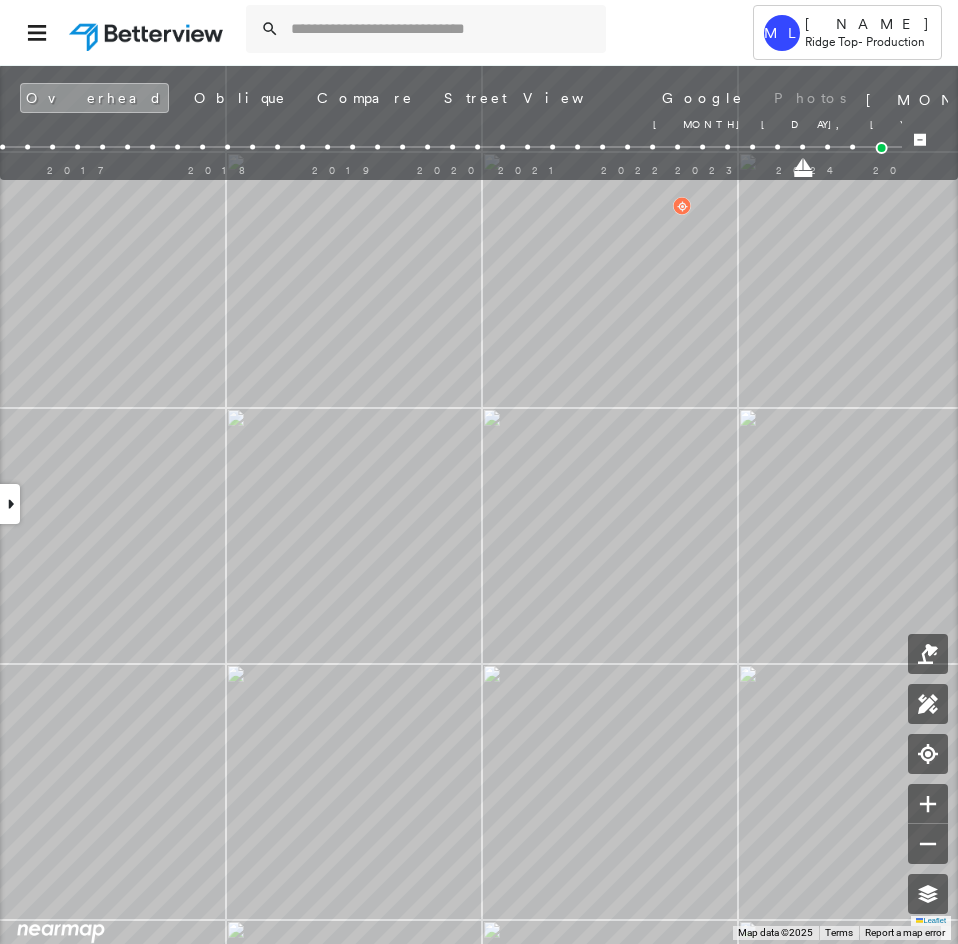 drag, startPoint x: 852, startPoint y: 171, endPoint x: 803, endPoint y: 172, distance: 49.010204 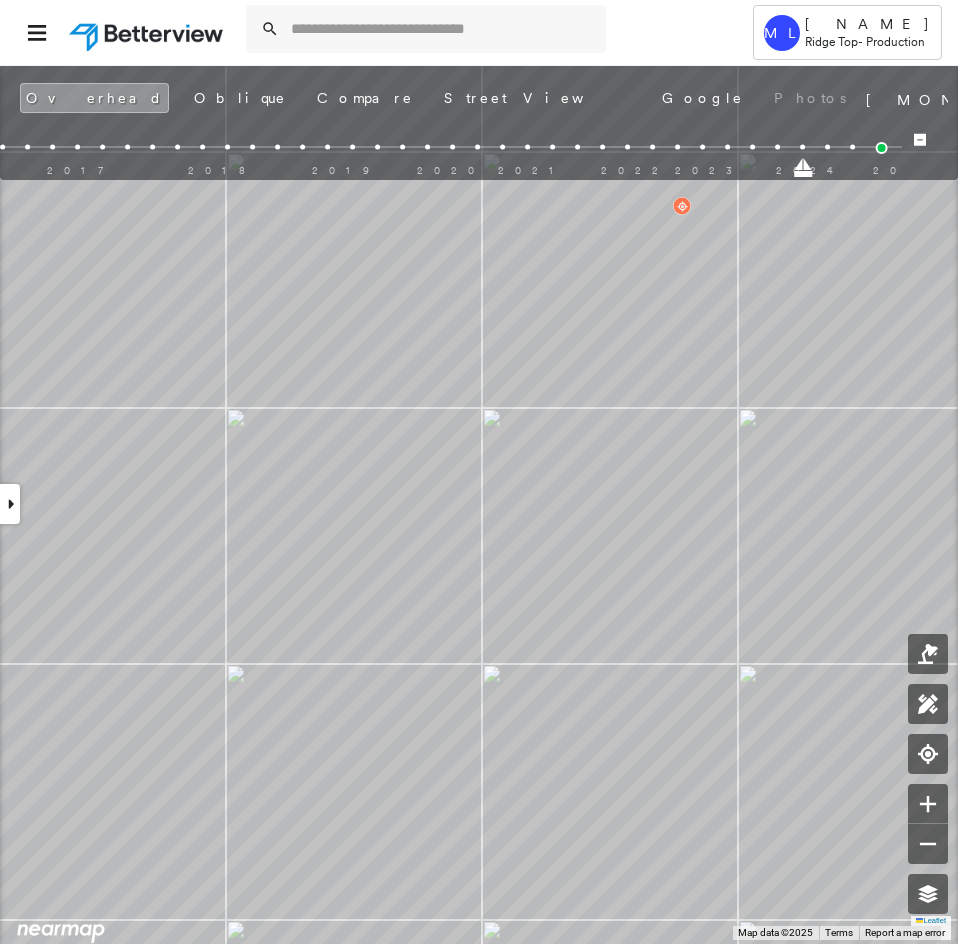 drag, startPoint x: 805, startPoint y: 177, endPoint x: 912, endPoint y: 185, distance: 107.298645 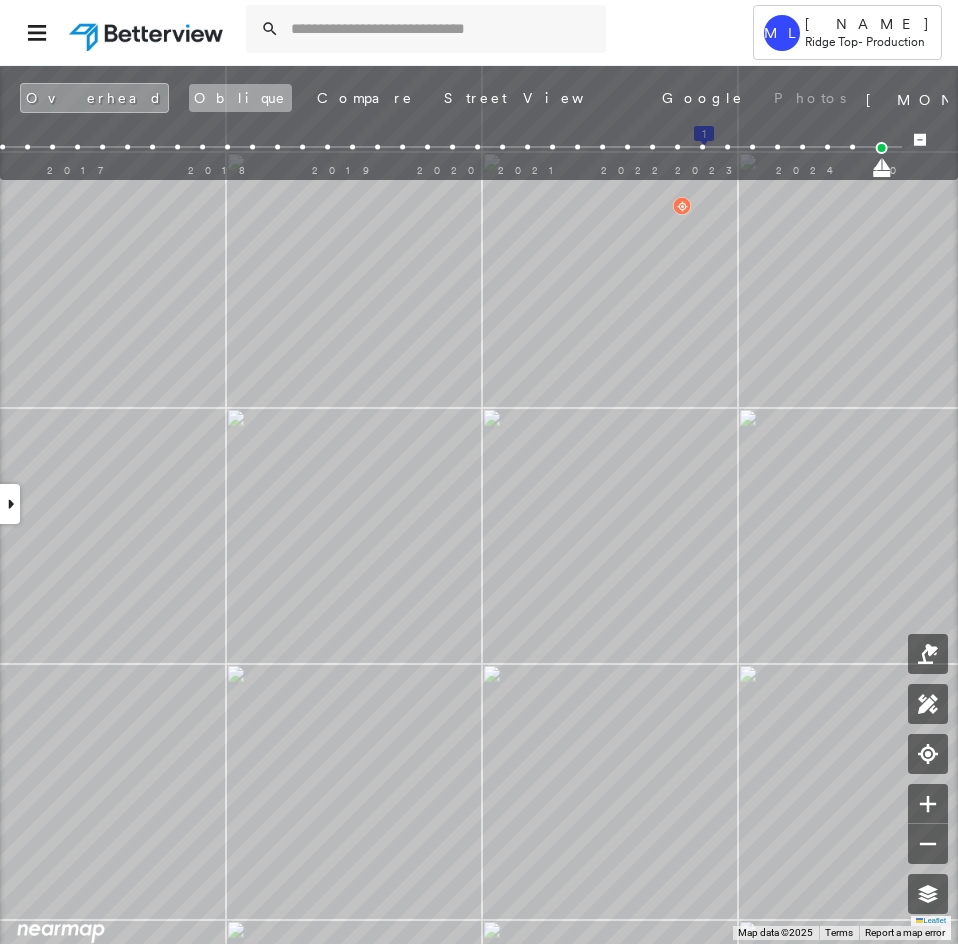 click on "Oblique" at bounding box center [240, 98] 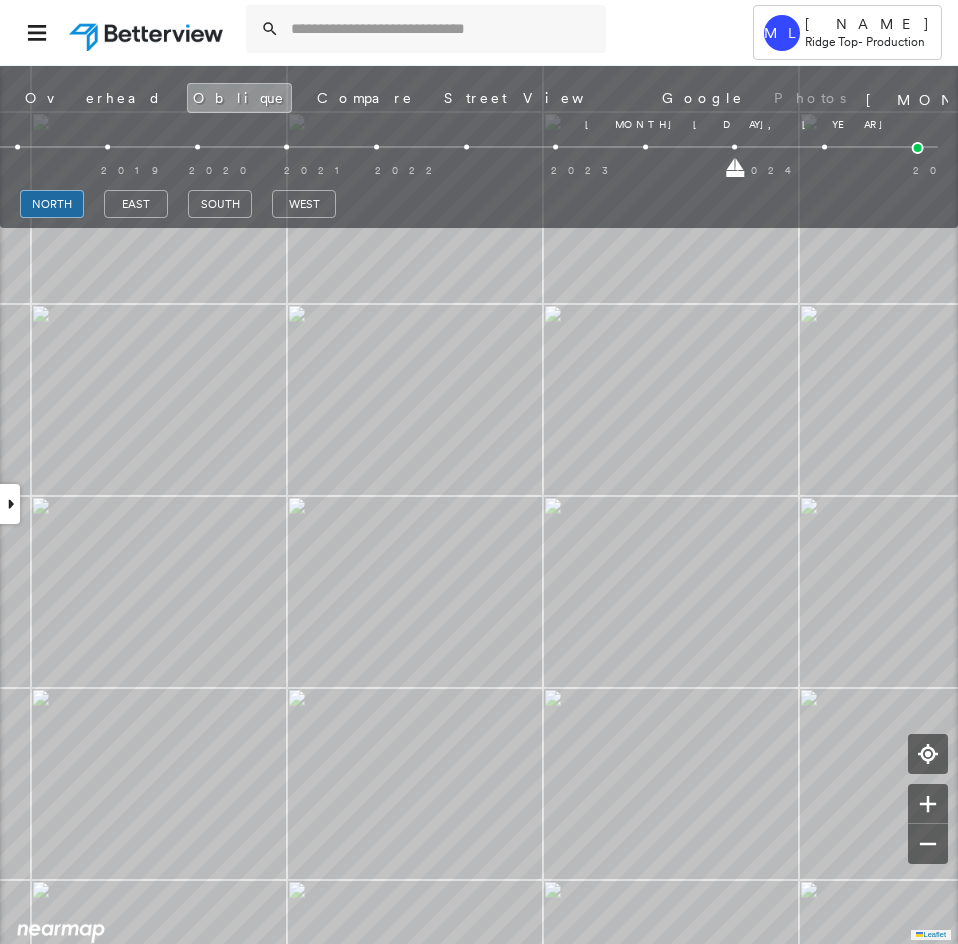drag, startPoint x: 822, startPoint y: 165, endPoint x: 759, endPoint y: 166, distance: 63.007935 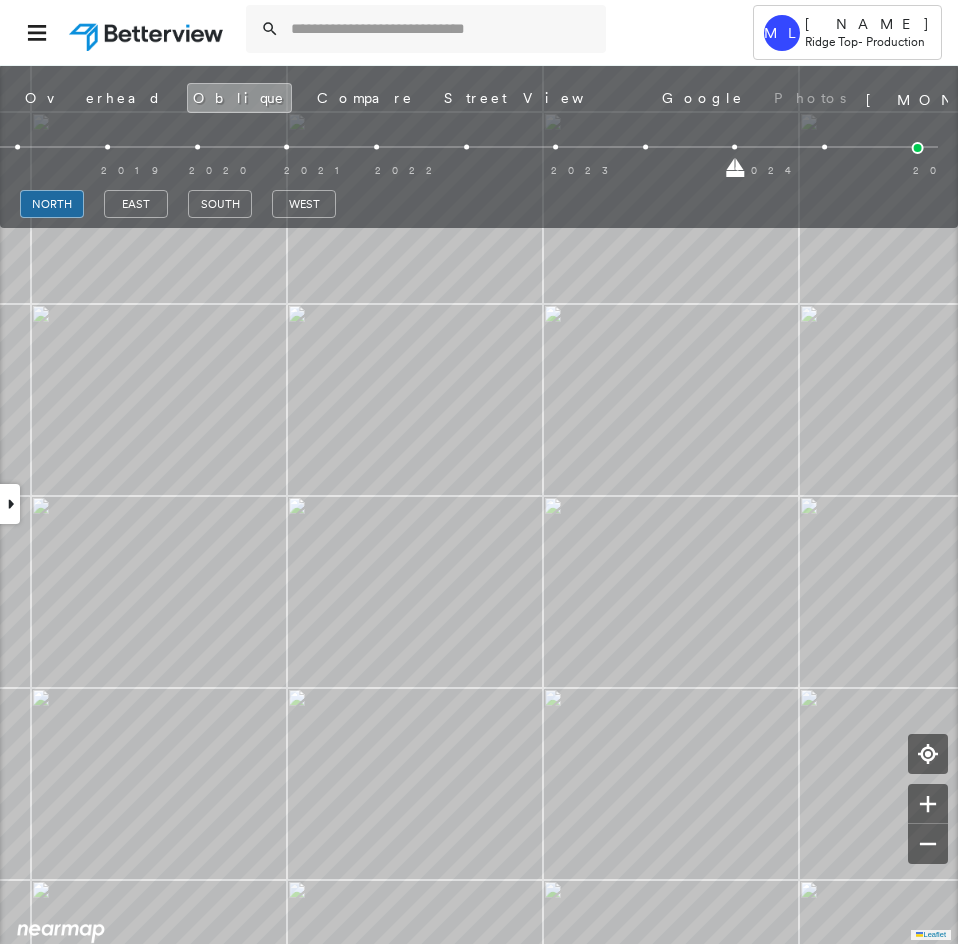 drag, startPoint x: 708, startPoint y: 170, endPoint x: 671, endPoint y: 164, distance: 37.48333 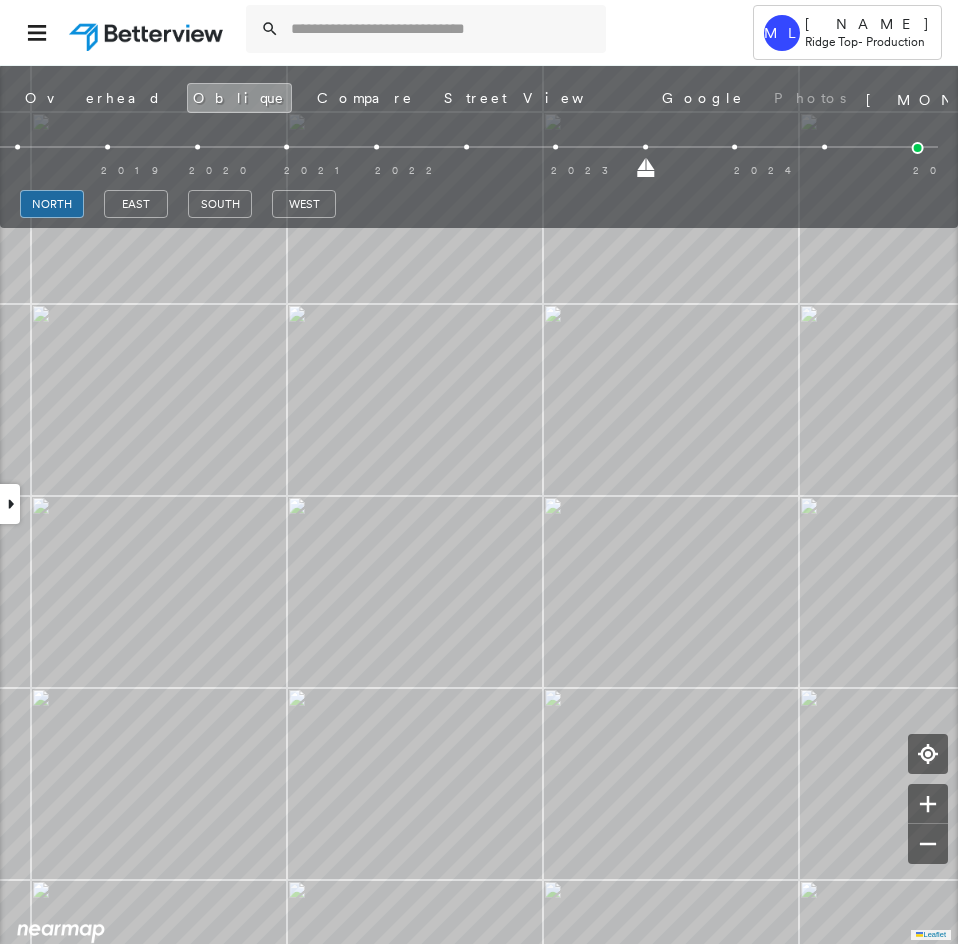 drag, startPoint x: 649, startPoint y: 169, endPoint x: 588, endPoint y: 168, distance: 61.008198 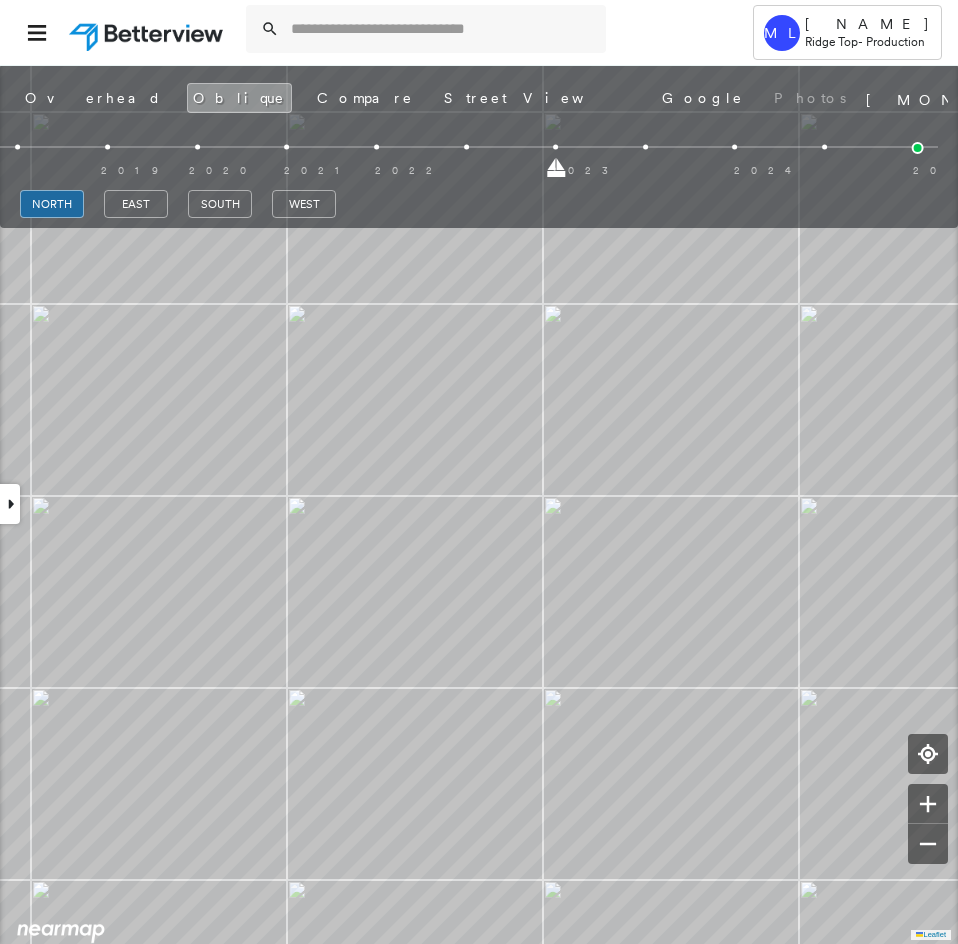 drag, startPoint x: 555, startPoint y: 167, endPoint x: 475, endPoint y: 166, distance: 80.00625 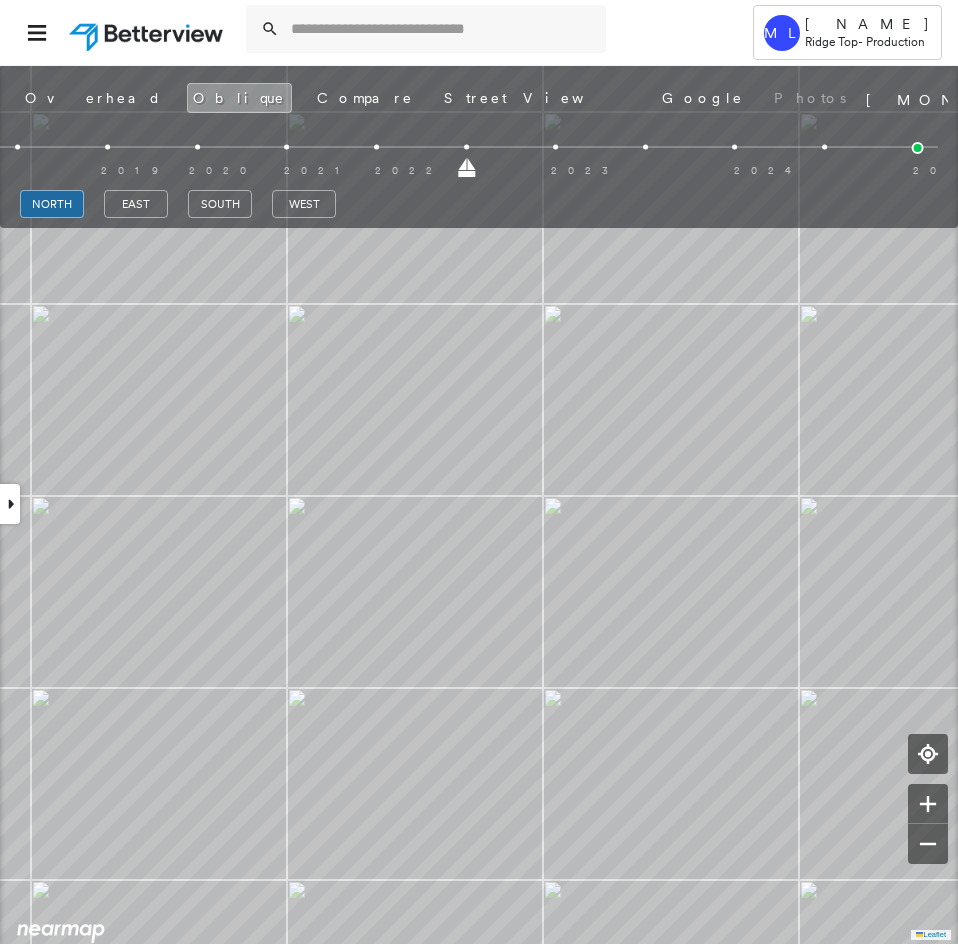 drag, startPoint x: 465, startPoint y: 169, endPoint x: 380, endPoint y: 167, distance: 85.02353 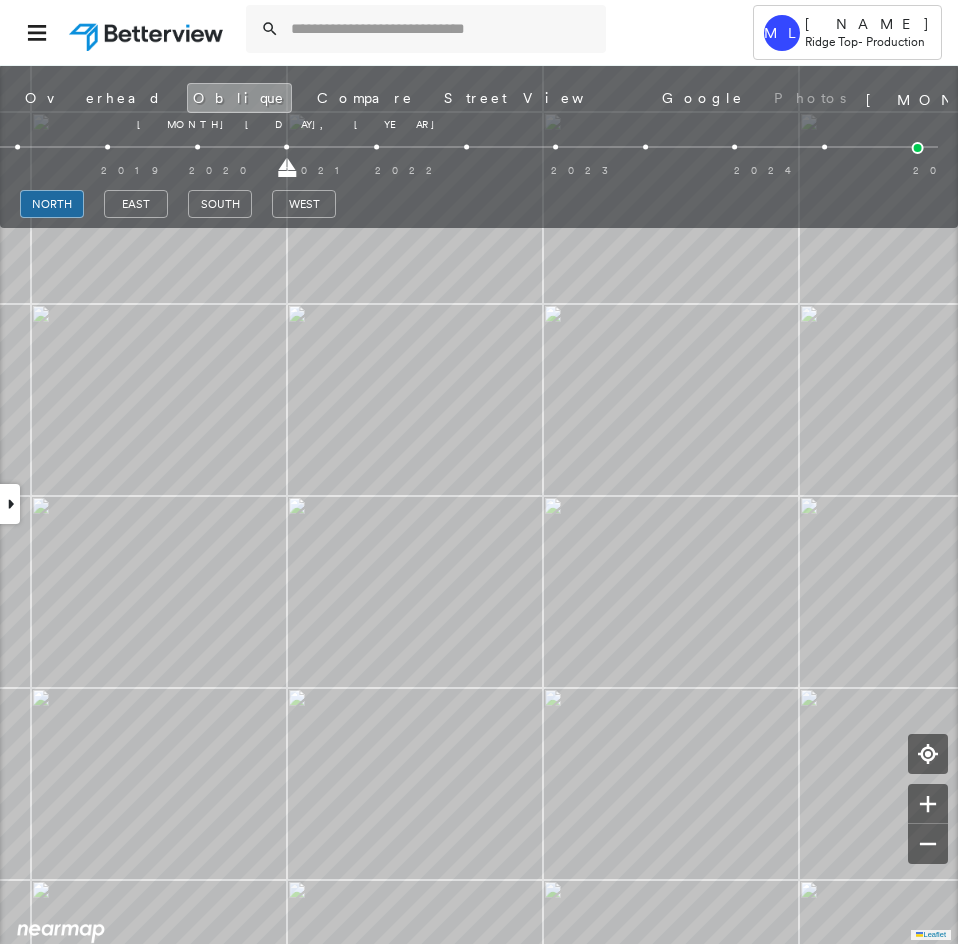 drag, startPoint x: 330, startPoint y: 167, endPoint x: 296, endPoint y: 167, distance: 34 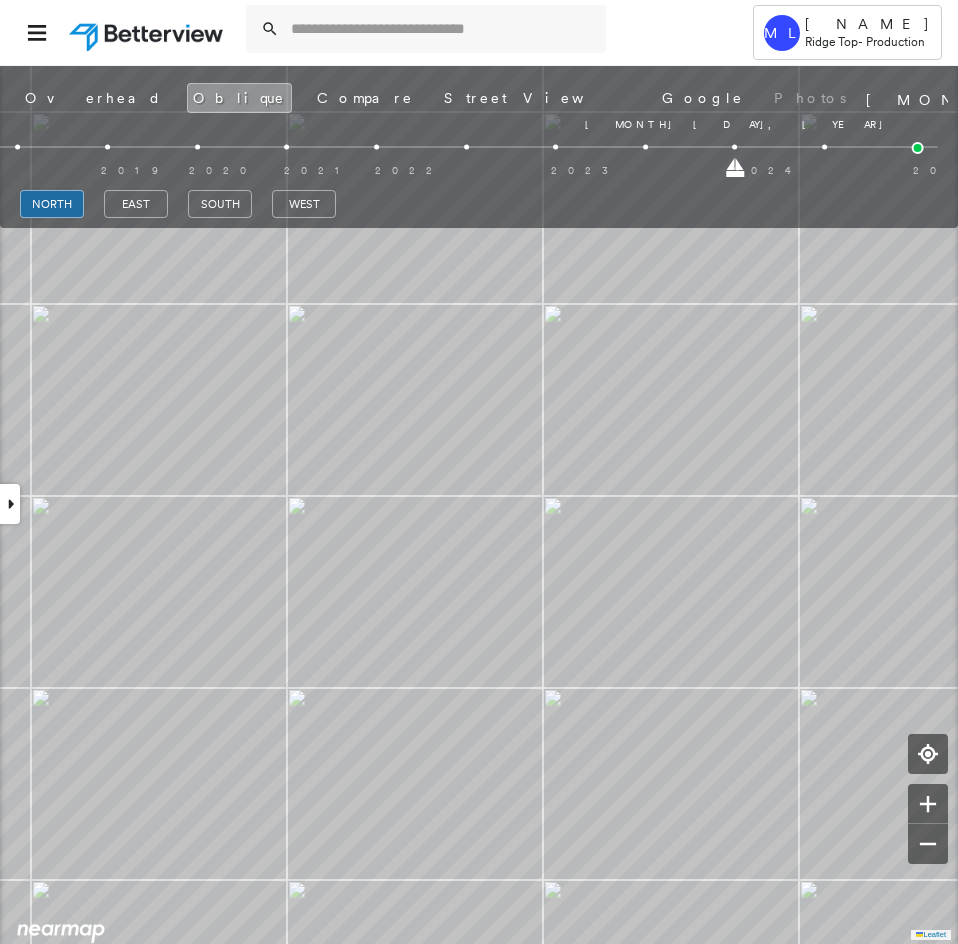 drag, startPoint x: 292, startPoint y: 168, endPoint x: 945, endPoint y: 201, distance: 653.8333 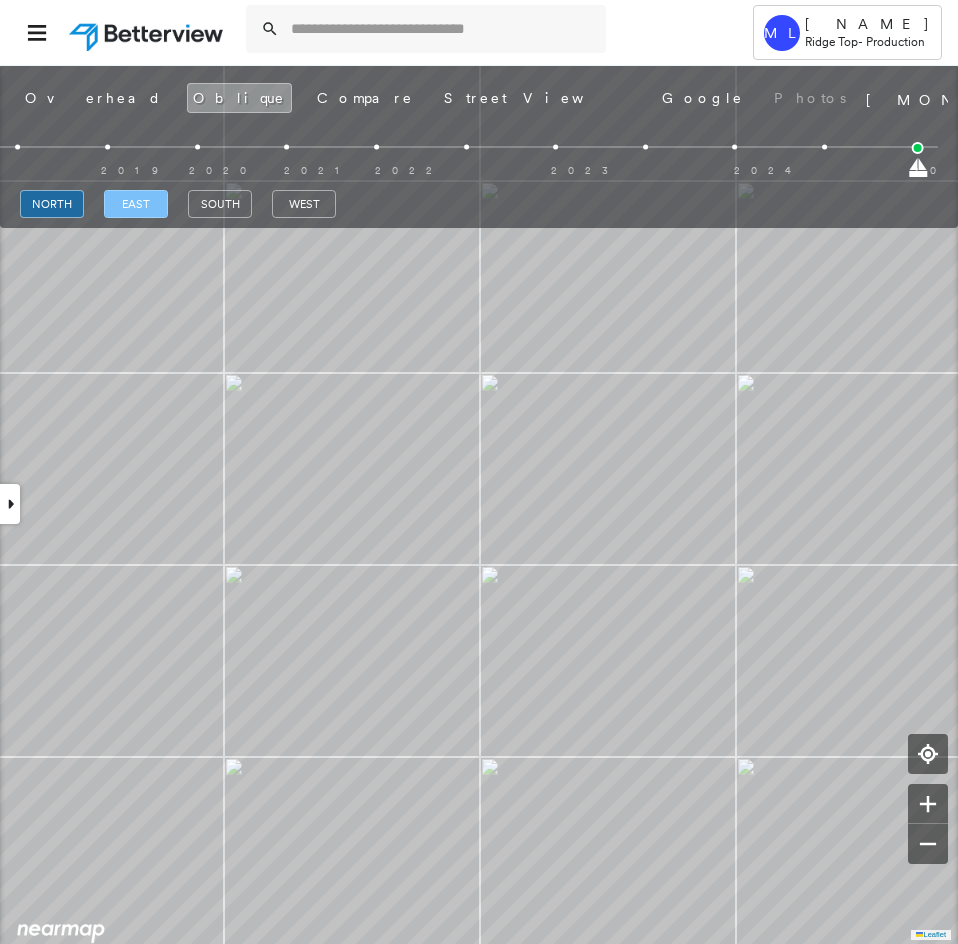 click on "east" at bounding box center (136, 204) 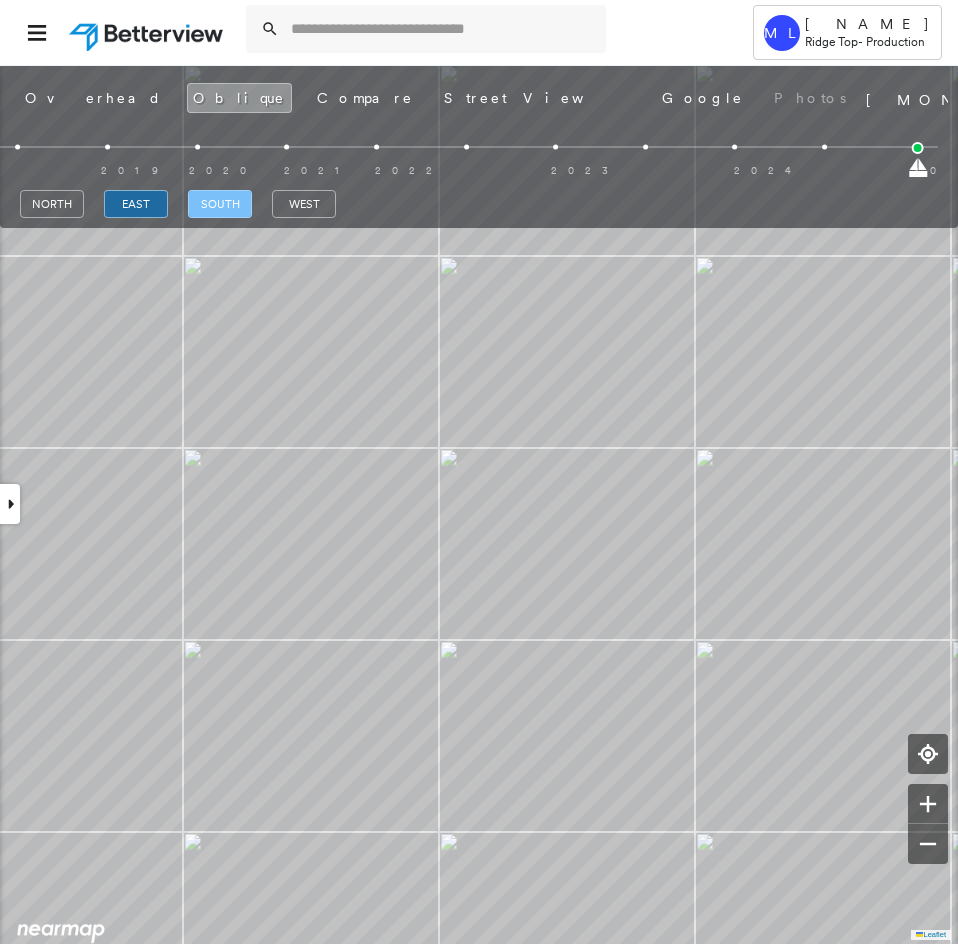 click on "south" at bounding box center [220, 204] 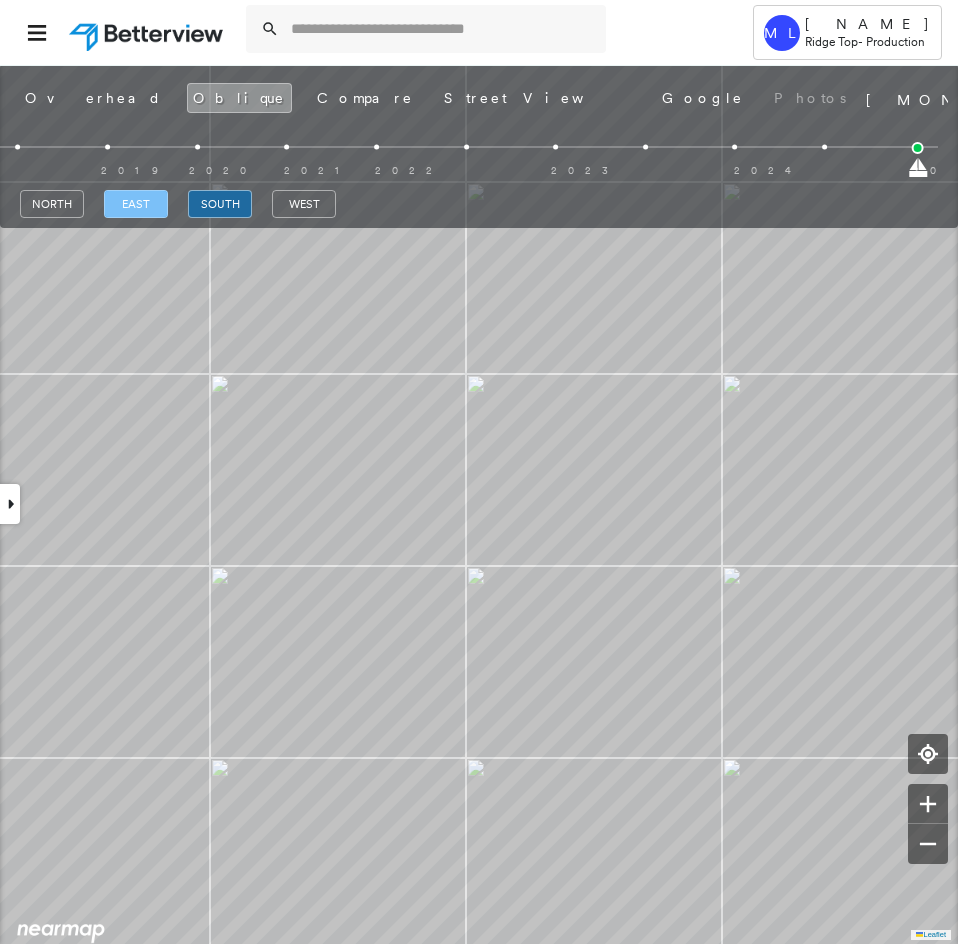 click on "east" at bounding box center (136, 204) 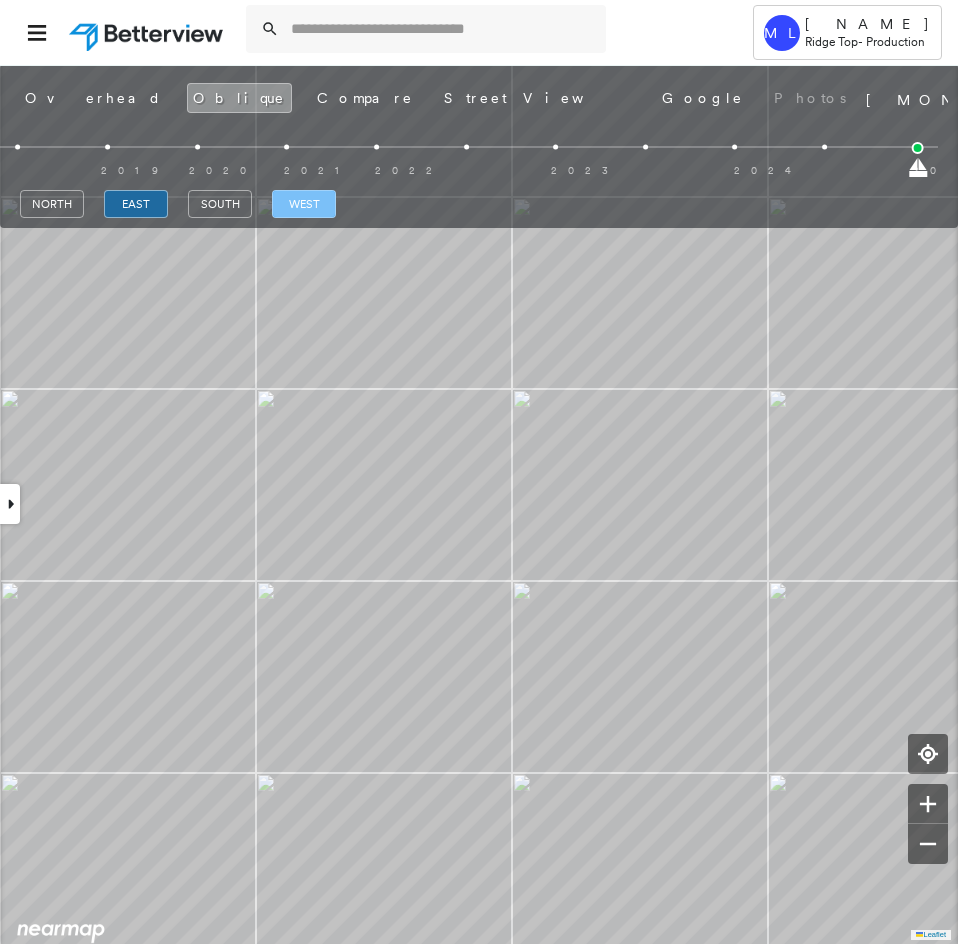 click on "west" at bounding box center [304, 204] 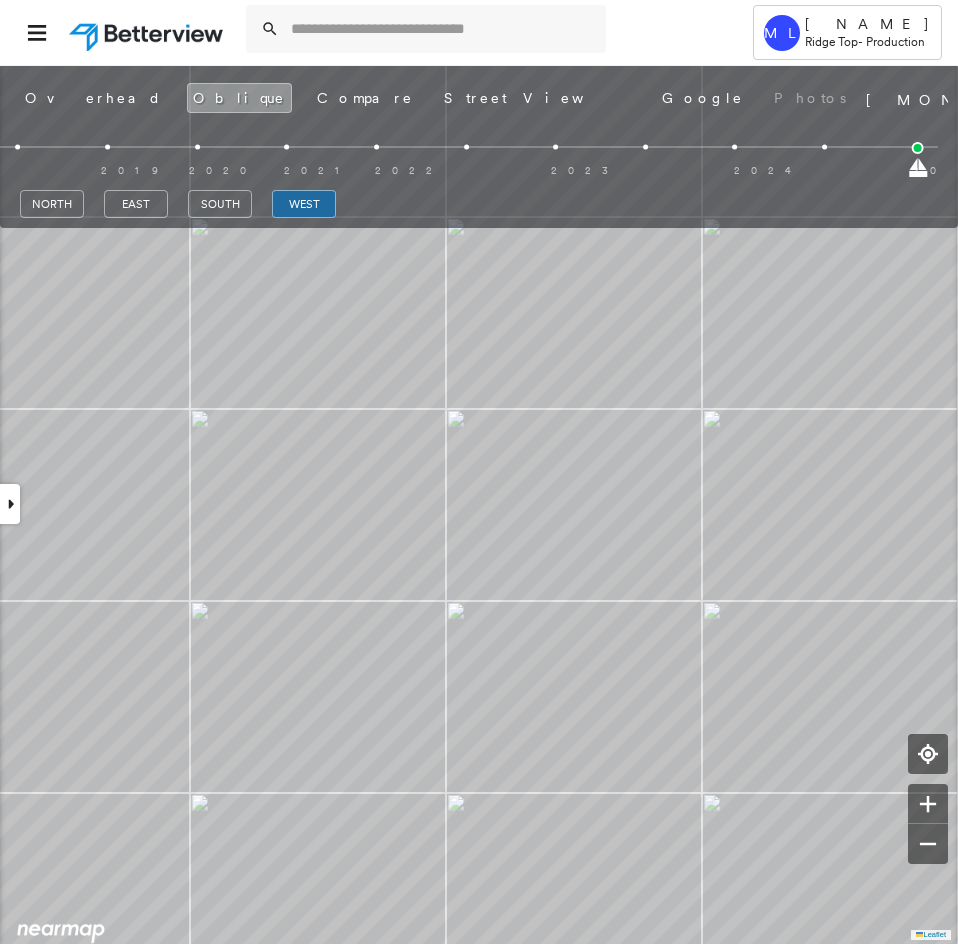 type 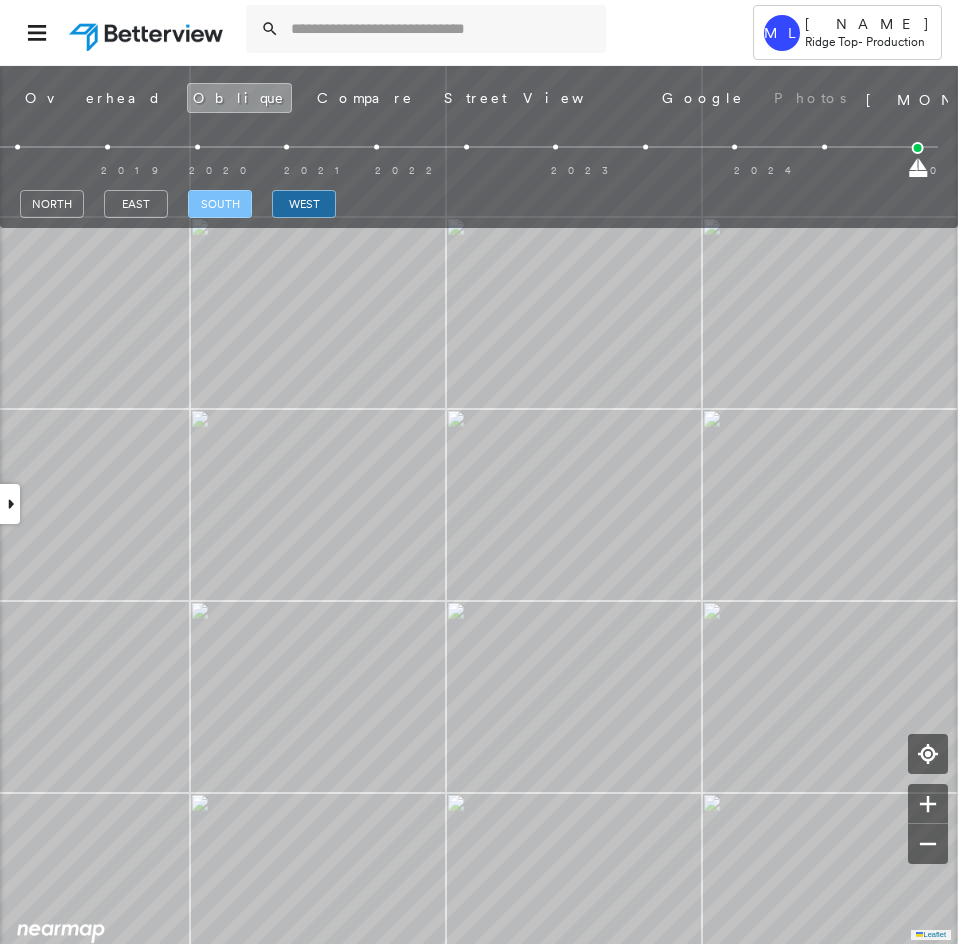 click on "south" at bounding box center [220, 204] 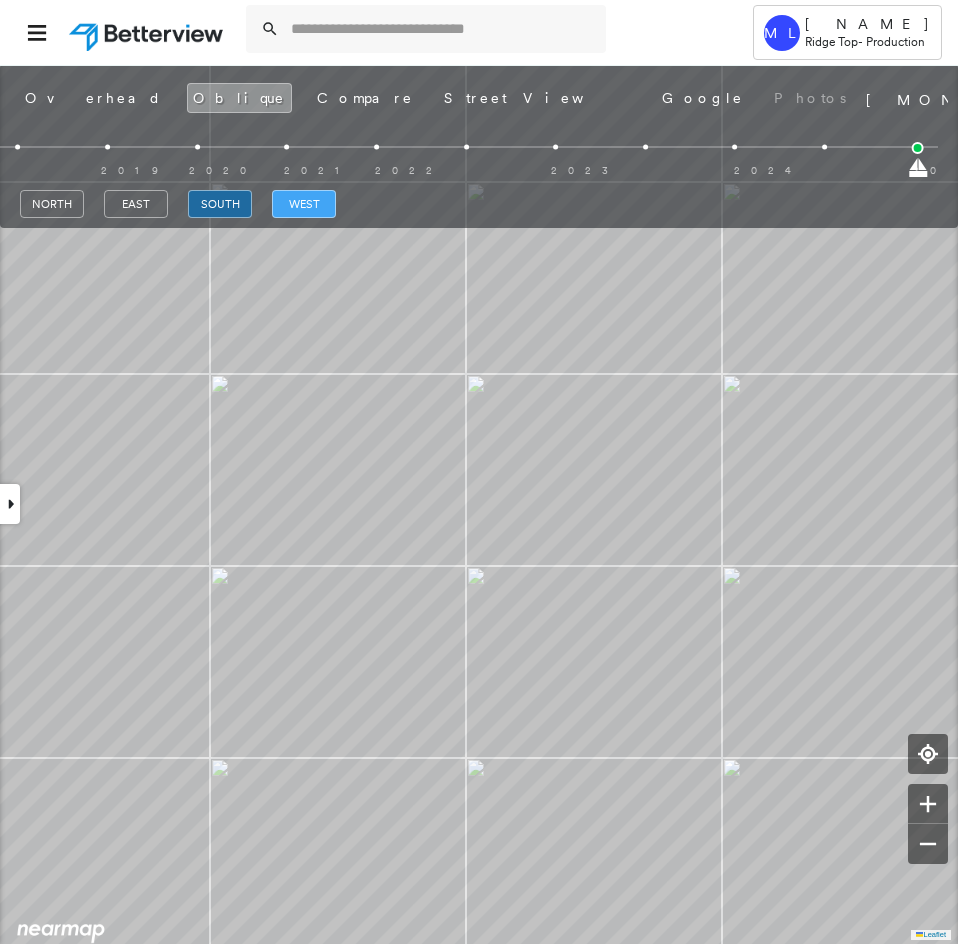 drag, startPoint x: 306, startPoint y: 218, endPoint x: 297, endPoint y: 224, distance: 10.816654 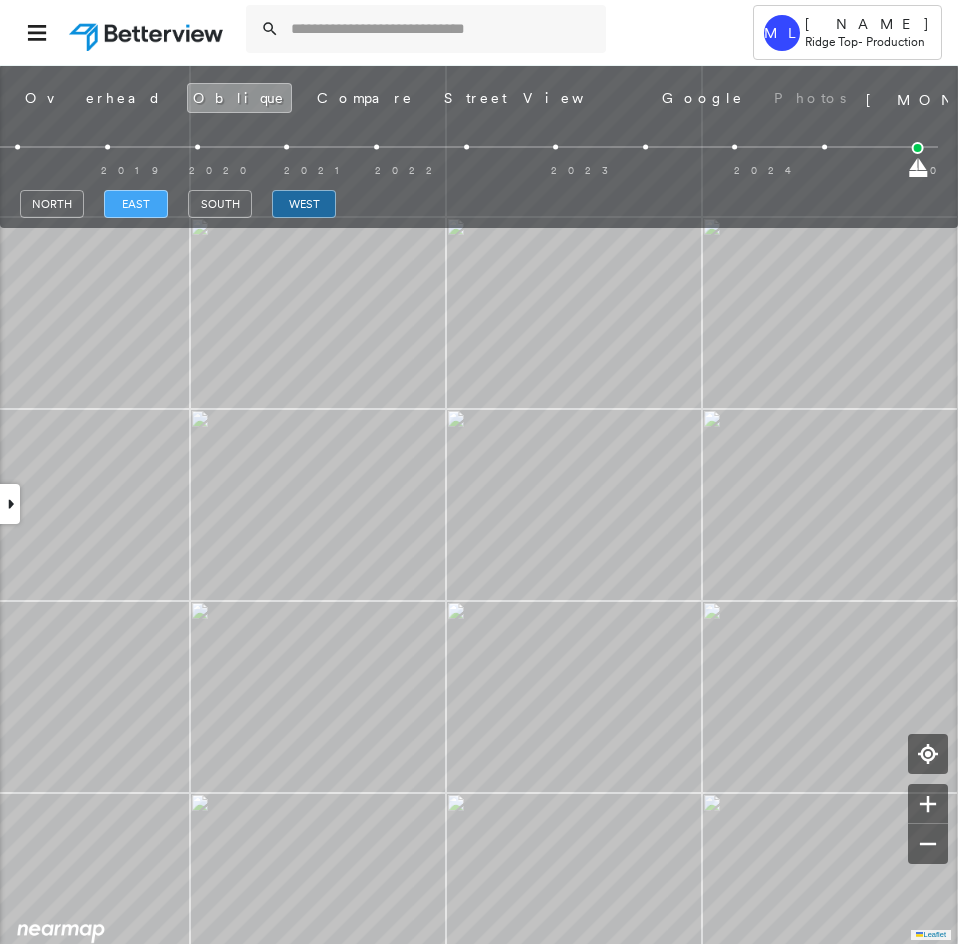 click on "east" at bounding box center (136, 204) 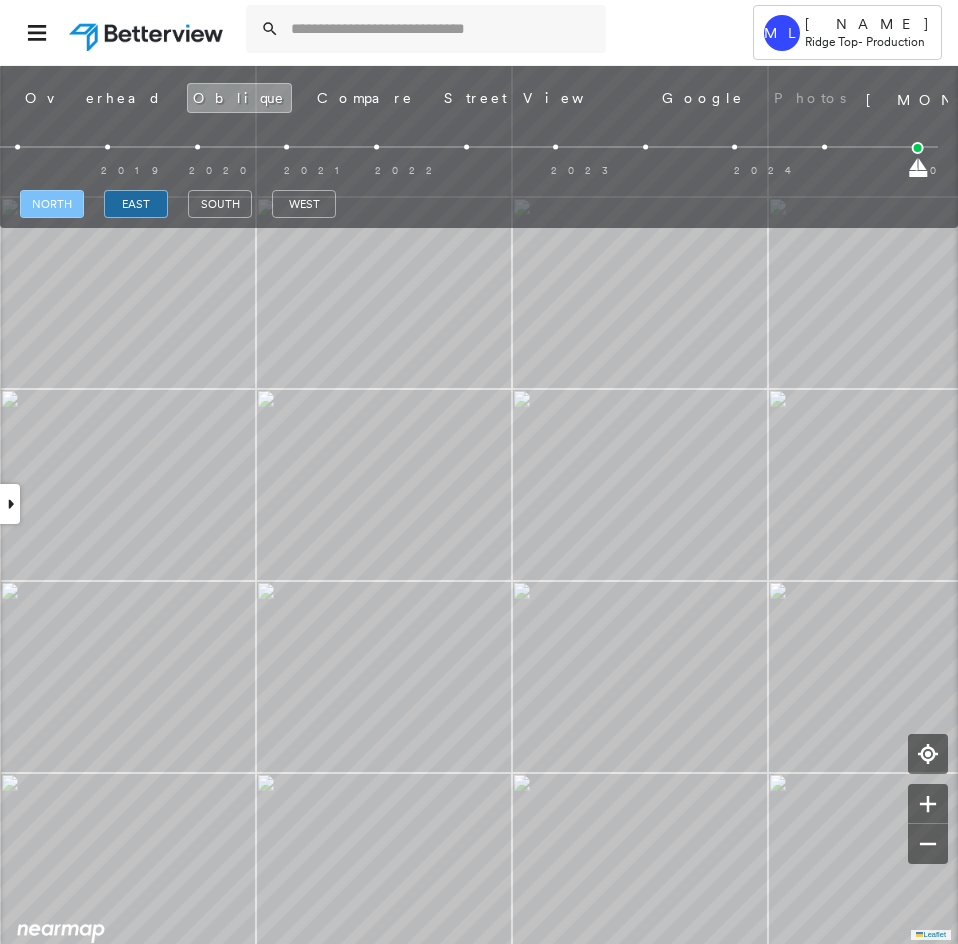 click on "north" at bounding box center (52, 204) 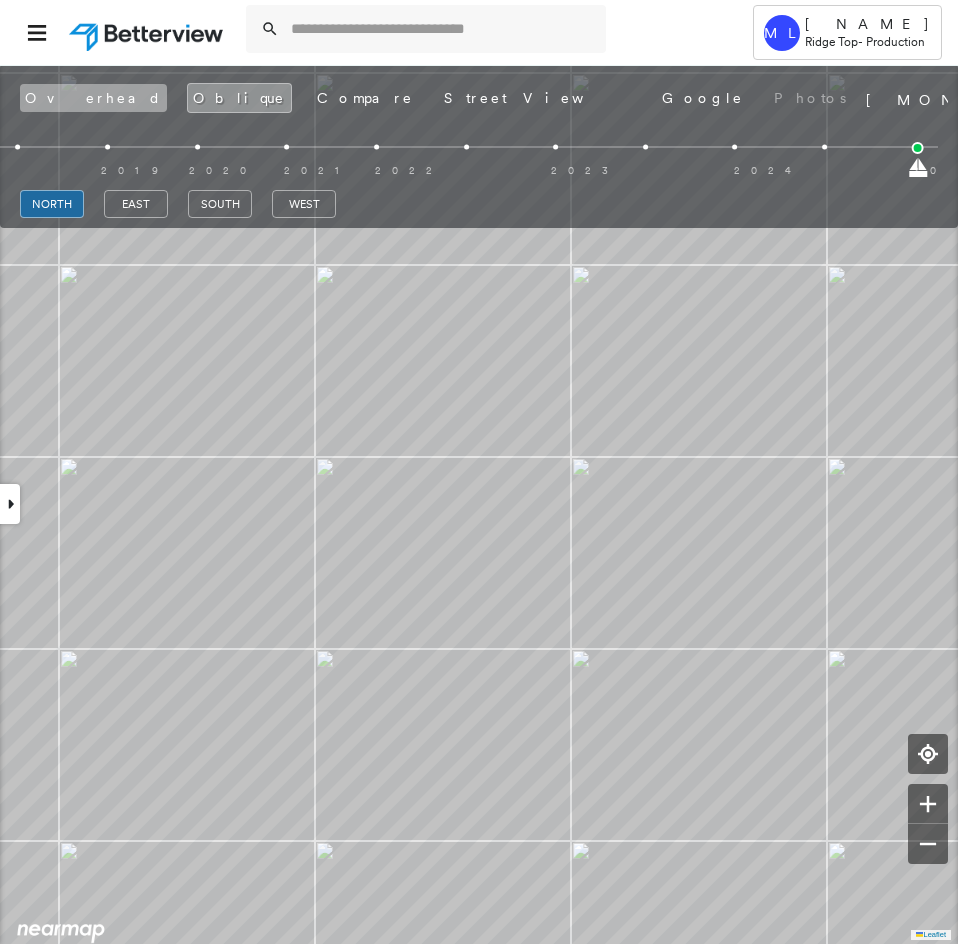click on "Overhead" at bounding box center (93, 98) 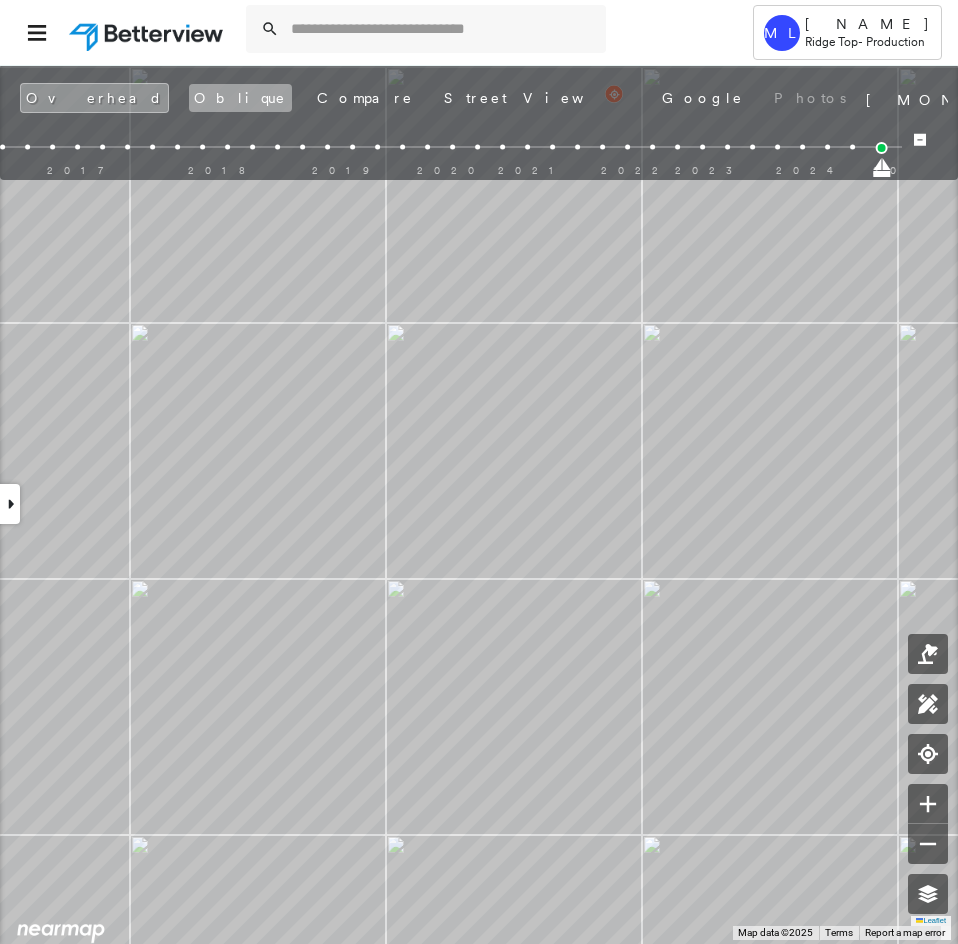 click on "Oblique" at bounding box center [240, 98] 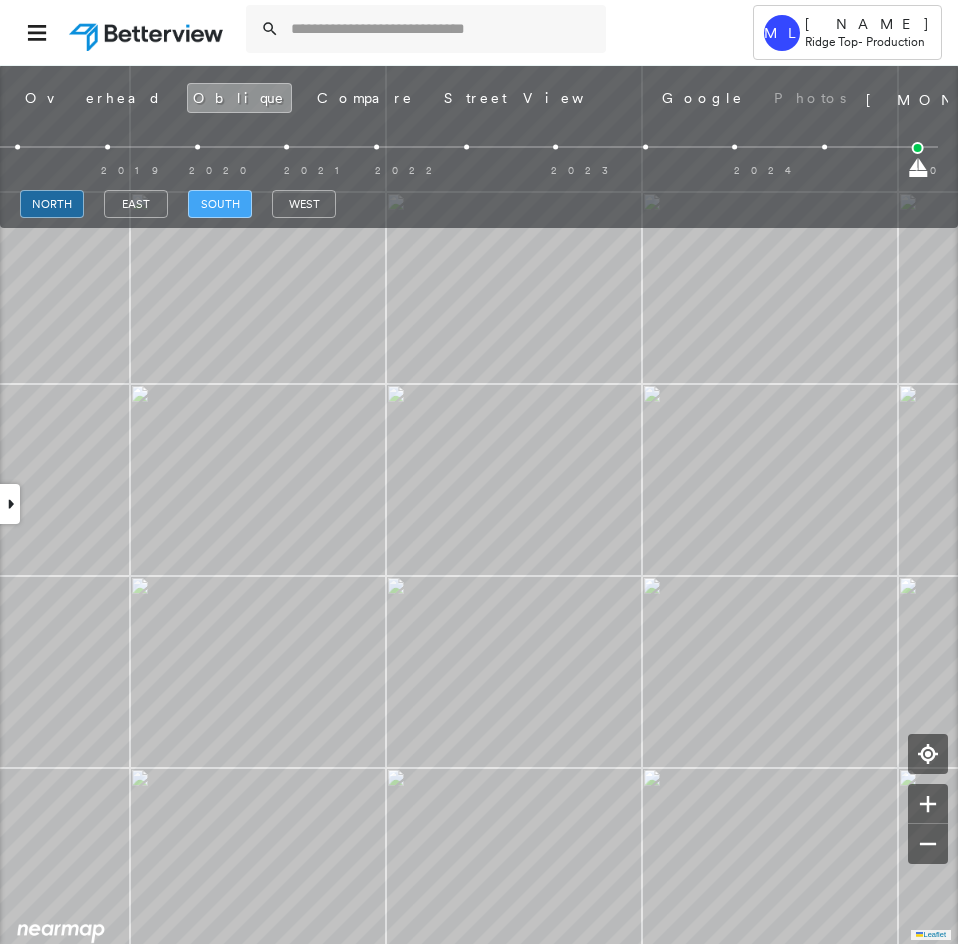 click on "south" at bounding box center [220, 204] 